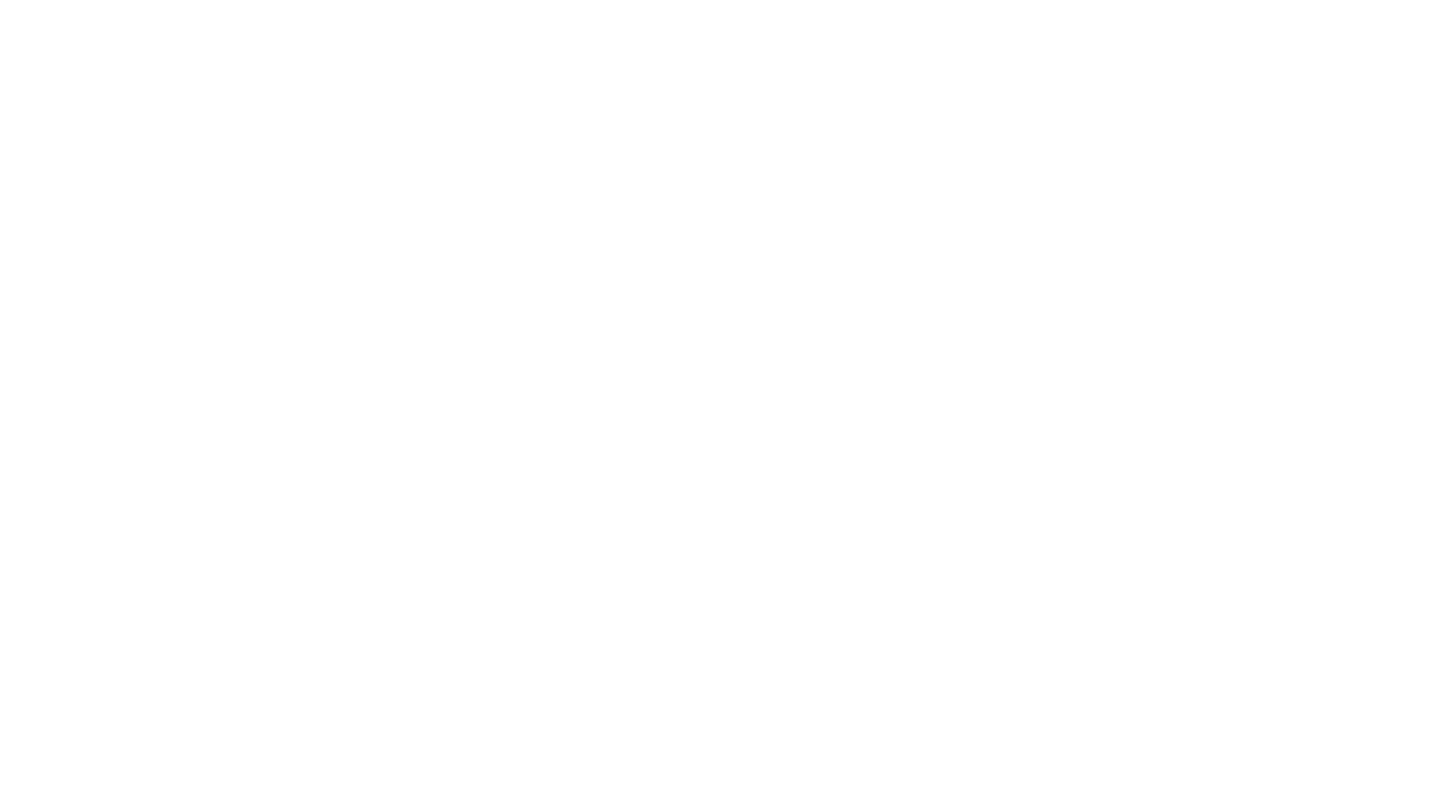 scroll, scrollTop: 0, scrollLeft: 0, axis: both 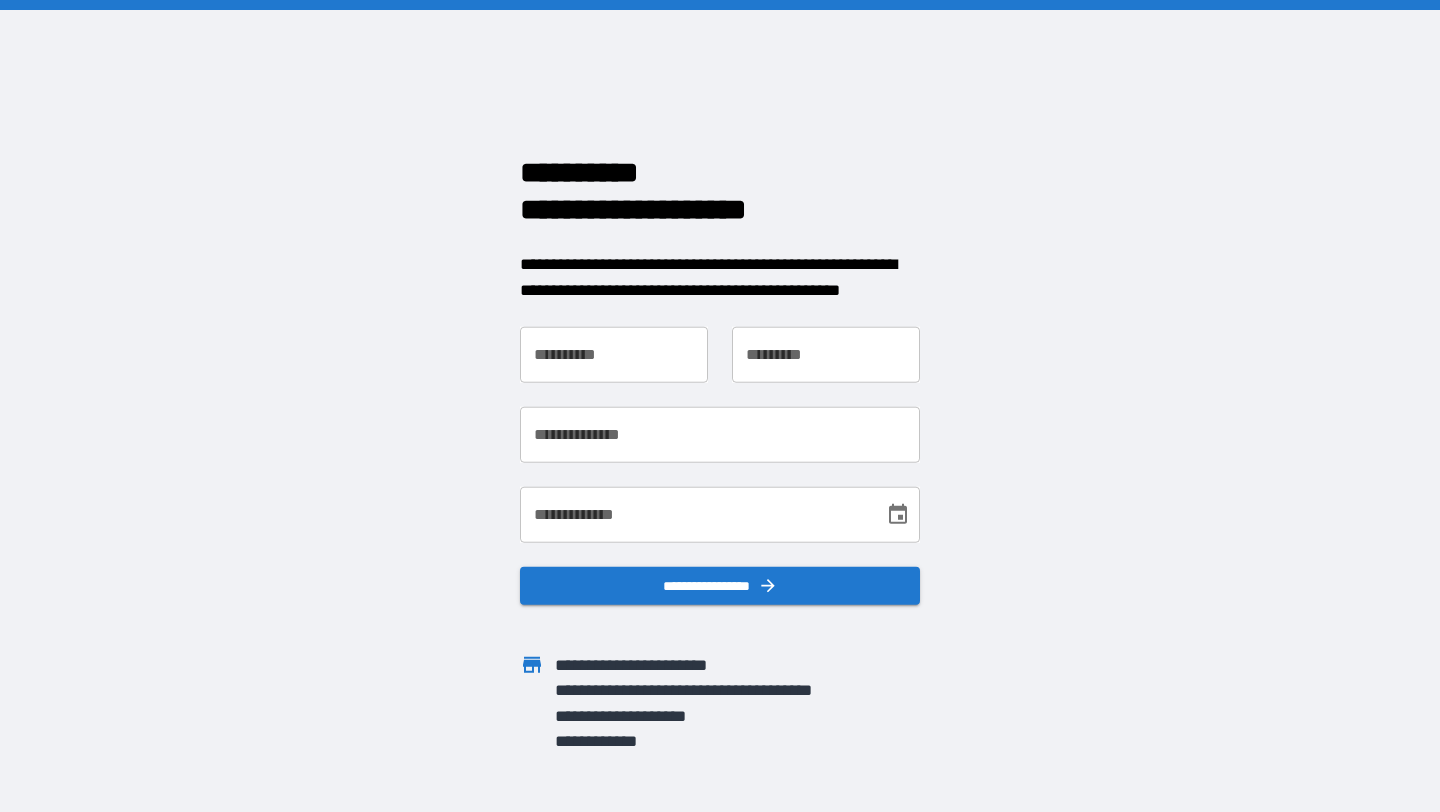 click on "**********" at bounding box center [614, 355] 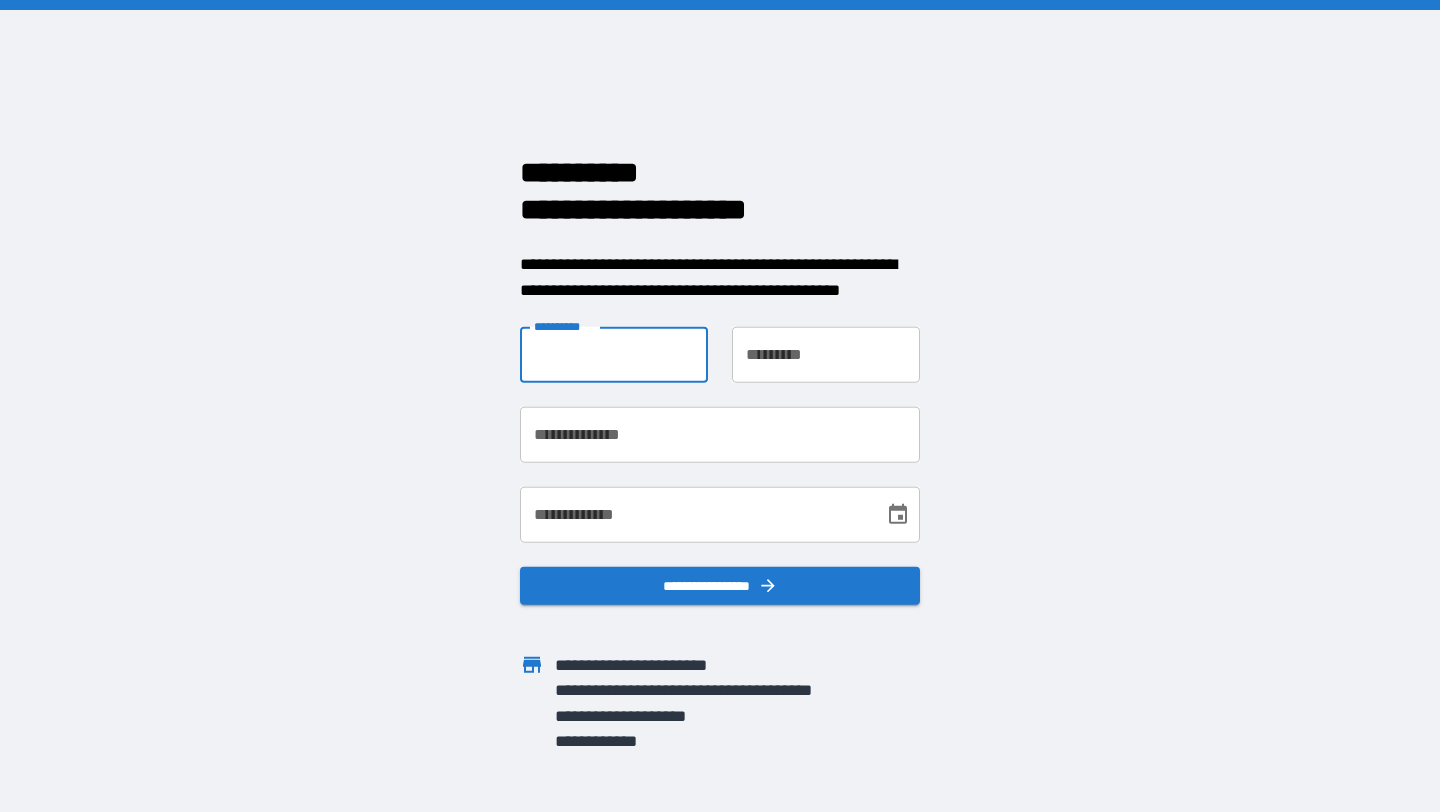 type on "******" 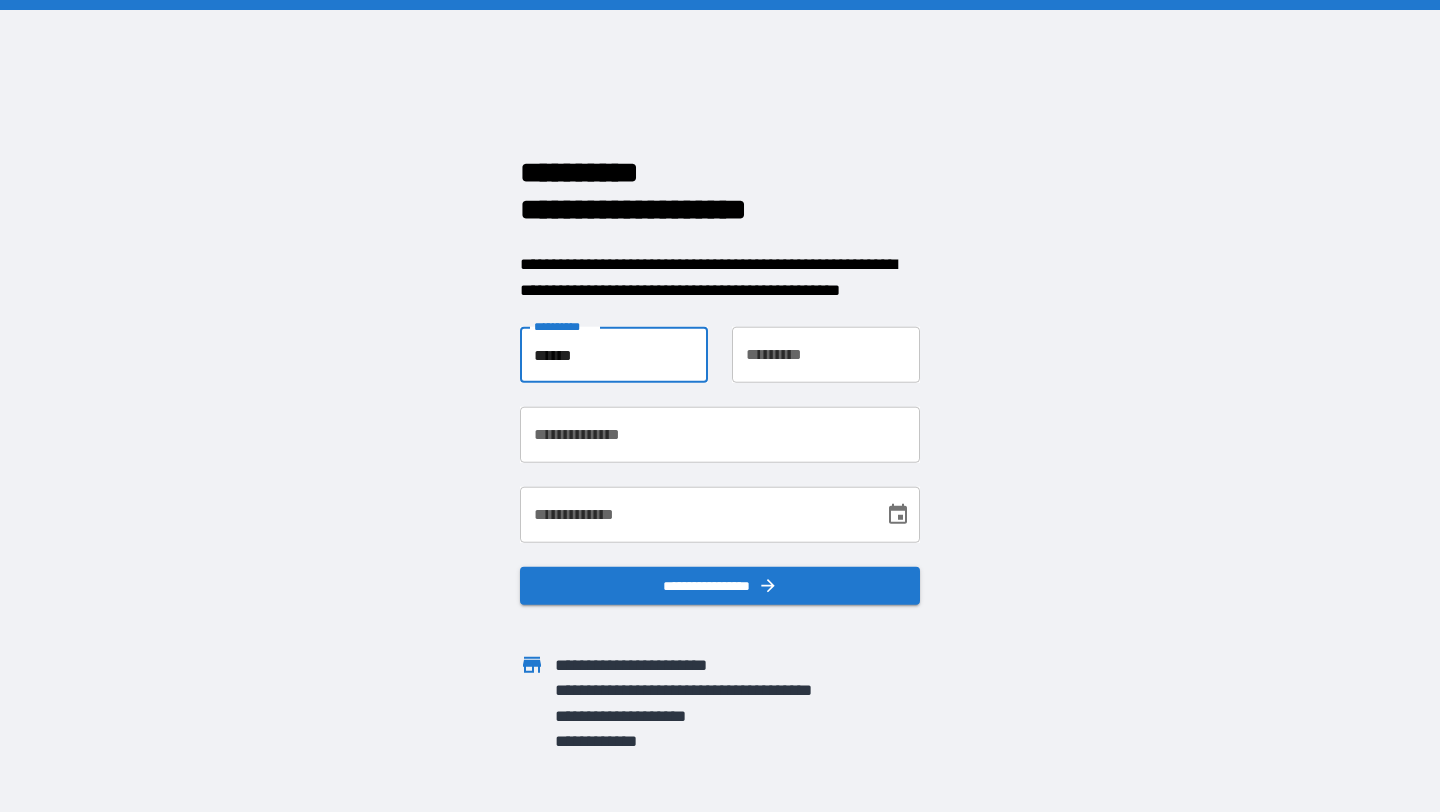 type on "******" 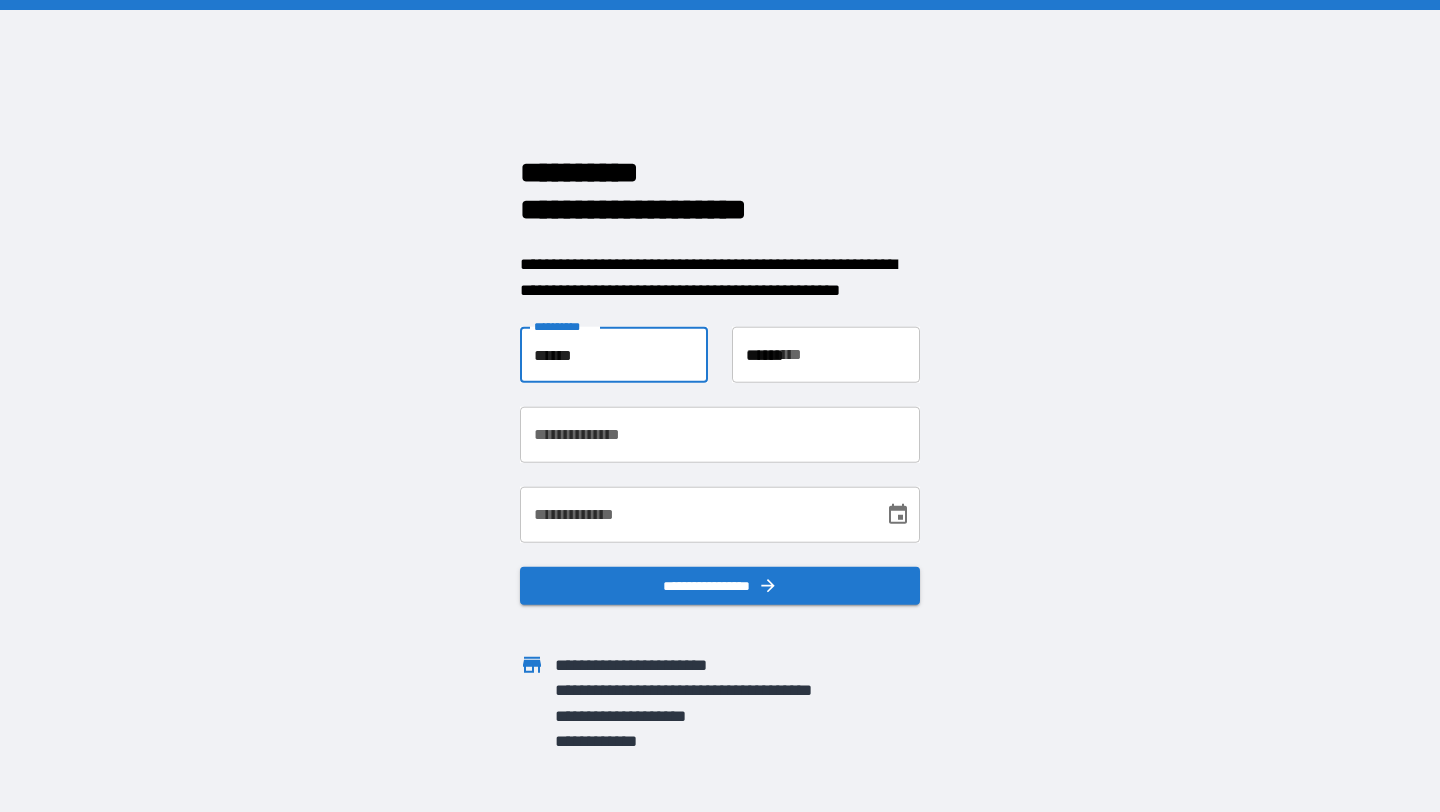 type on "**********" 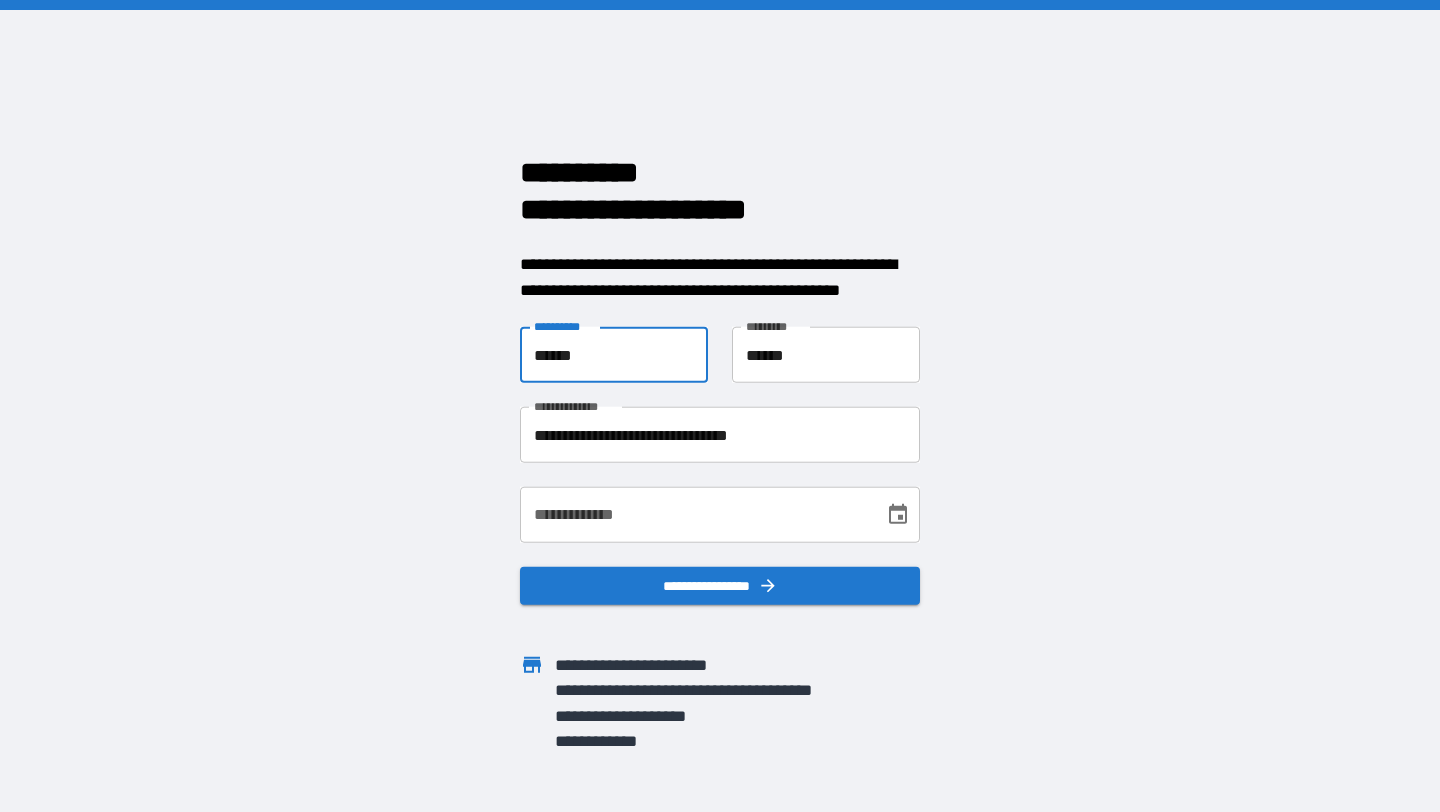 click on "**********" at bounding box center [695, 515] 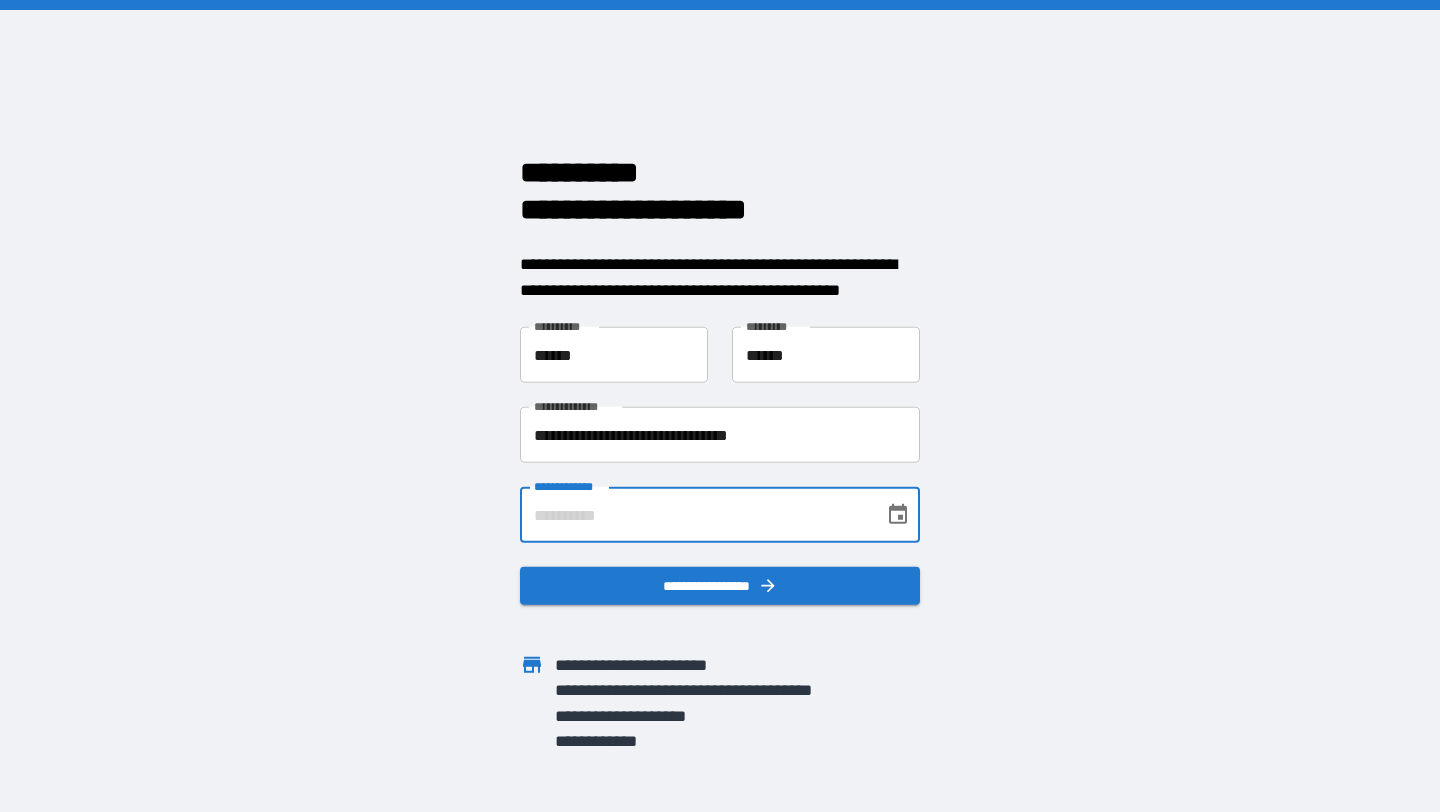 type on "**********" 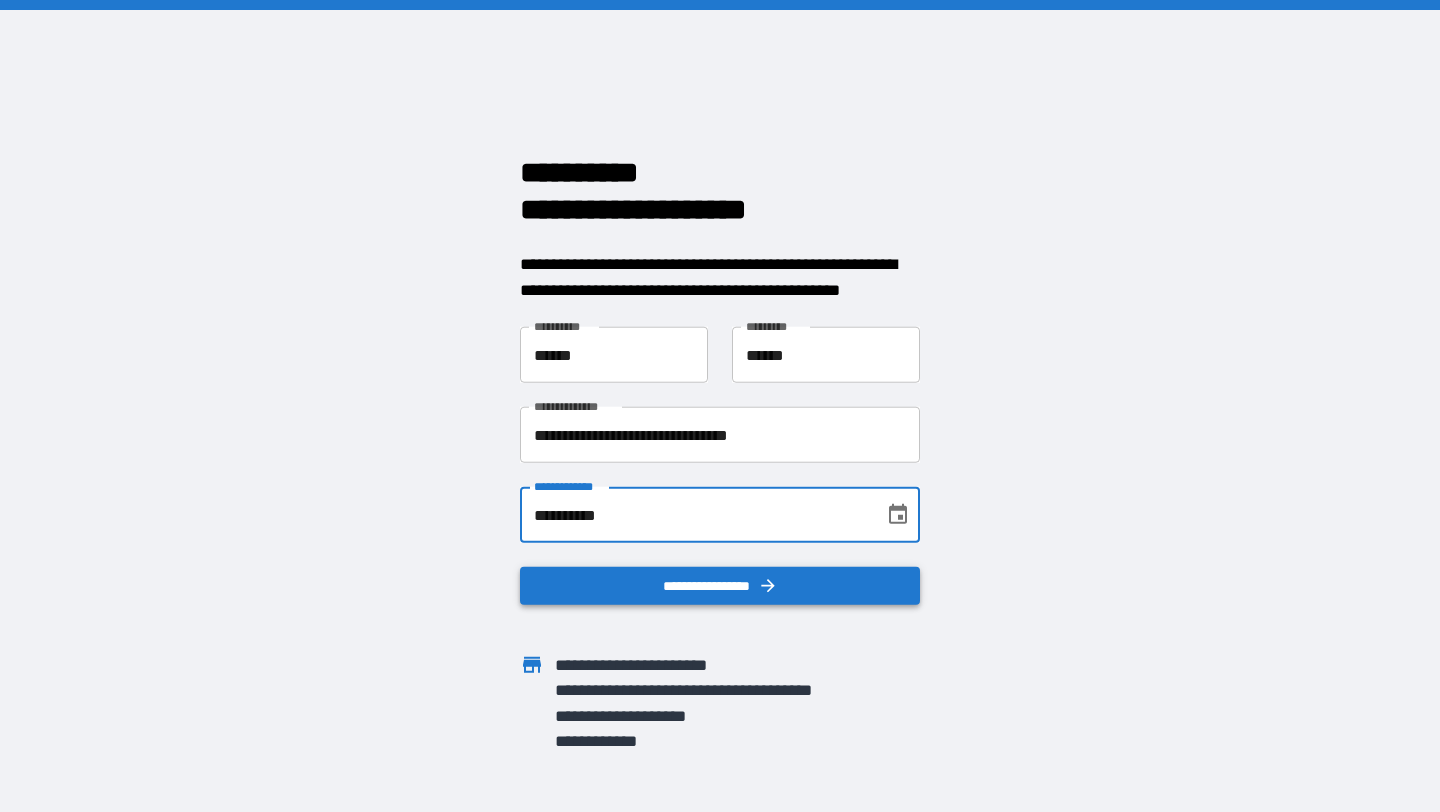 click on "**********" at bounding box center (720, 586) 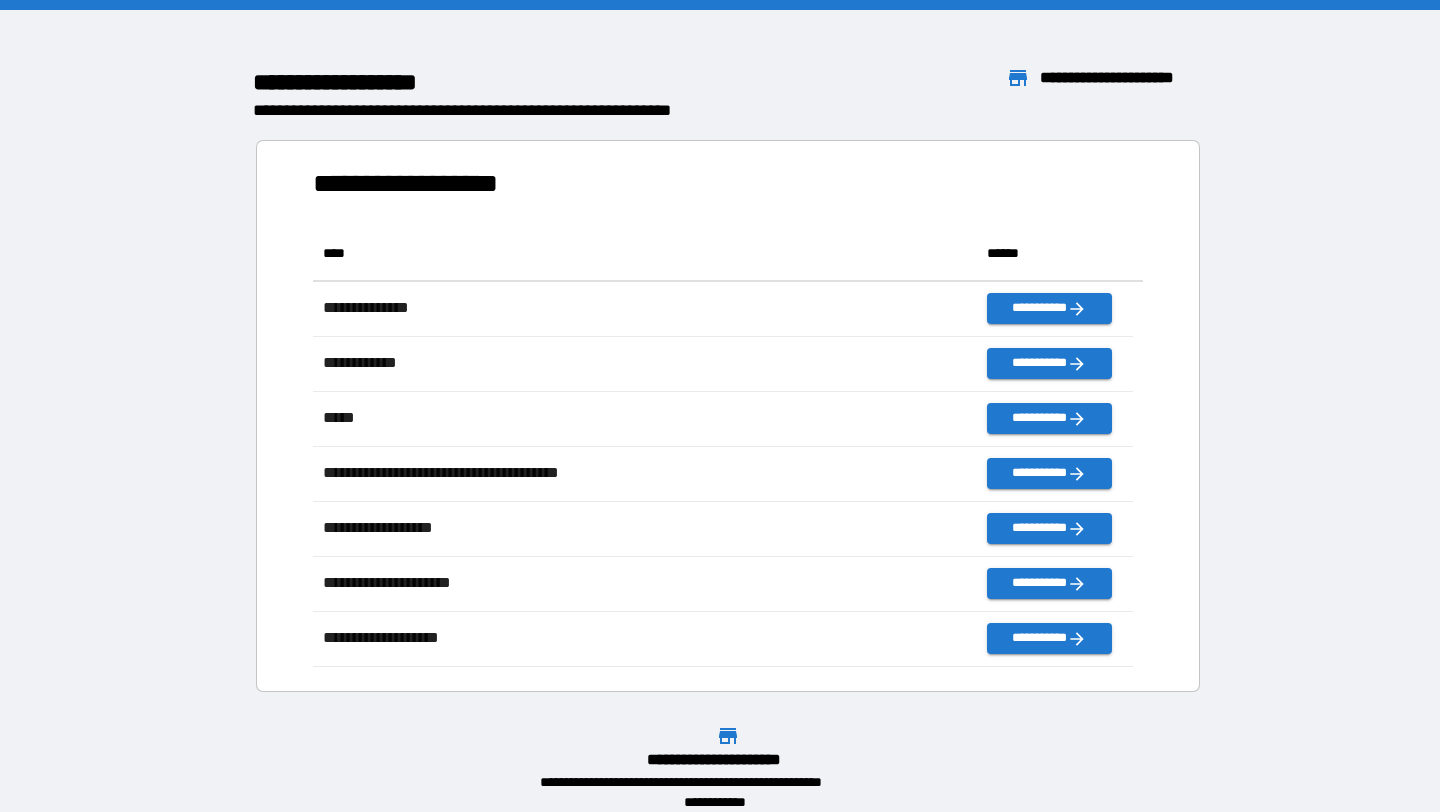 scroll, scrollTop: 426, scrollLeft: 805, axis: both 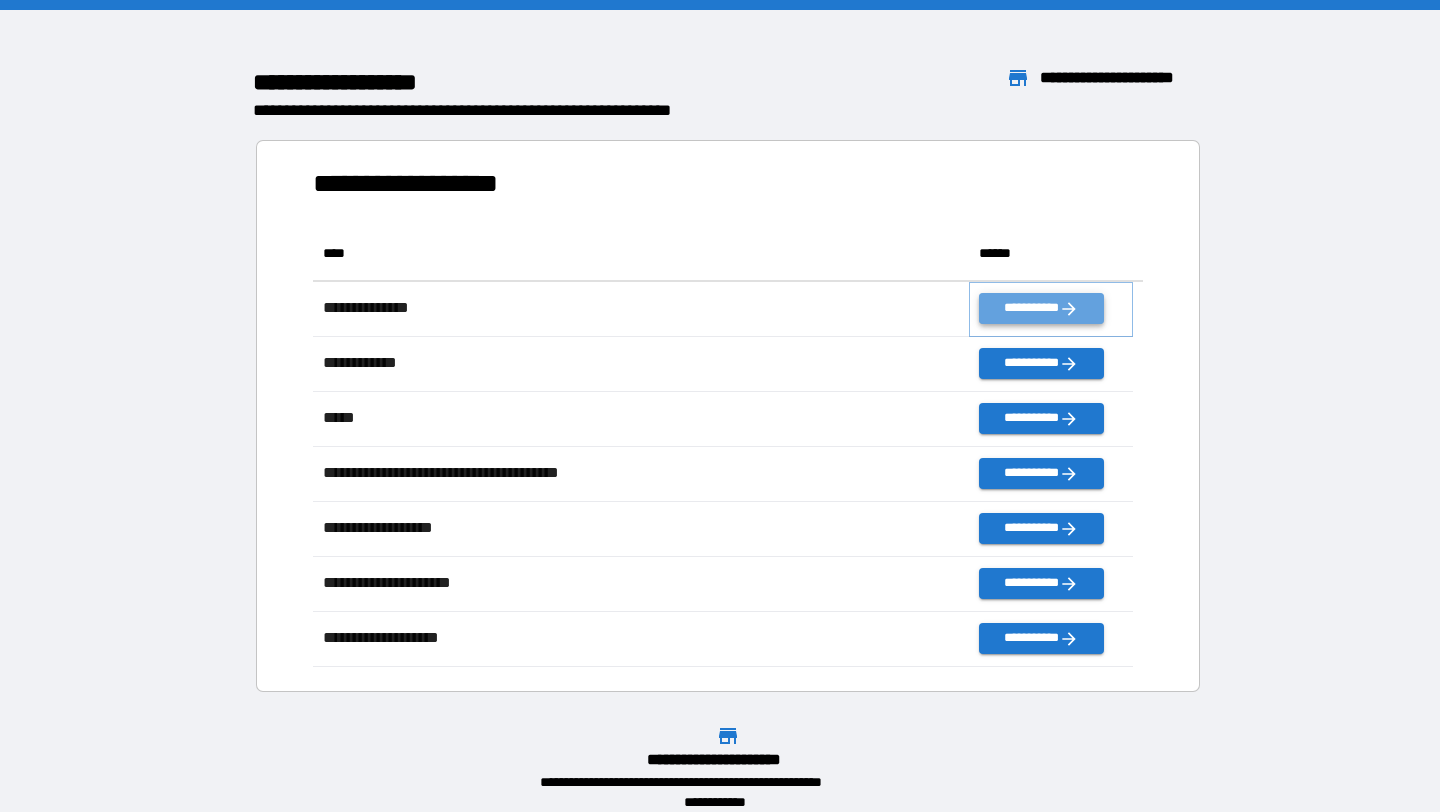 click on "**********" at bounding box center (1041, 308) 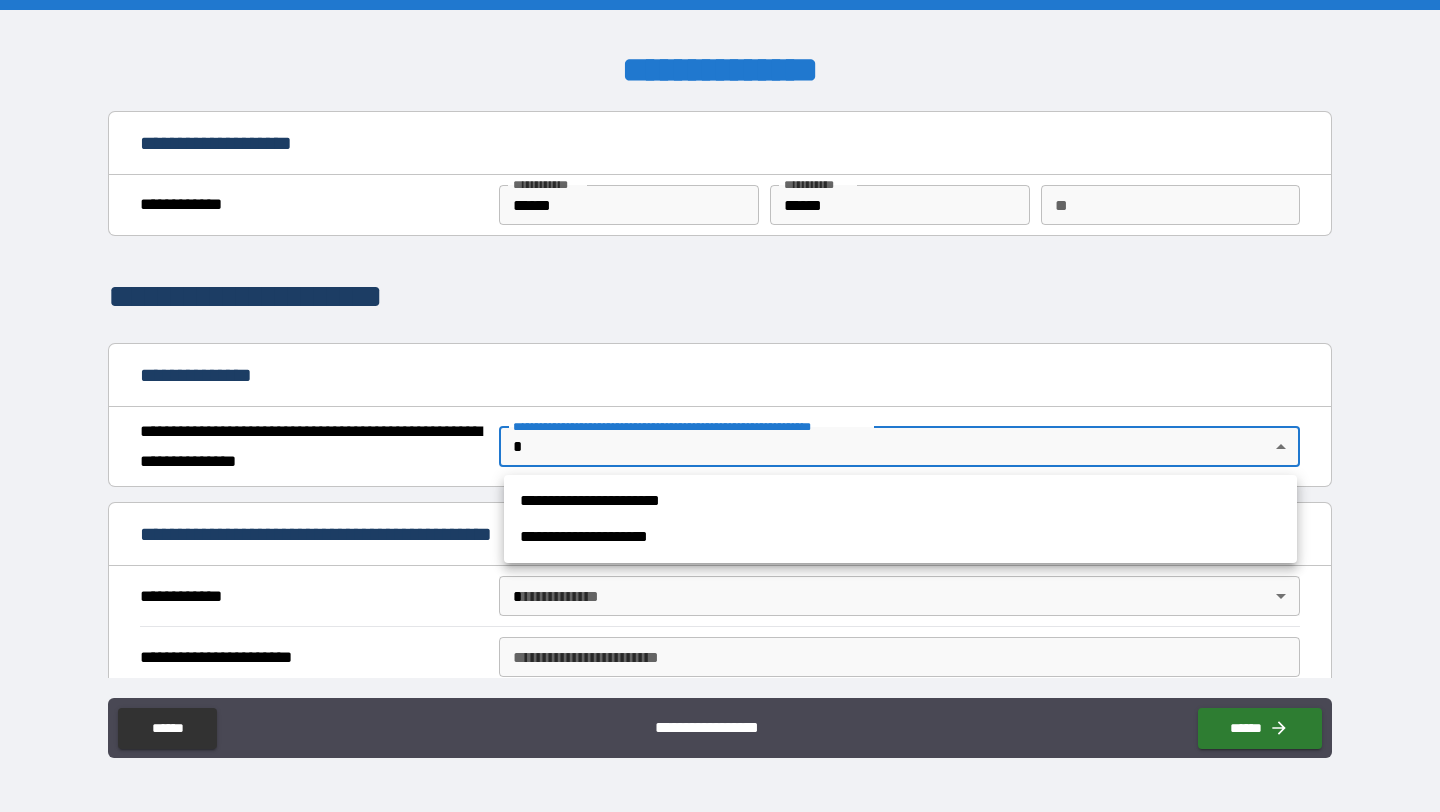 click on "**********" at bounding box center [720, 406] 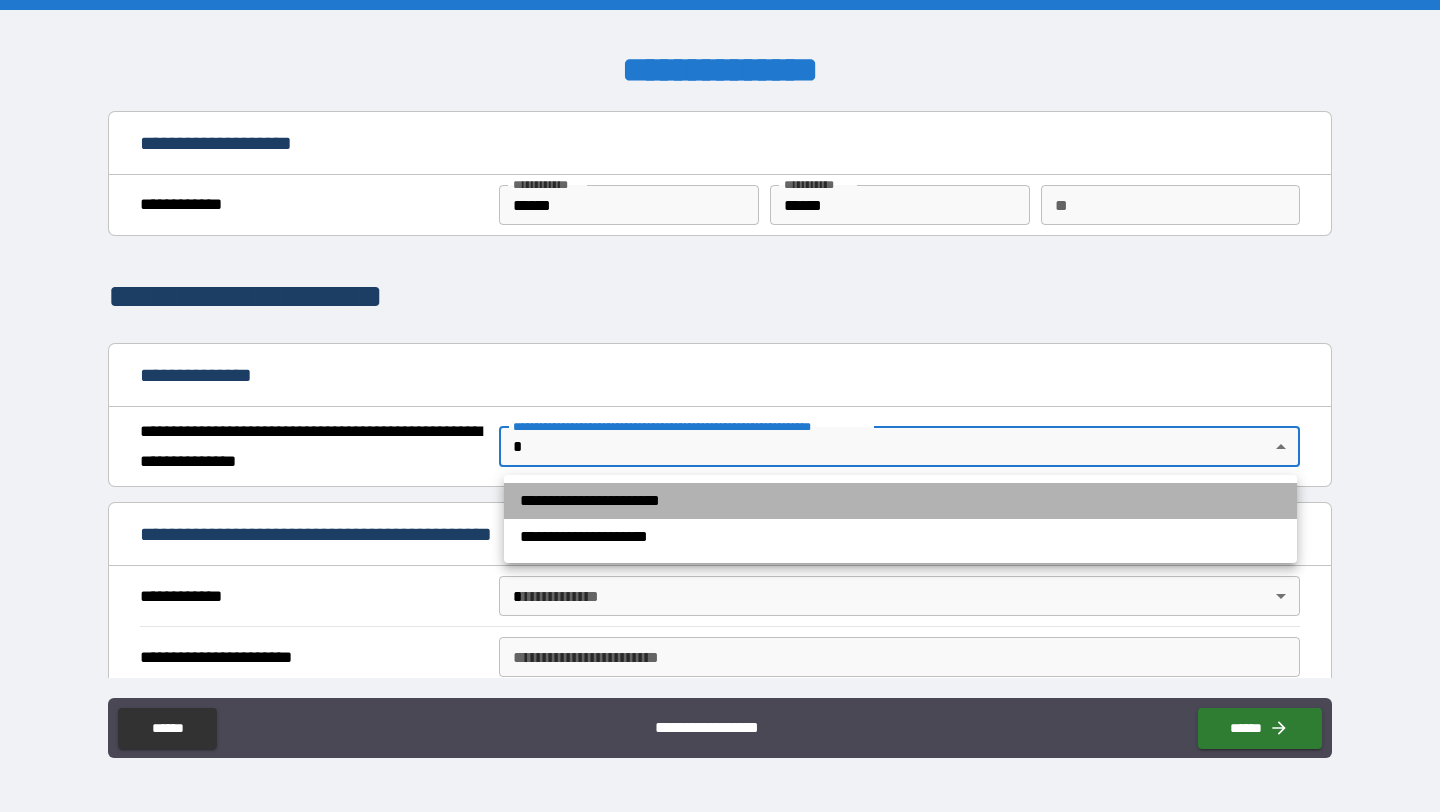 click on "**********" at bounding box center (900, 501) 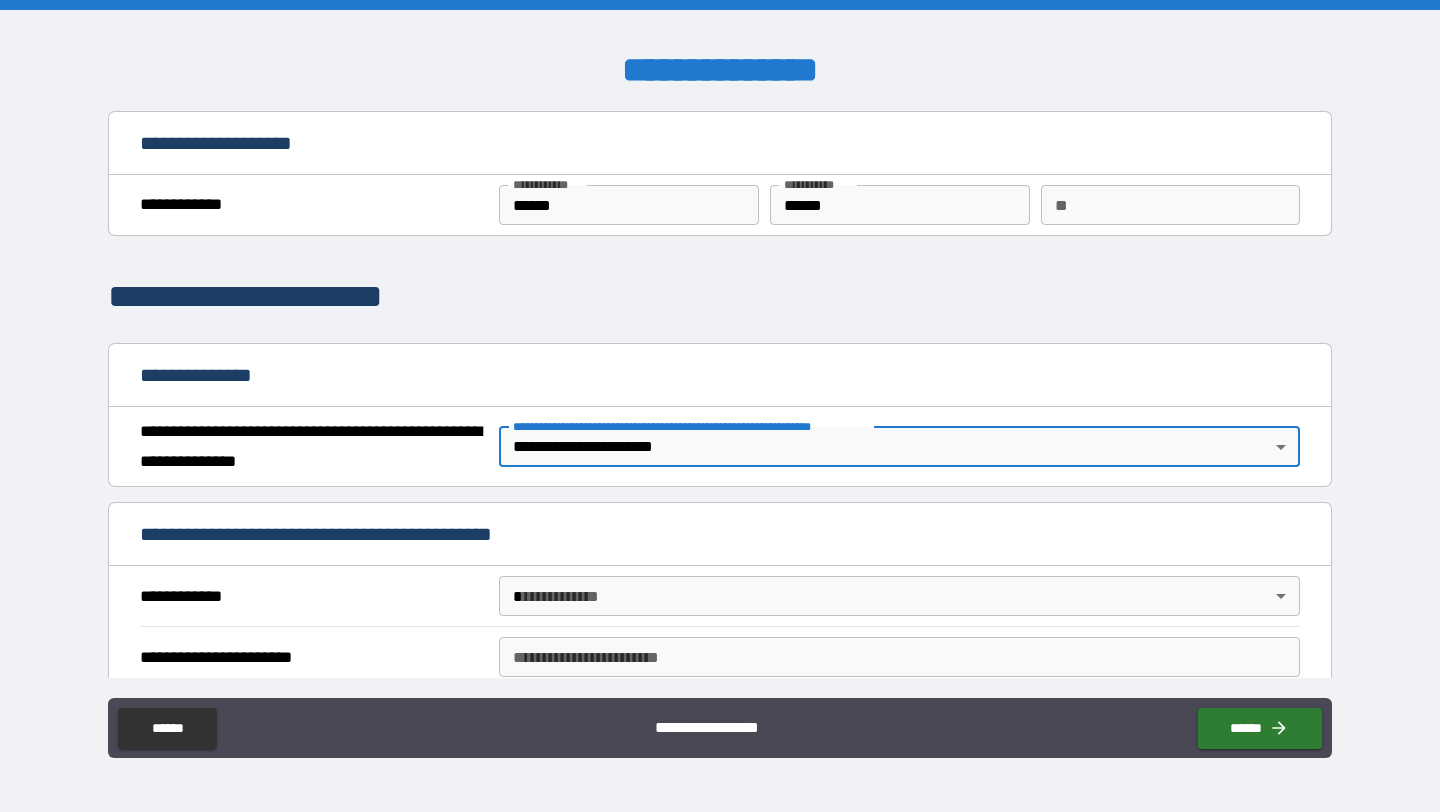 click on "**********" at bounding box center (720, 406) 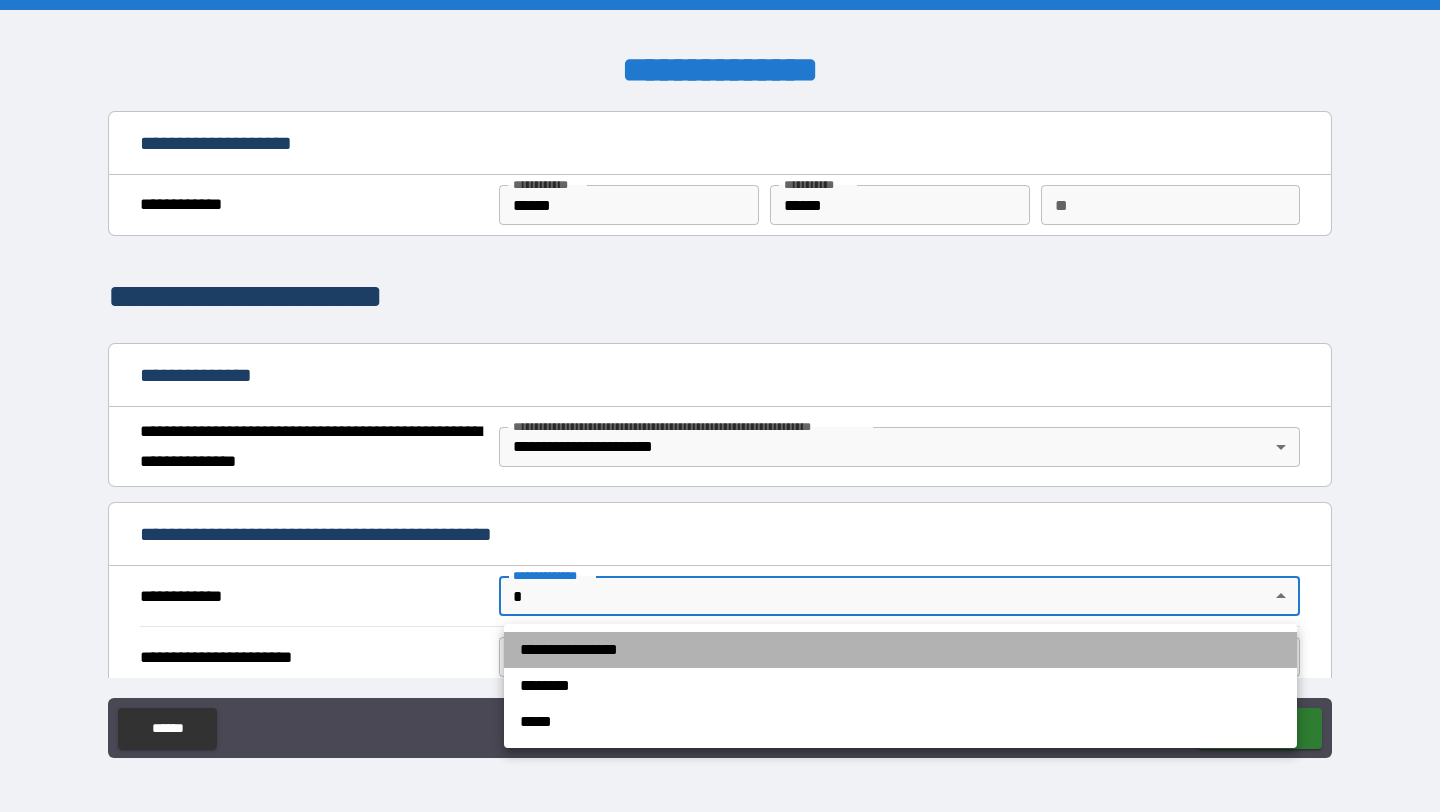 click on "**********" at bounding box center (900, 650) 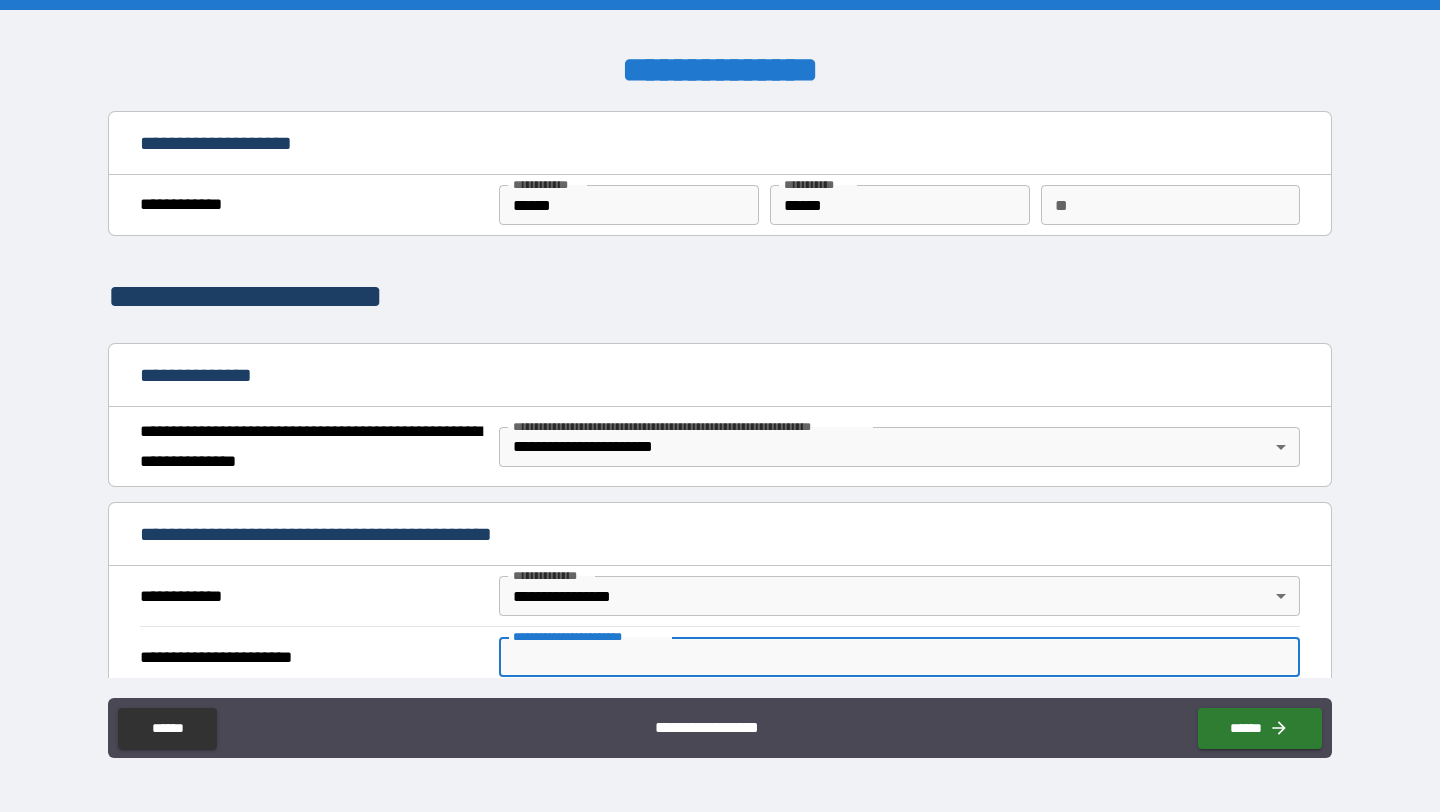 click on "**********" at bounding box center [899, 657] 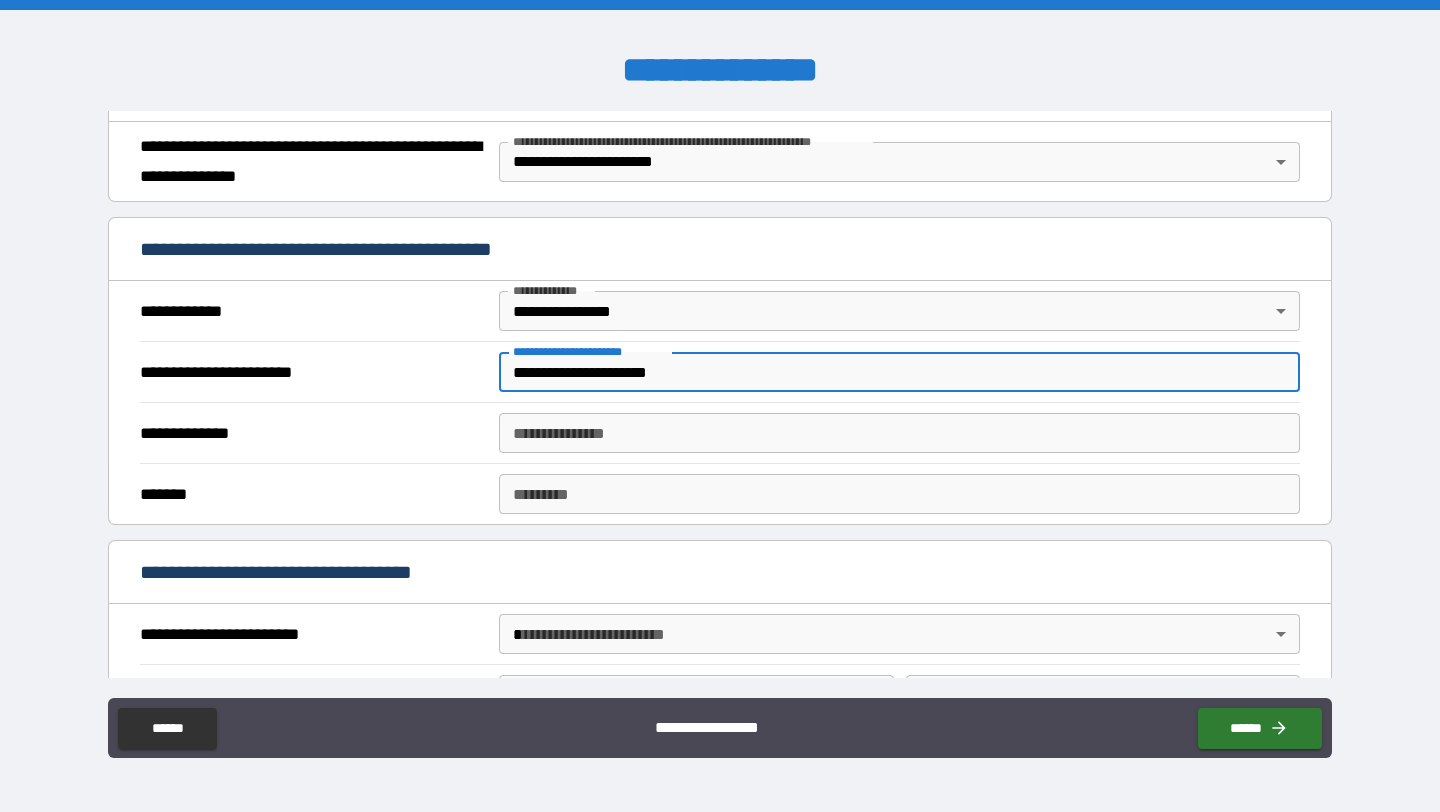 scroll, scrollTop: 290, scrollLeft: 0, axis: vertical 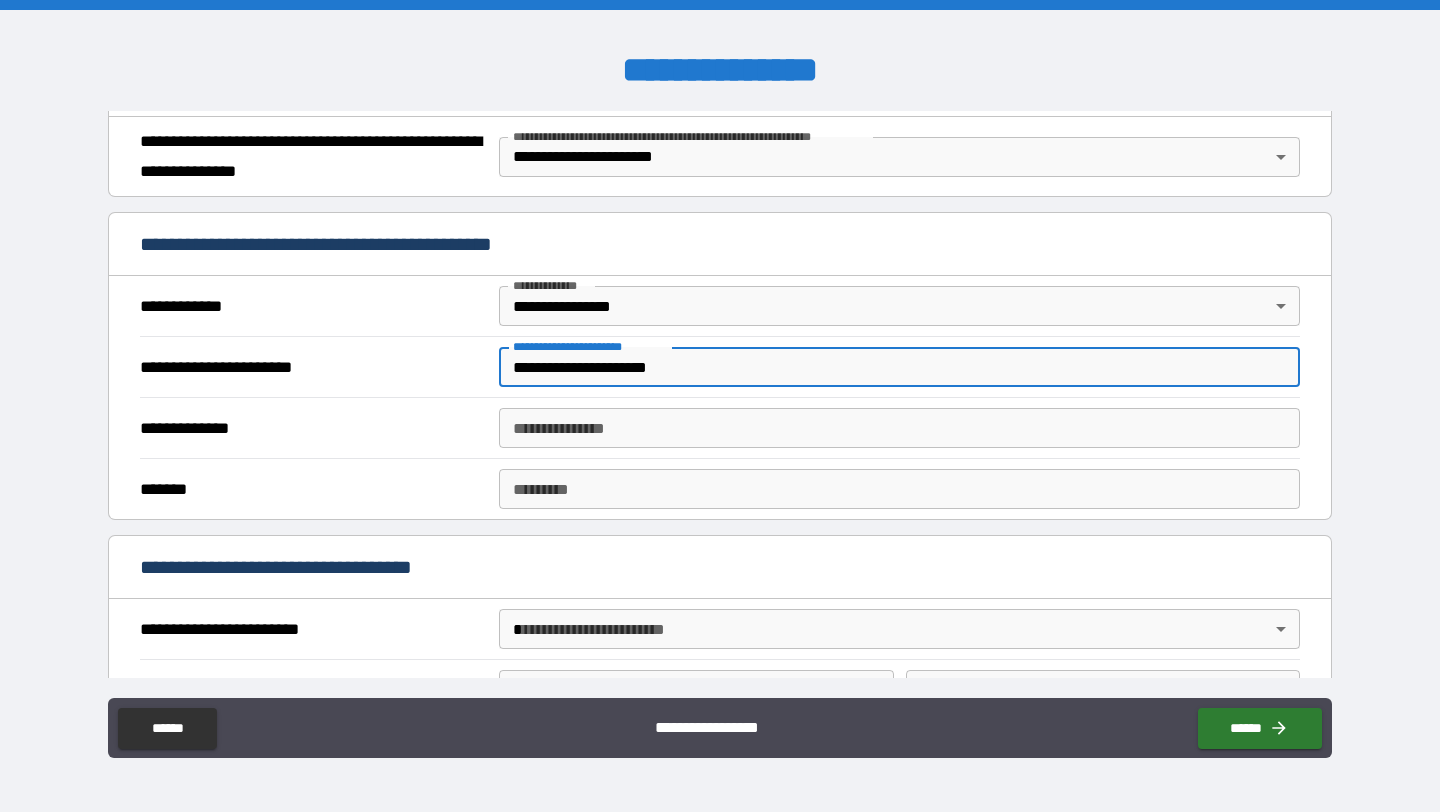 type on "**********" 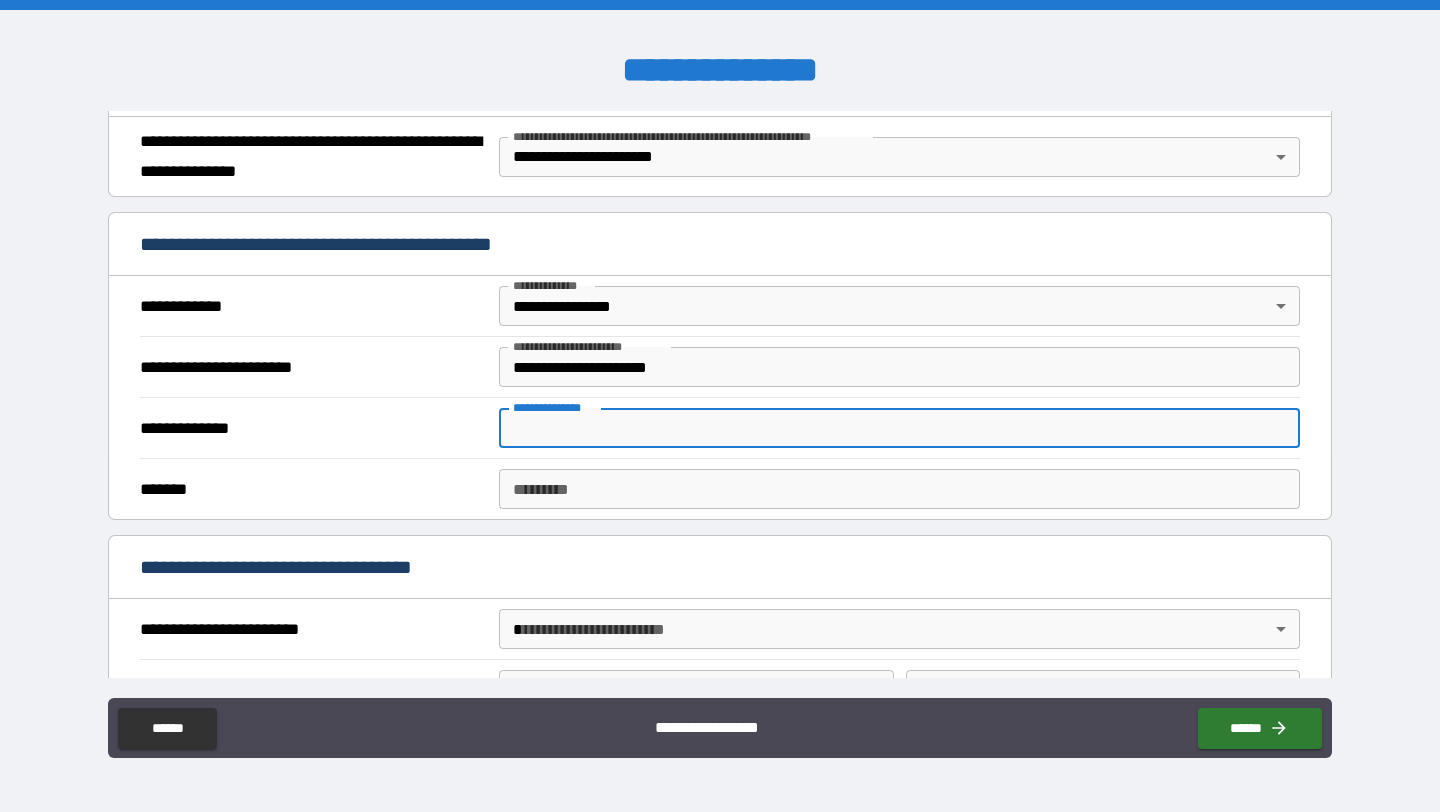 click on "**********" at bounding box center (899, 428) 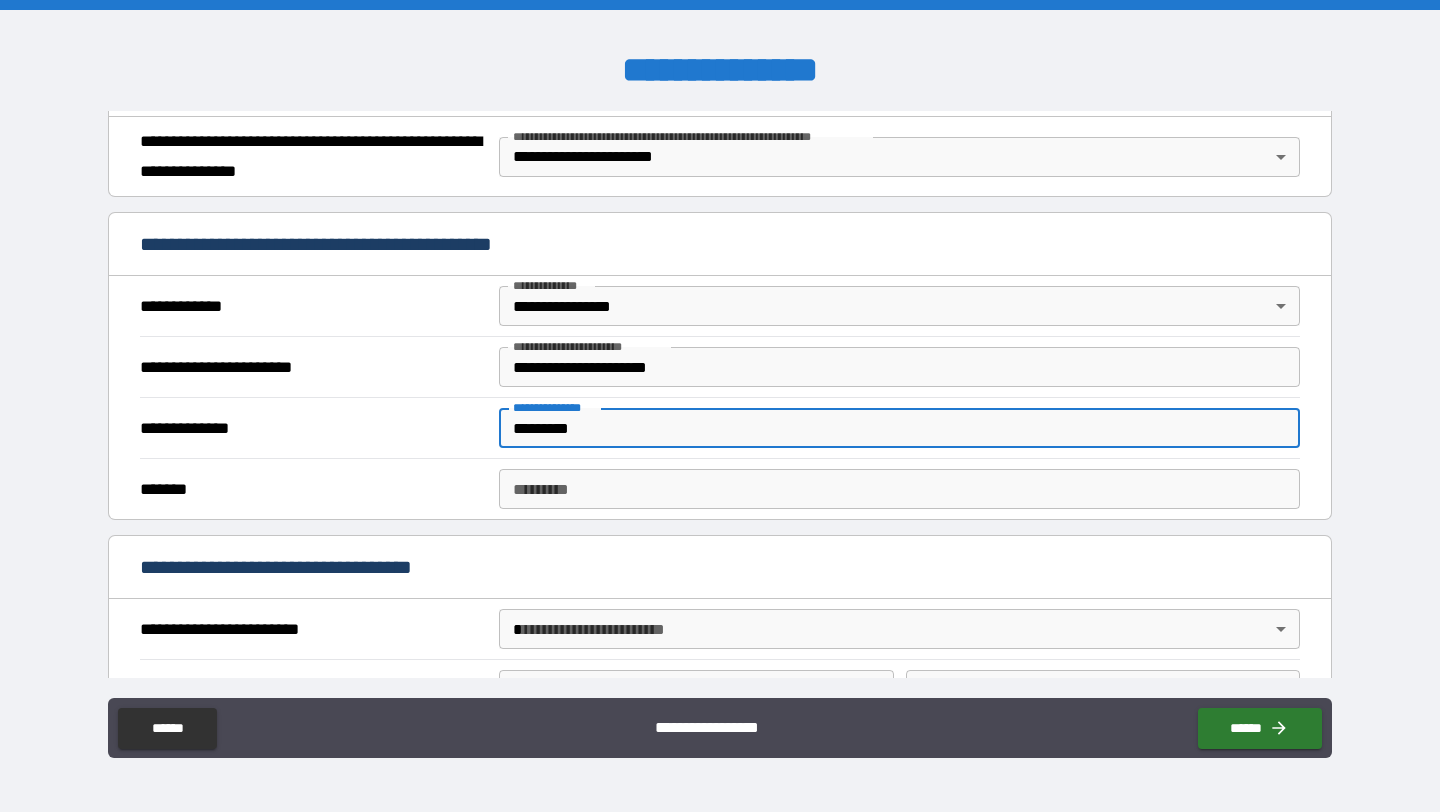 type on "*********" 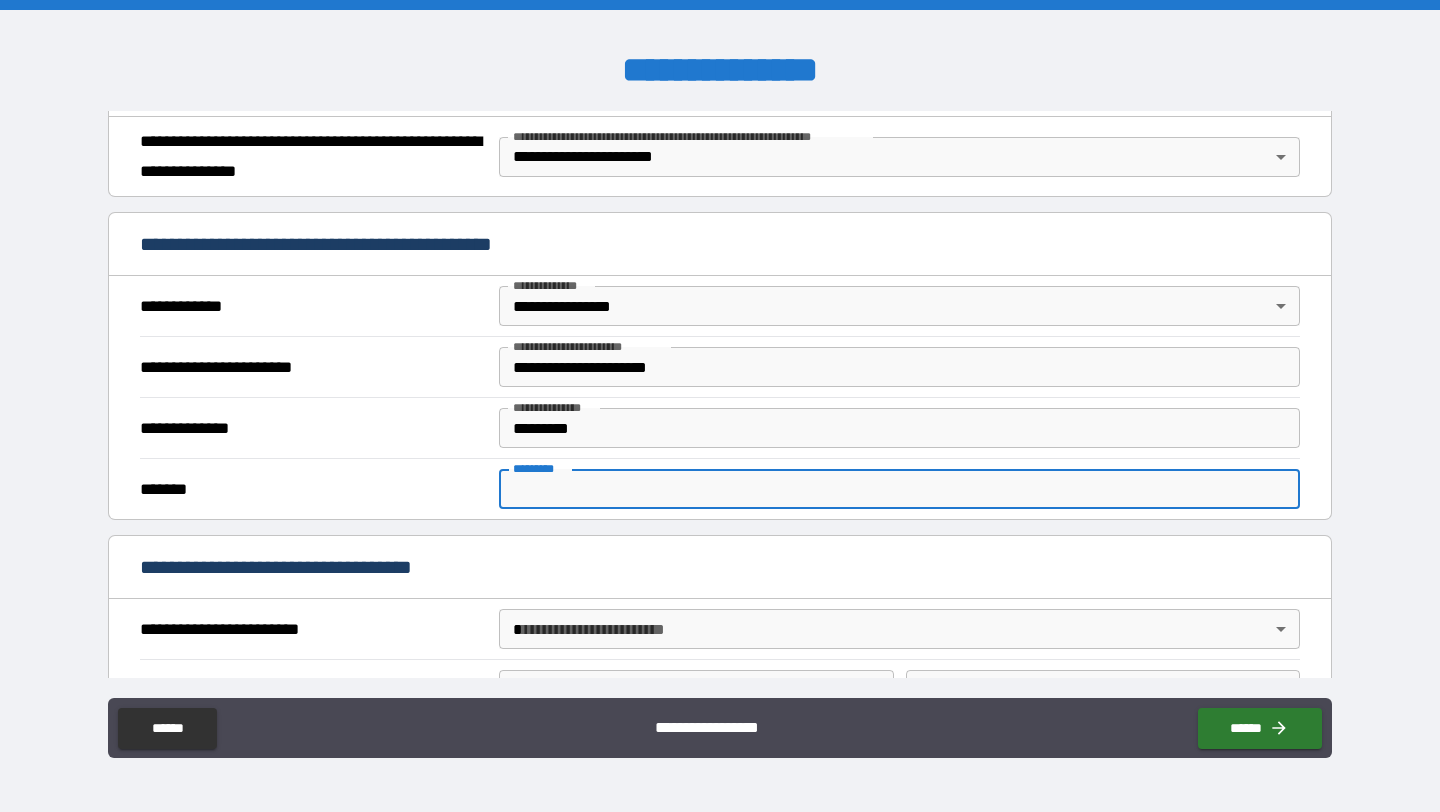 click on "*******   *" at bounding box center (899, 489) 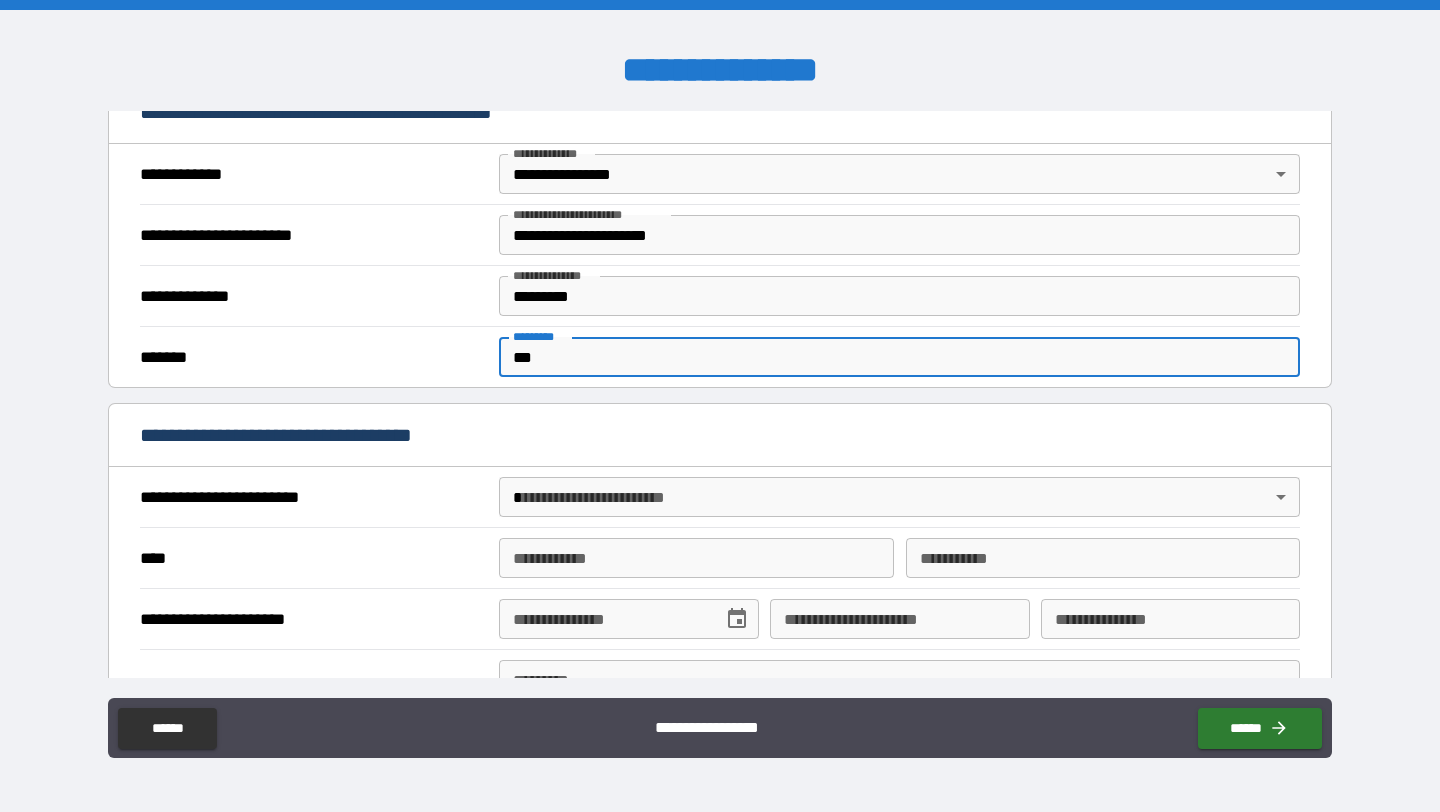 scroll, scrollTop: 434, scrollLeft: 0, axis: vertical 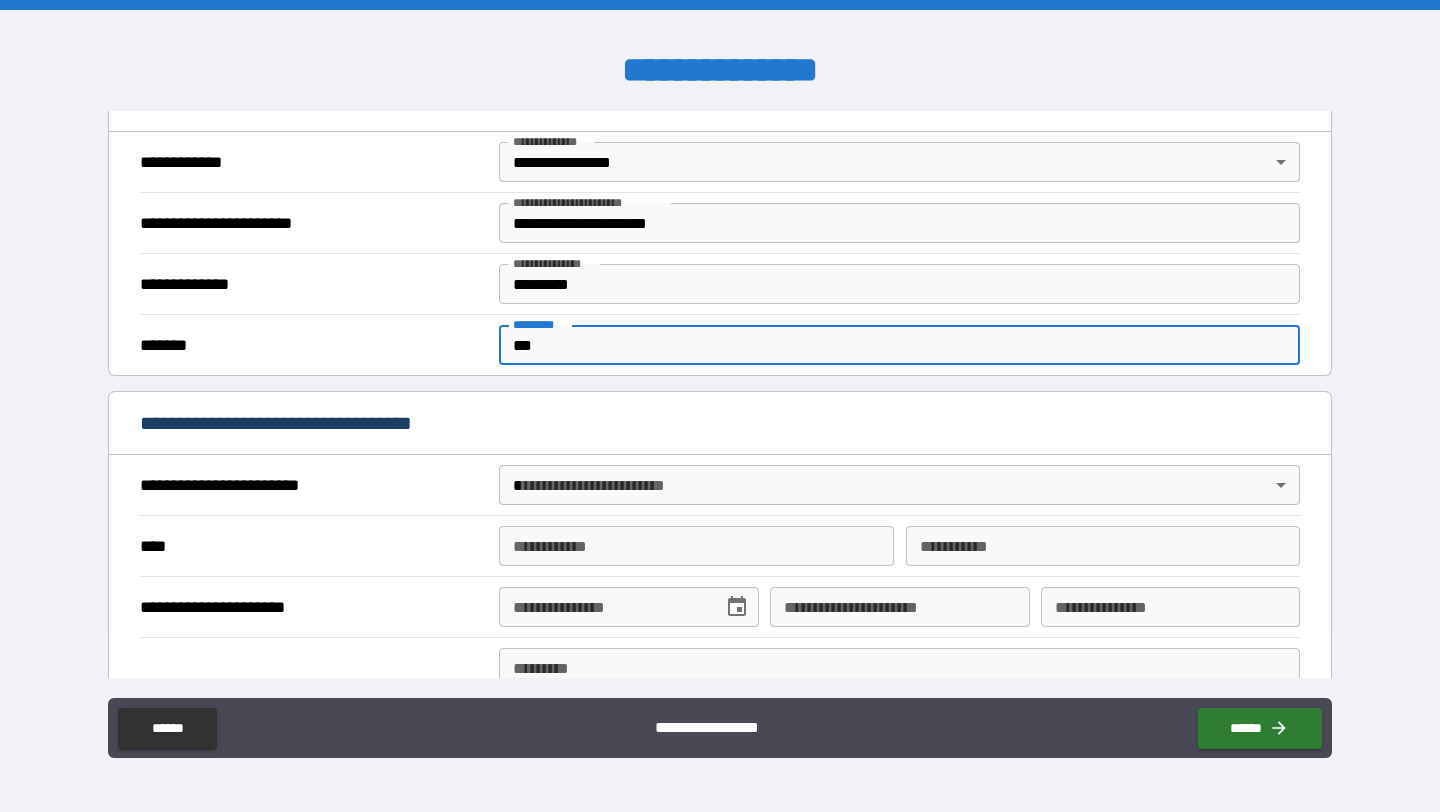 type on "***" 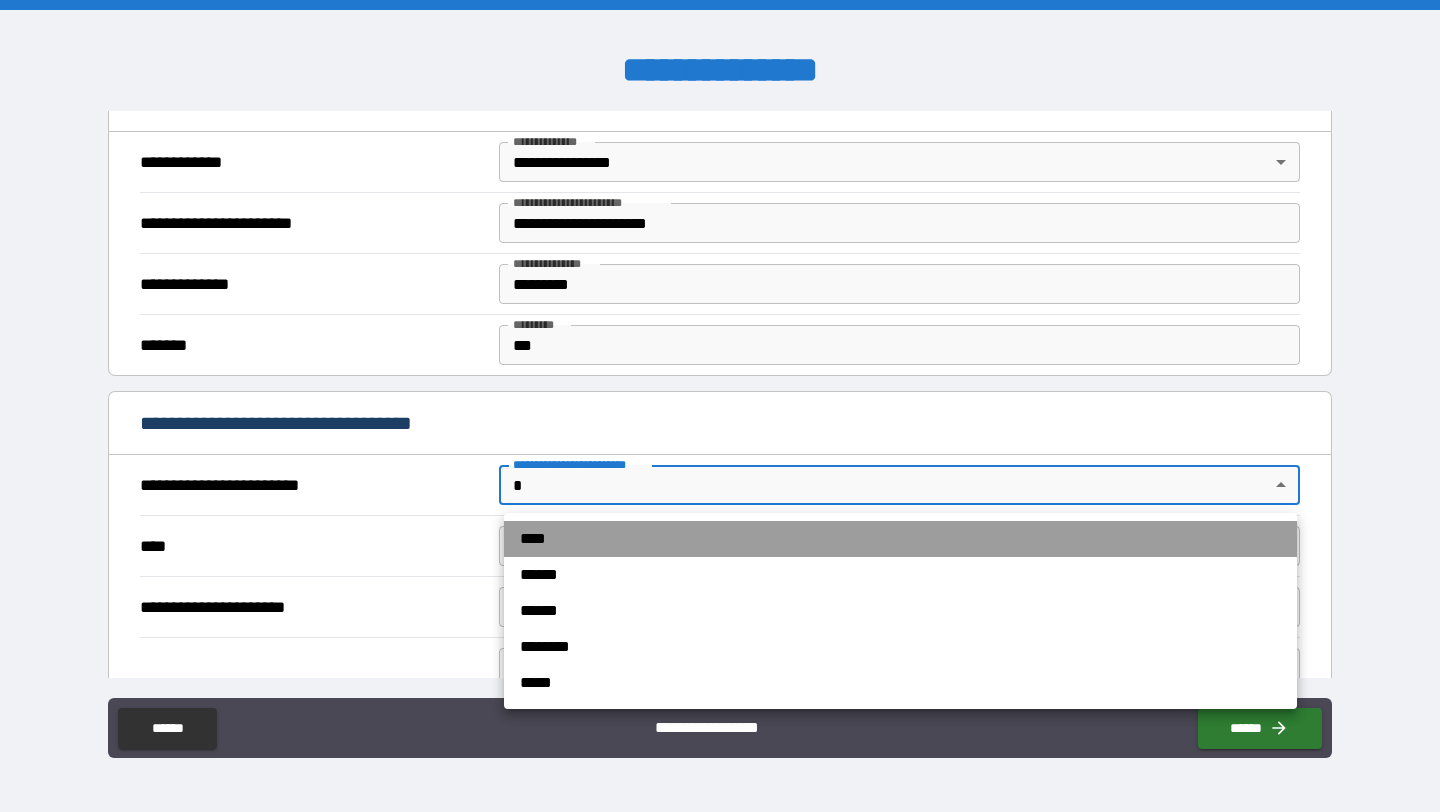 click on "****" at bounding box center [900, 539] 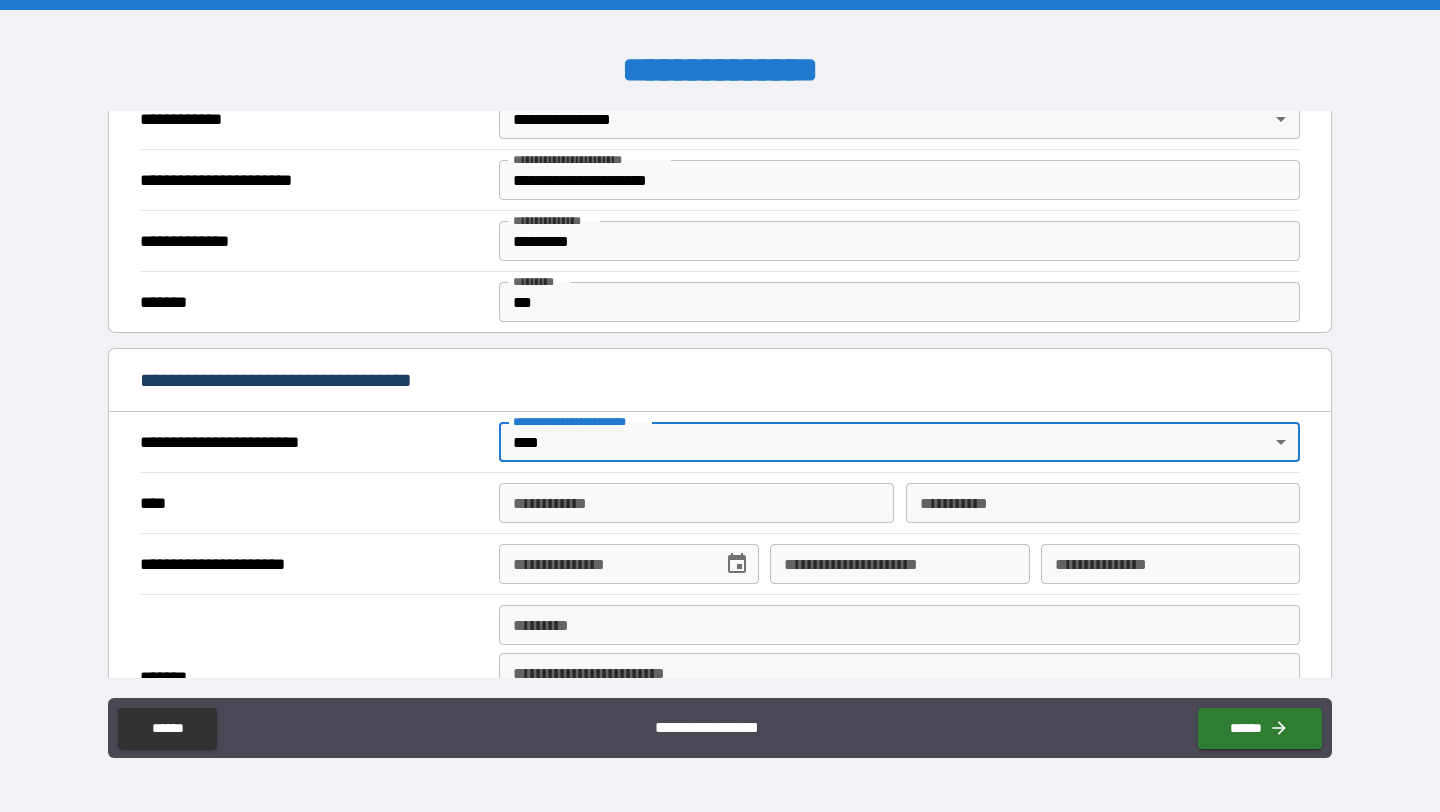 scroll, scrollTop: 488, scrollLeft: 0, axis: vertical 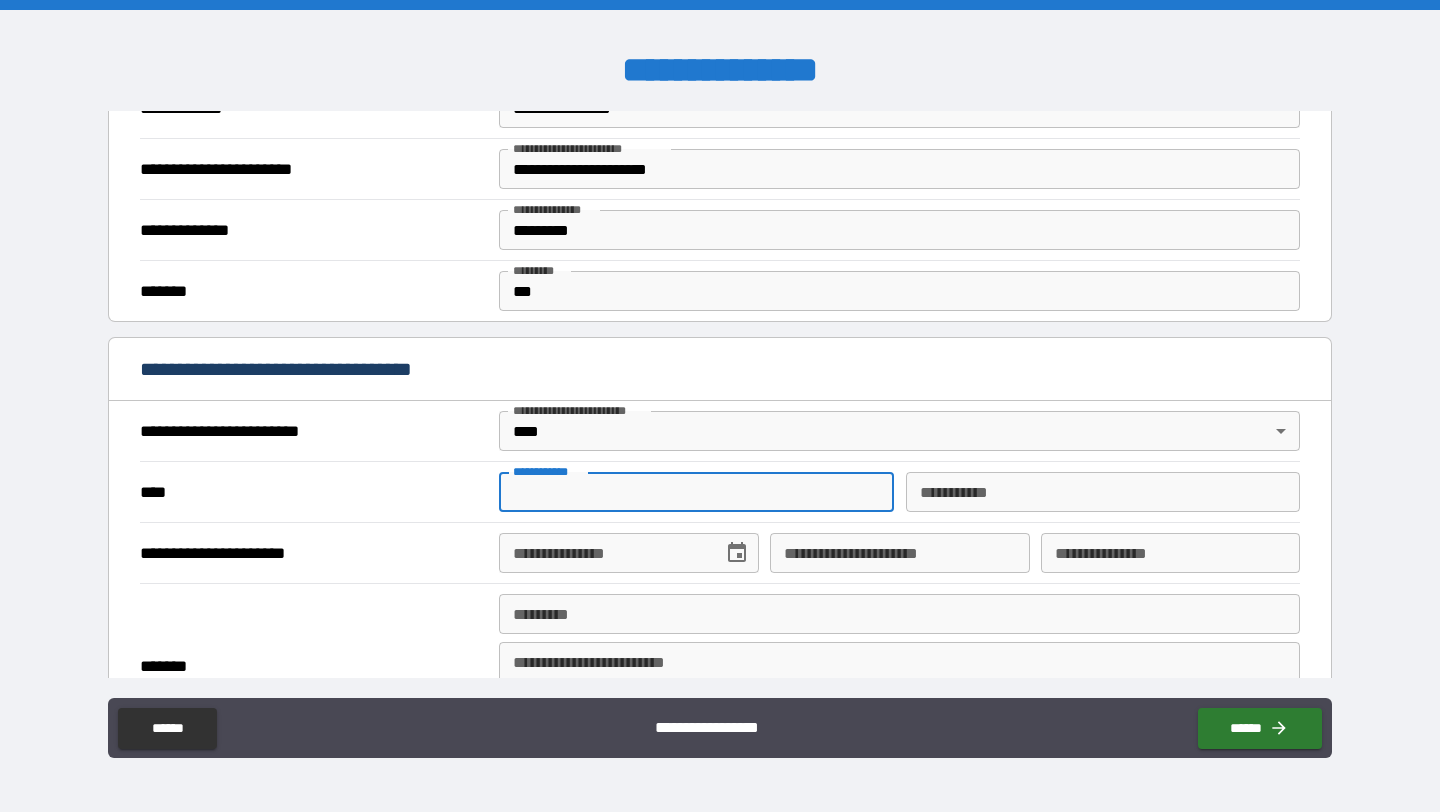 click on "**********" at bounding box center [696, 492] 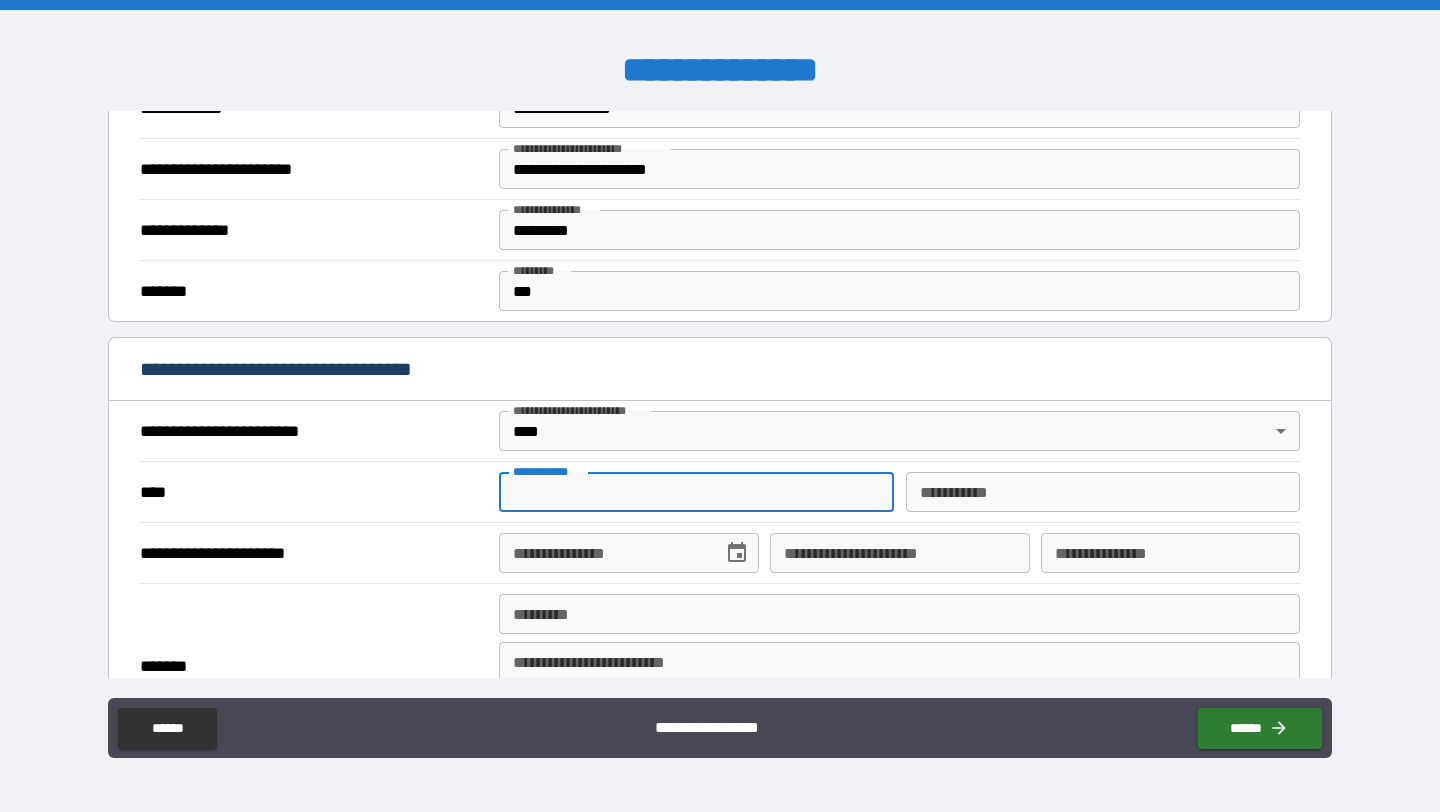 type on "******" 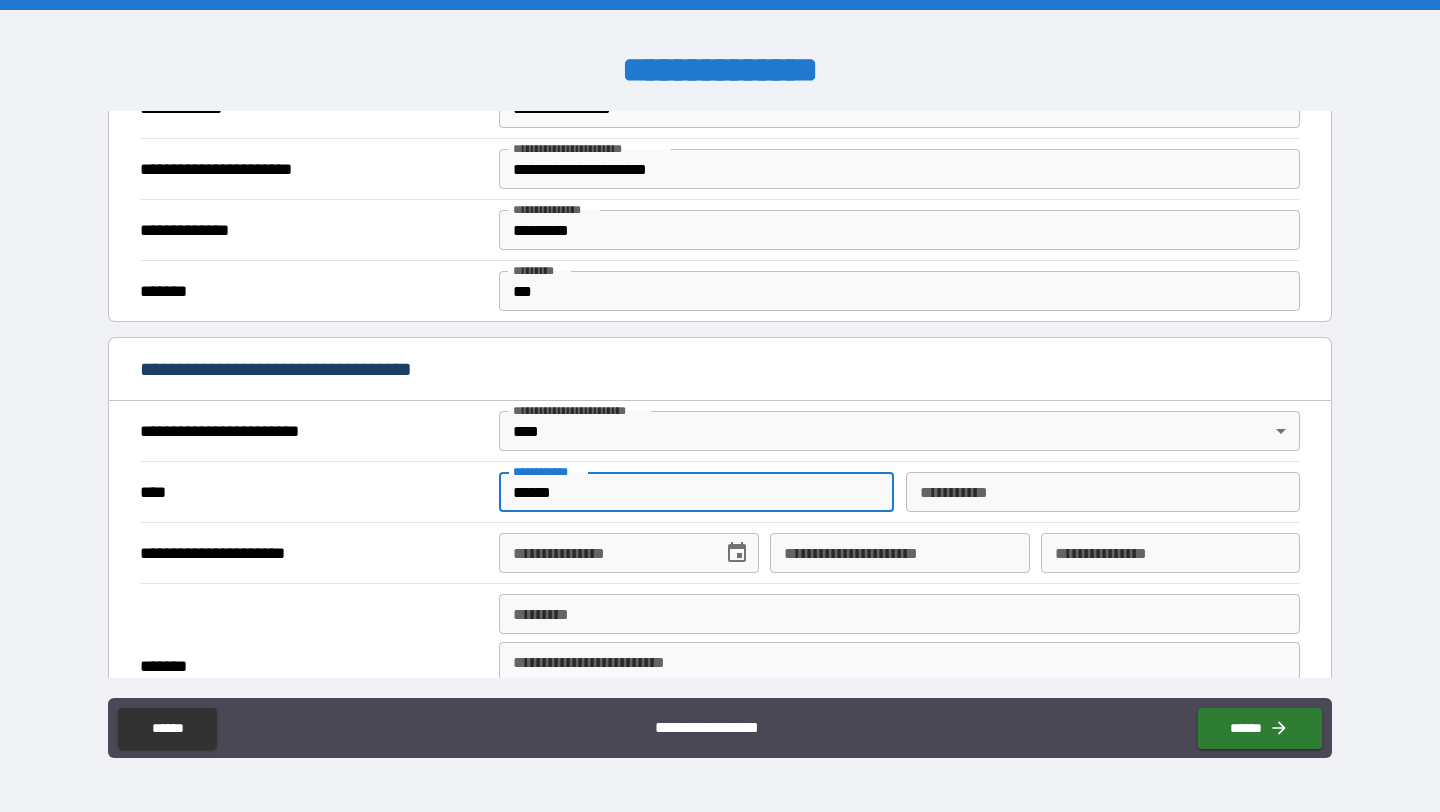 type on "******" 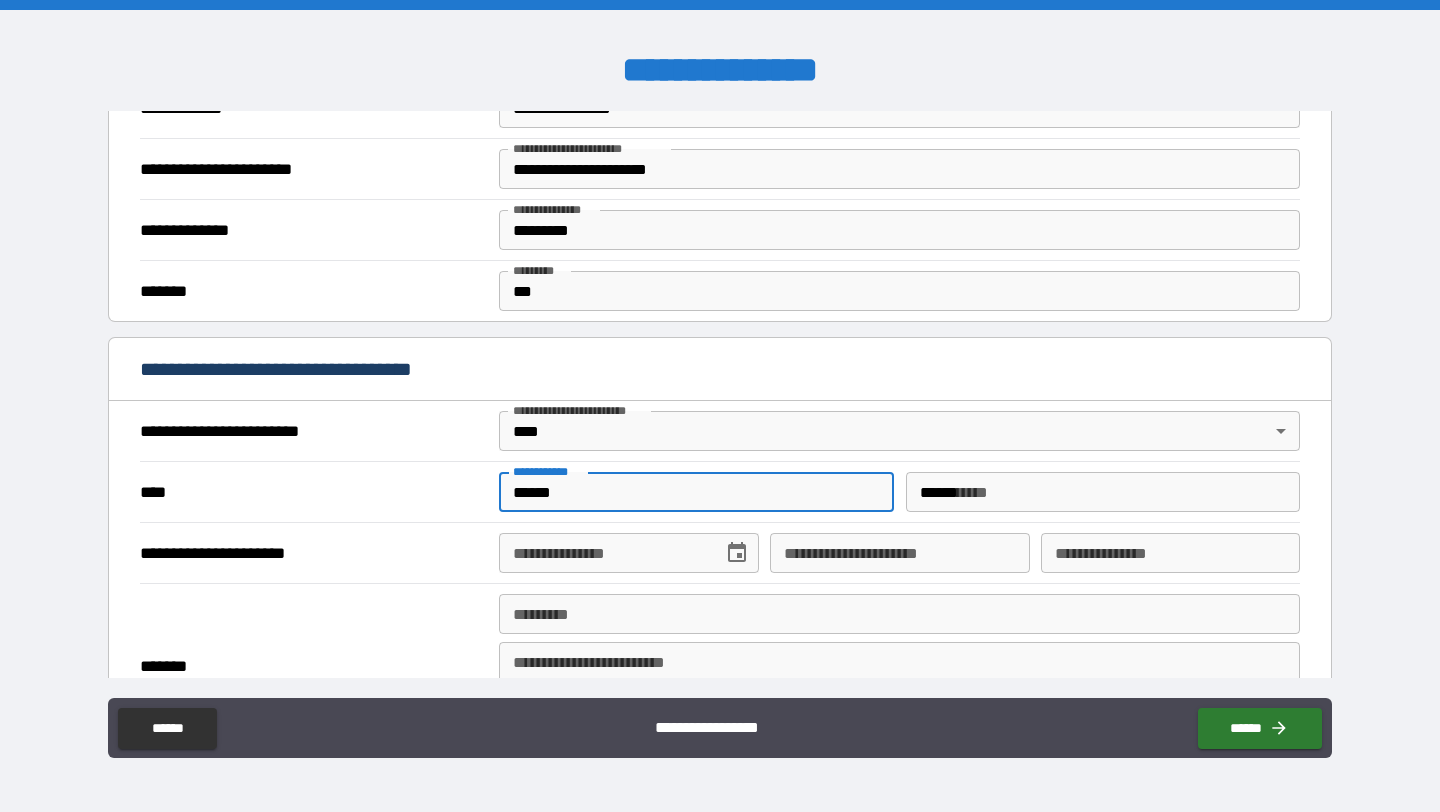 type on "**********" 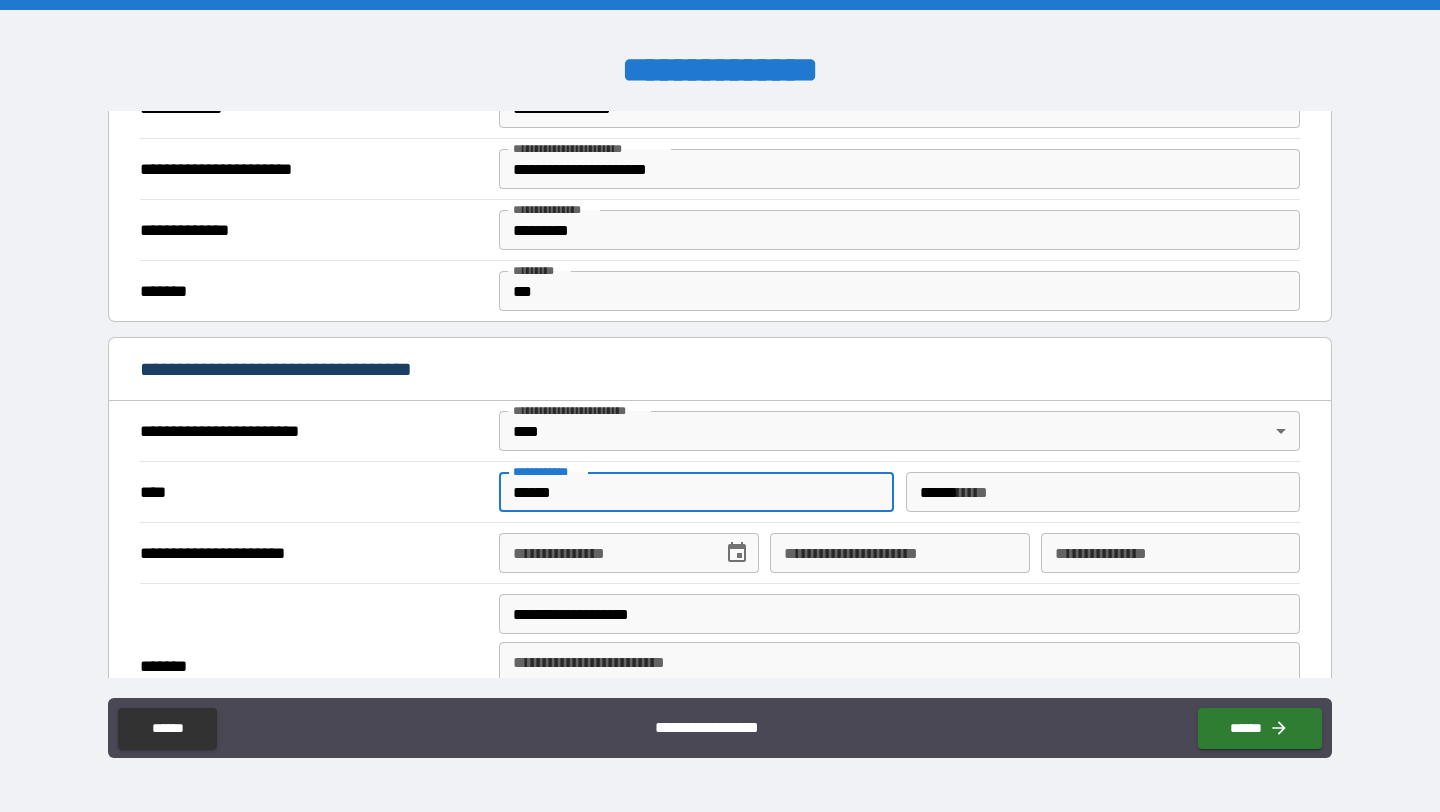 type on "*********" 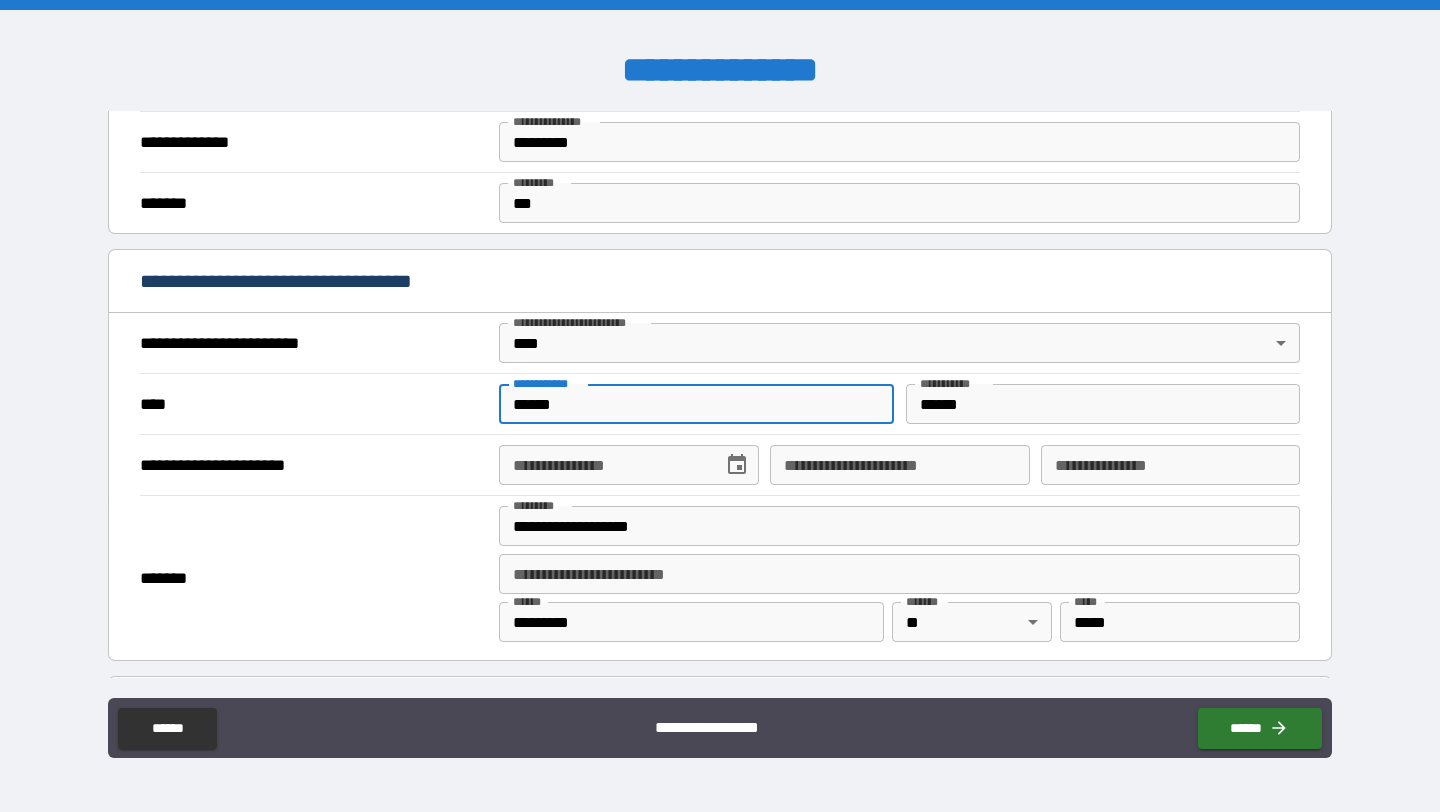 scroll, scrollTop: 598, scrollLeft: 0, axis: vertical 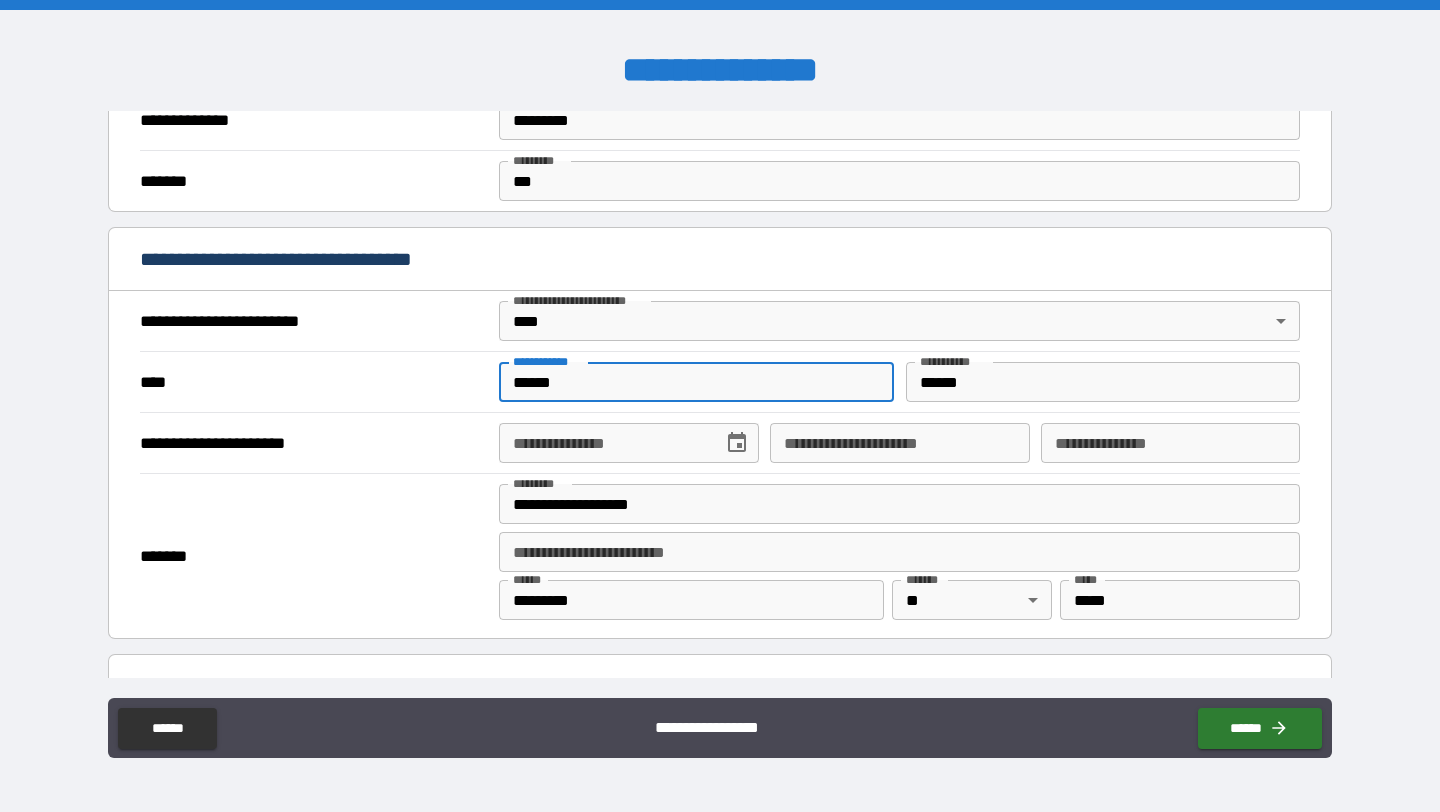 click on "**********" at bounding box center [720, 442] 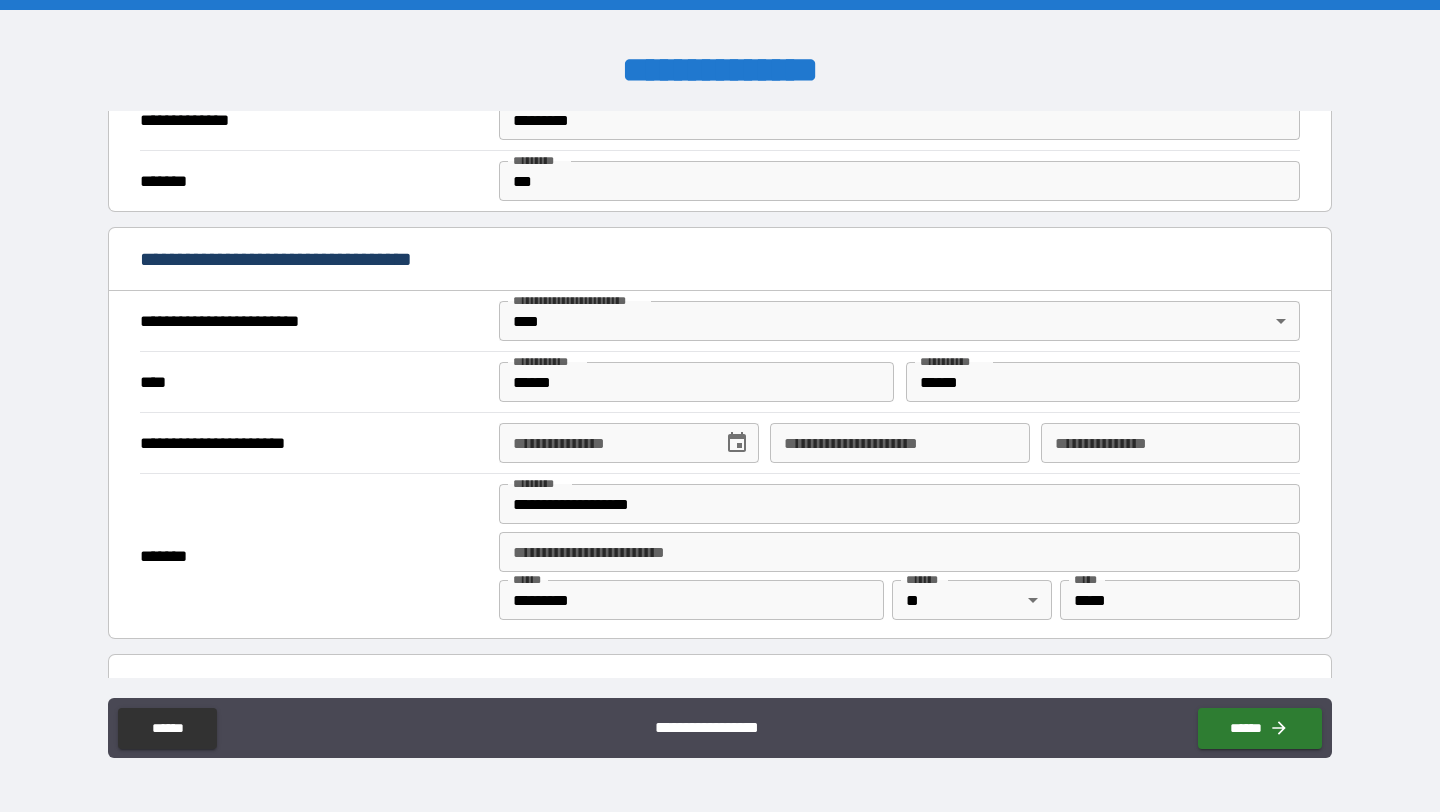 click on "**********" at bounding box center (603, 443) 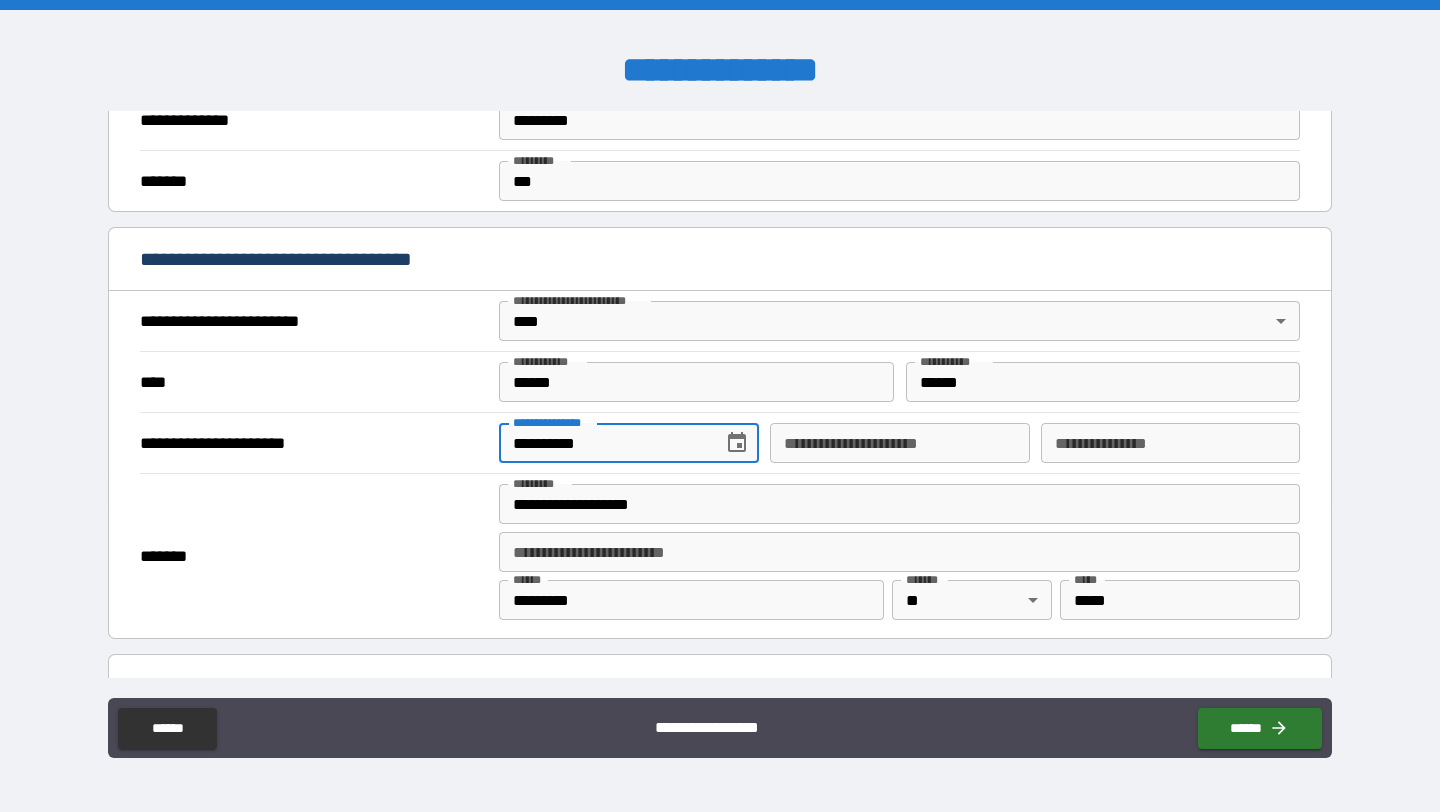 type on "**********" 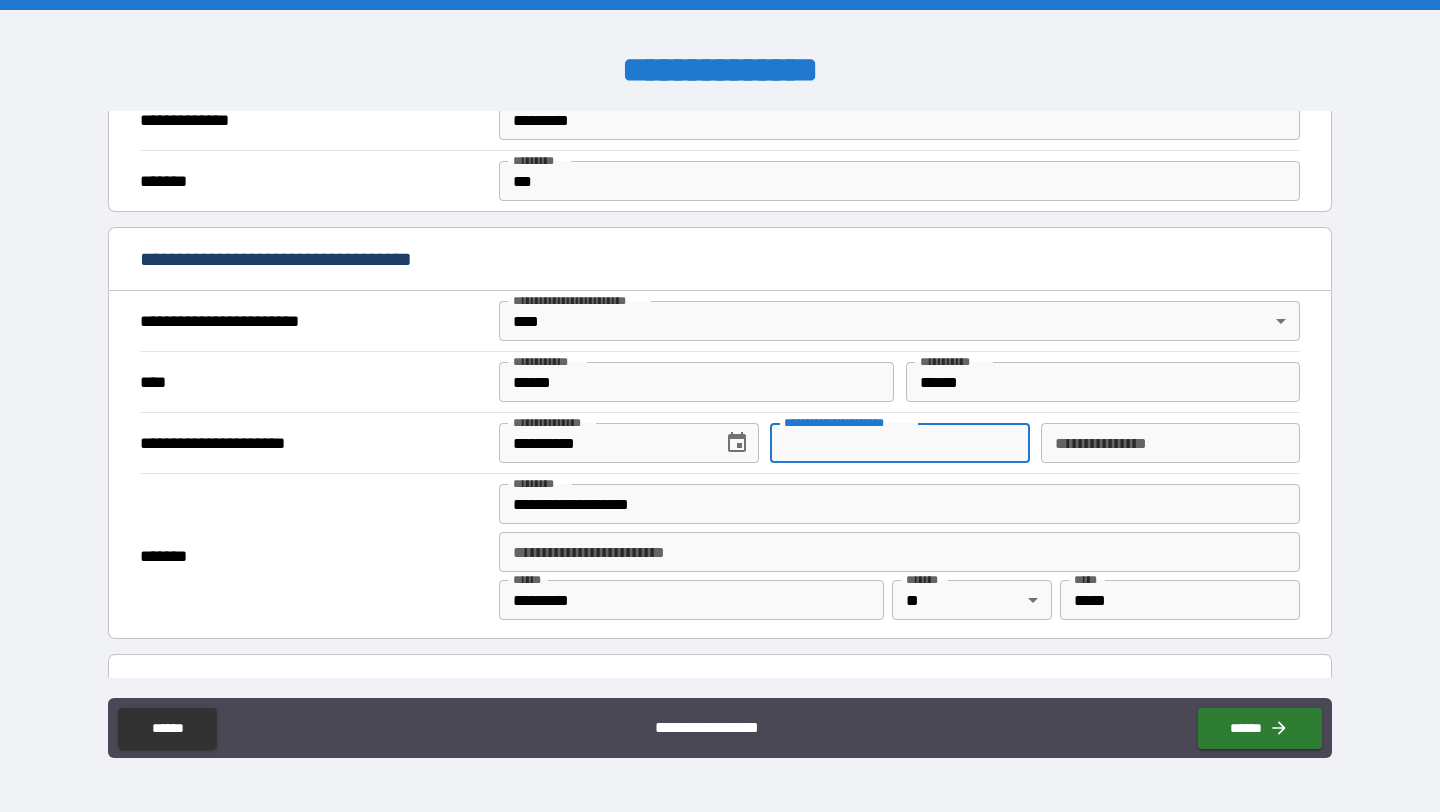 click on "**********" at bounding box center [899, 443] 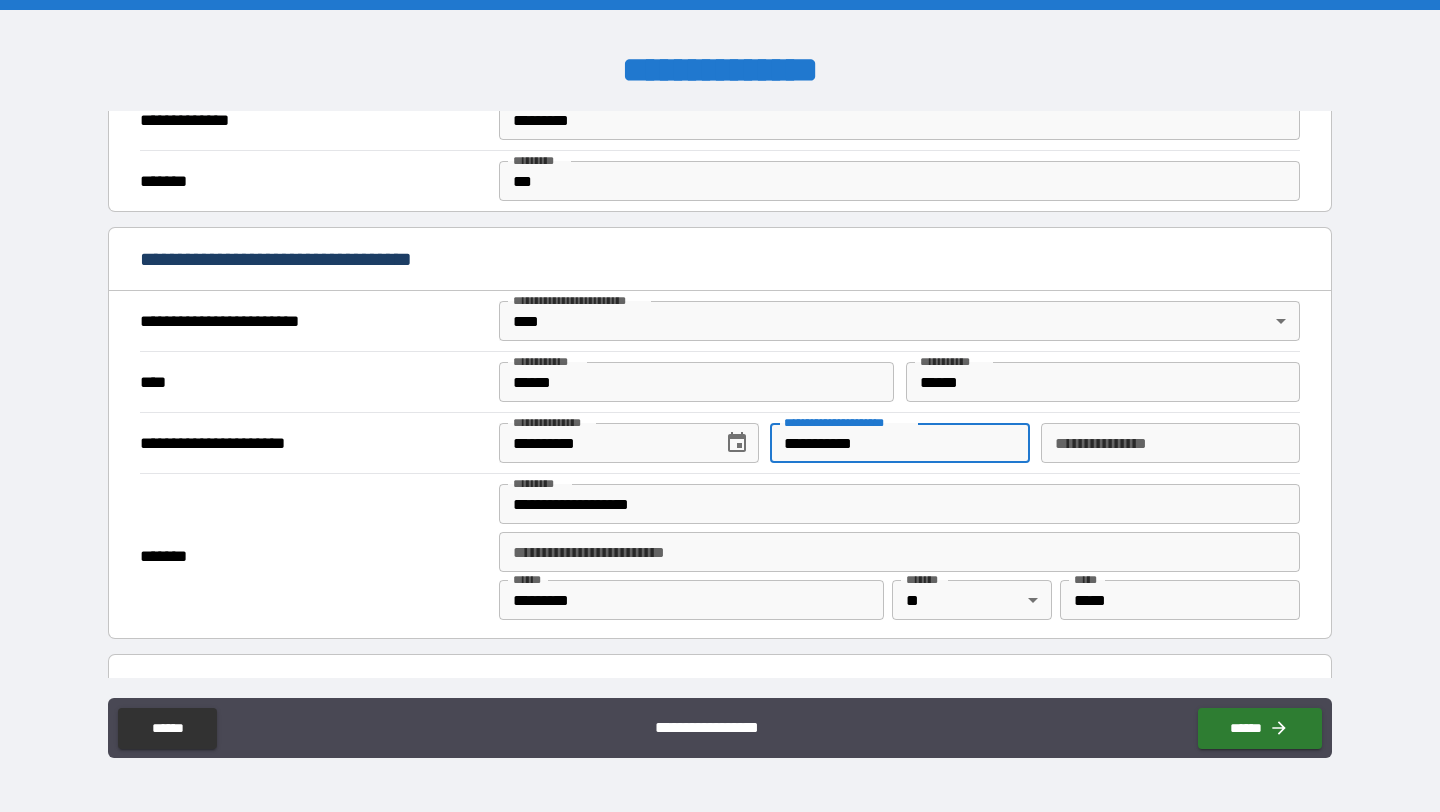 type on "**********" 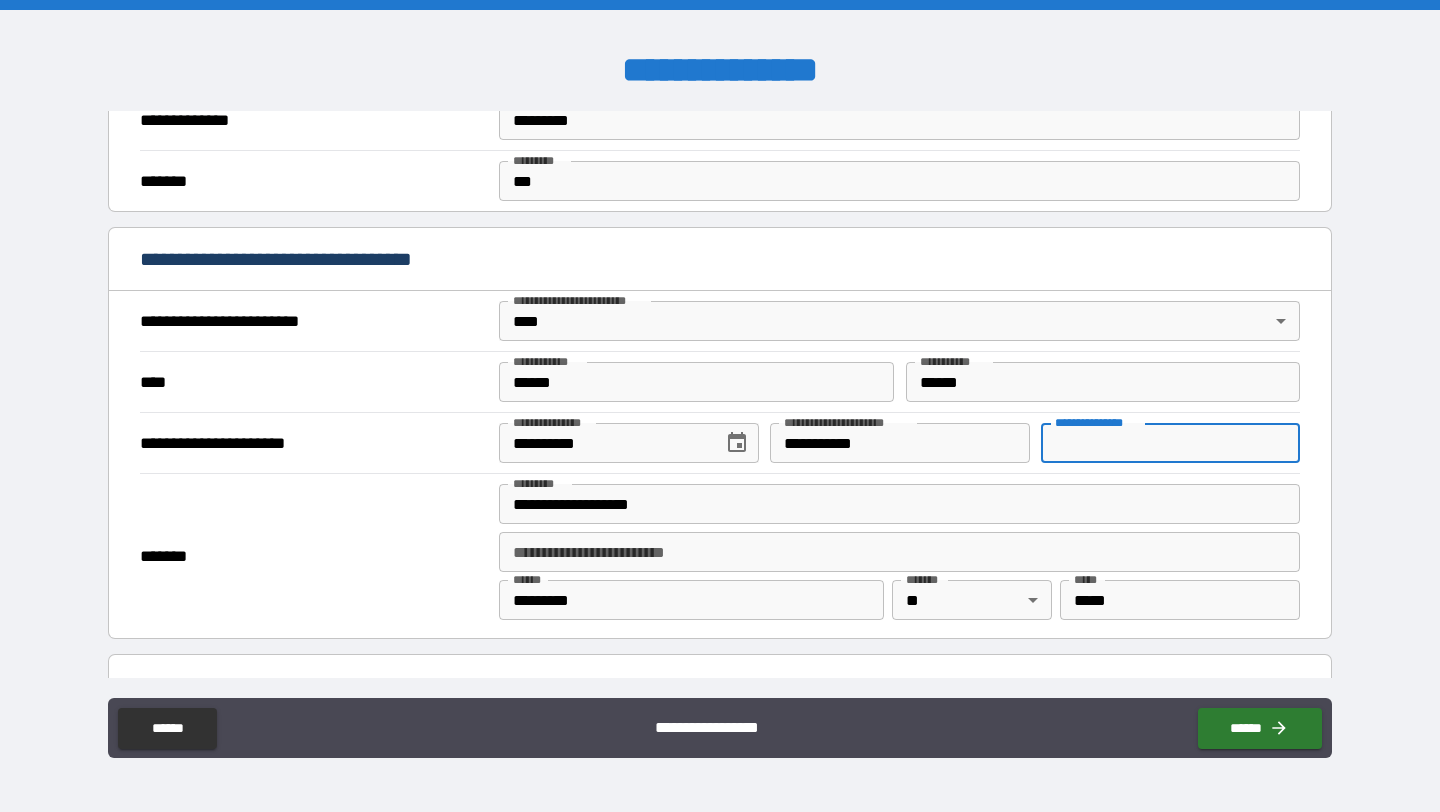 click on "**********" at bounding box center [1170, 443] 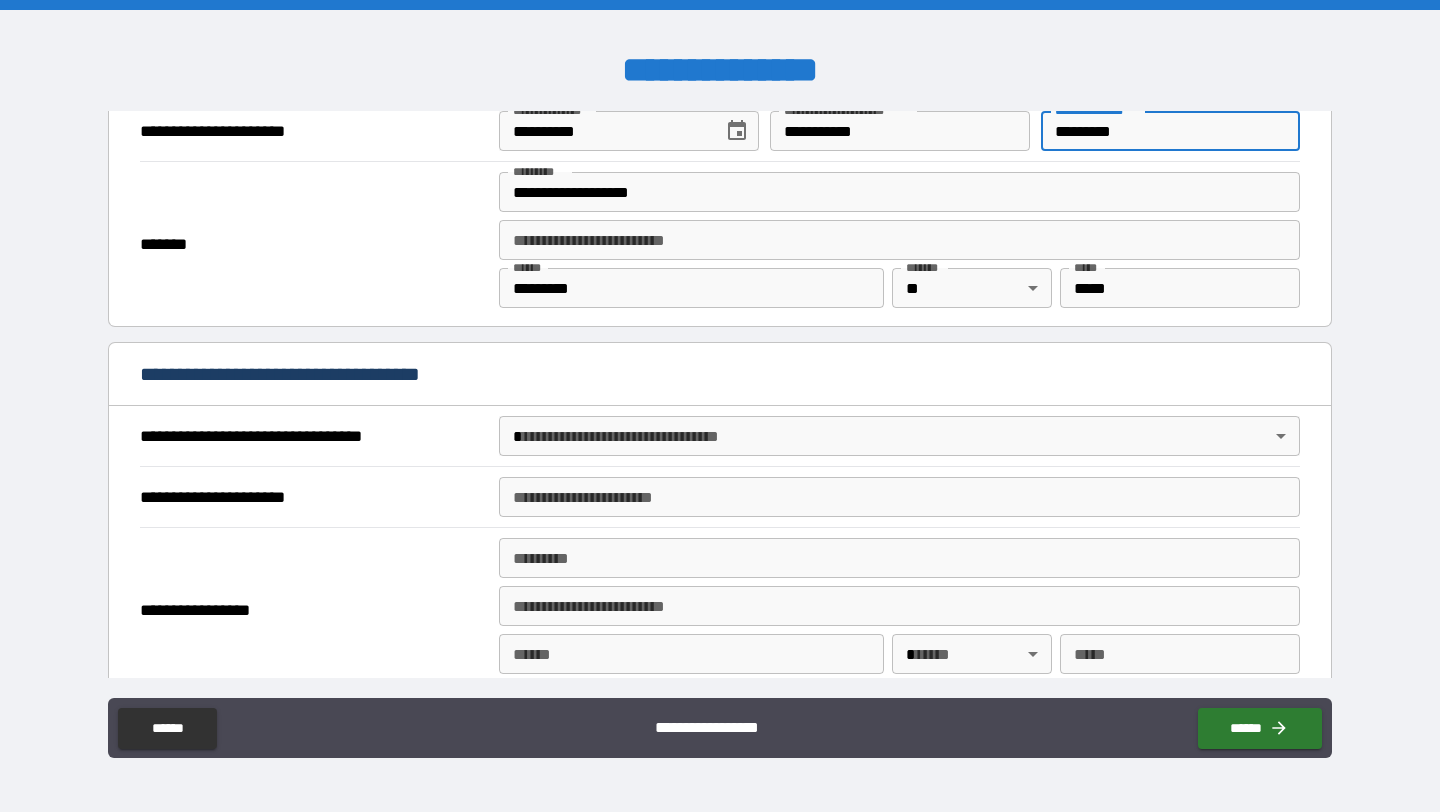 scroll, scrollTop: 951, scrollLeft: 0, axis: vertical 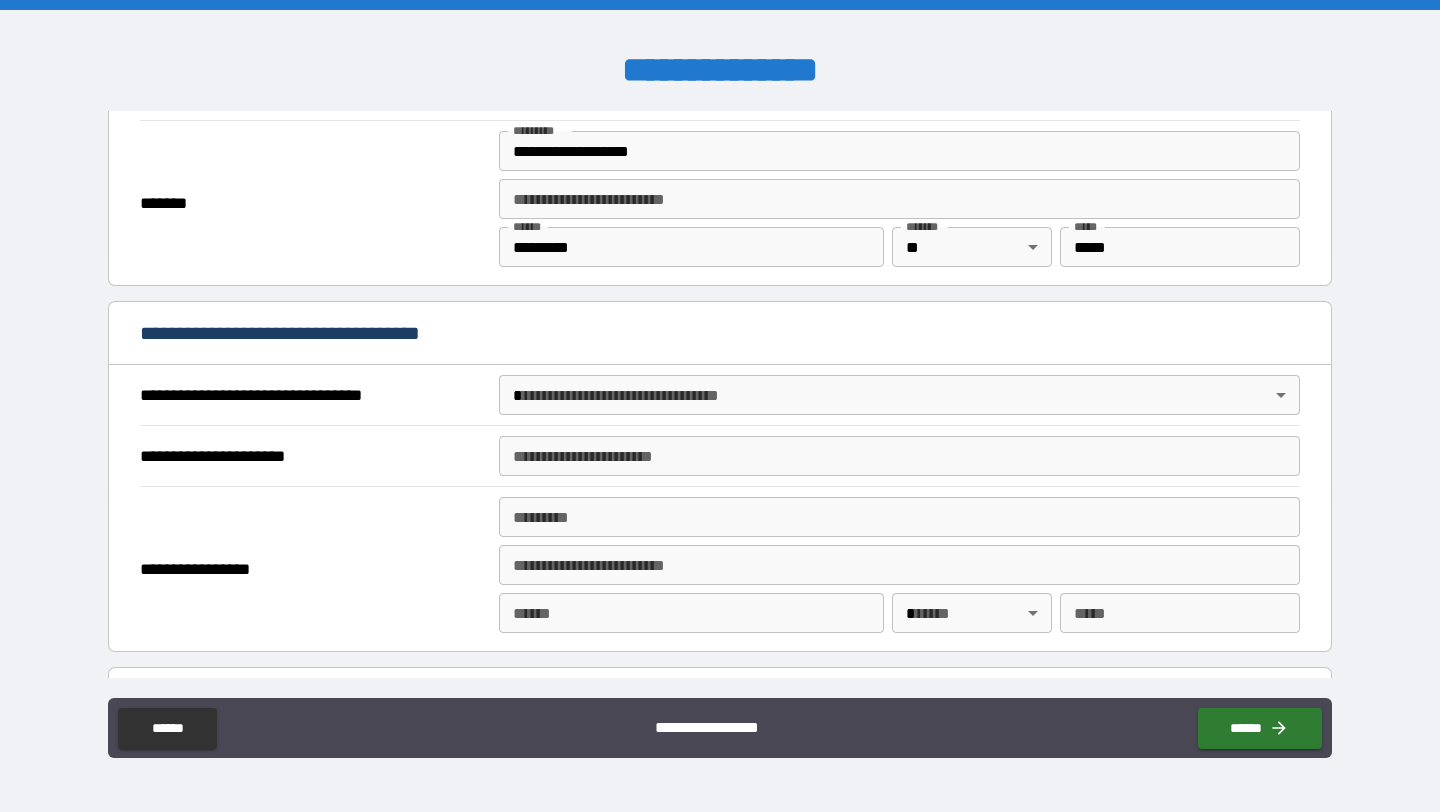 type on "*********" 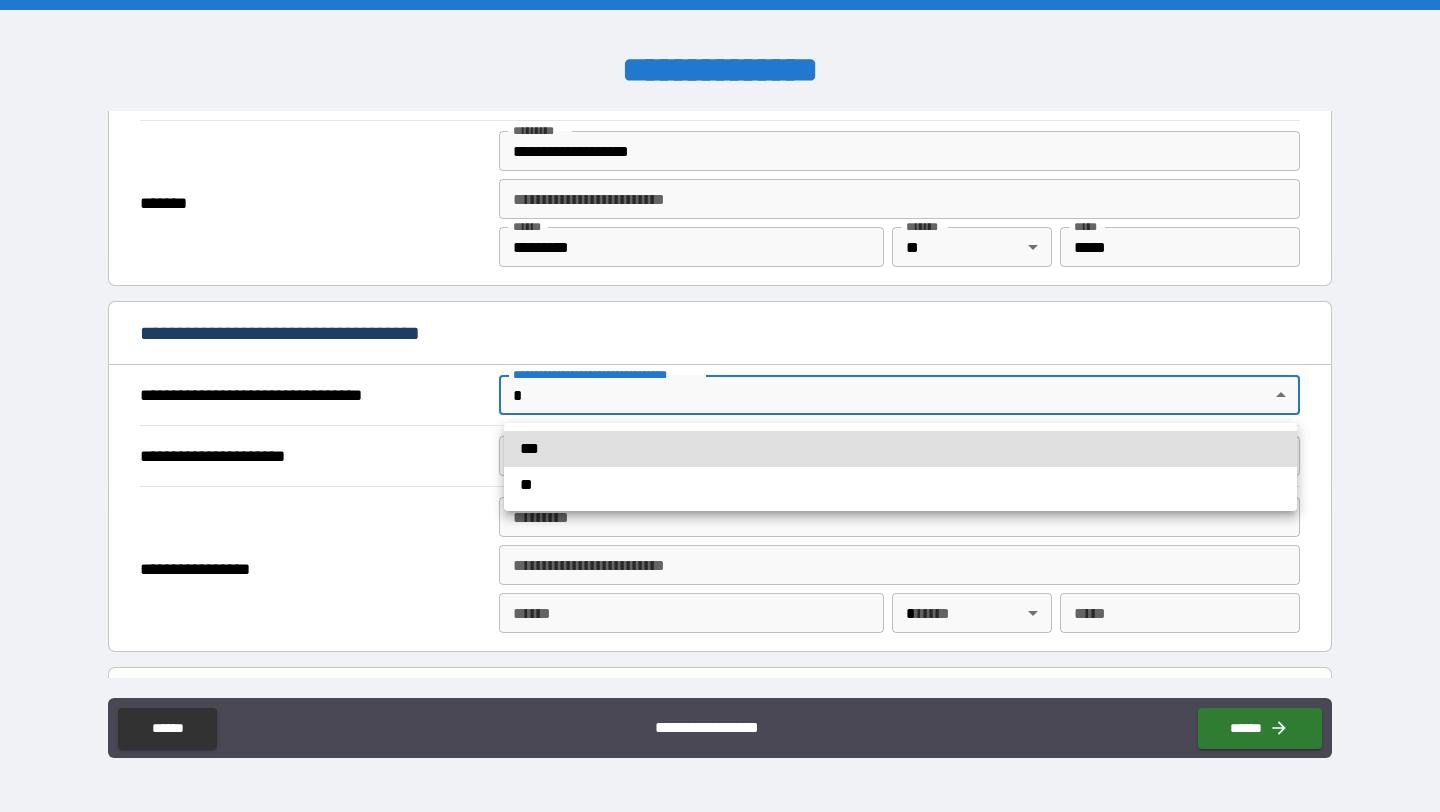 click on "***" at bounding box center [900, 449] 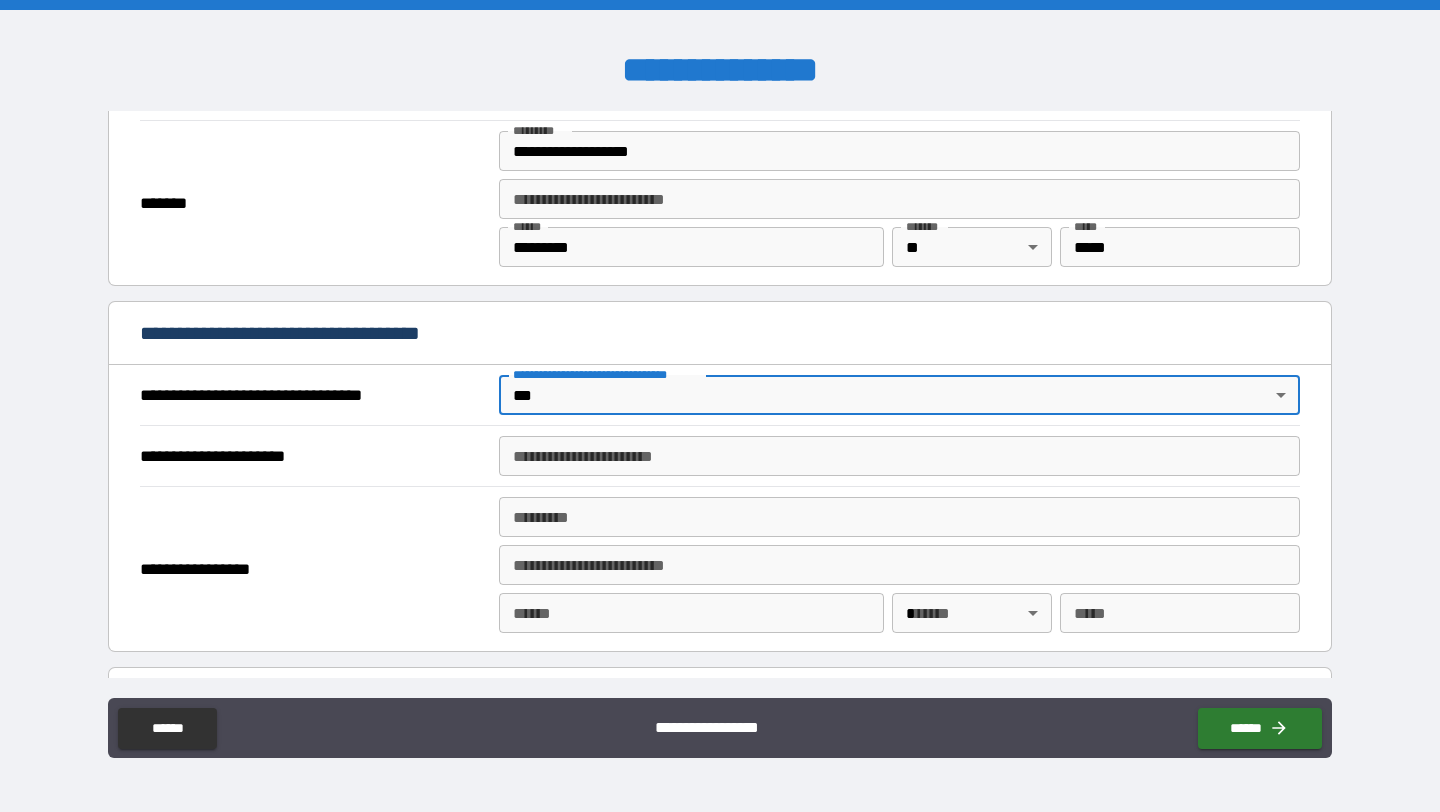 click on "**********" at bounding box center [899, 456] 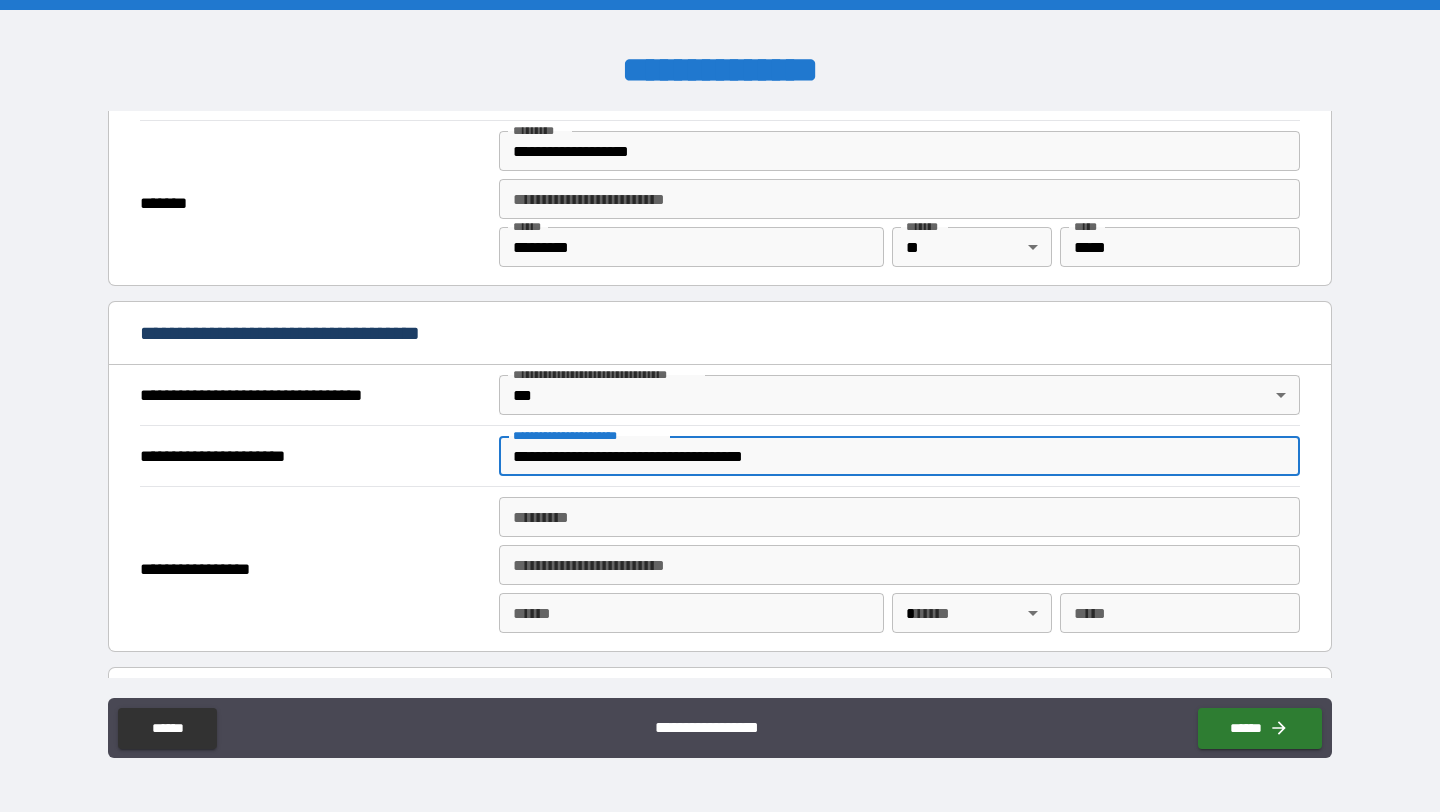 type on "**********" 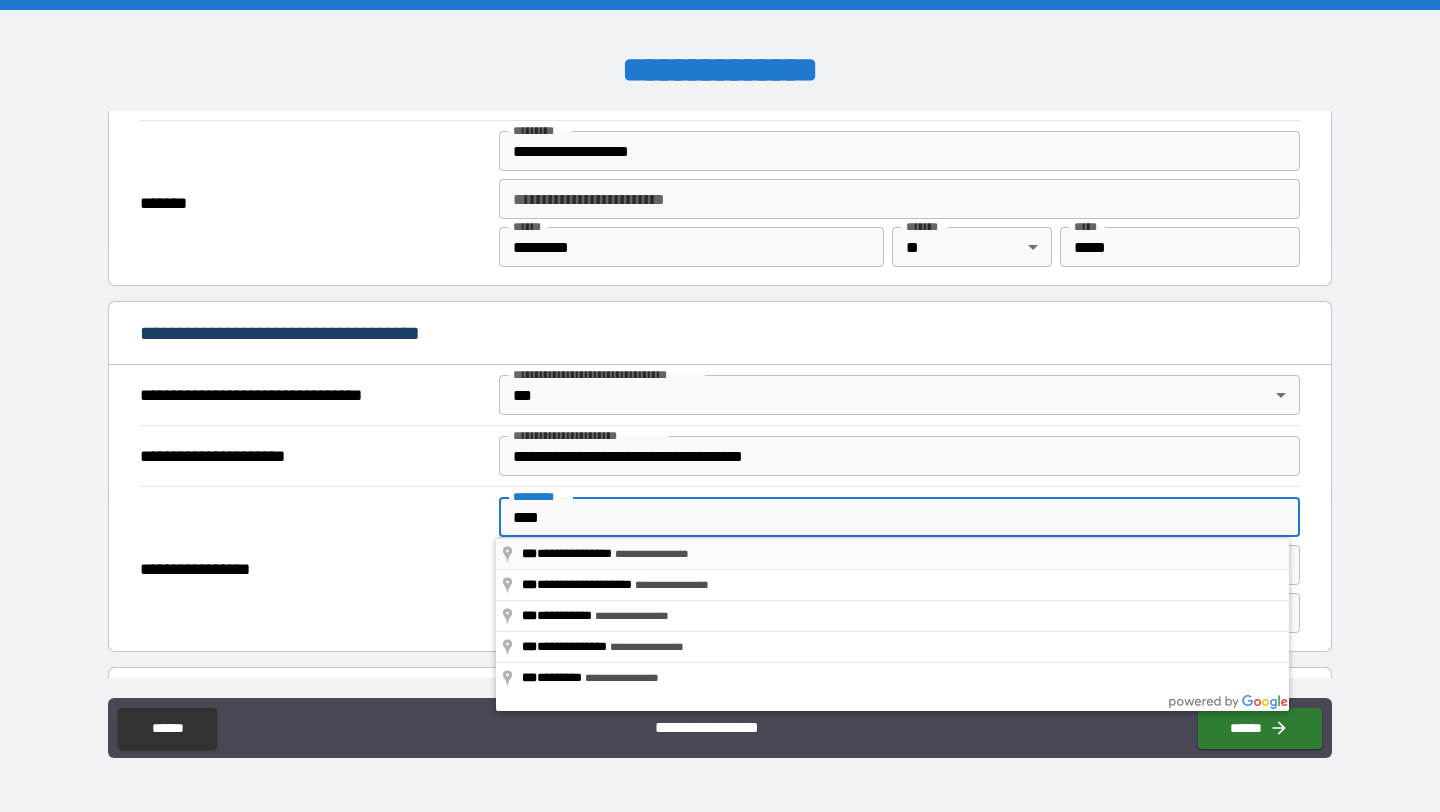 type on "**********" 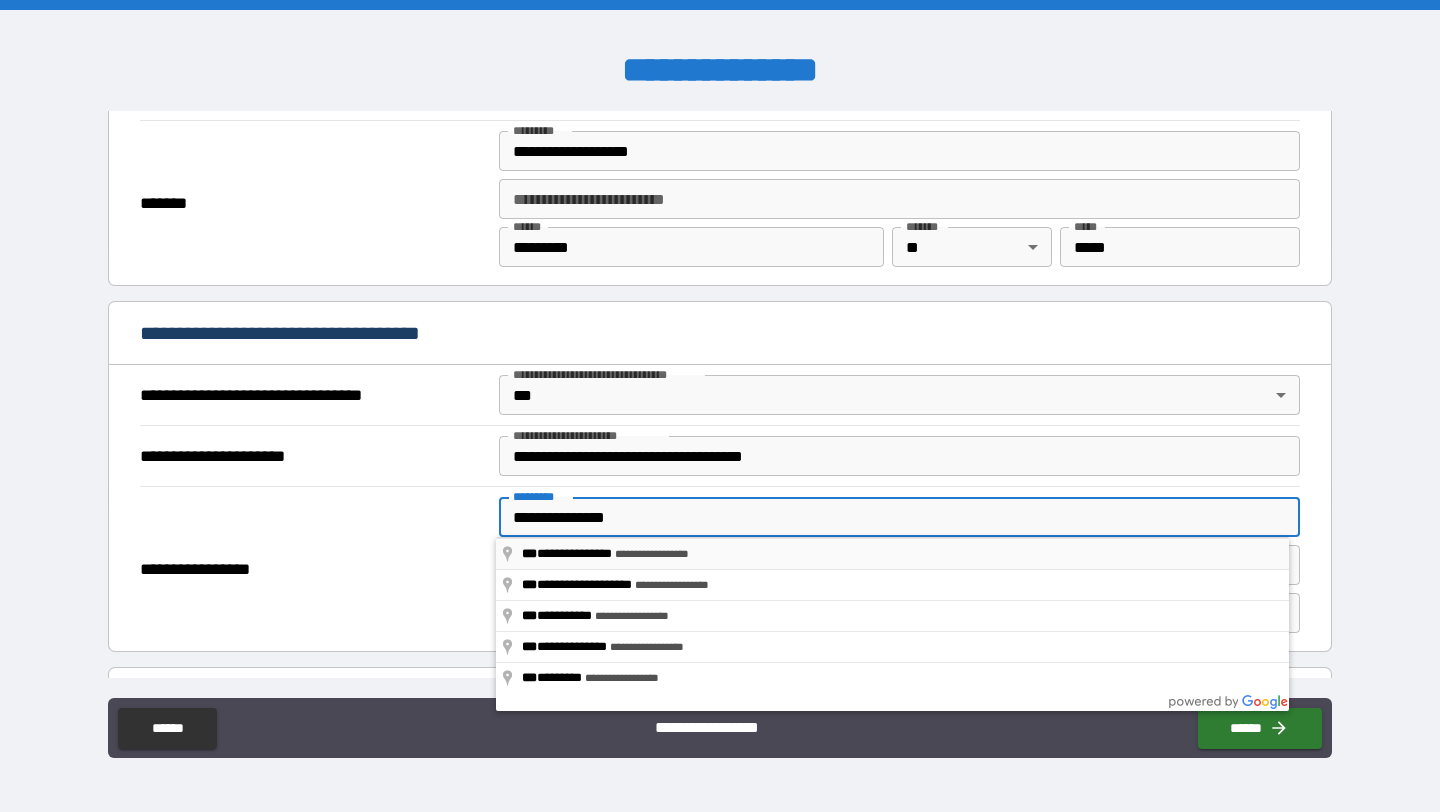 type on "*********" 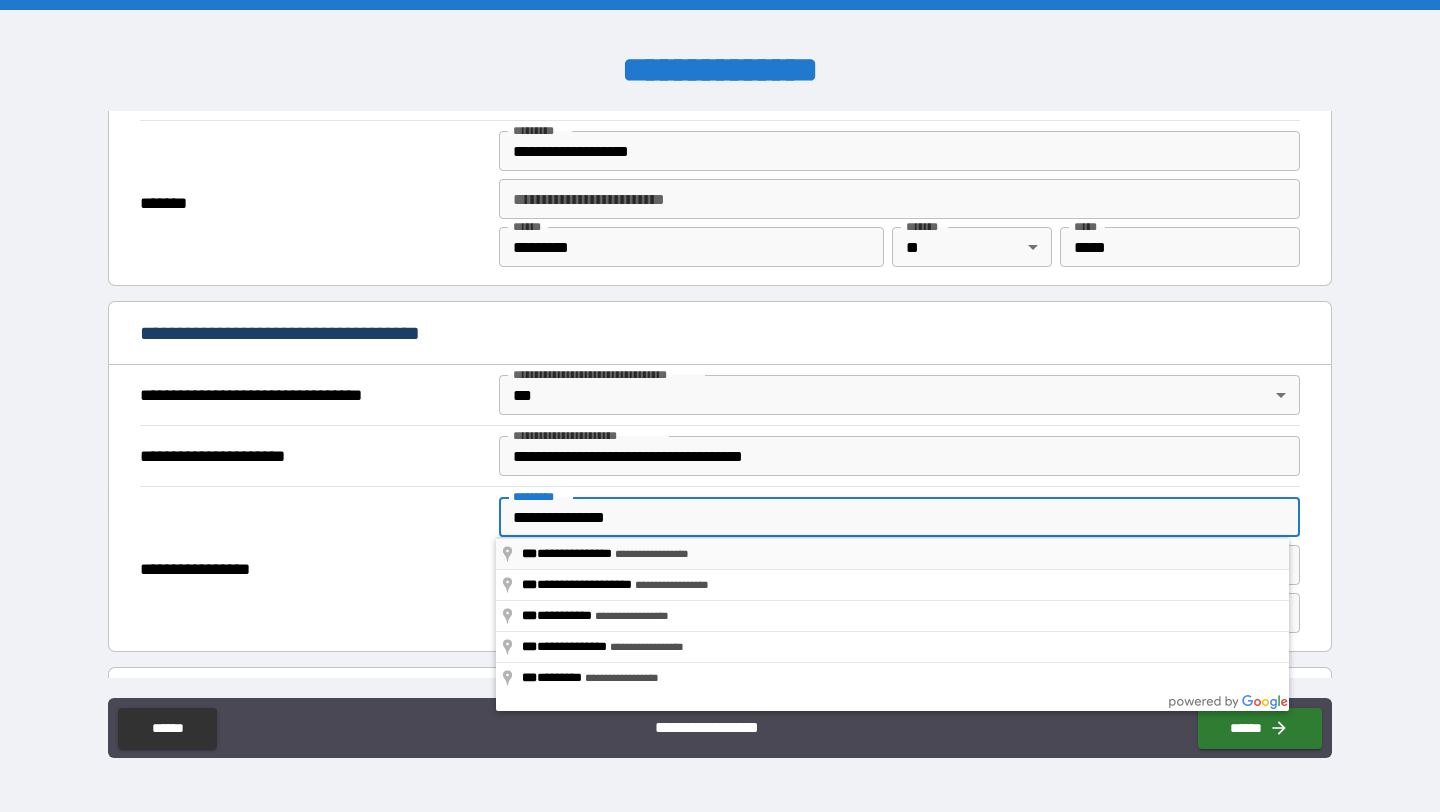 type on "**********" 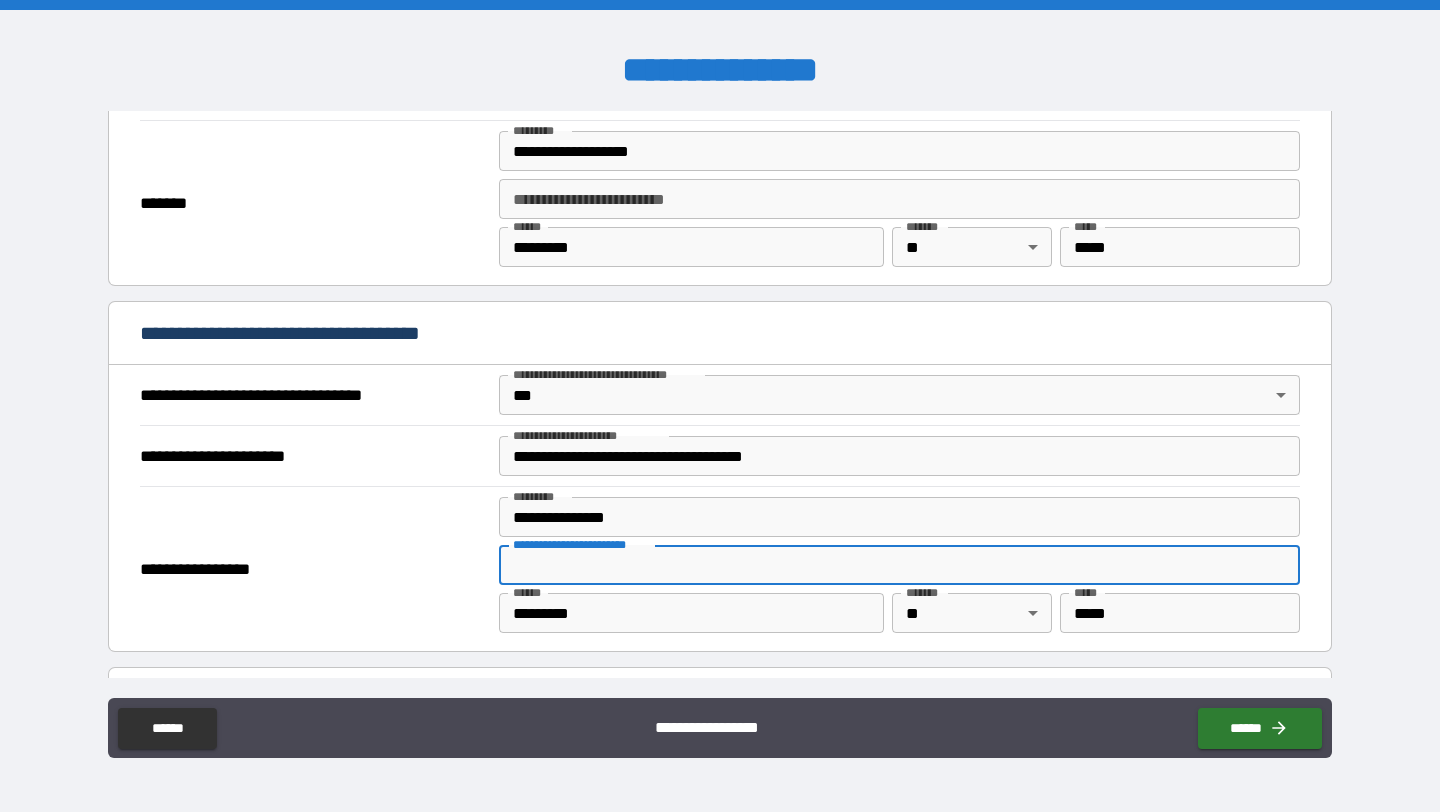 click on "**********" at bounding box center [314, 569] 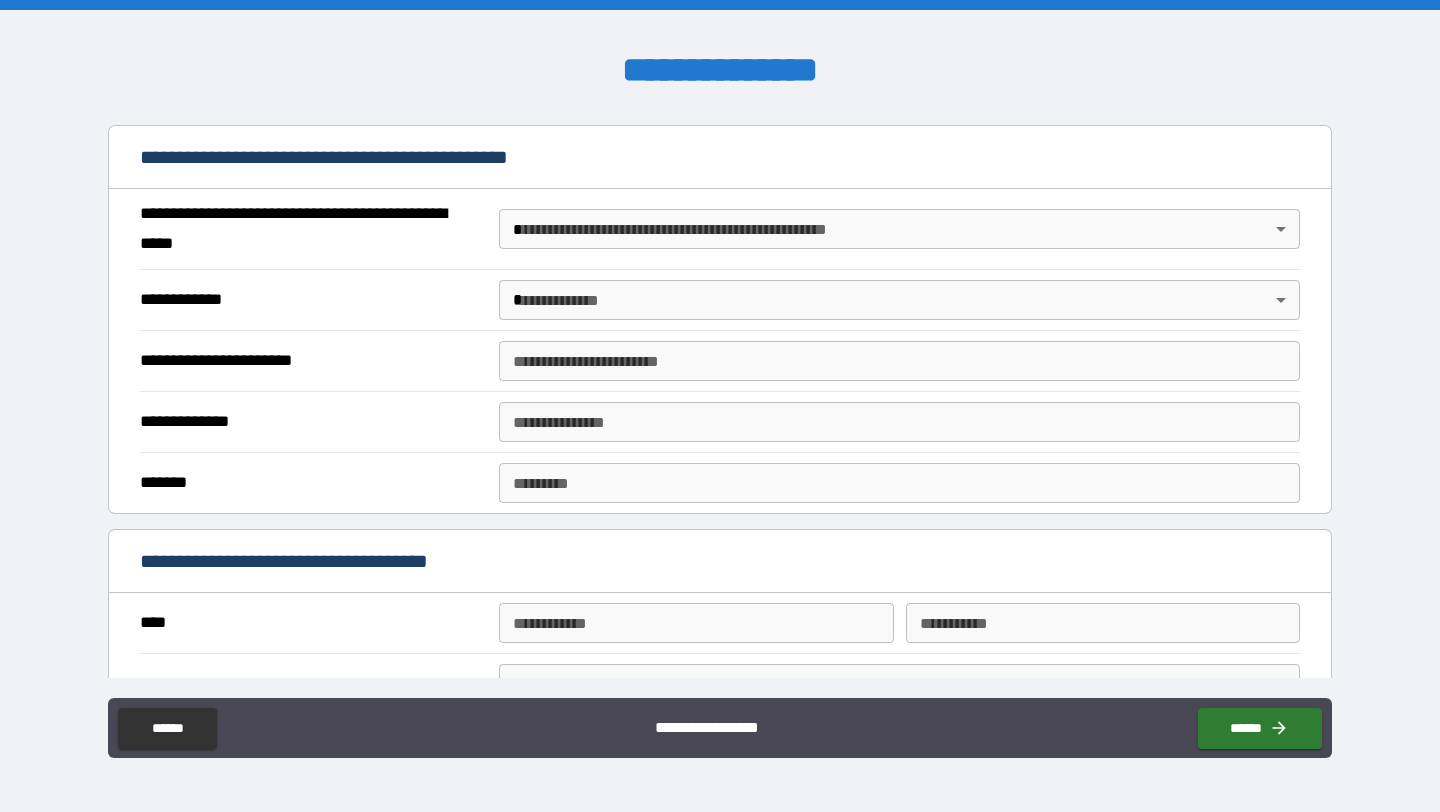 scroll, scrollTop: 1494, scrollLeft: 0, axis: vertical 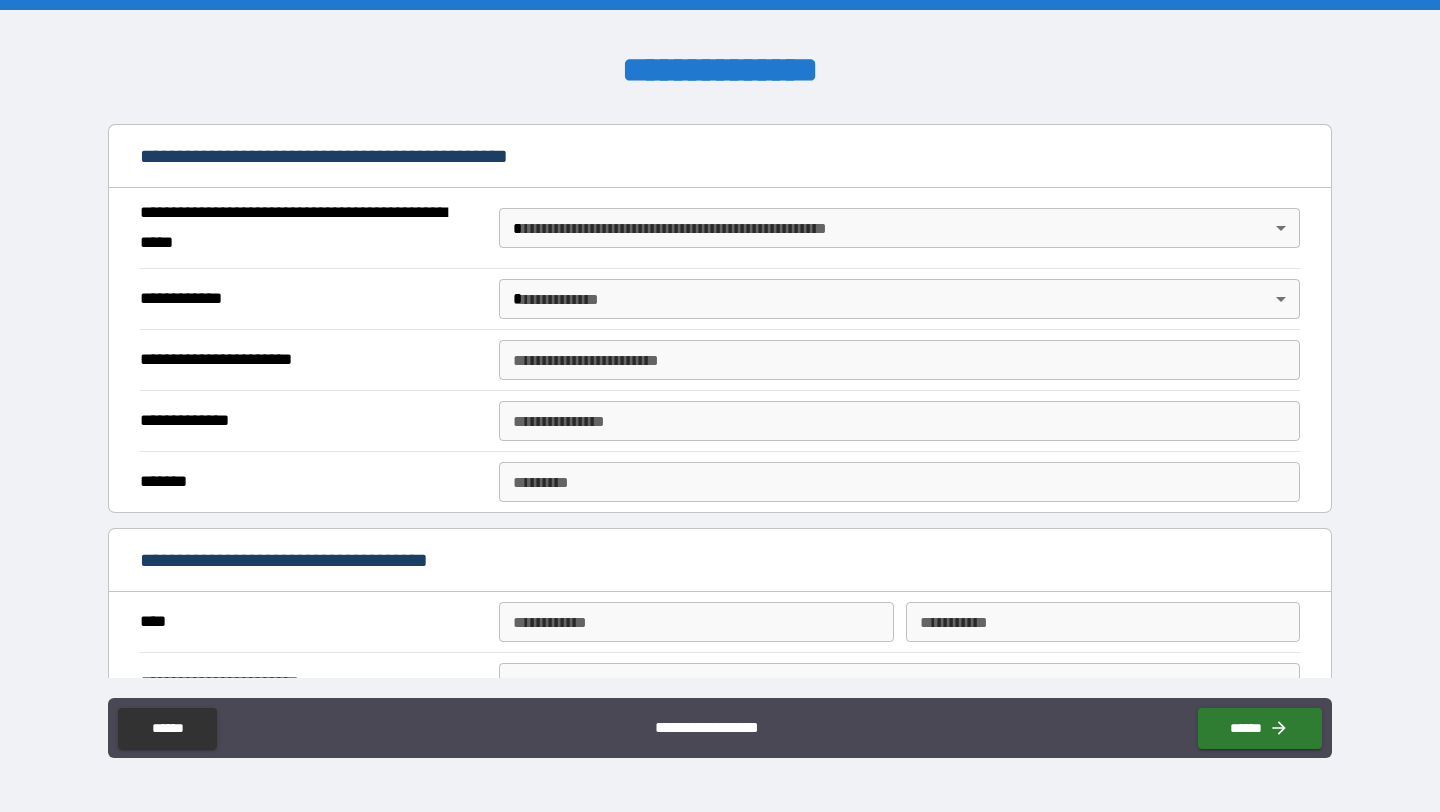 click on "**********" at bounding box center (720, 406) 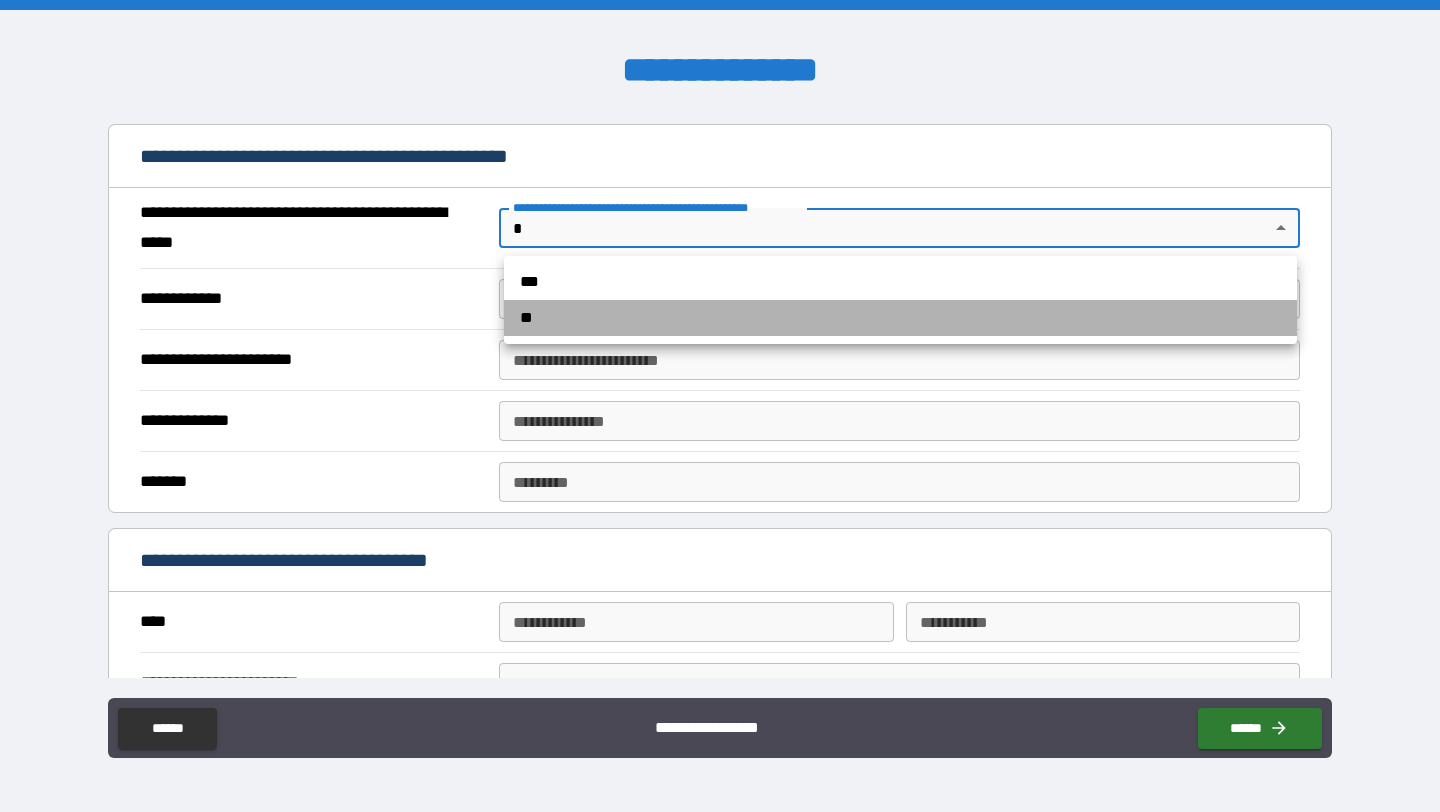 click on "**" at bounding box center [900, 318] 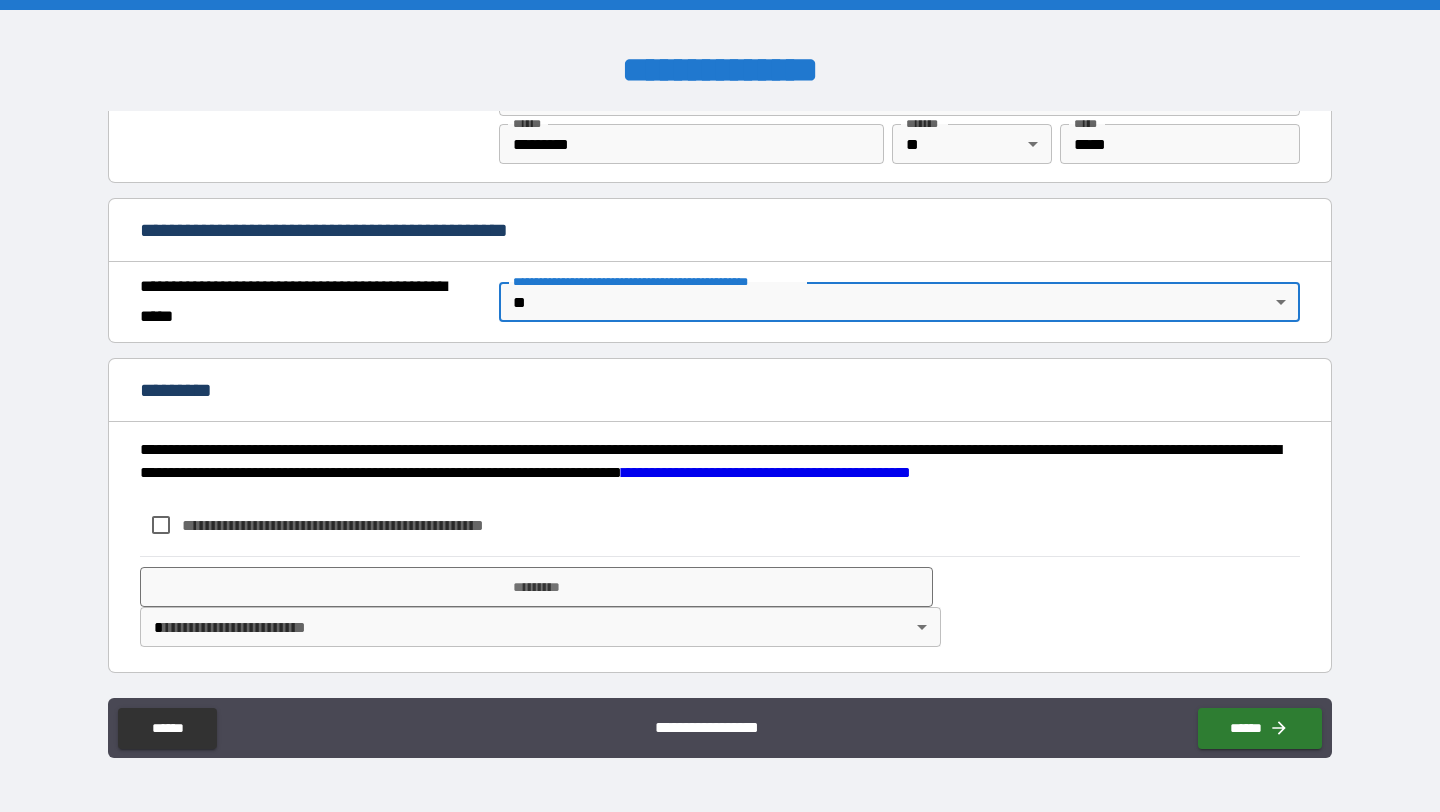 scroll, scrollTop: 1420, scrollLeft: 0, axis: vertical 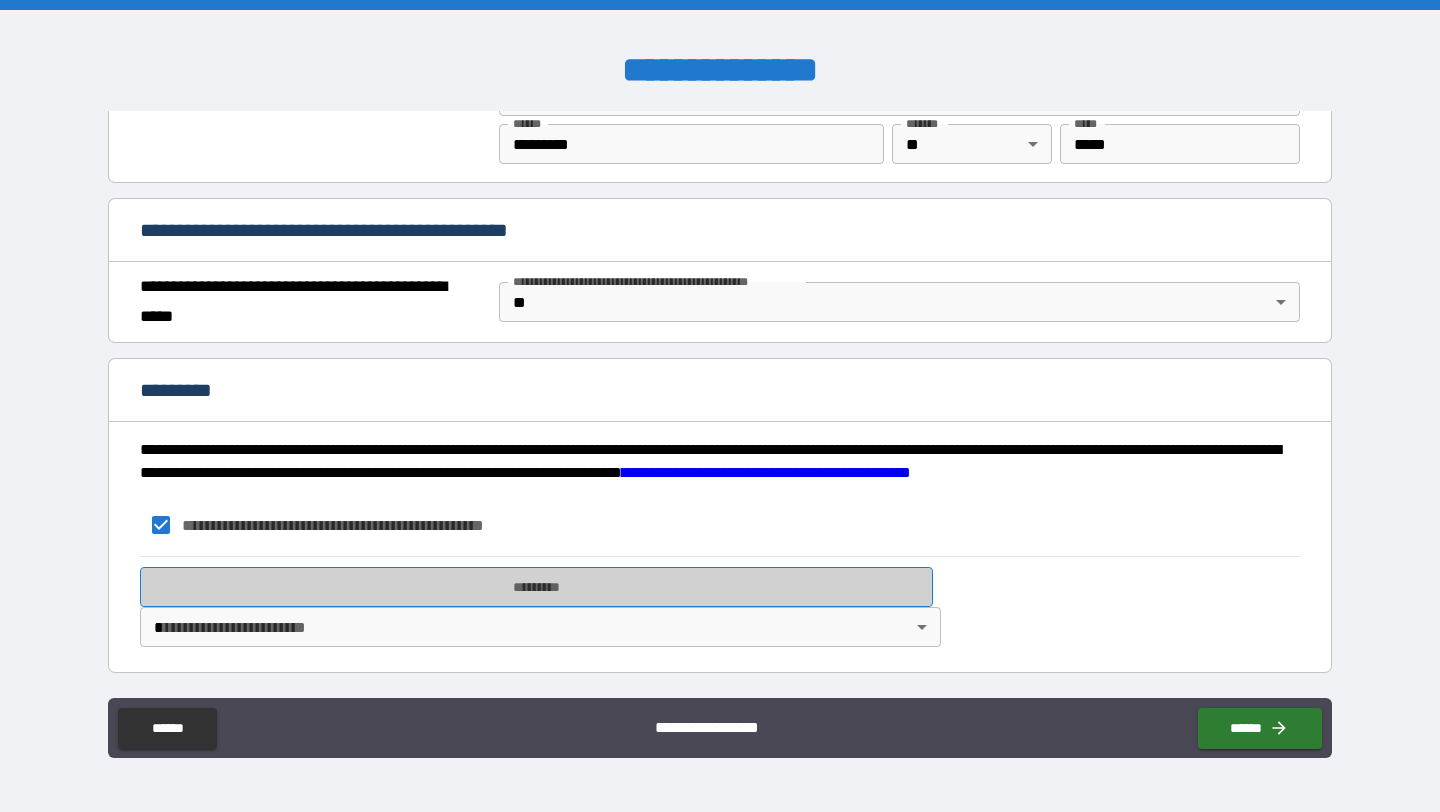 click on "*********" at bounding box center [536, 587] 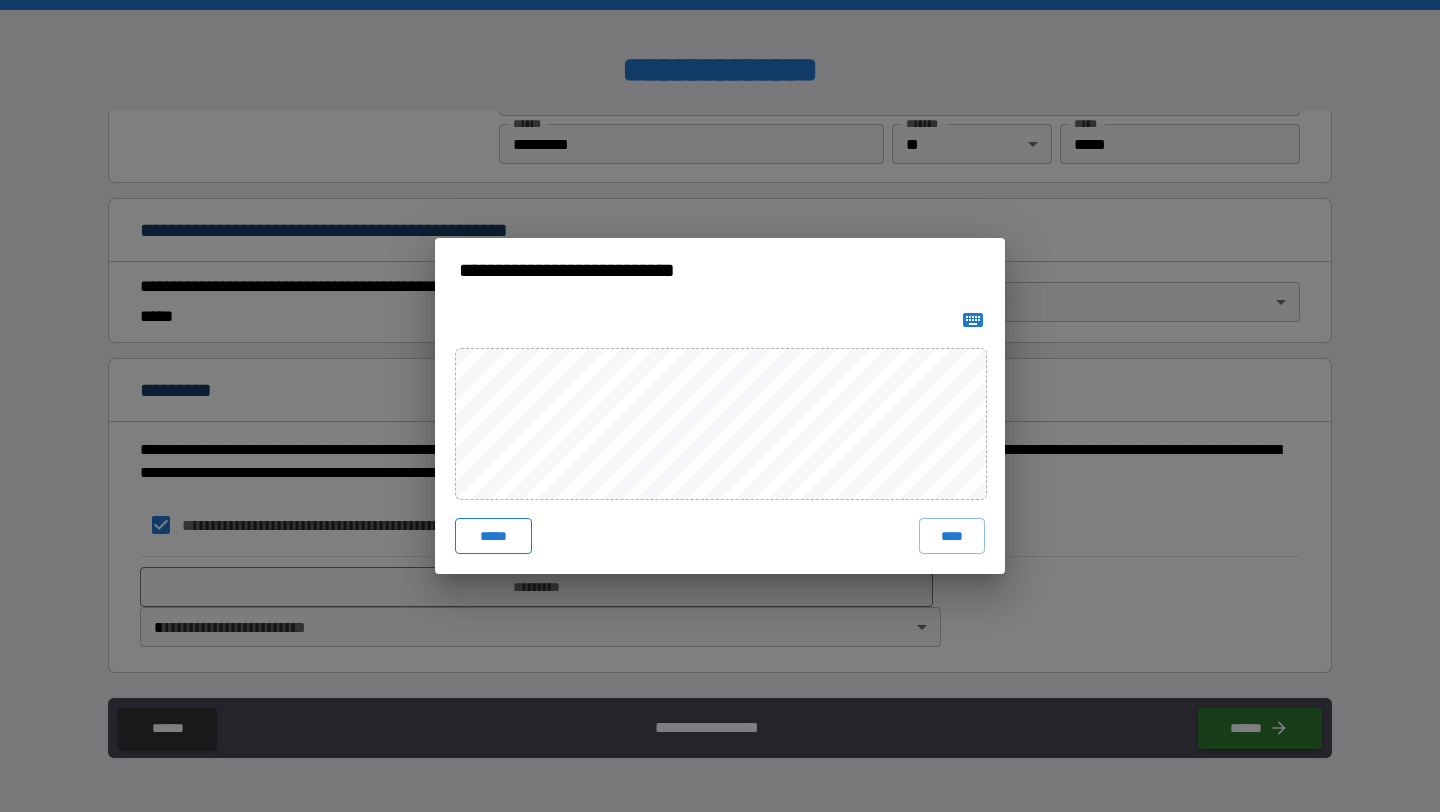 click on "*****" at bounding box center (493, 536) 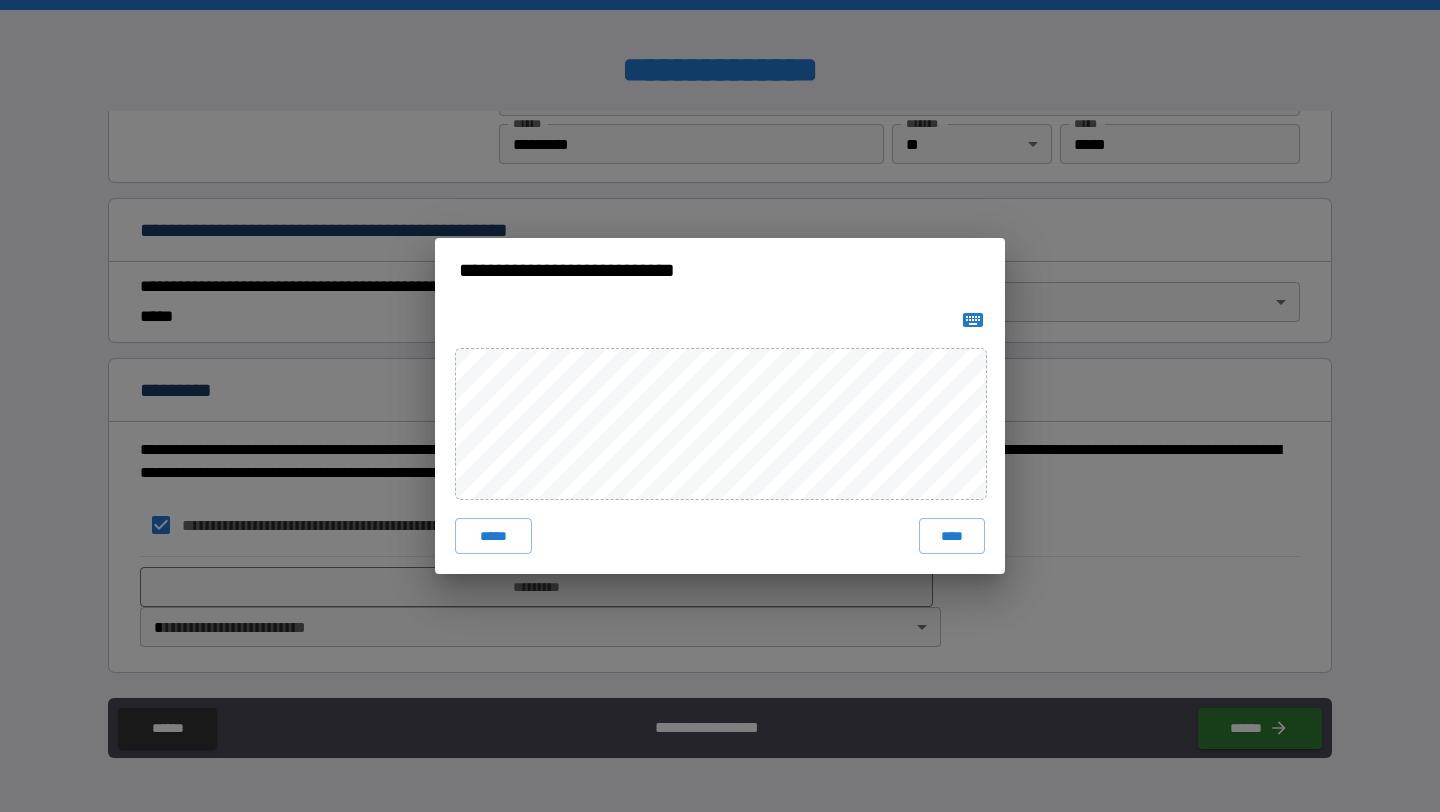 click on "***** ****" at bounding box center [720, 438] 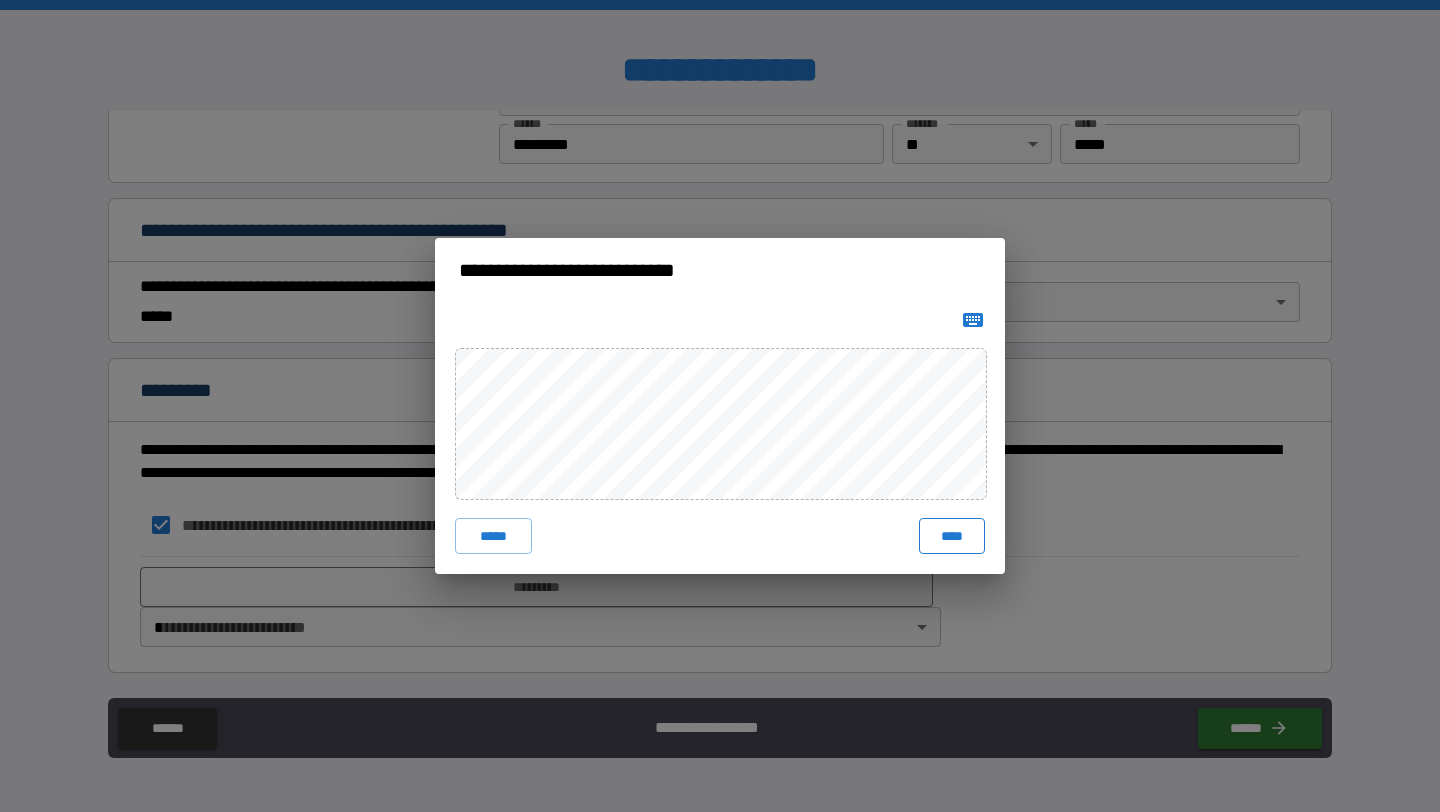 click on "****" at bounding box center [952, 536] 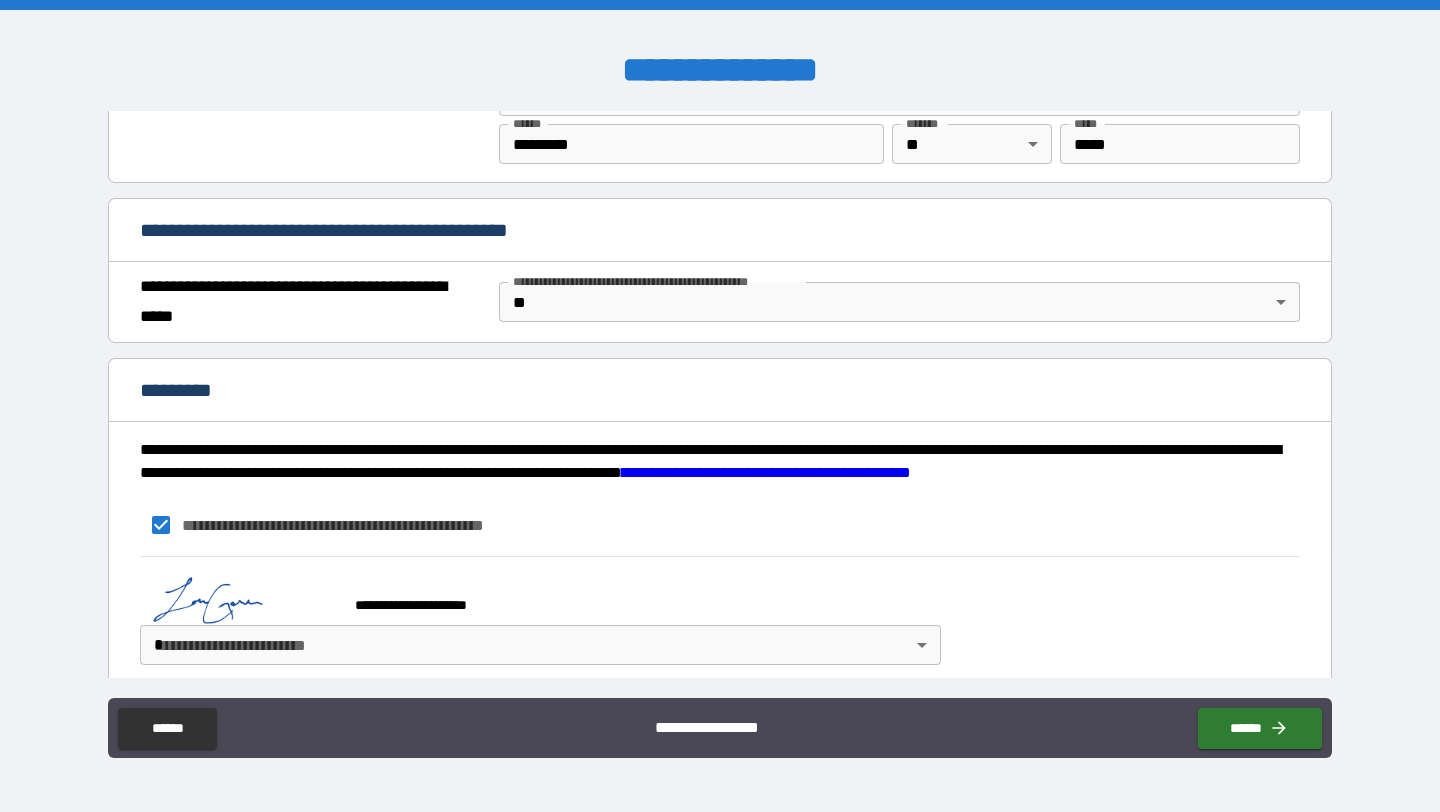 scroll, scrollTop: 1438, scrollLeft: 0, axis: vertical 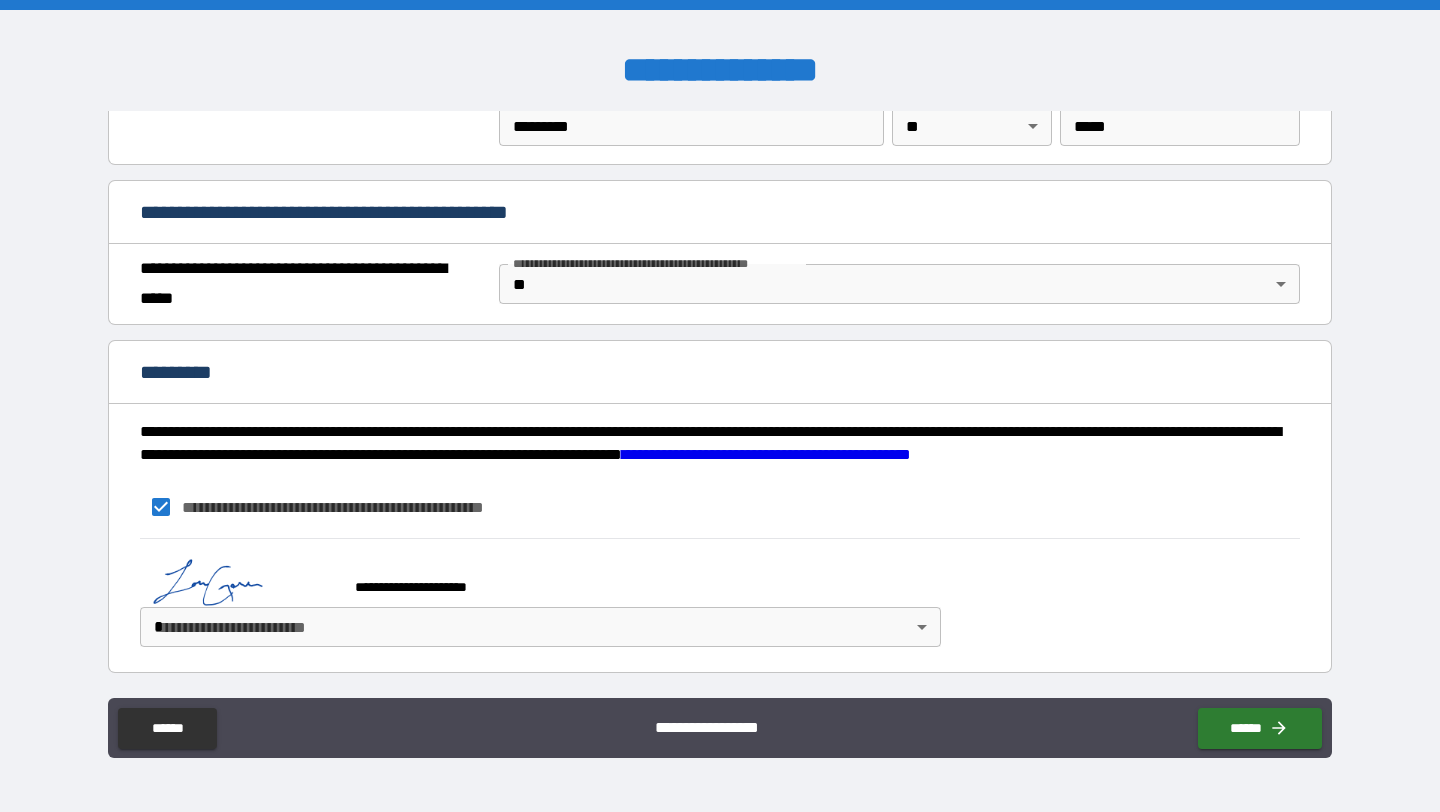 click at bounding box center (240, 577) 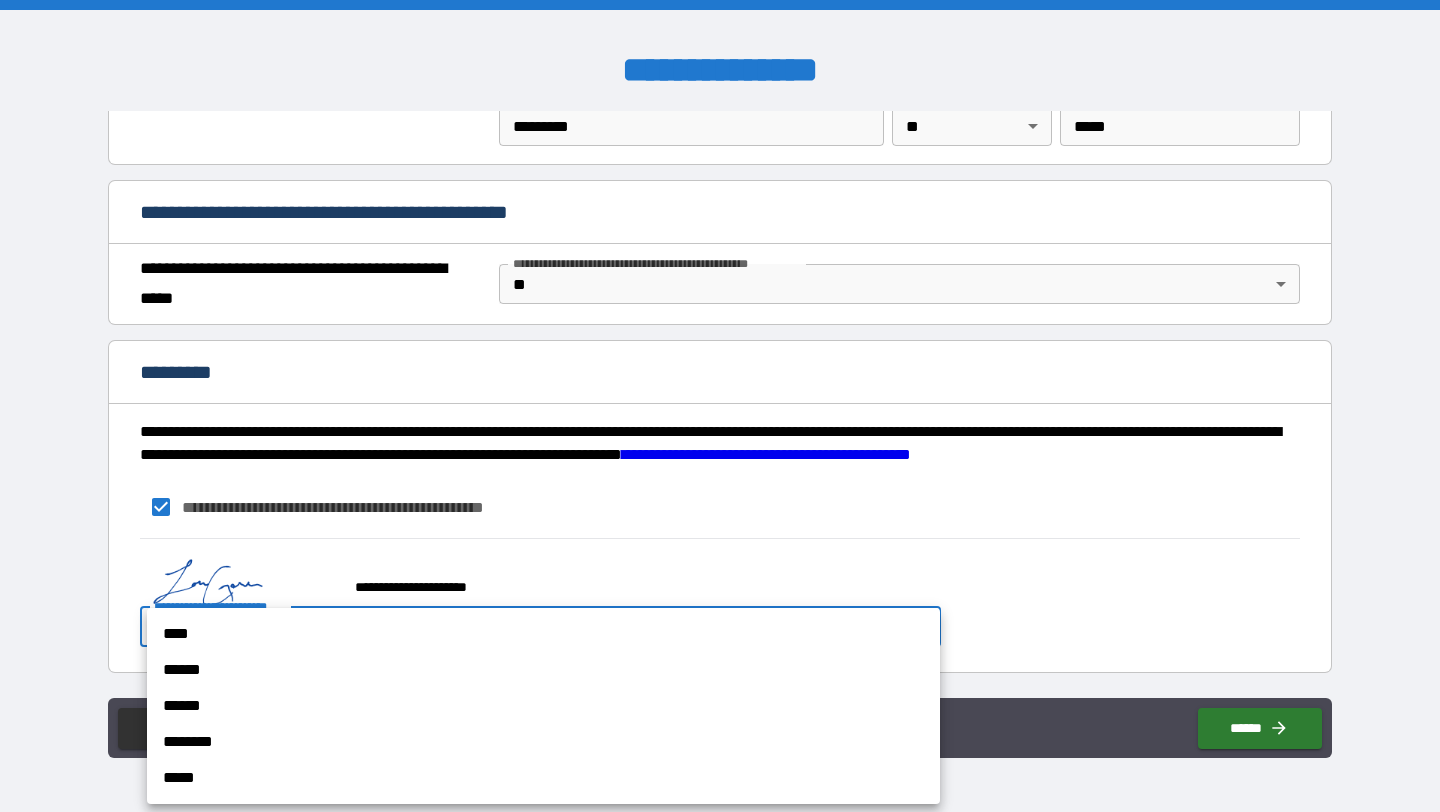 click on "**********" at bounding box center (720, 406) 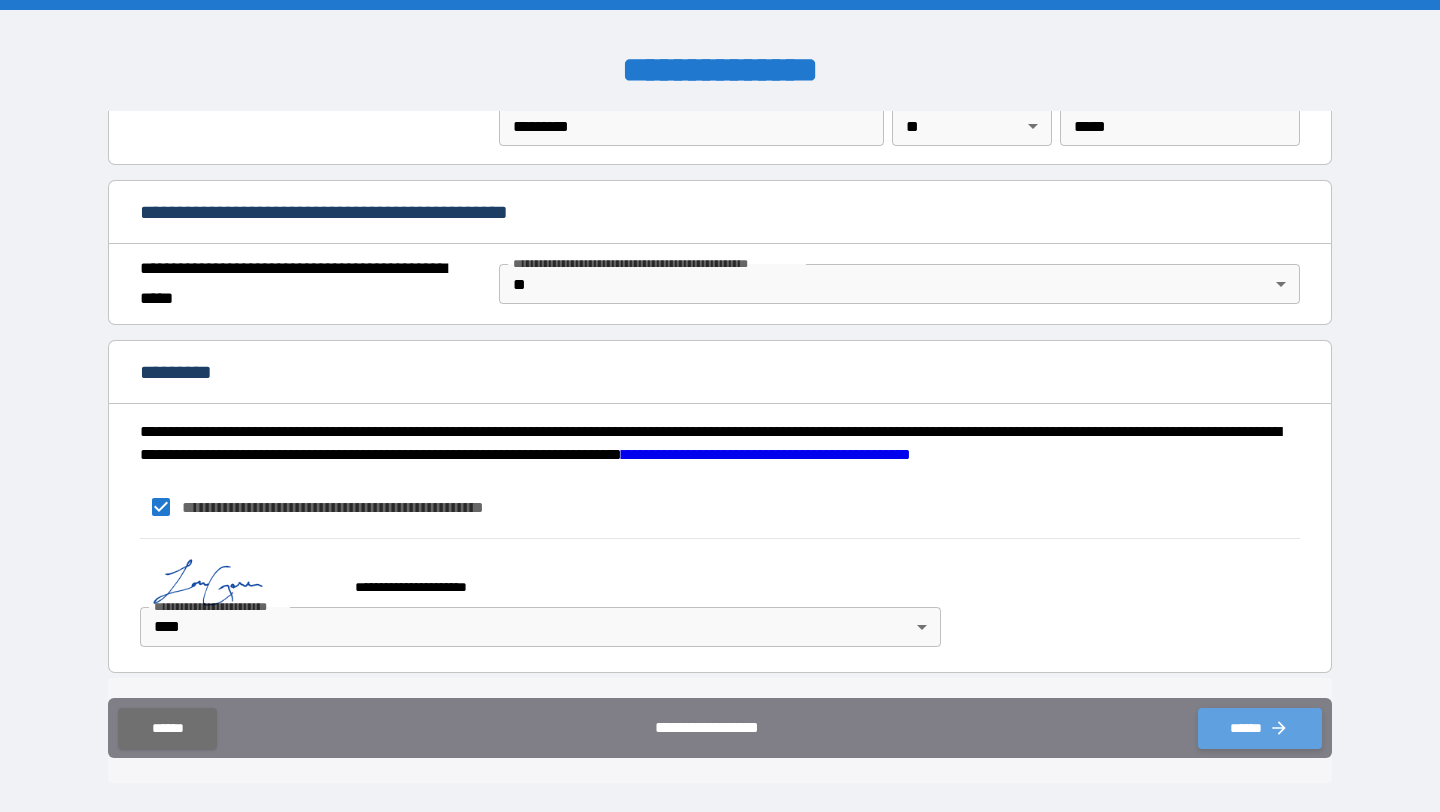 click on "******" at bounding box center [1260, 728] 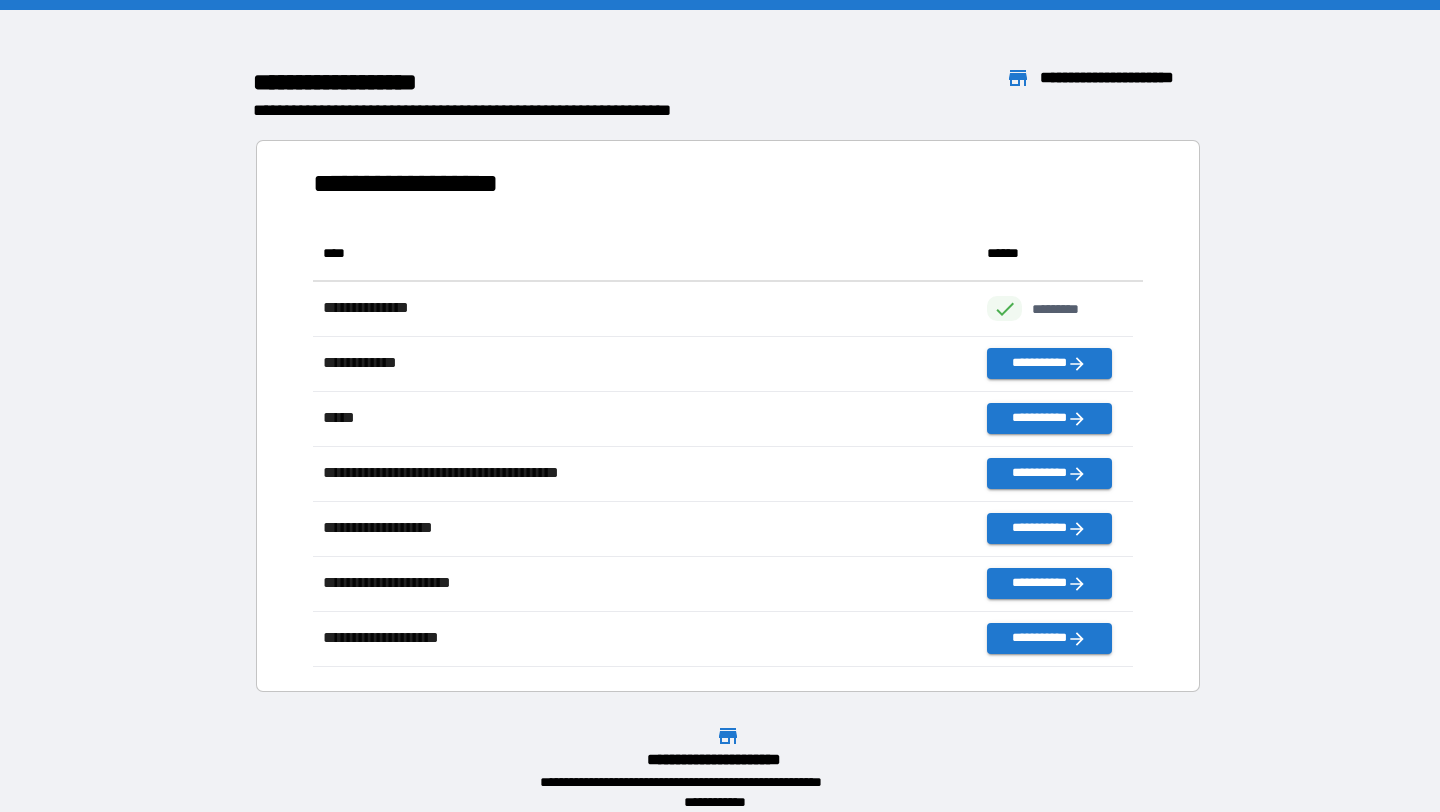 scroll, scrollTop: 426, scrollLeft: 805, axis: both 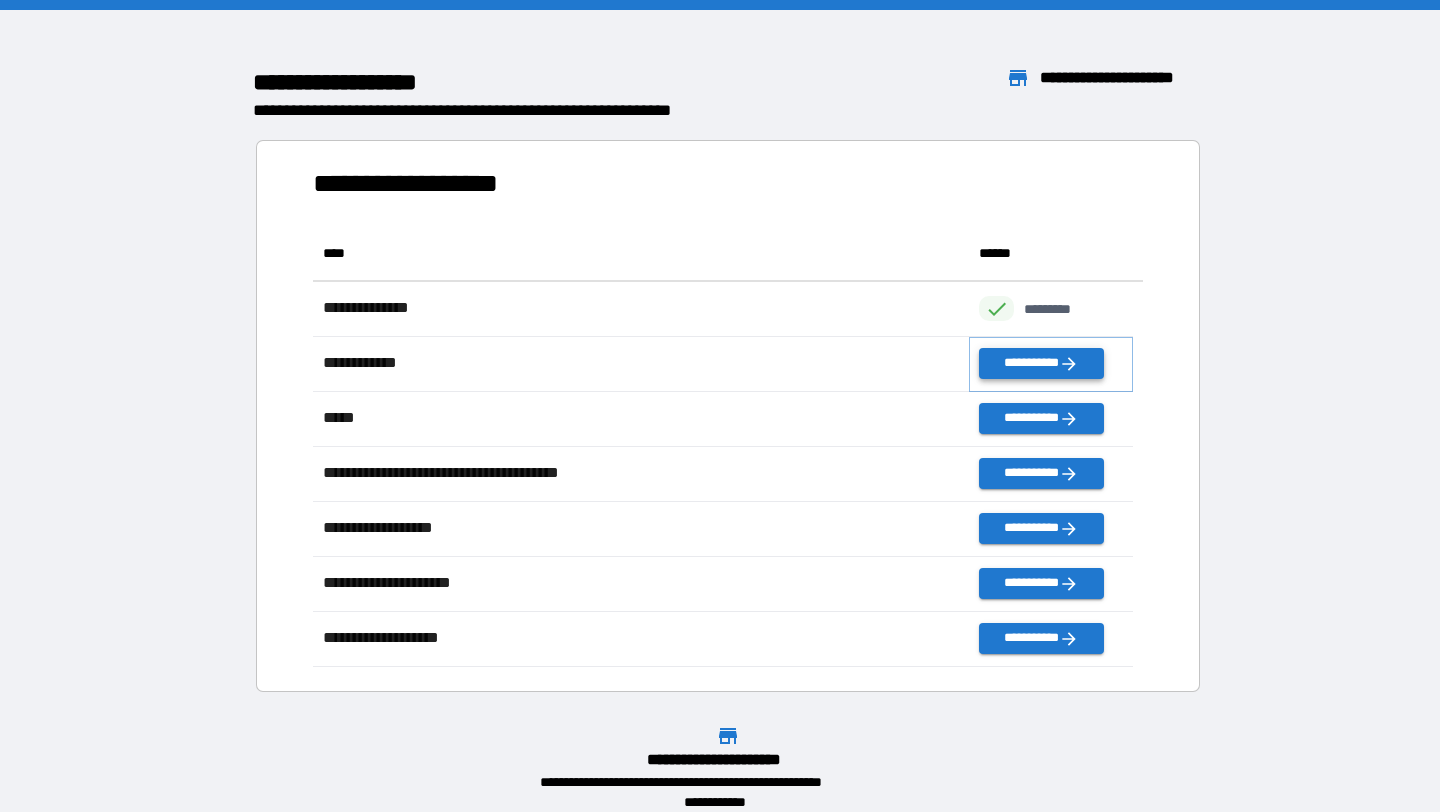 click on "**********" at bounding box center (1041, 363) 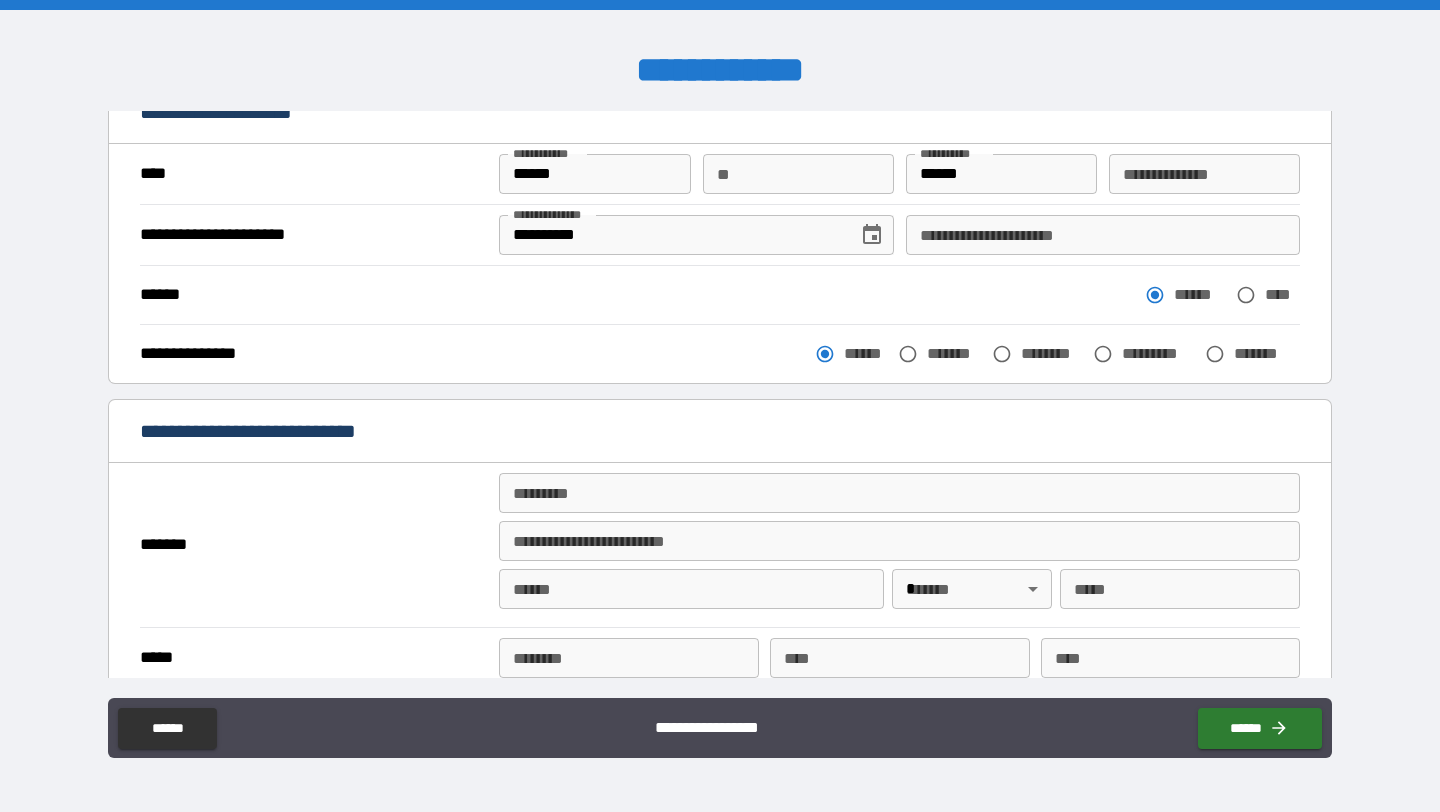 scroll, scrollTop: 114, scrollLeft: 0, axis: vertical 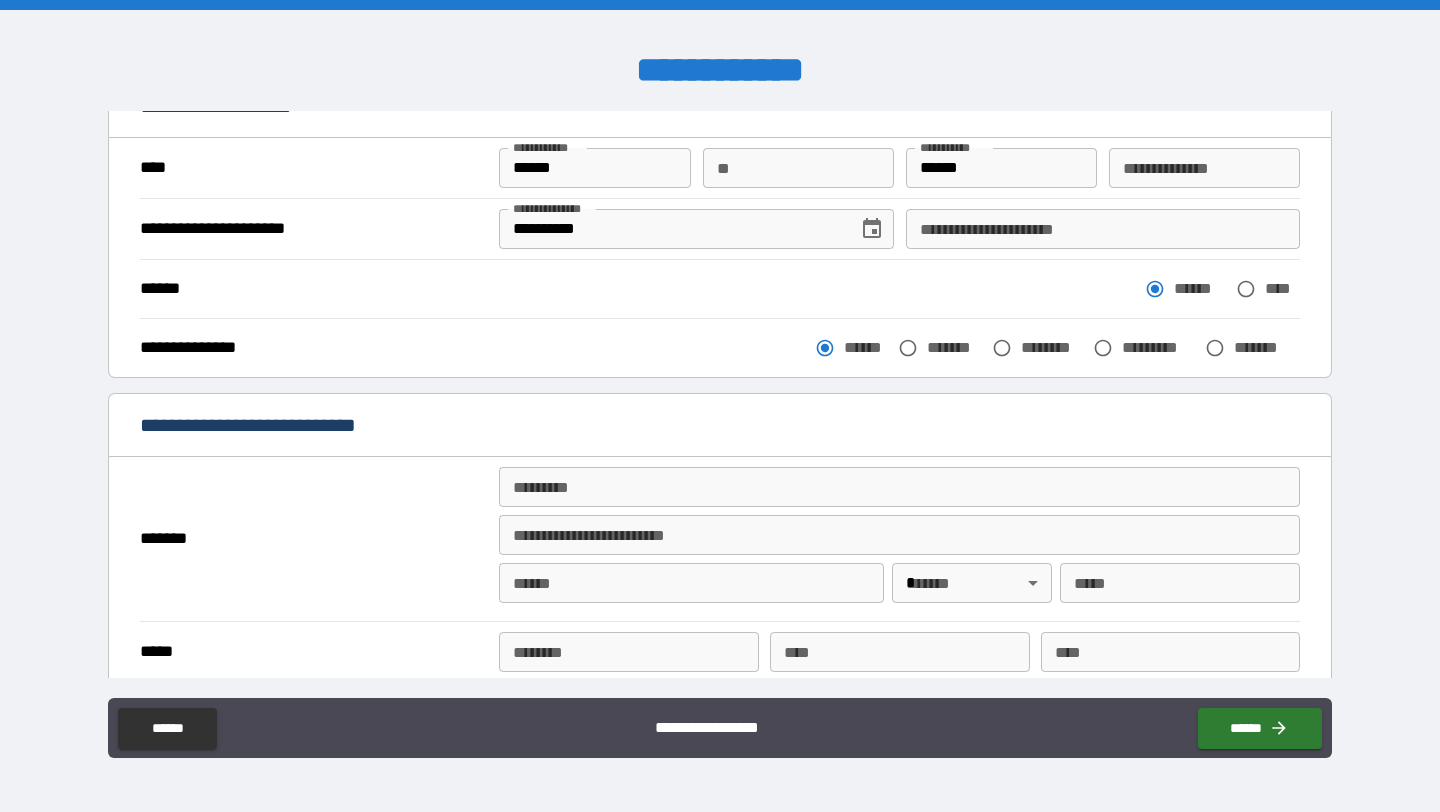 click on "*******   *" at bounding box center [899, 487] 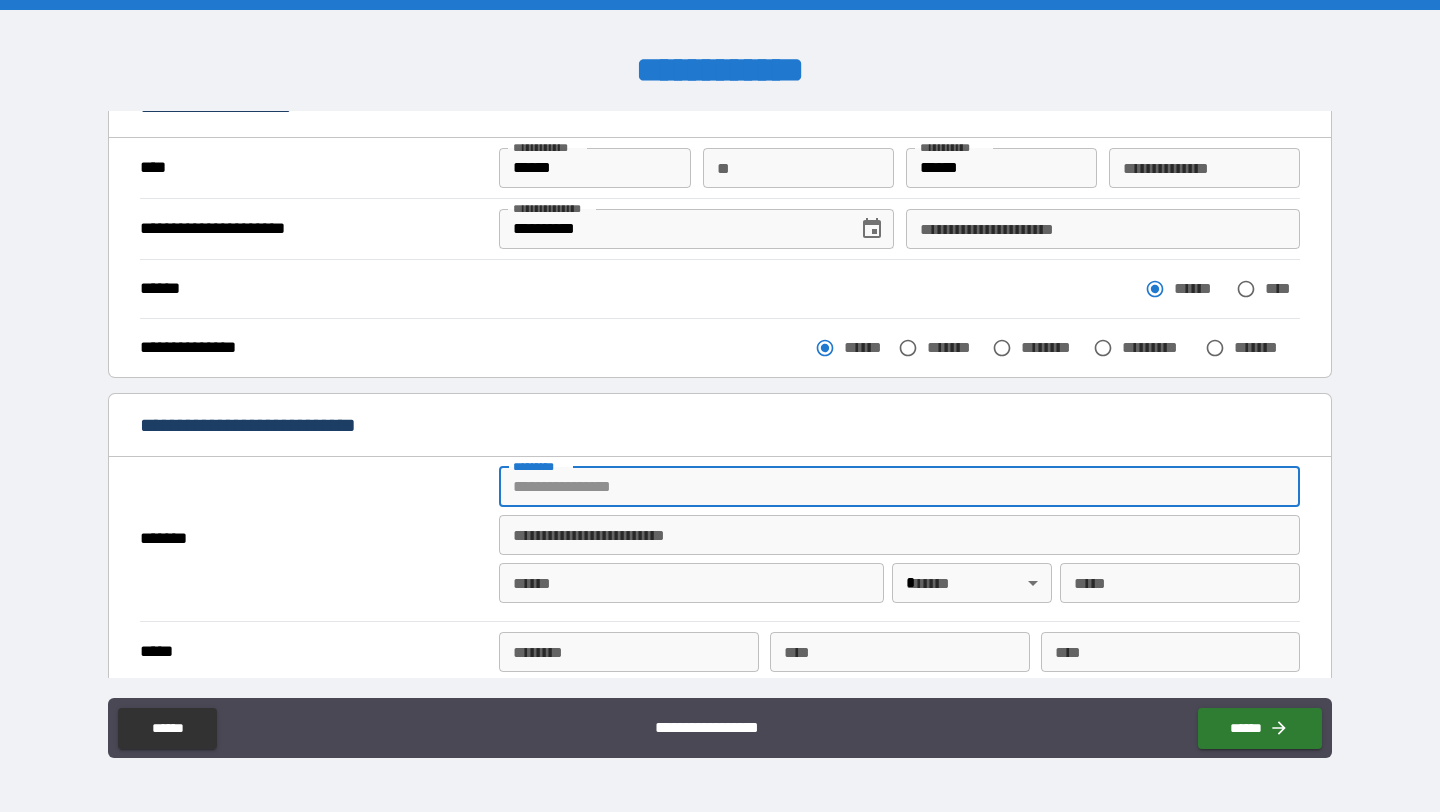 type on "**********" 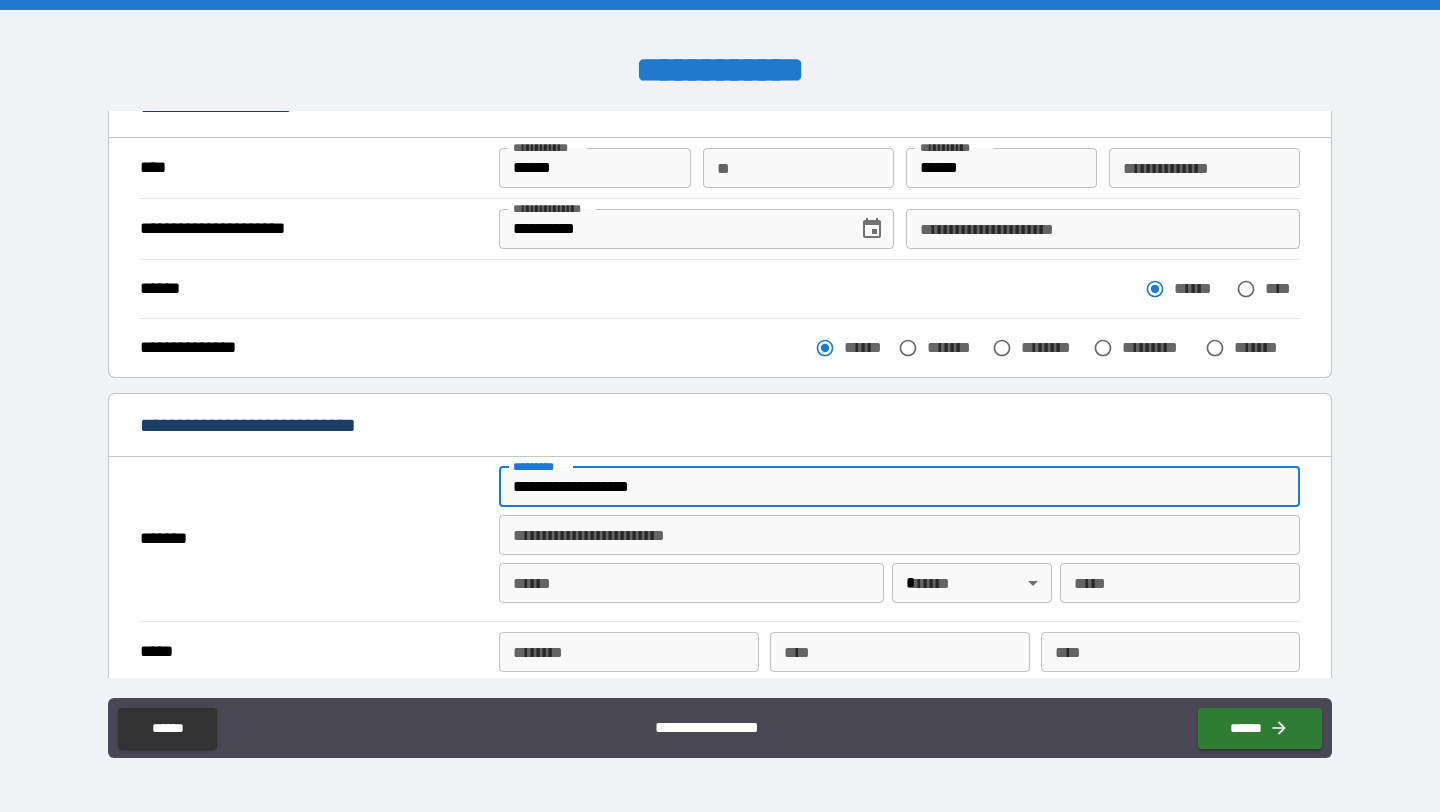 type on "******" 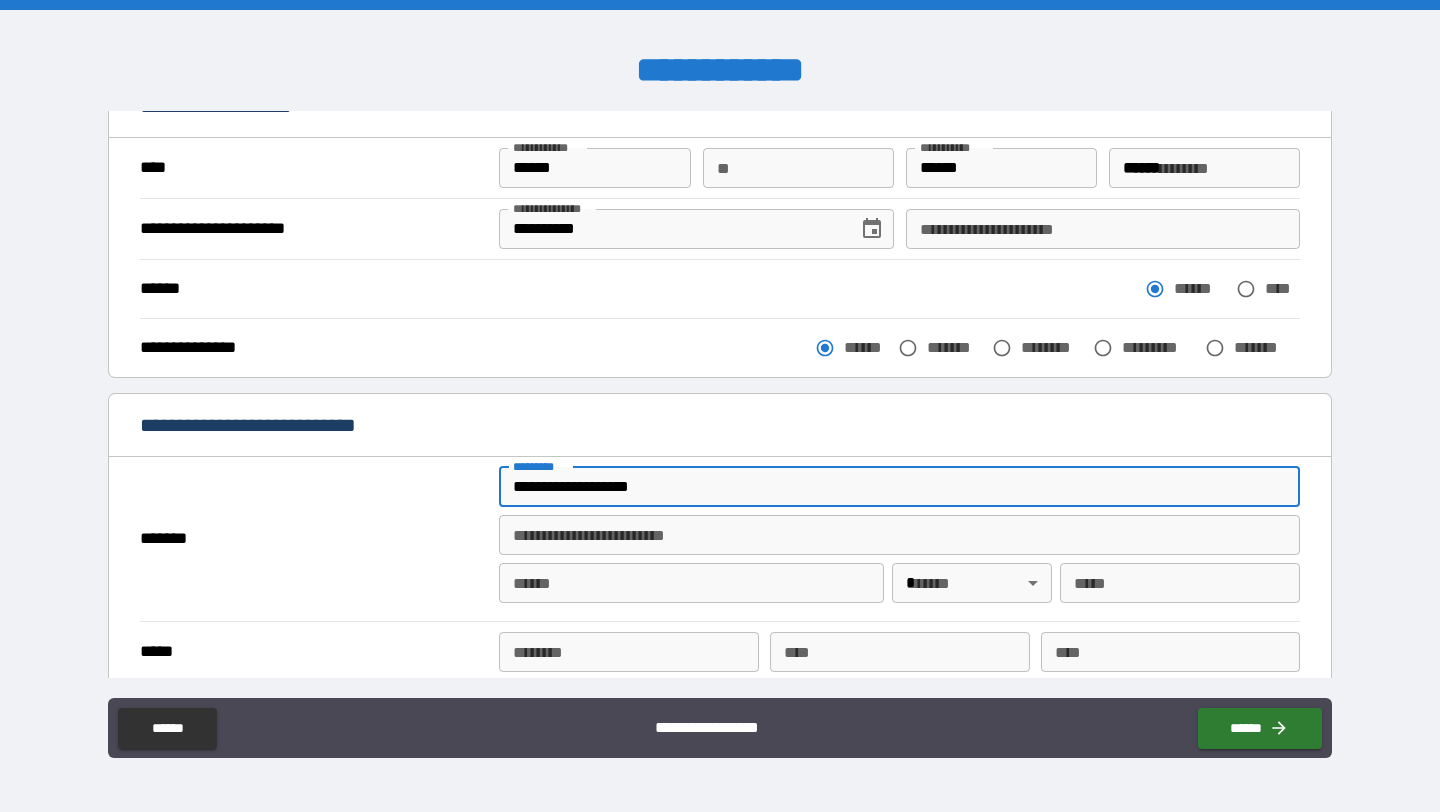 type on "*********" 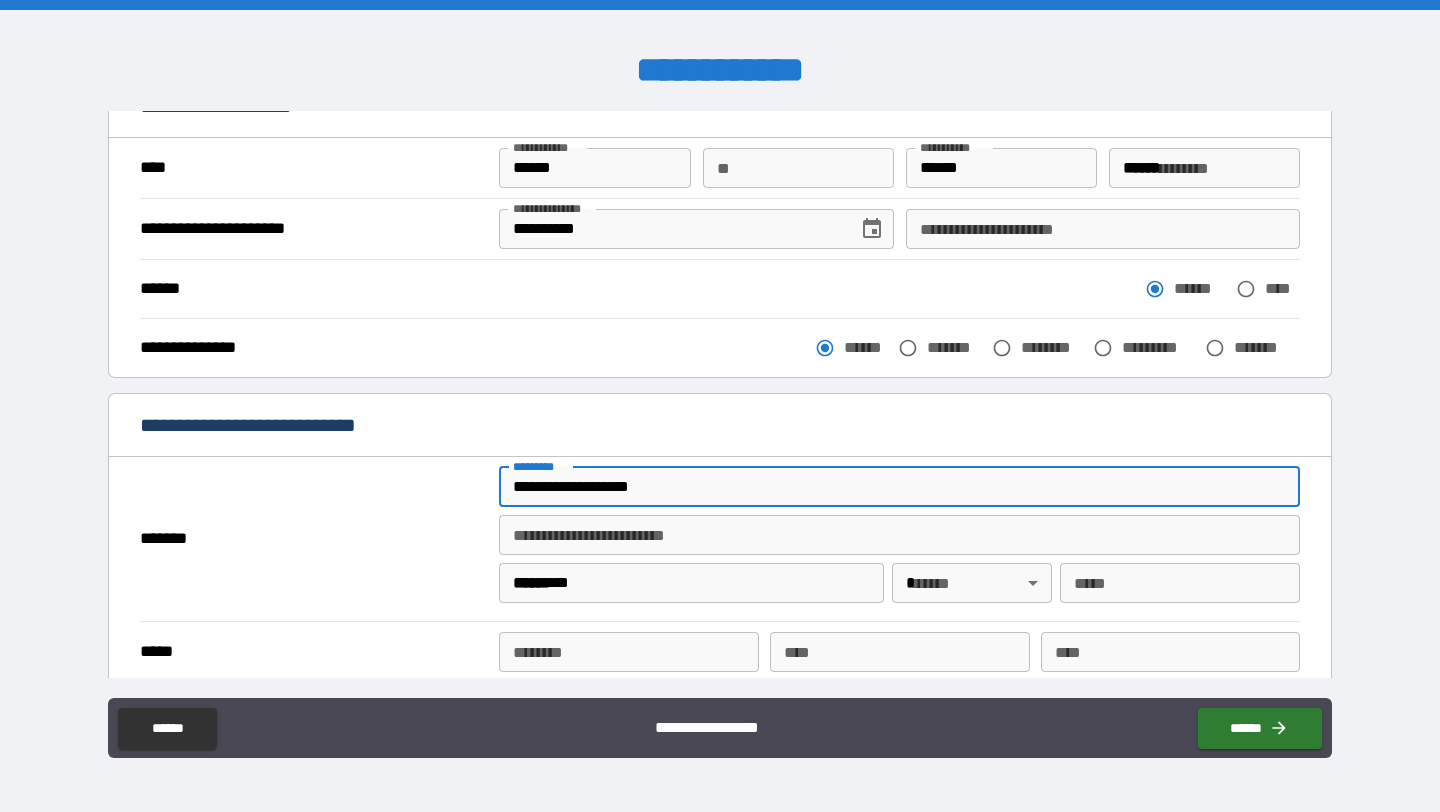 type on "**" 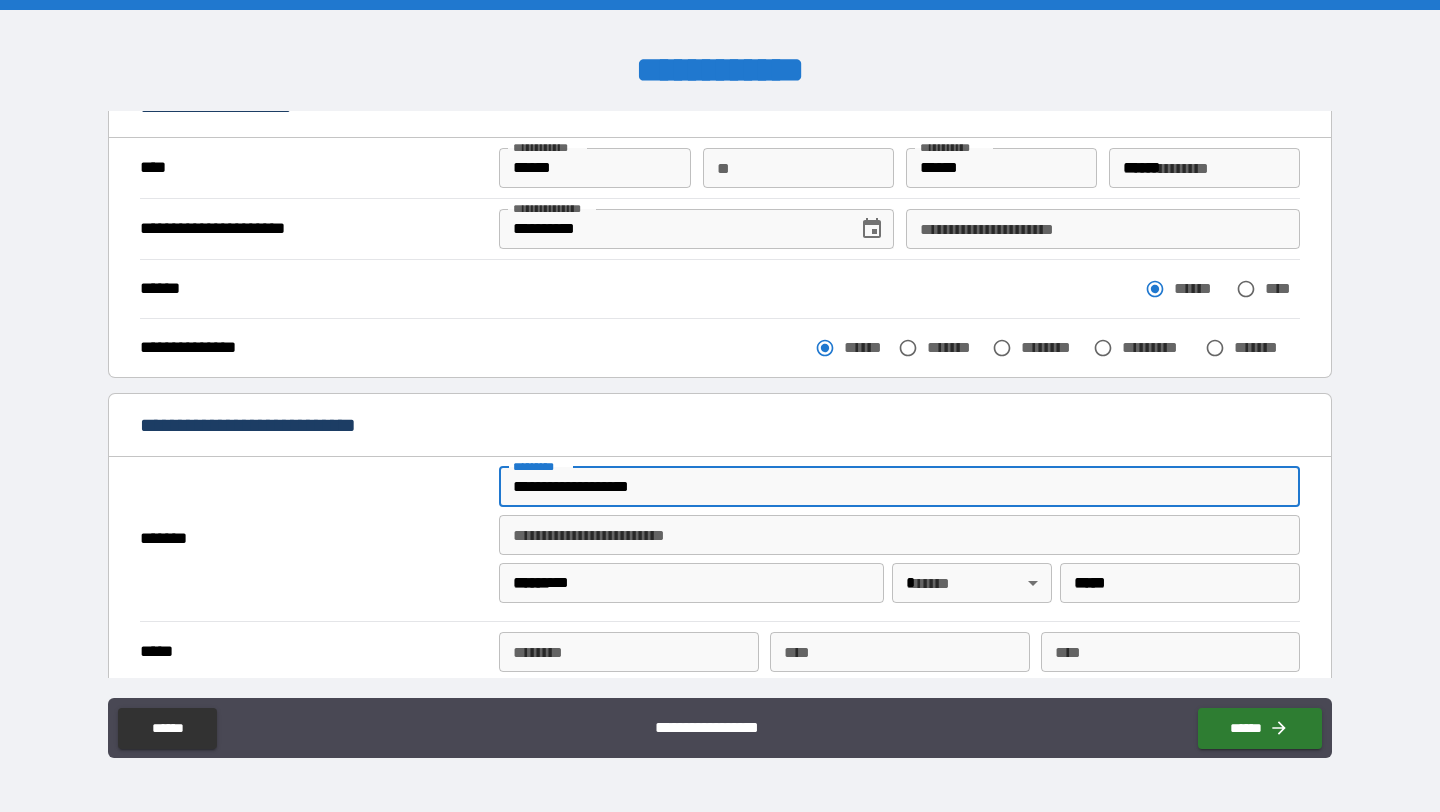 type on "**********" 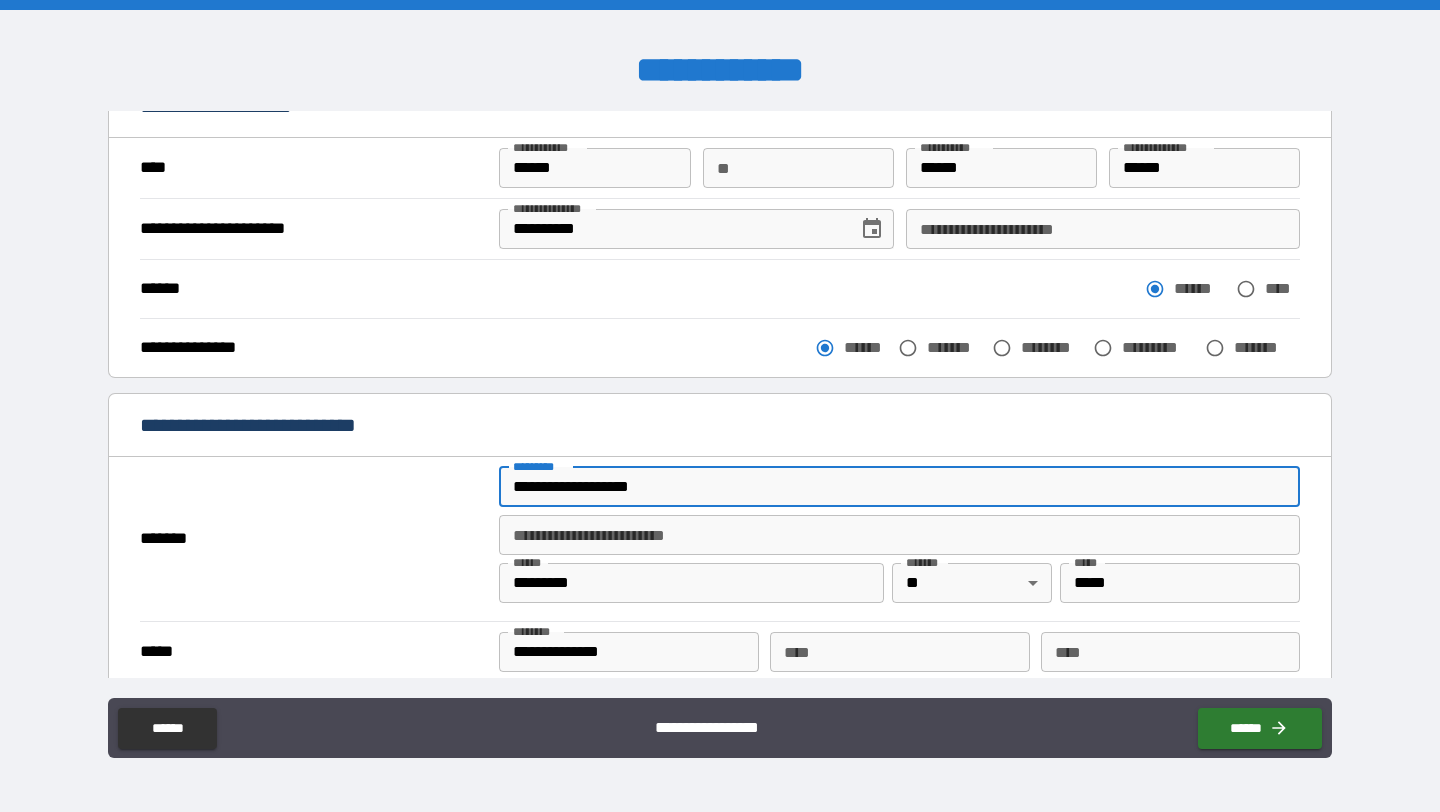 click on "*******" at bounding box center [314, 539] 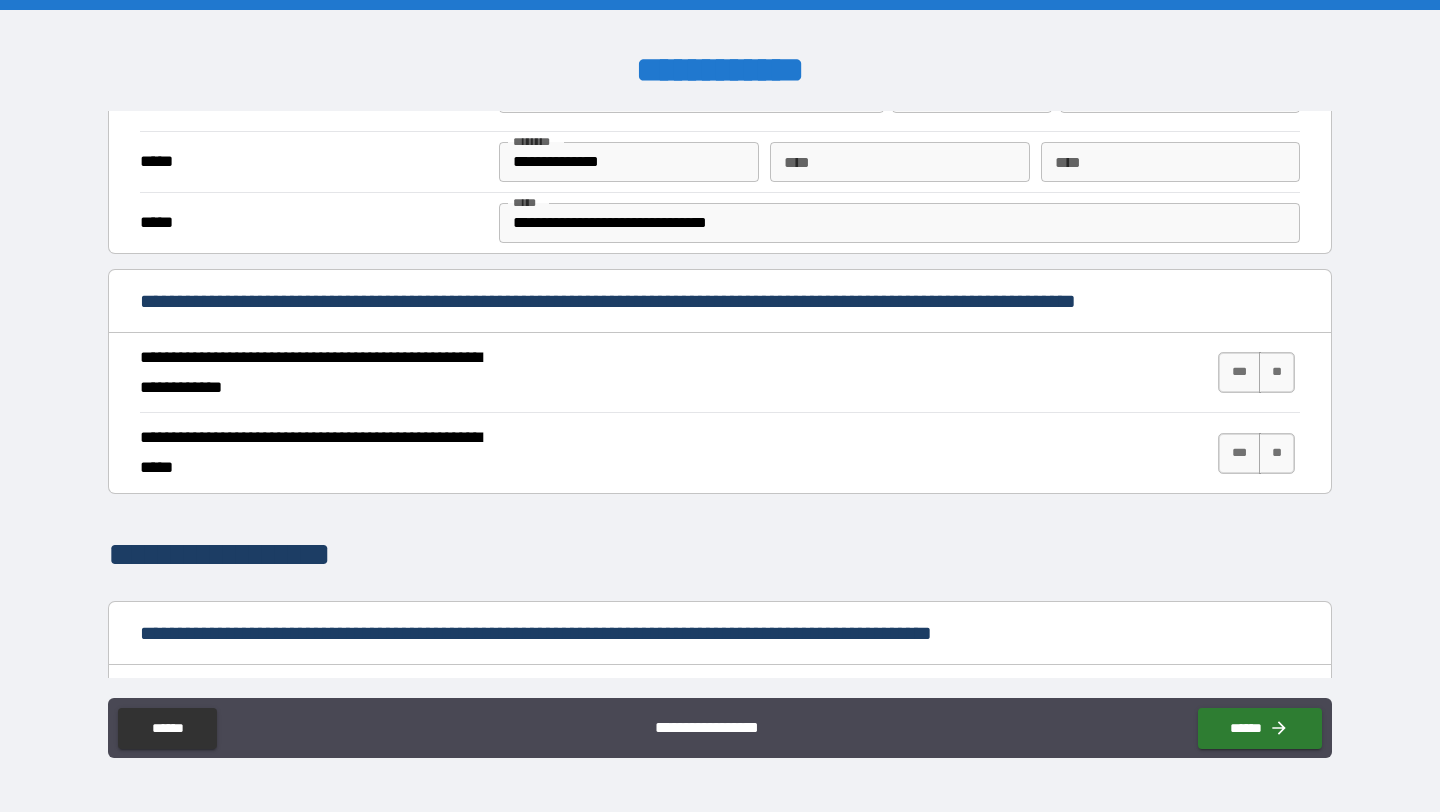 scroll, scrollTop: 607, scrollLeft: 0, axis: vertical 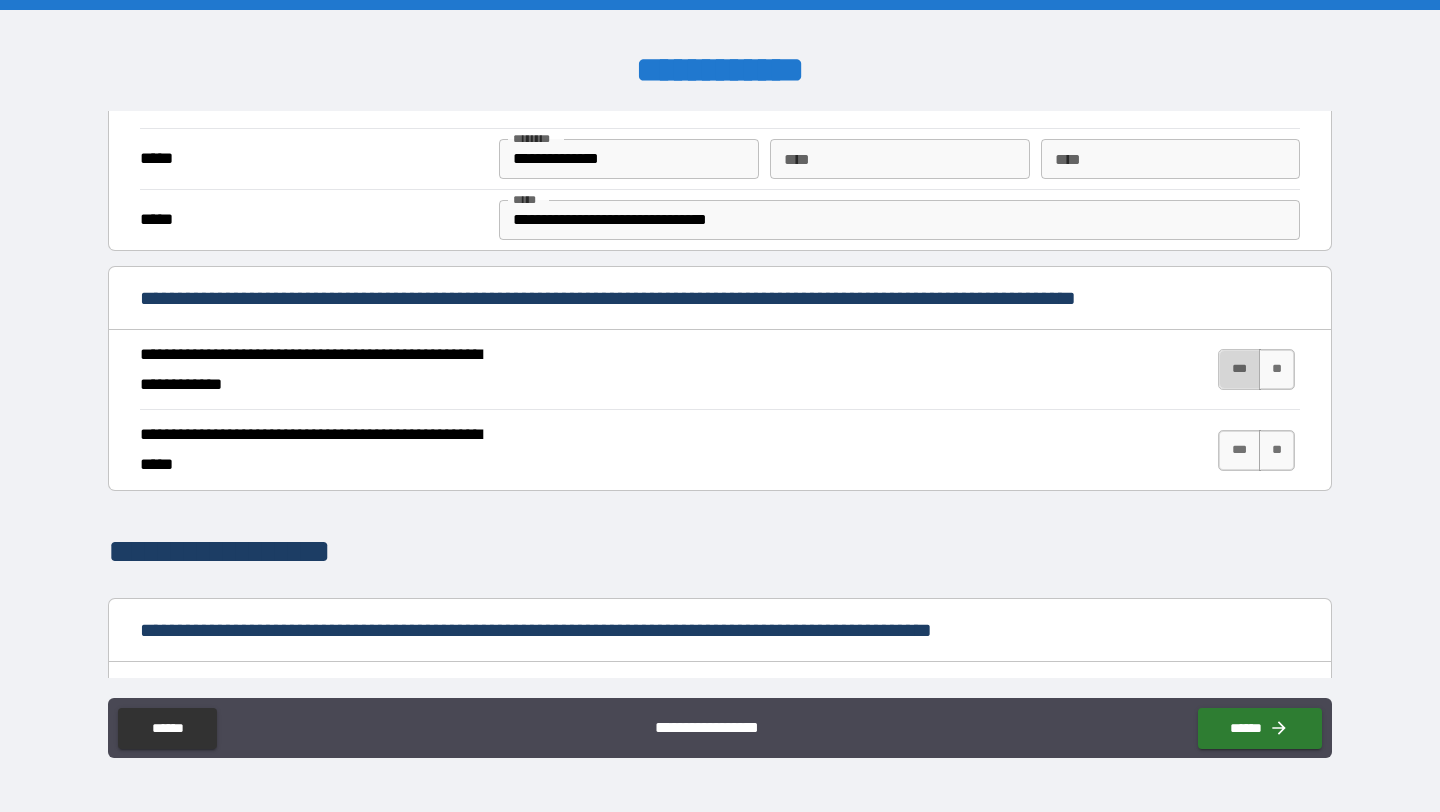click on "***" at bounding box center (1239, 369) 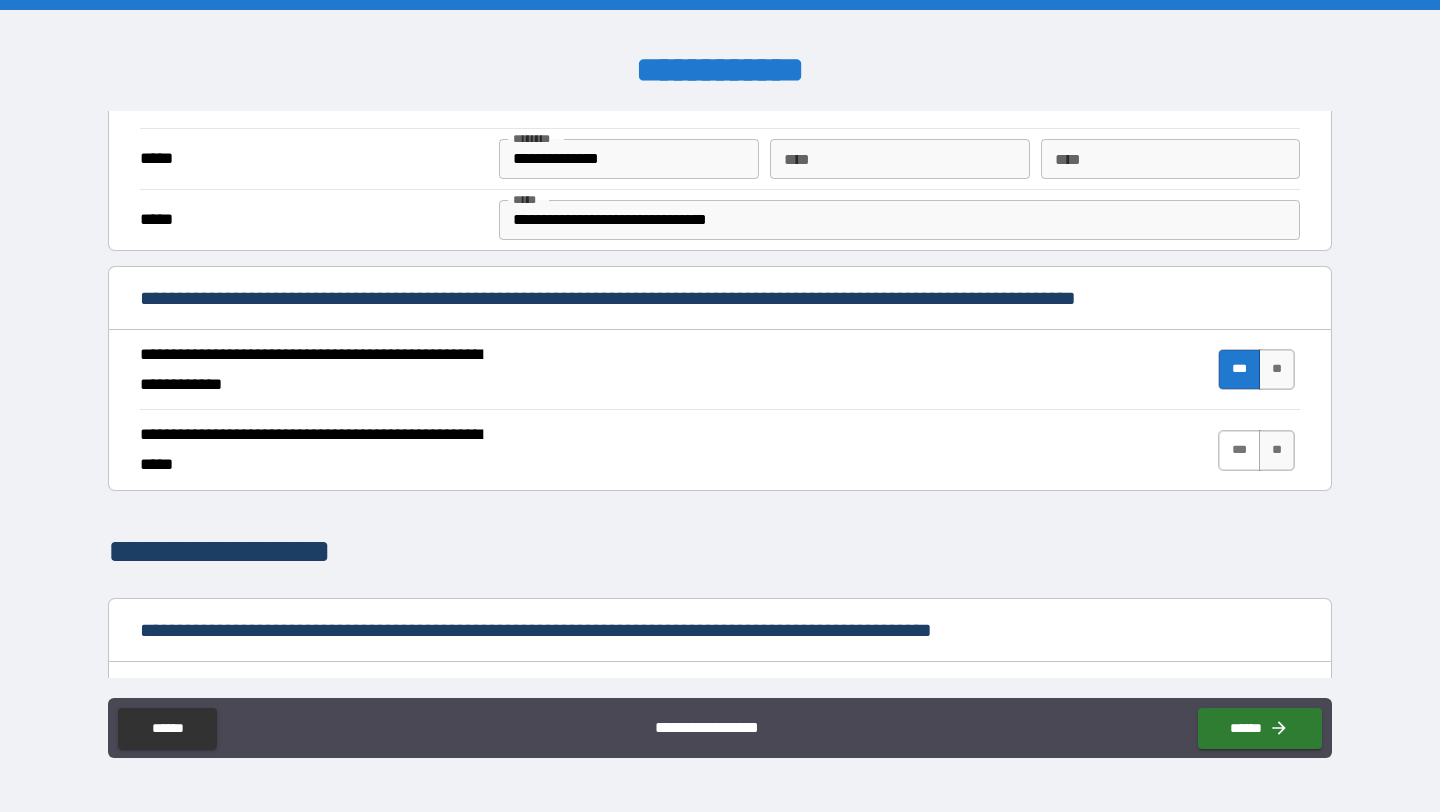 click on "***" at bounding box center (1239, 450) 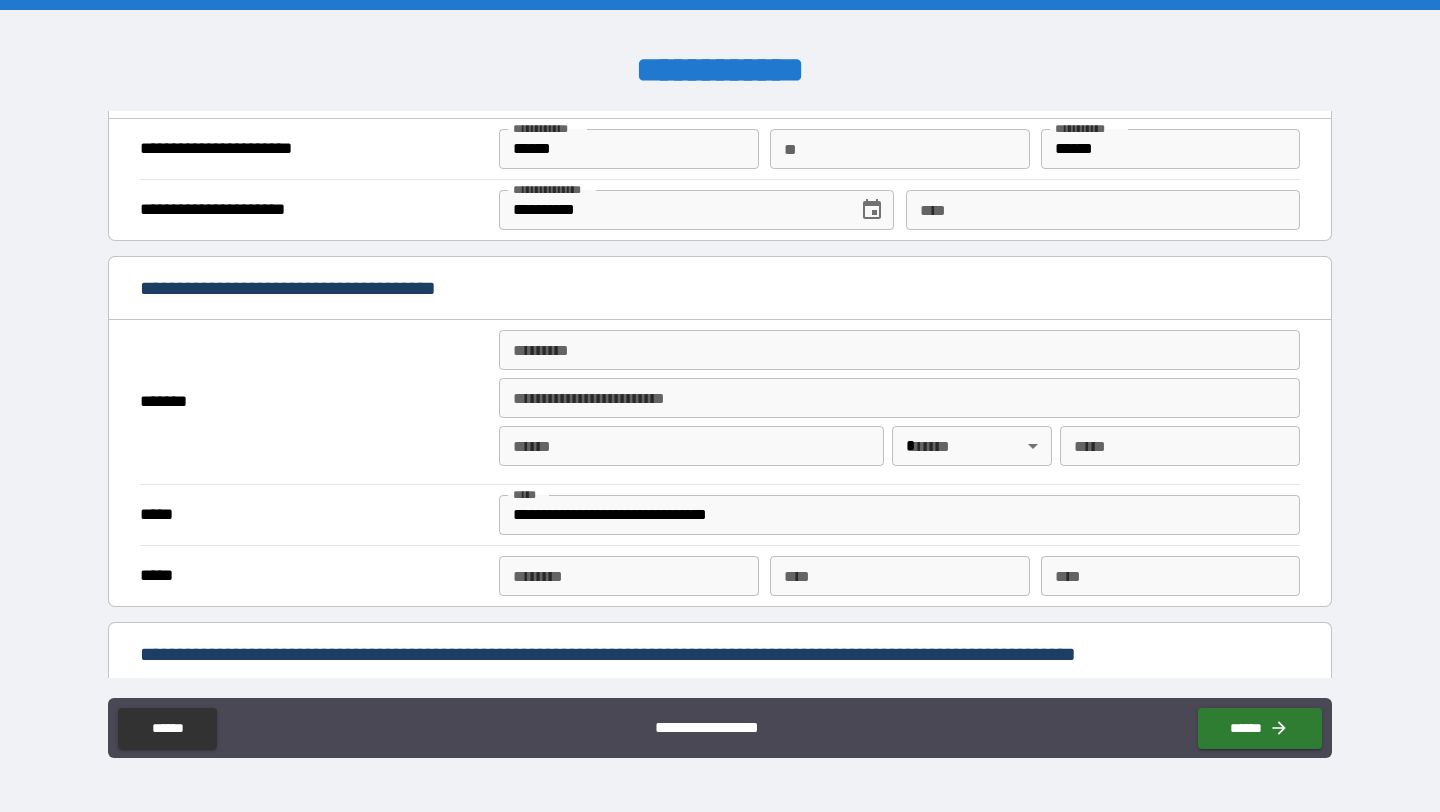 scroll, scrollTop: 1299, scrollLeft: 0, axis: vertical 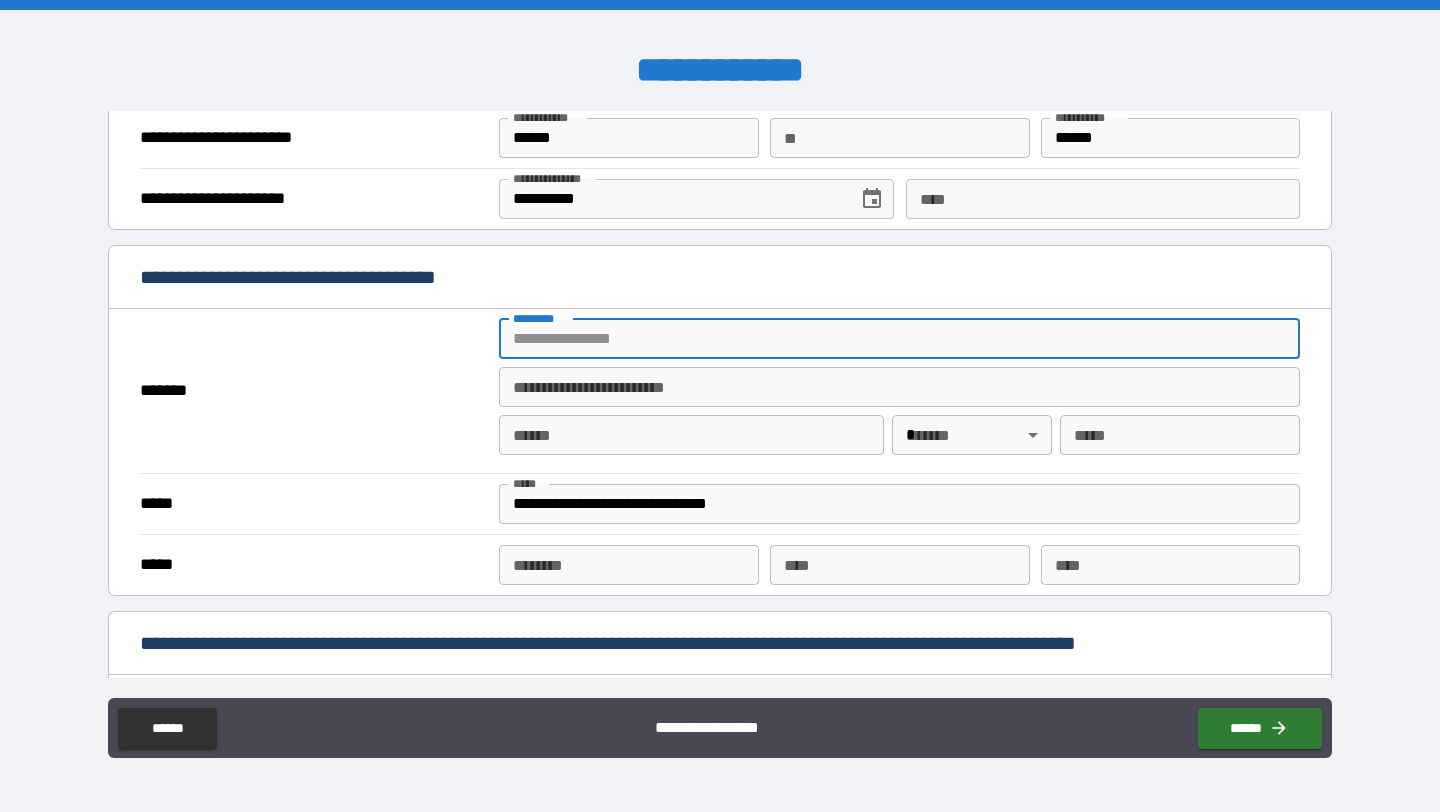 click on "*******   *" at bounding box center (899, 339) 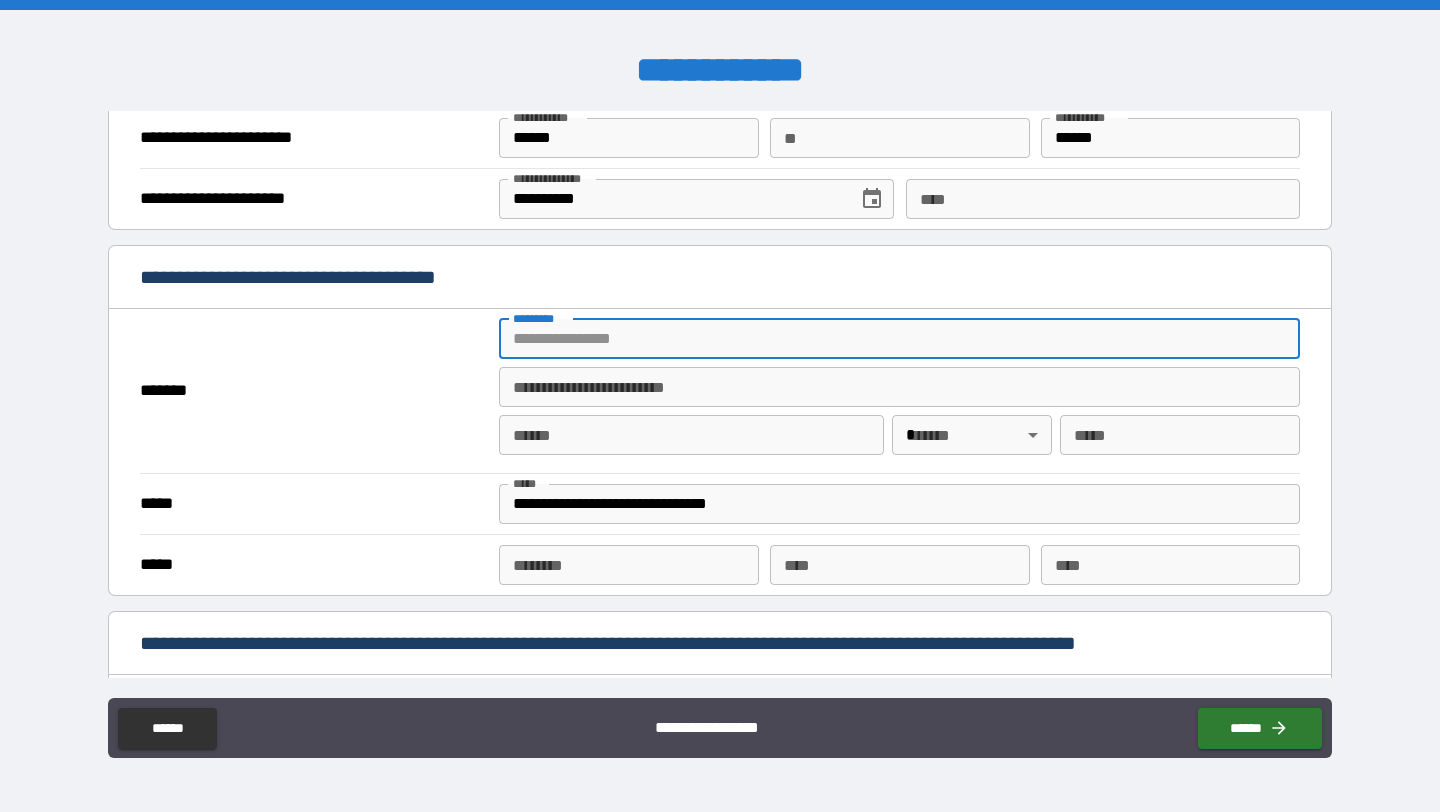 type on "**********" 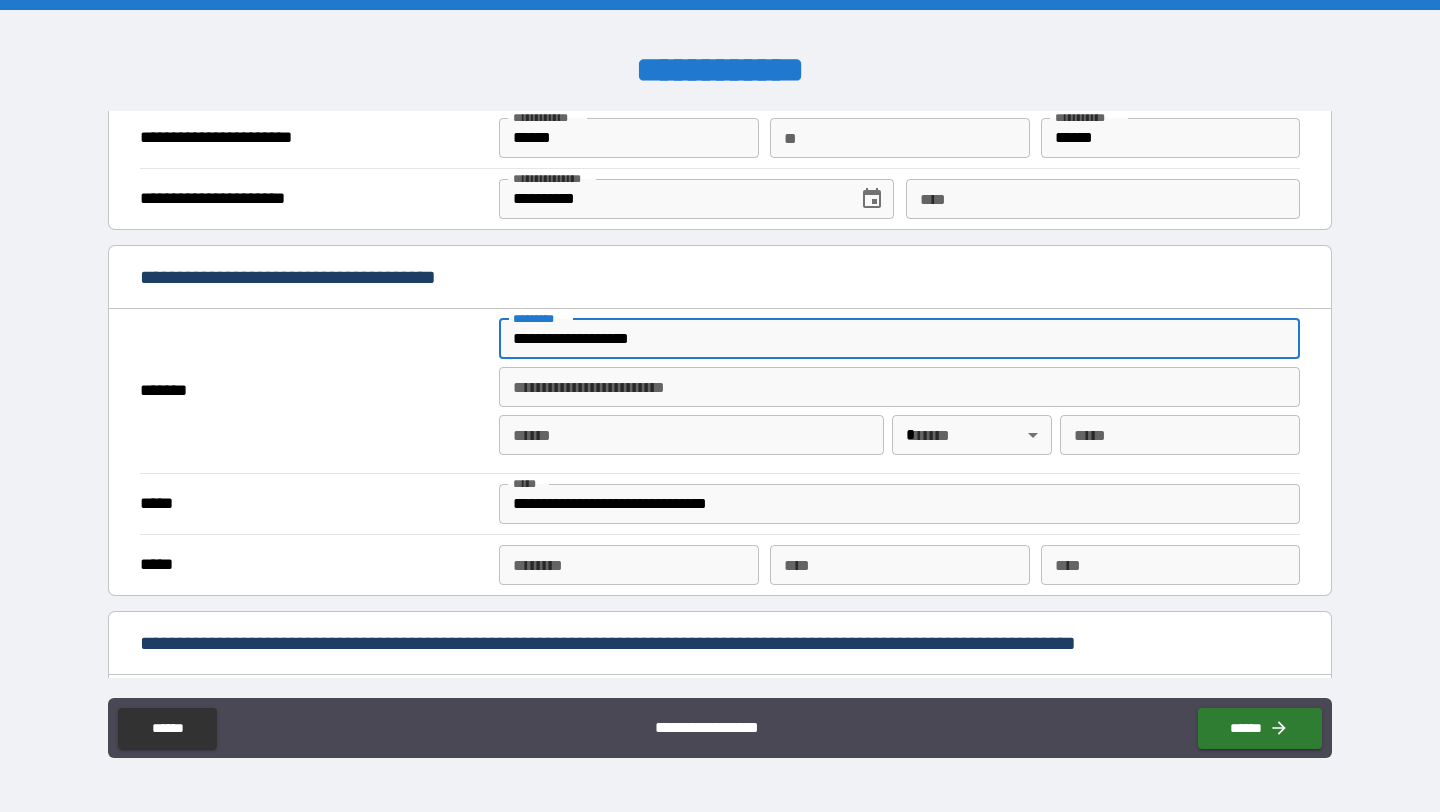 type on "*********" 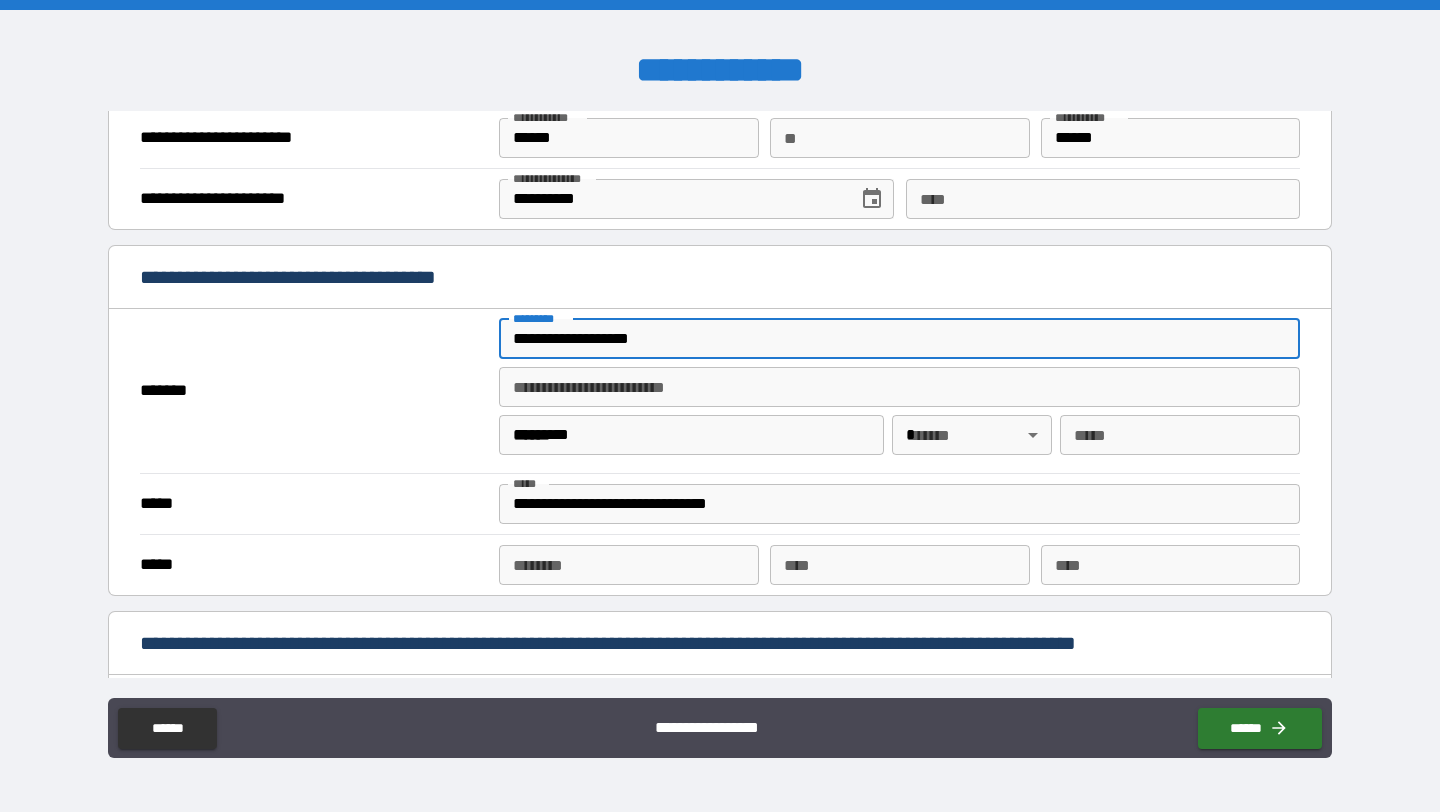type on "**" 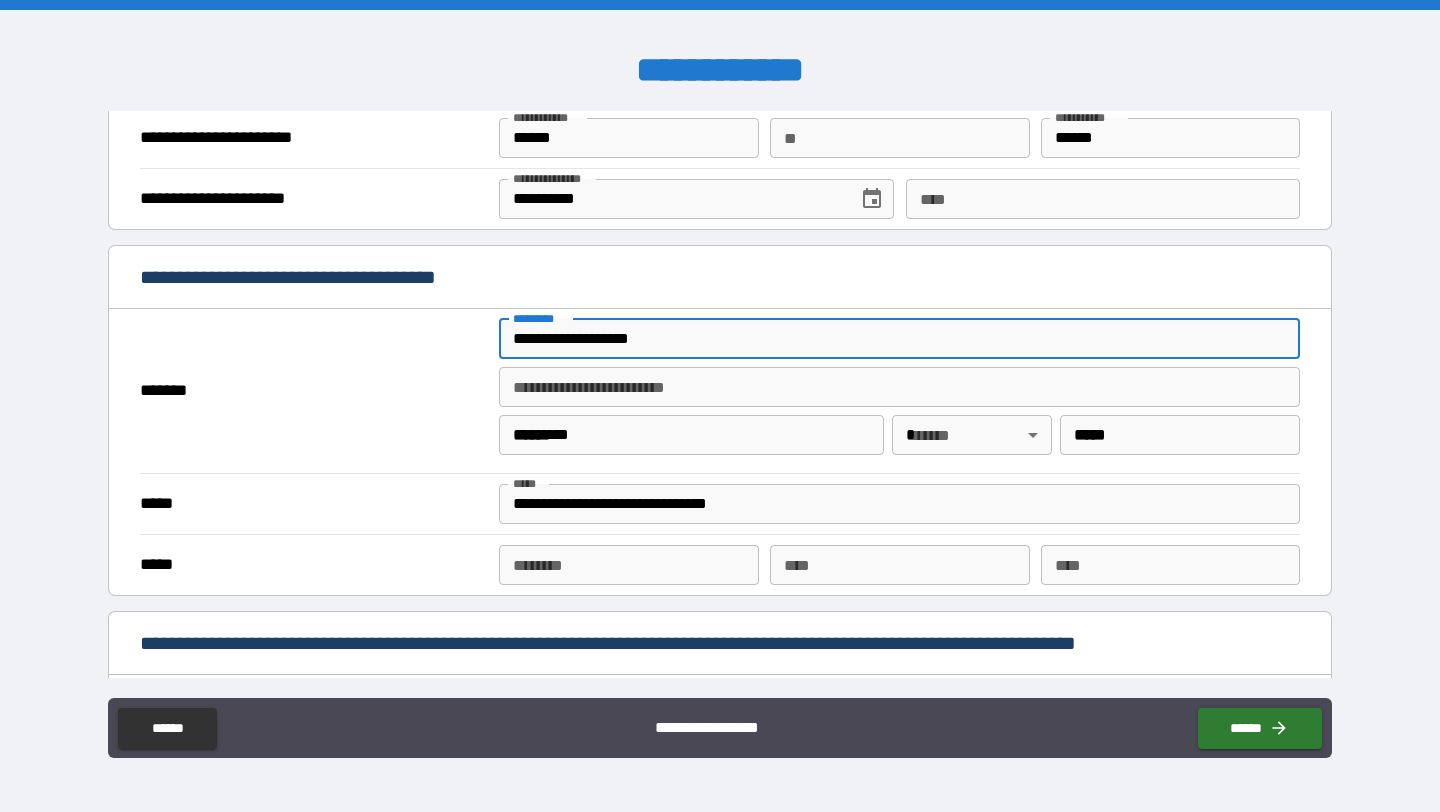 type on "**********" 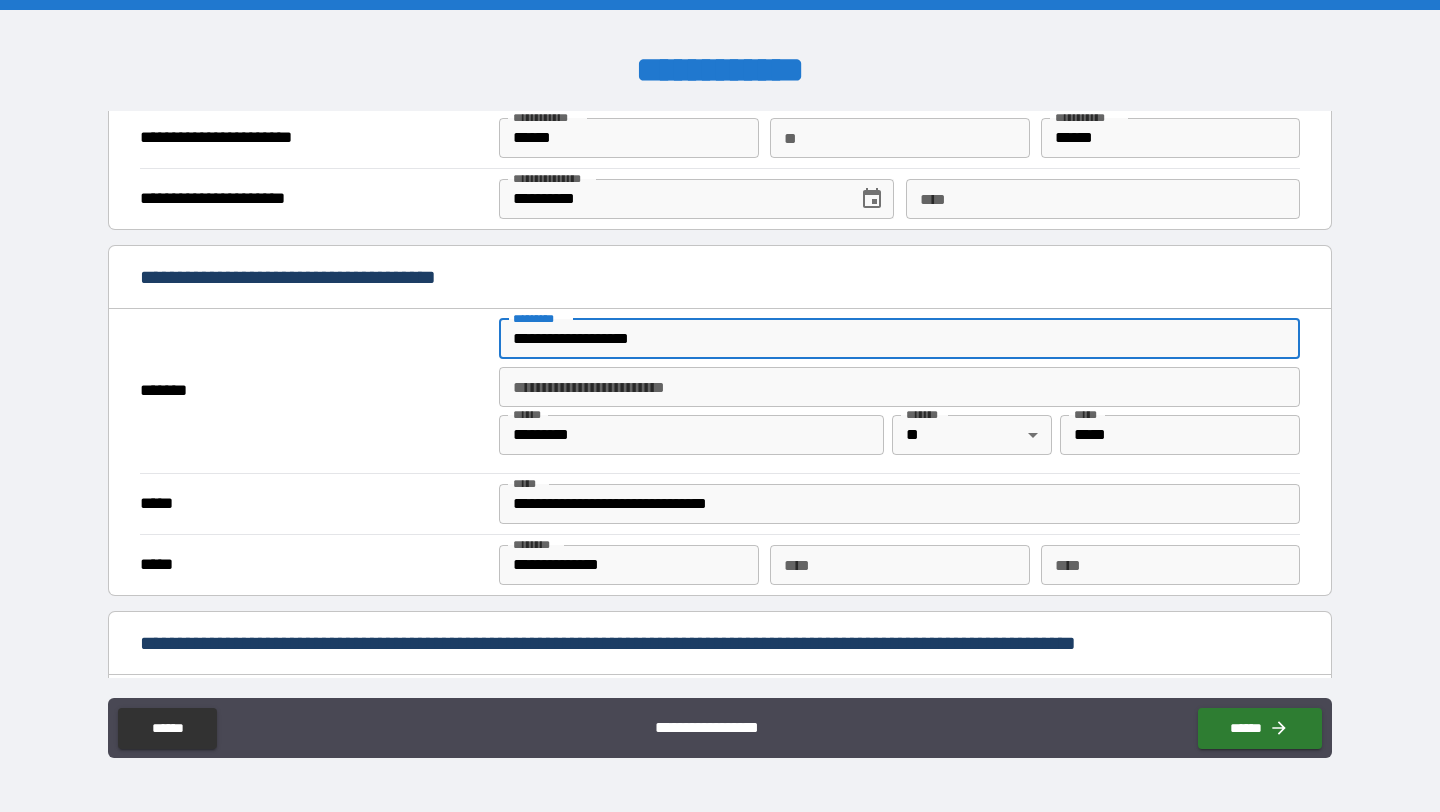 click on "**********" at bounding box center [899, 504] 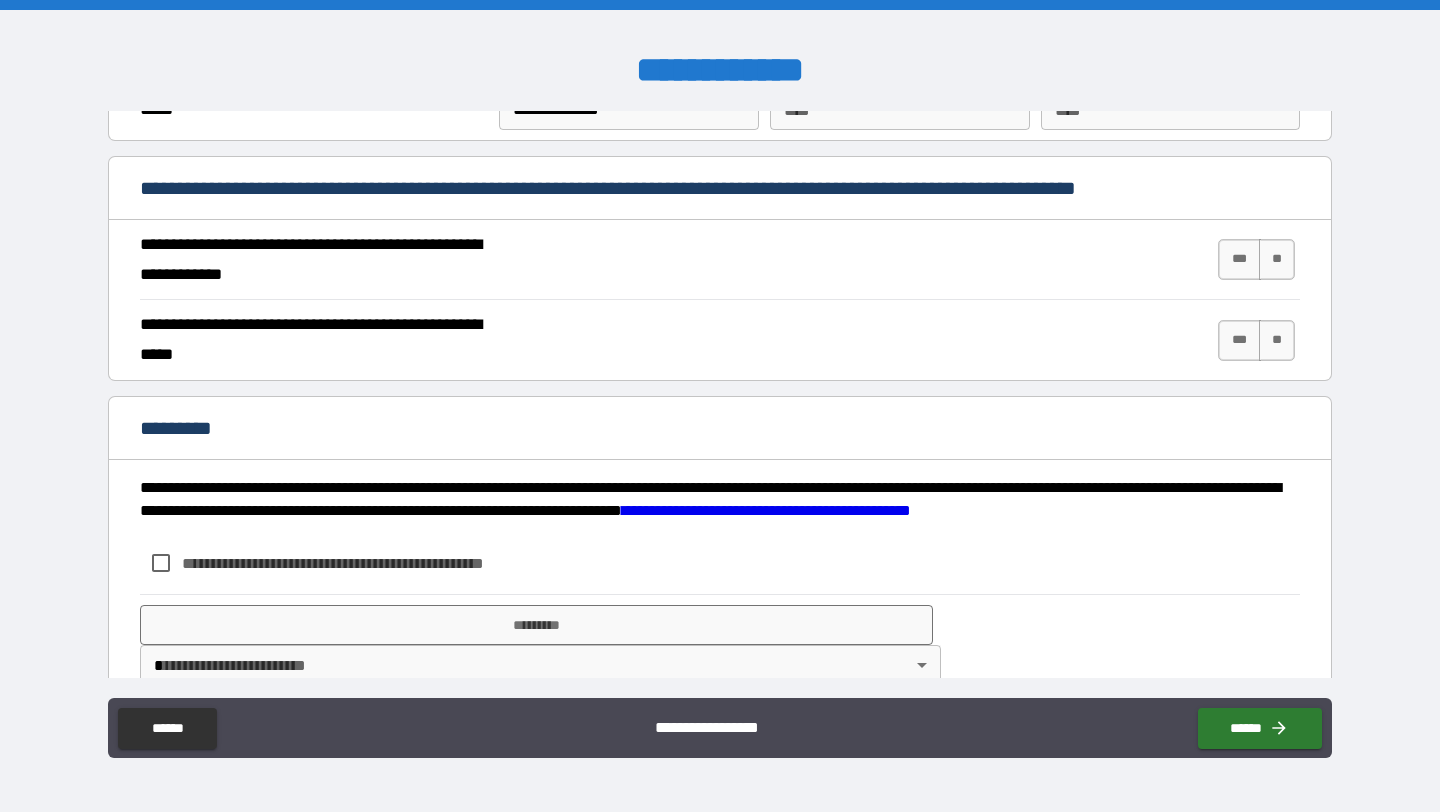 scroll, scrollTop: 1752, scrollLeft: 0, axis: vertical 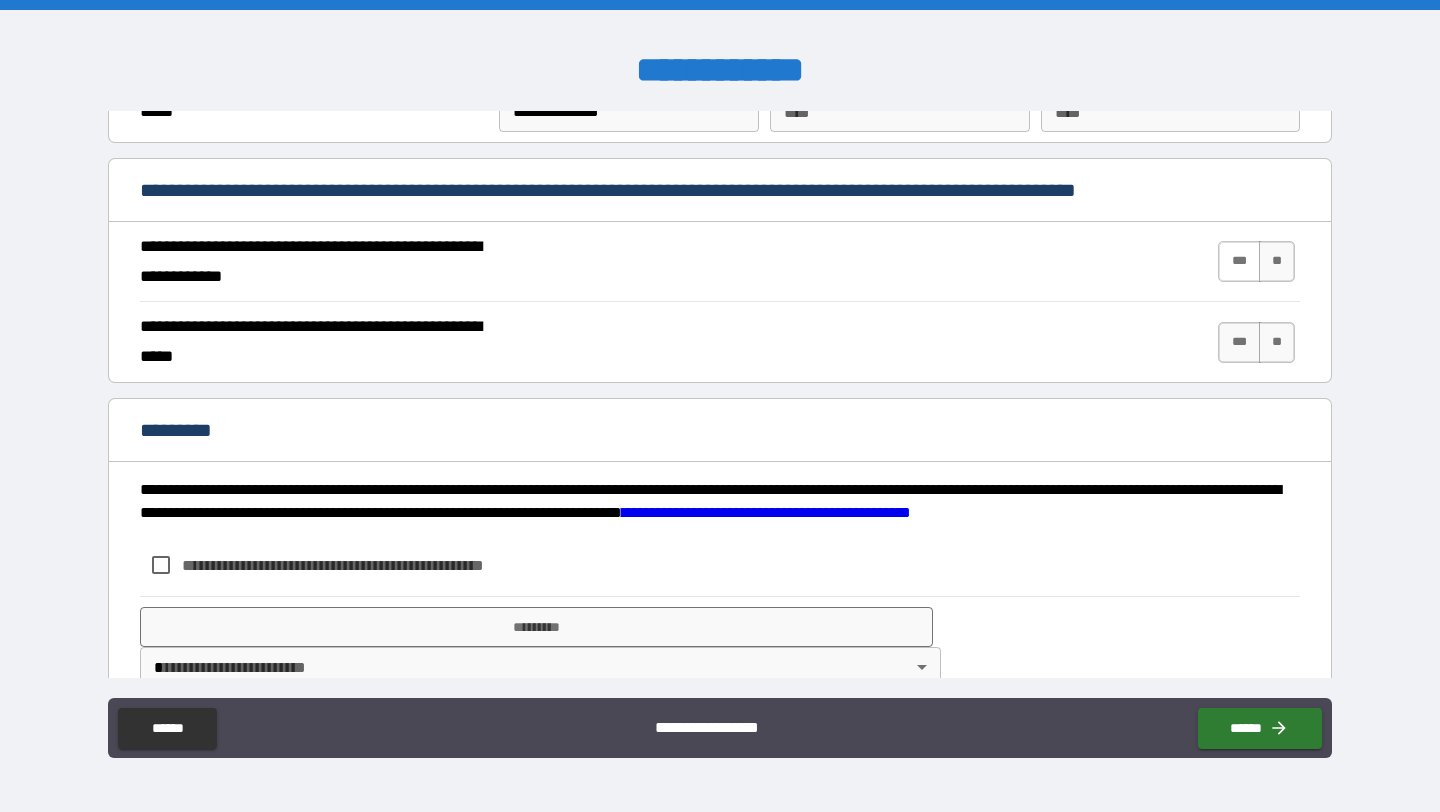 click on "***" at bounding box center [1239, 261] 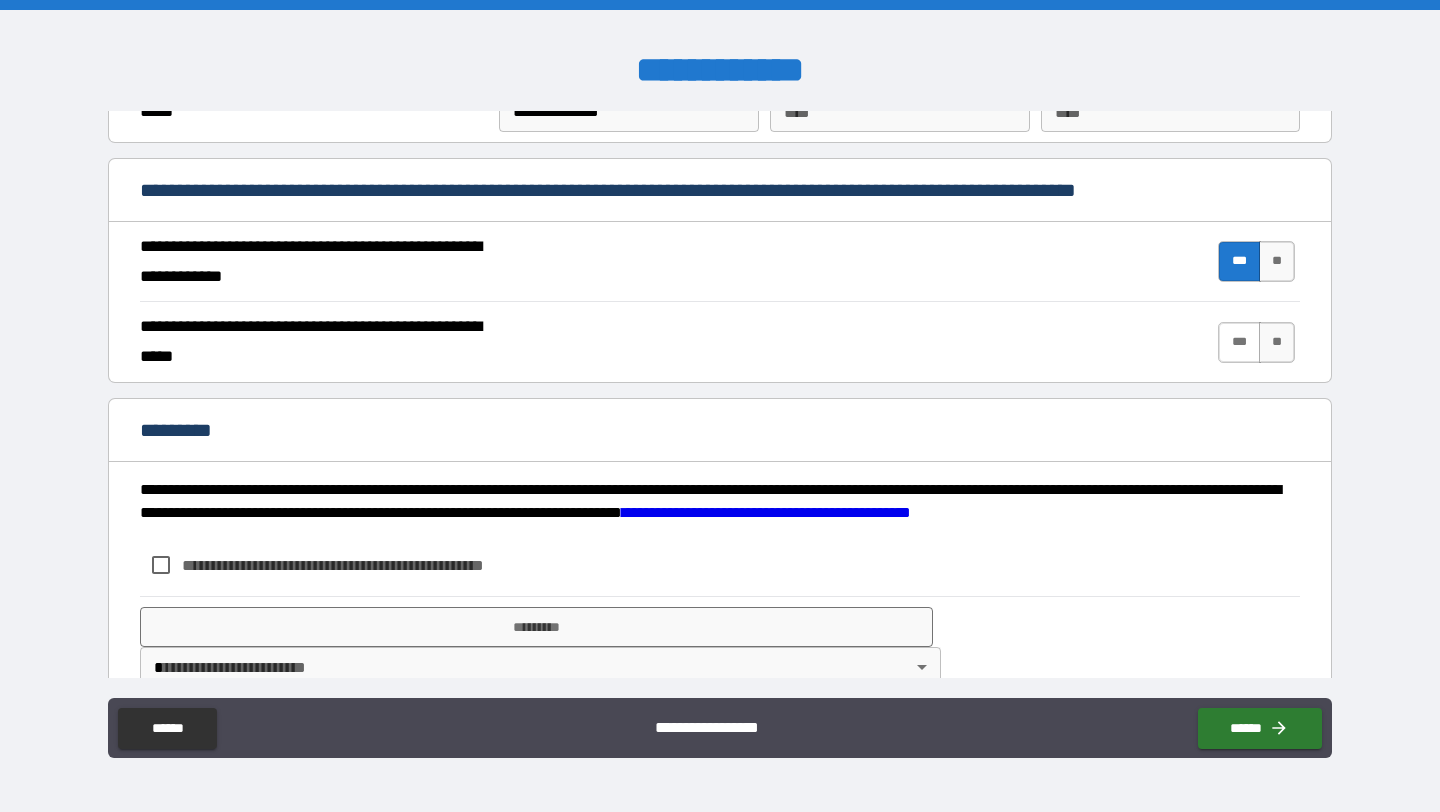 click on "***" at bounding box center (1239, 342) 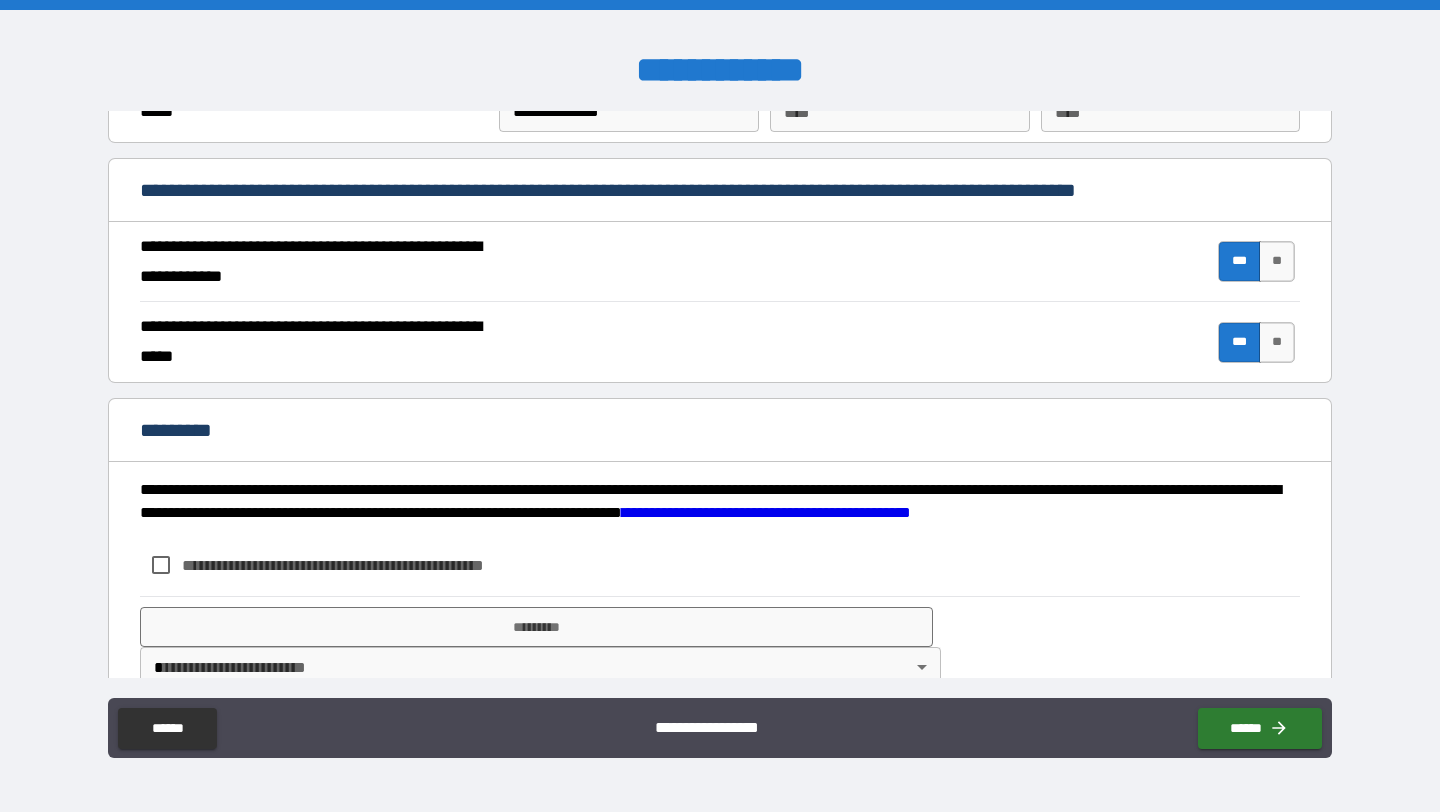 scroll, scrollTop: 1792, scrollLeft: 0, axis: vertical 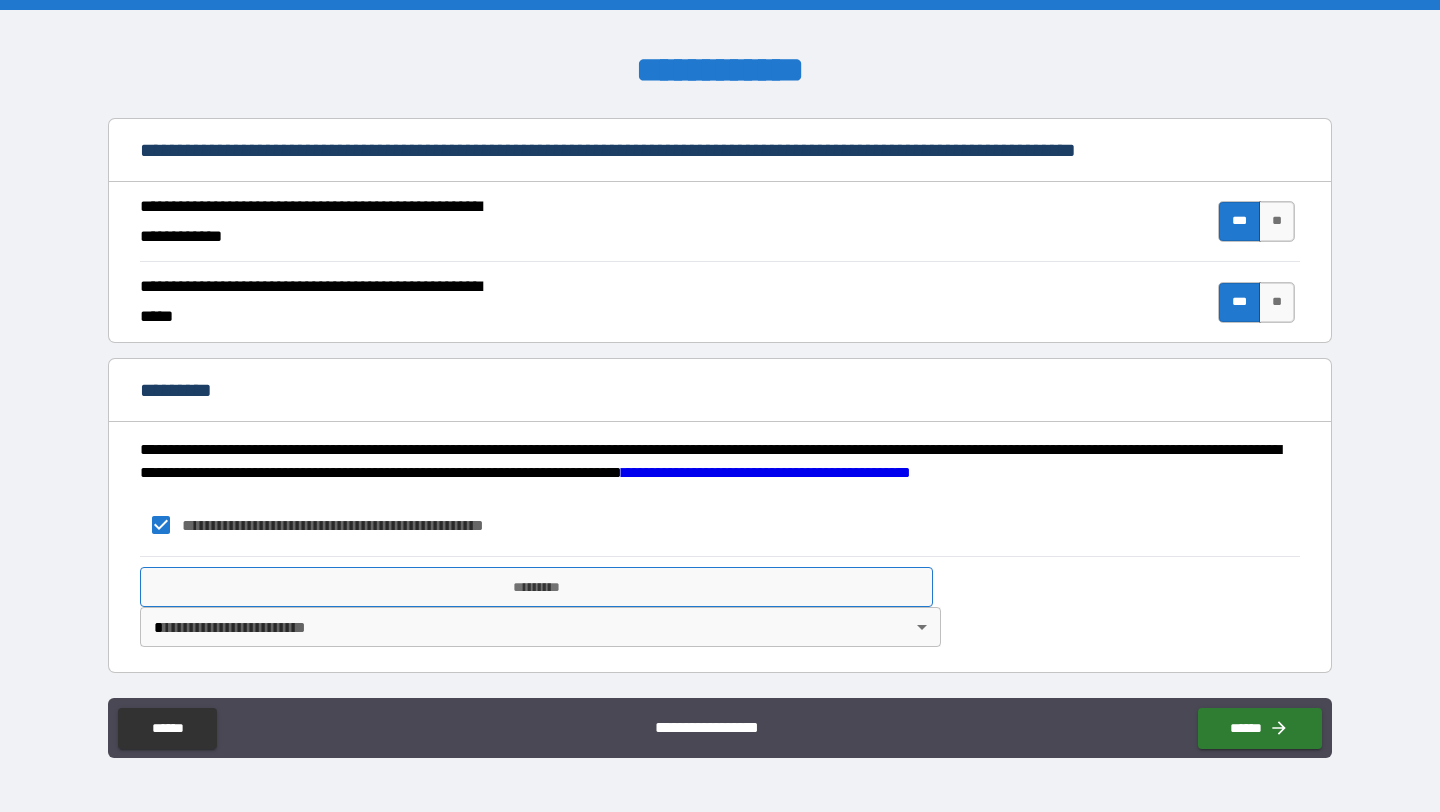 click on "*********" at bounding box center (536, 587) 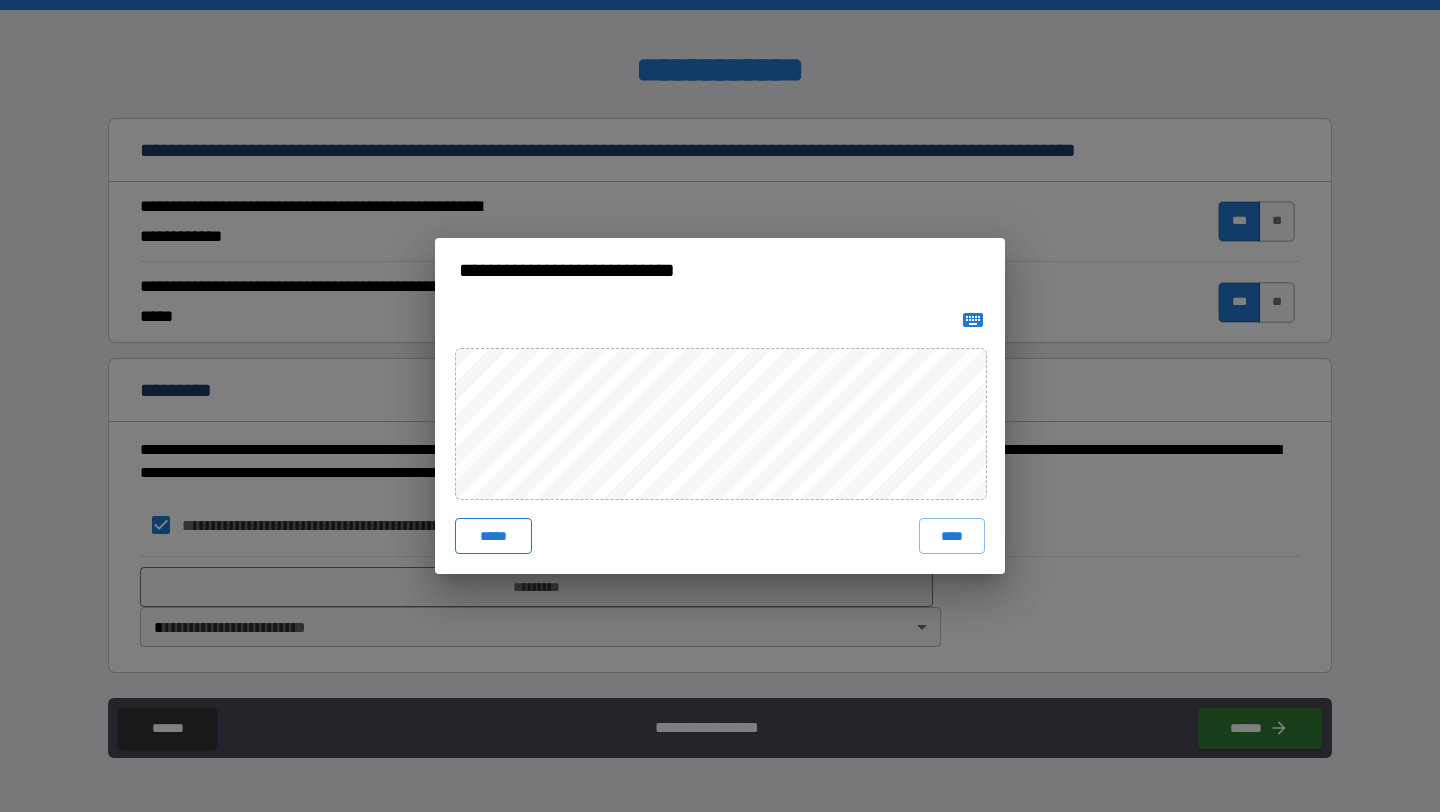 click on "*****" at bounding box center [493, 536] 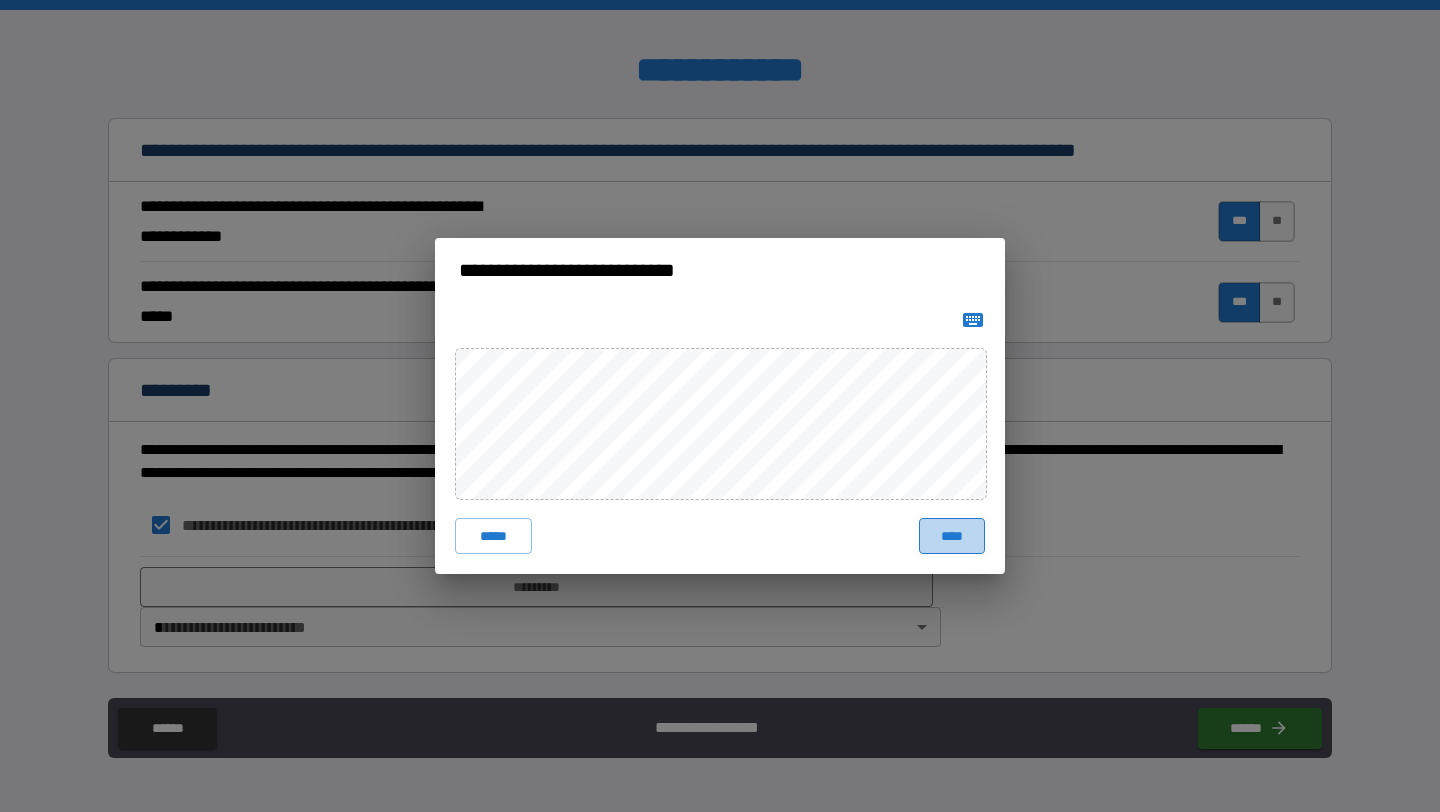 click on "****" at bounding box center [952, 536] 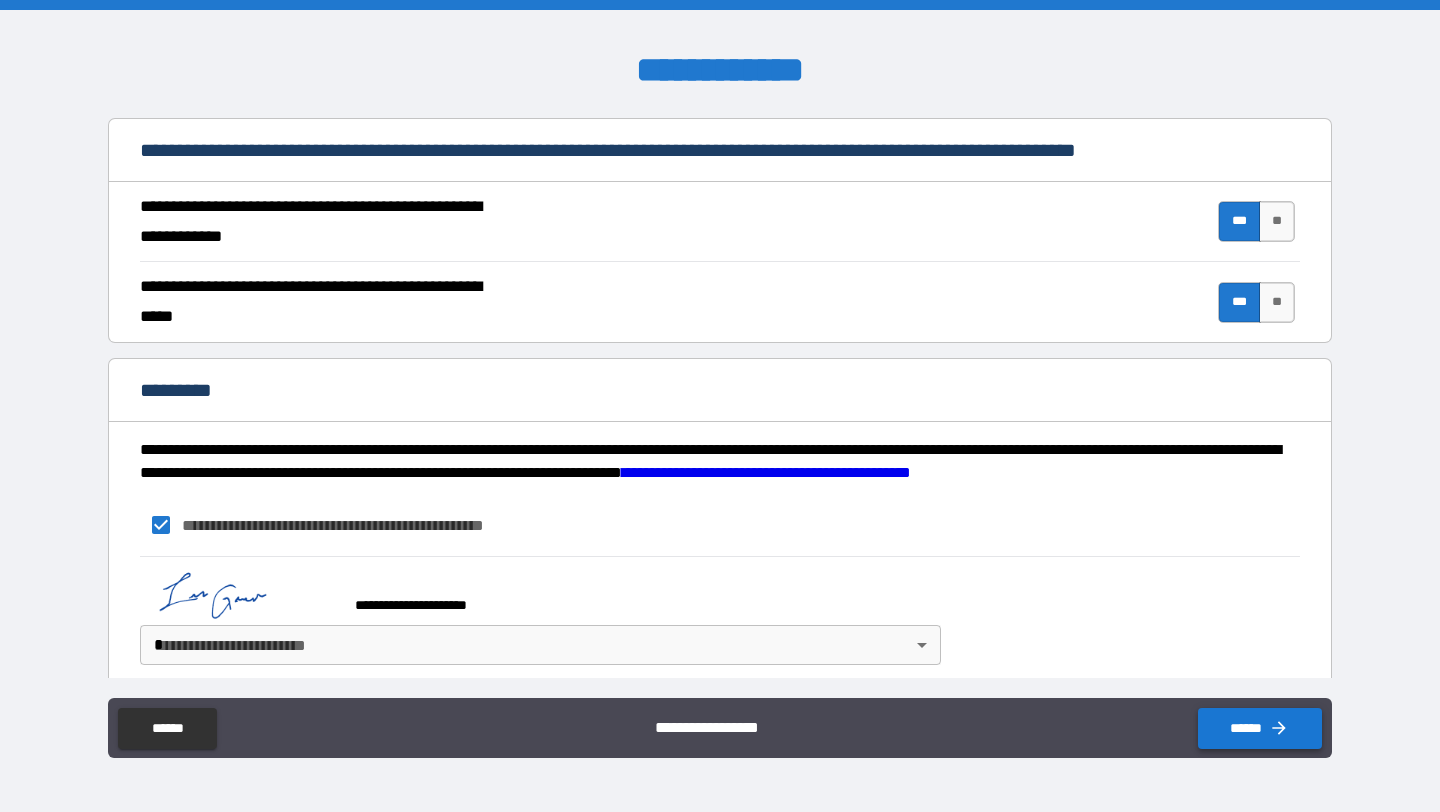 click on "******" at bounding box center [1260, 728] 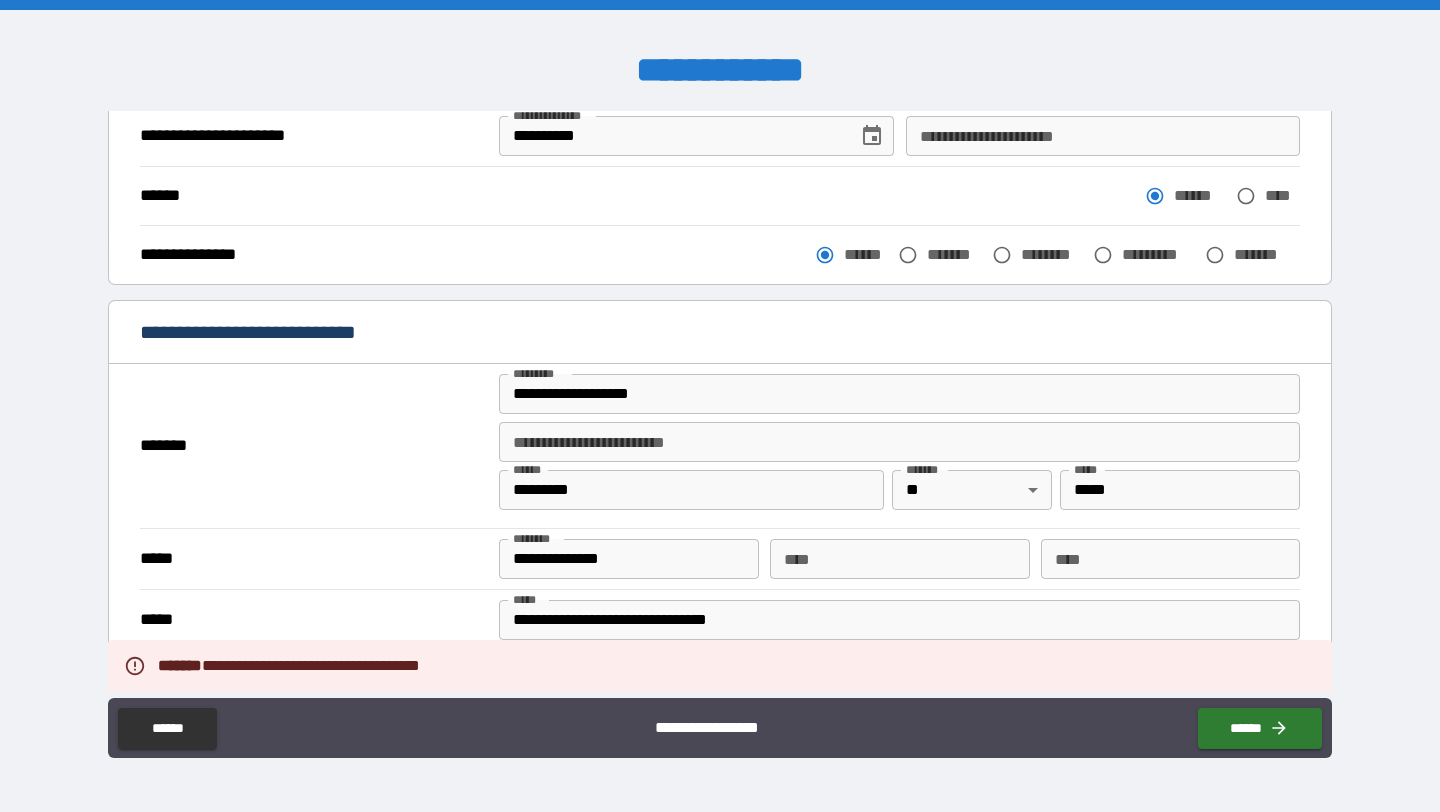 scroll, scrollTop: 0, scrollLeft: 0, axis: both 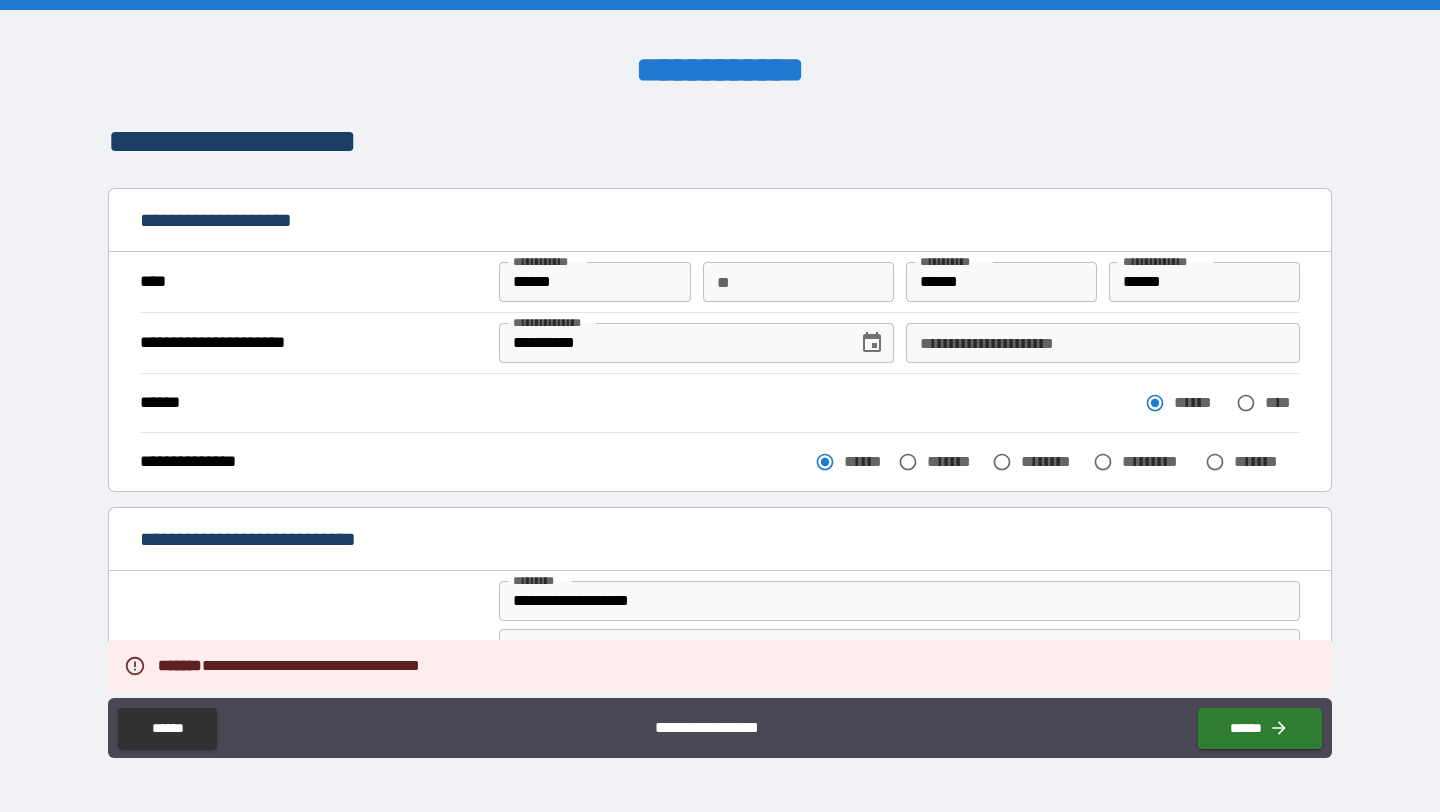 click on "**********" at bounding box center (1103, 343) 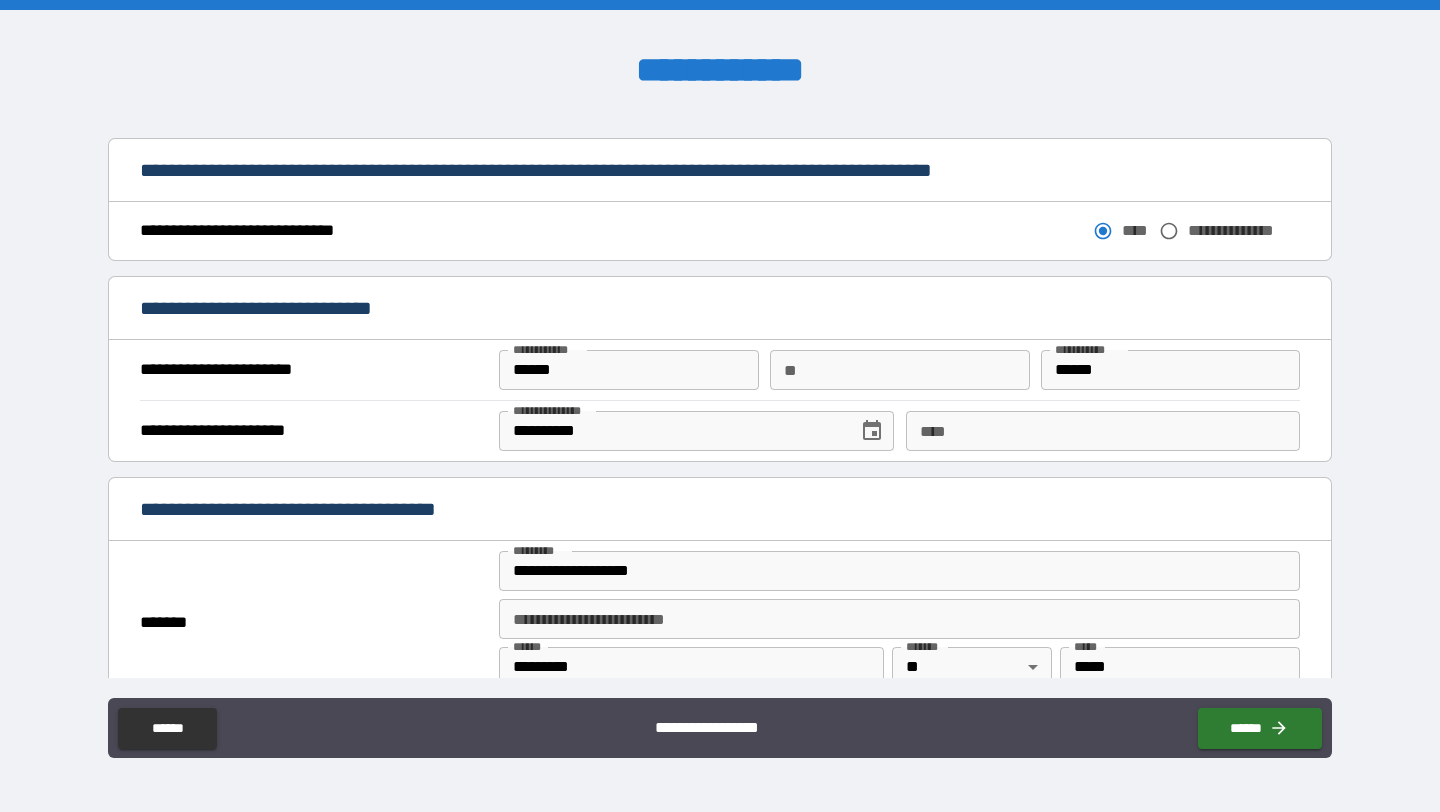 scroll, scrollTop: 1076, scrollLeft: 0, axis: vertical 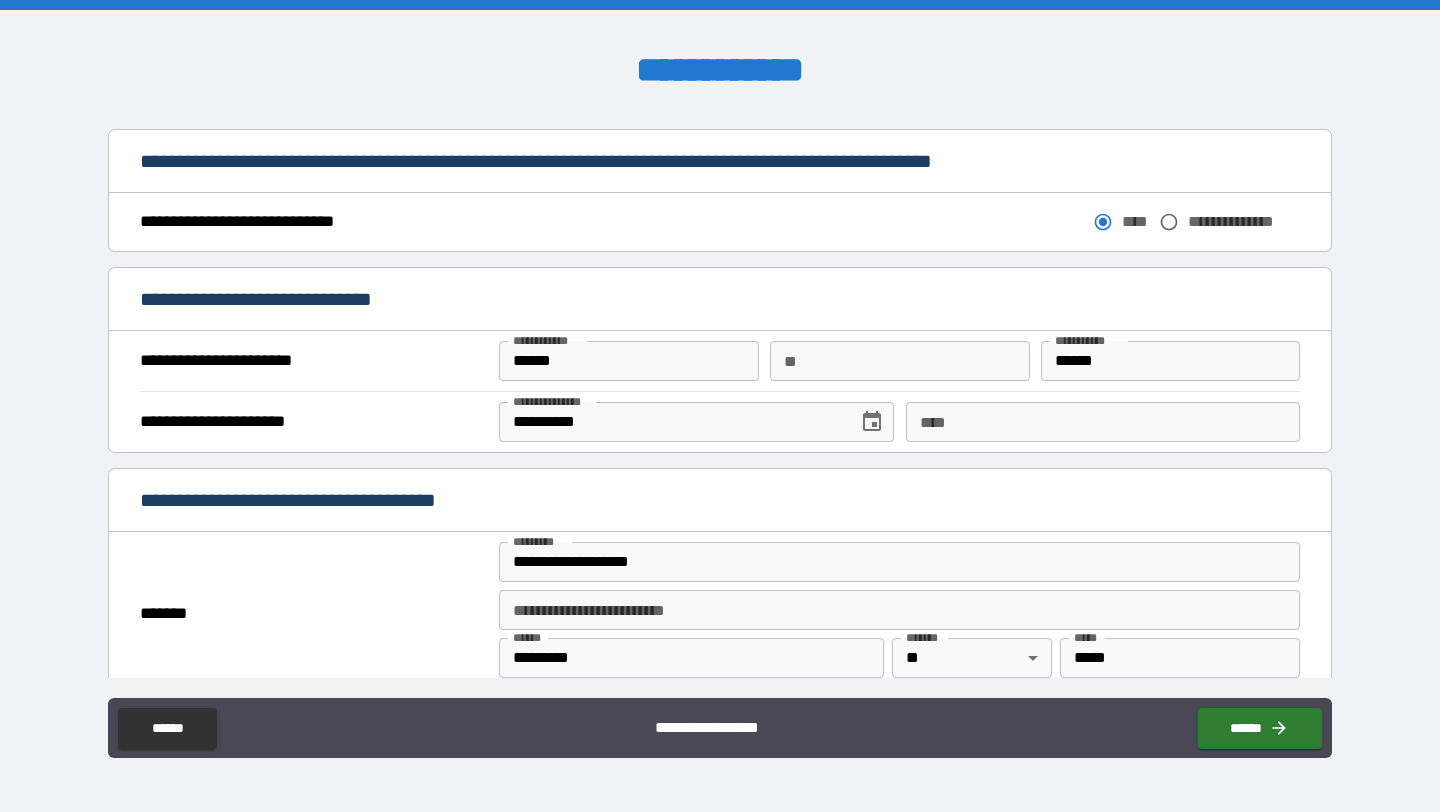 type on "**********" 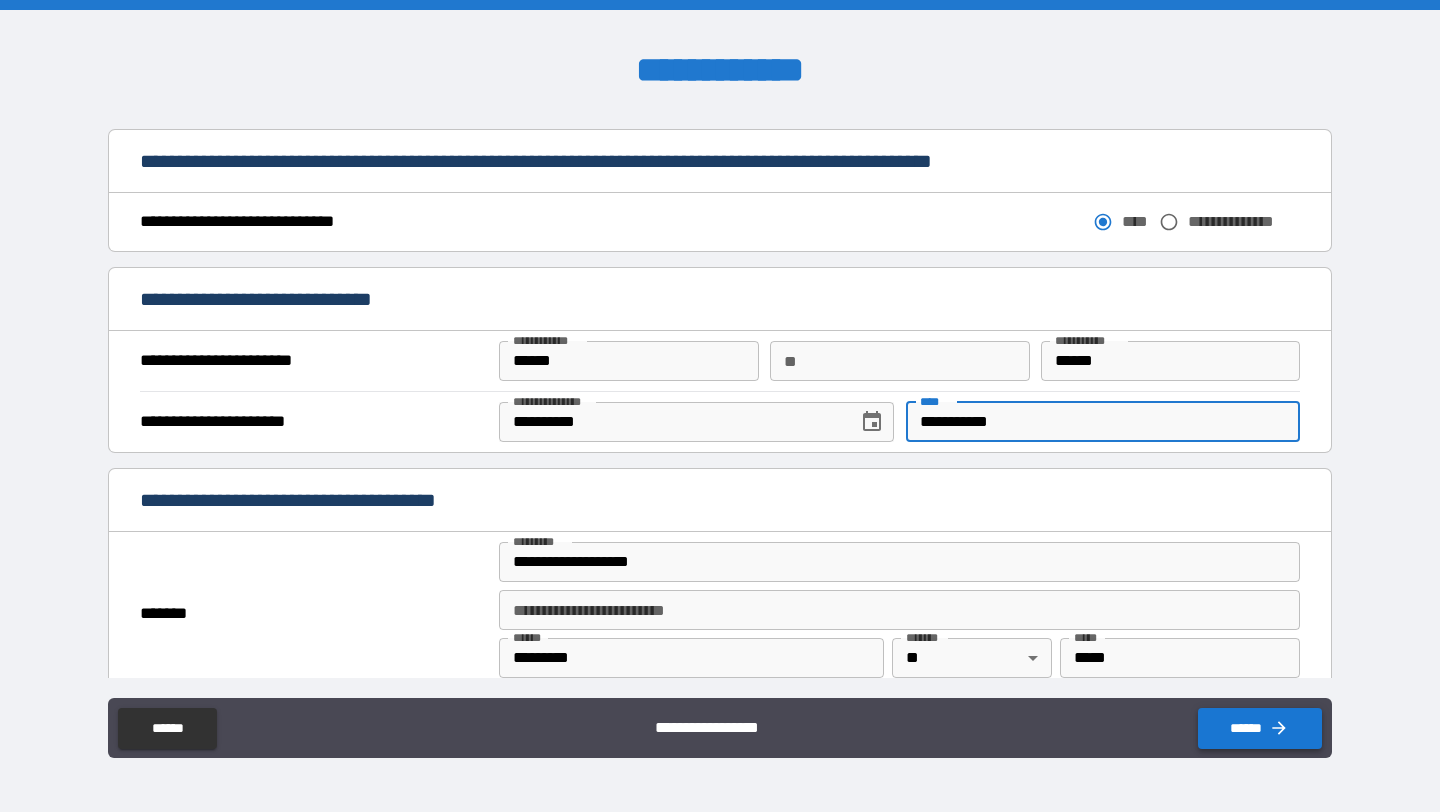 type on "**********" 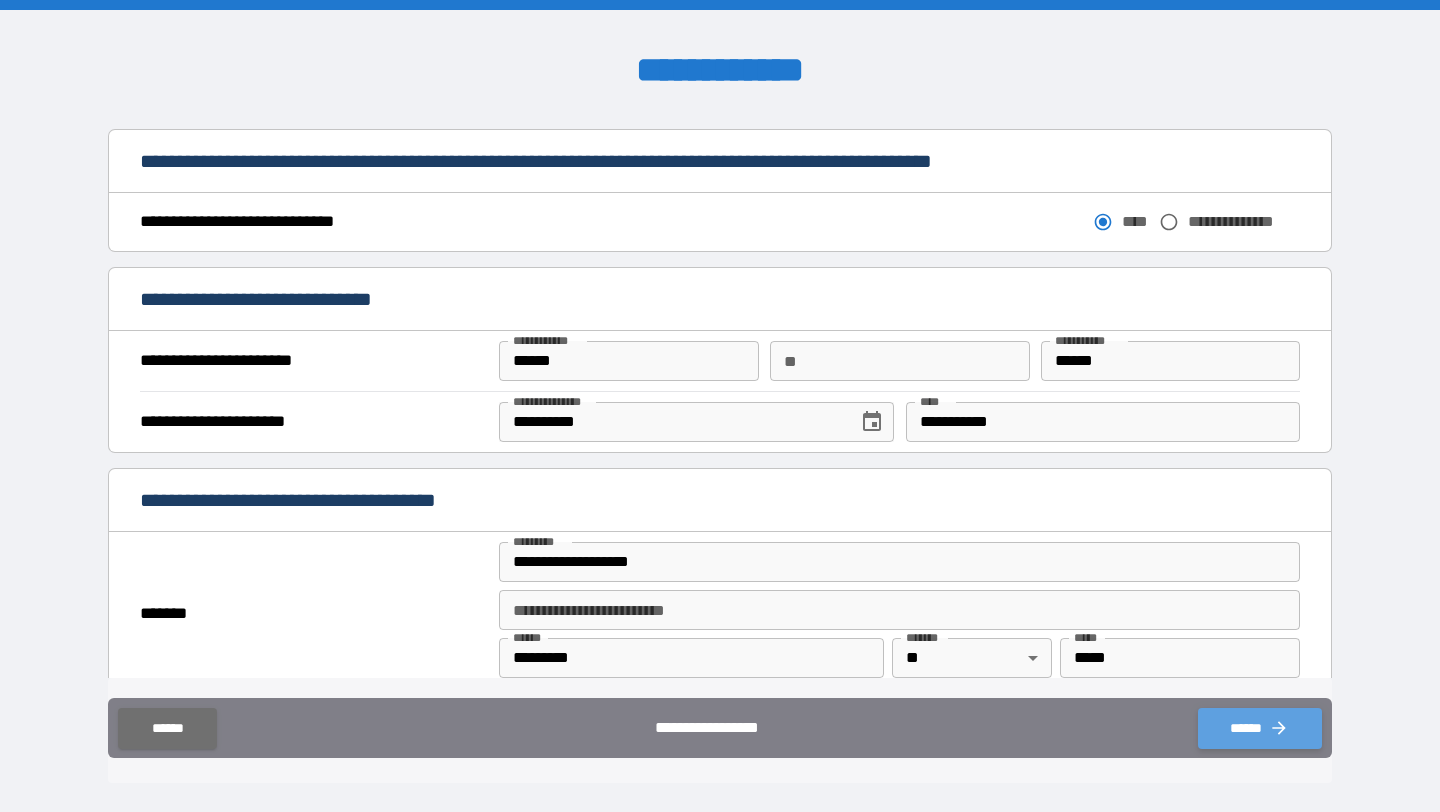 click on "******" at bounding box center [1260, 728] 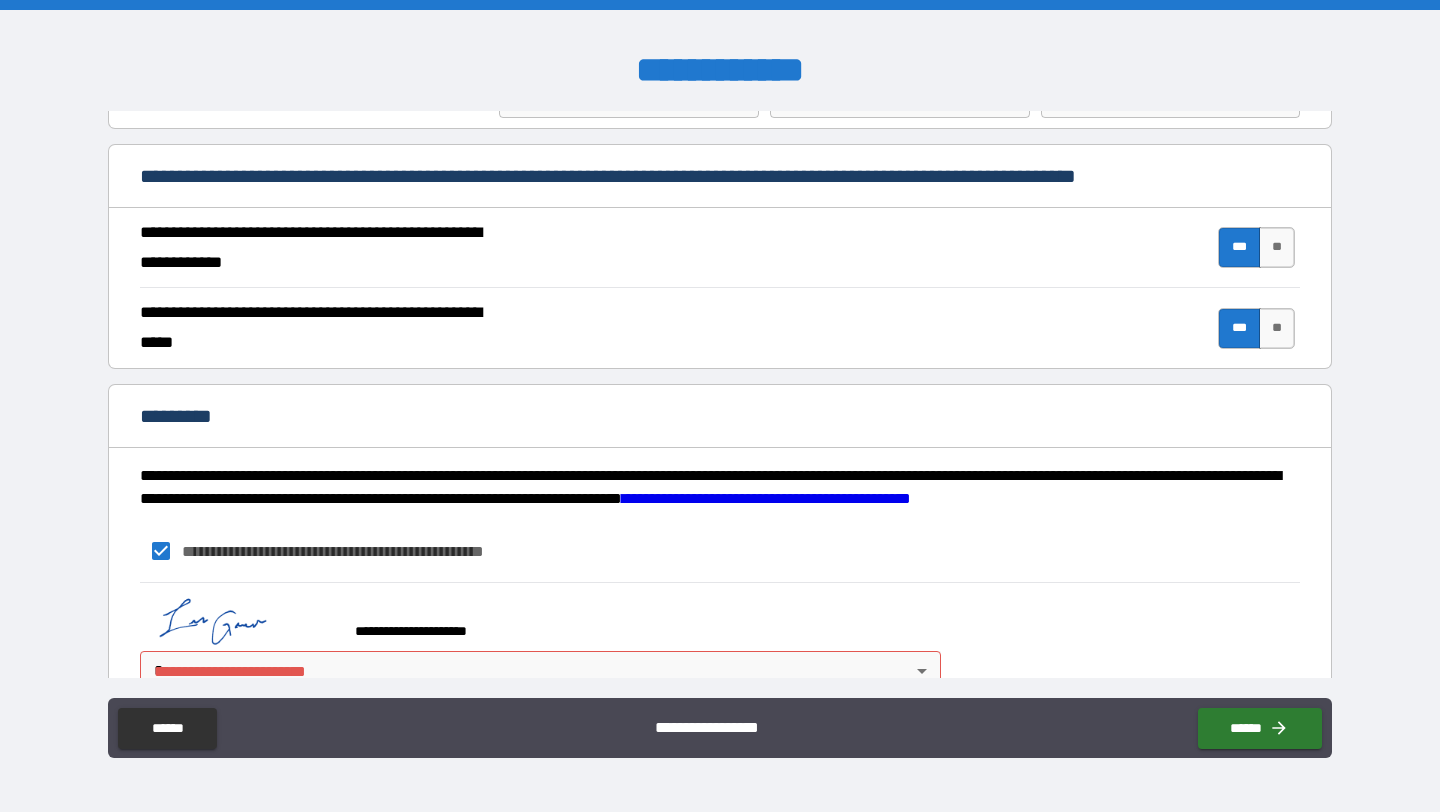 scroll, scrollTop: 1810, scrollLeft: 0, axis: vertical 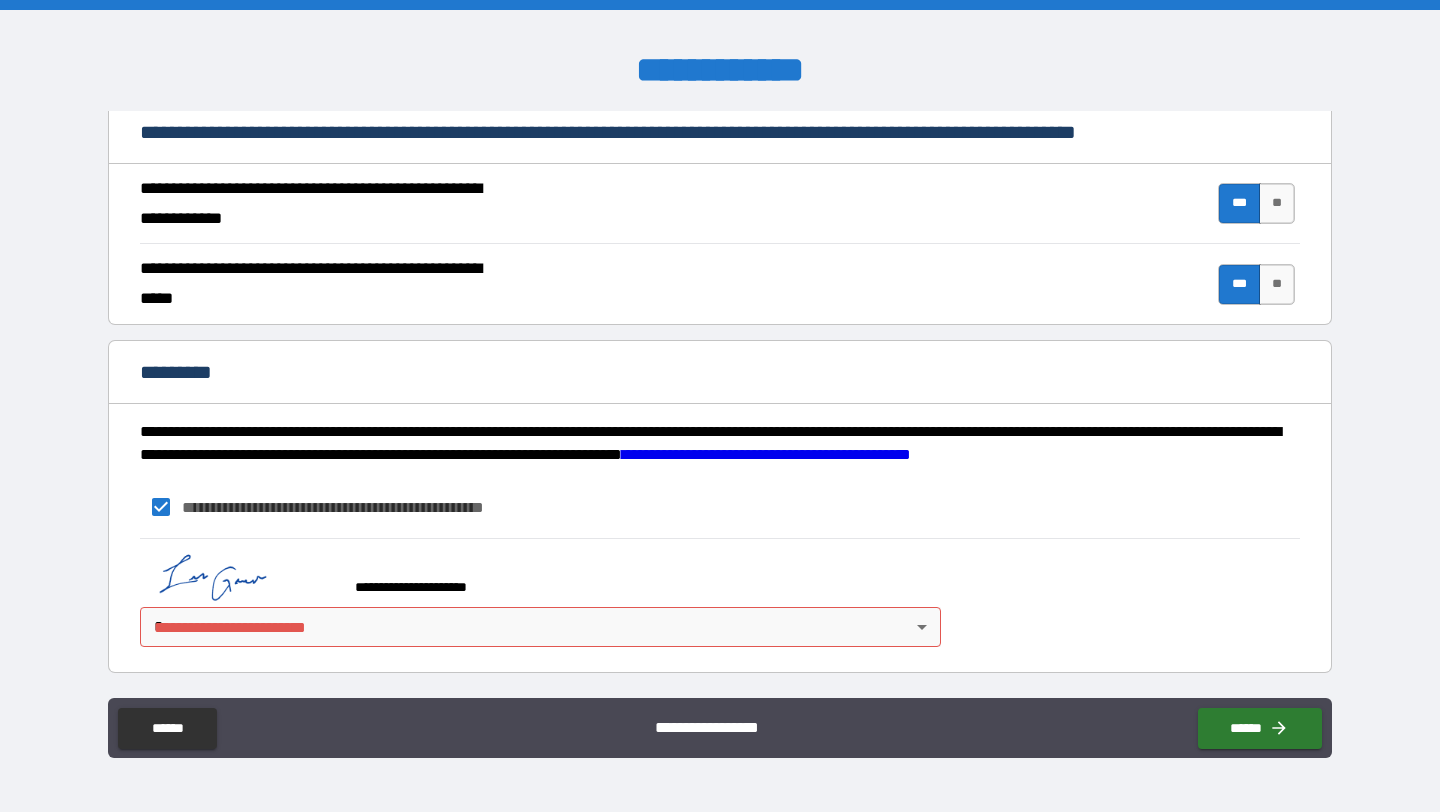 click on "**********" at bounding box center [720, 406] 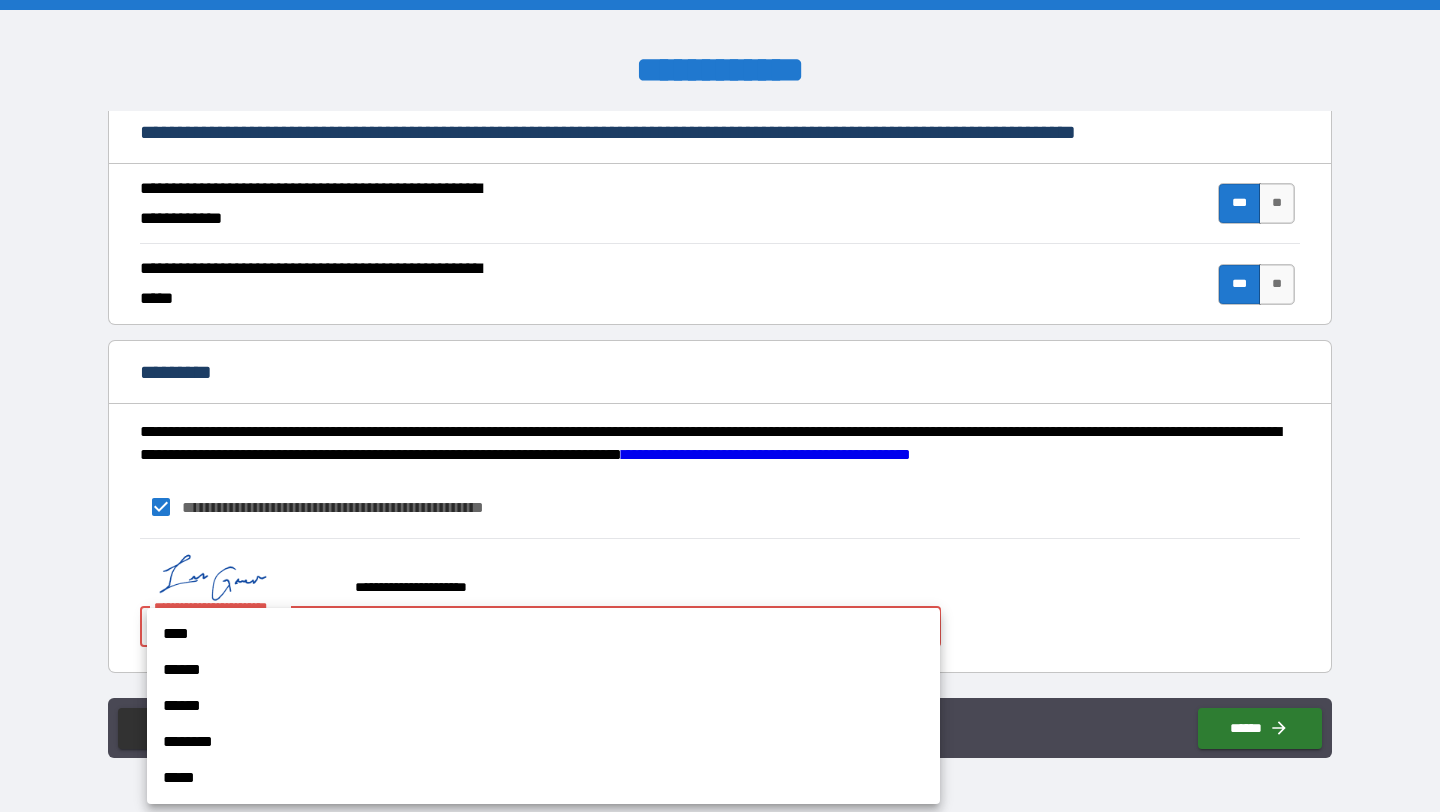 click on "****" at bounding box center (543, 634) 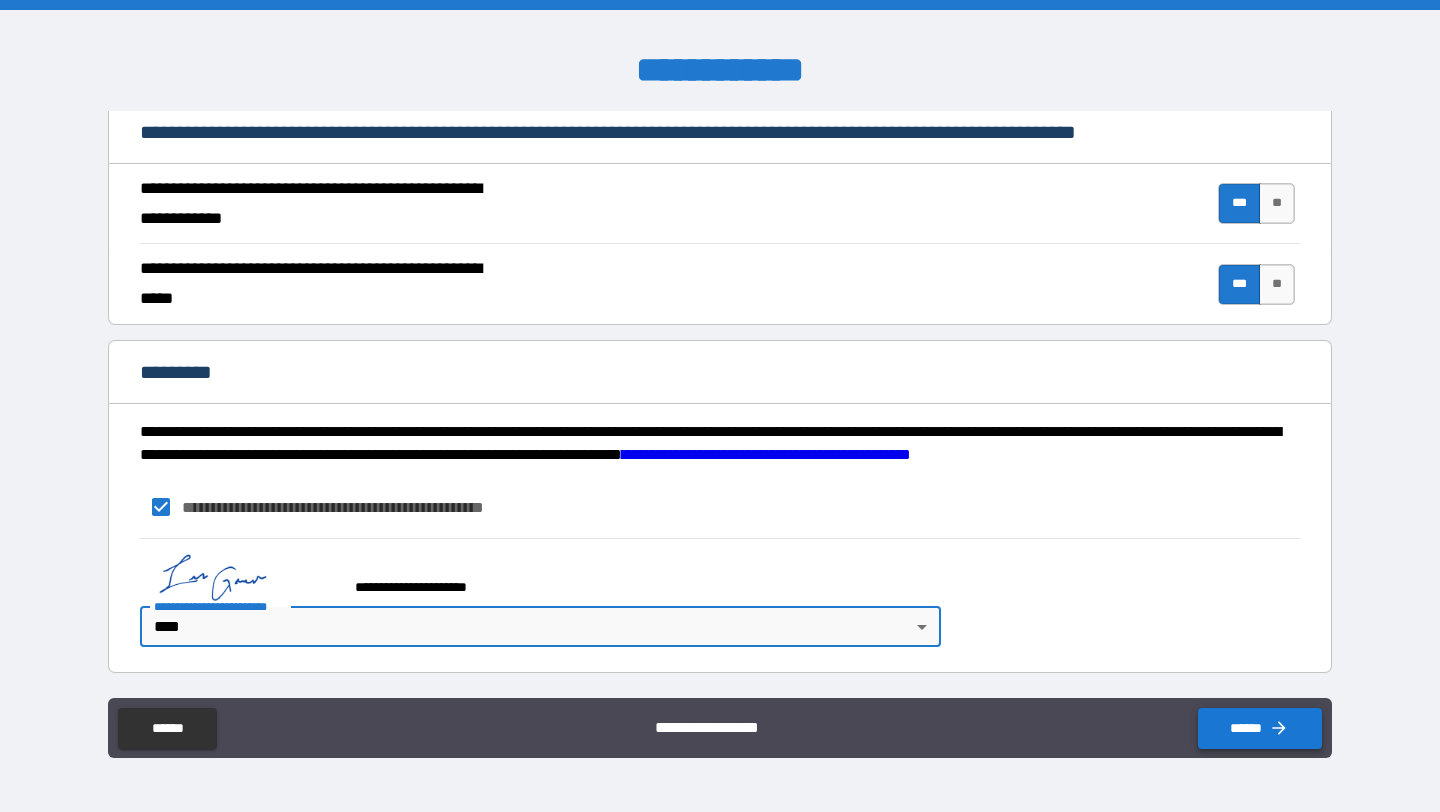 click on "******" at bounding box center [1260, 728] 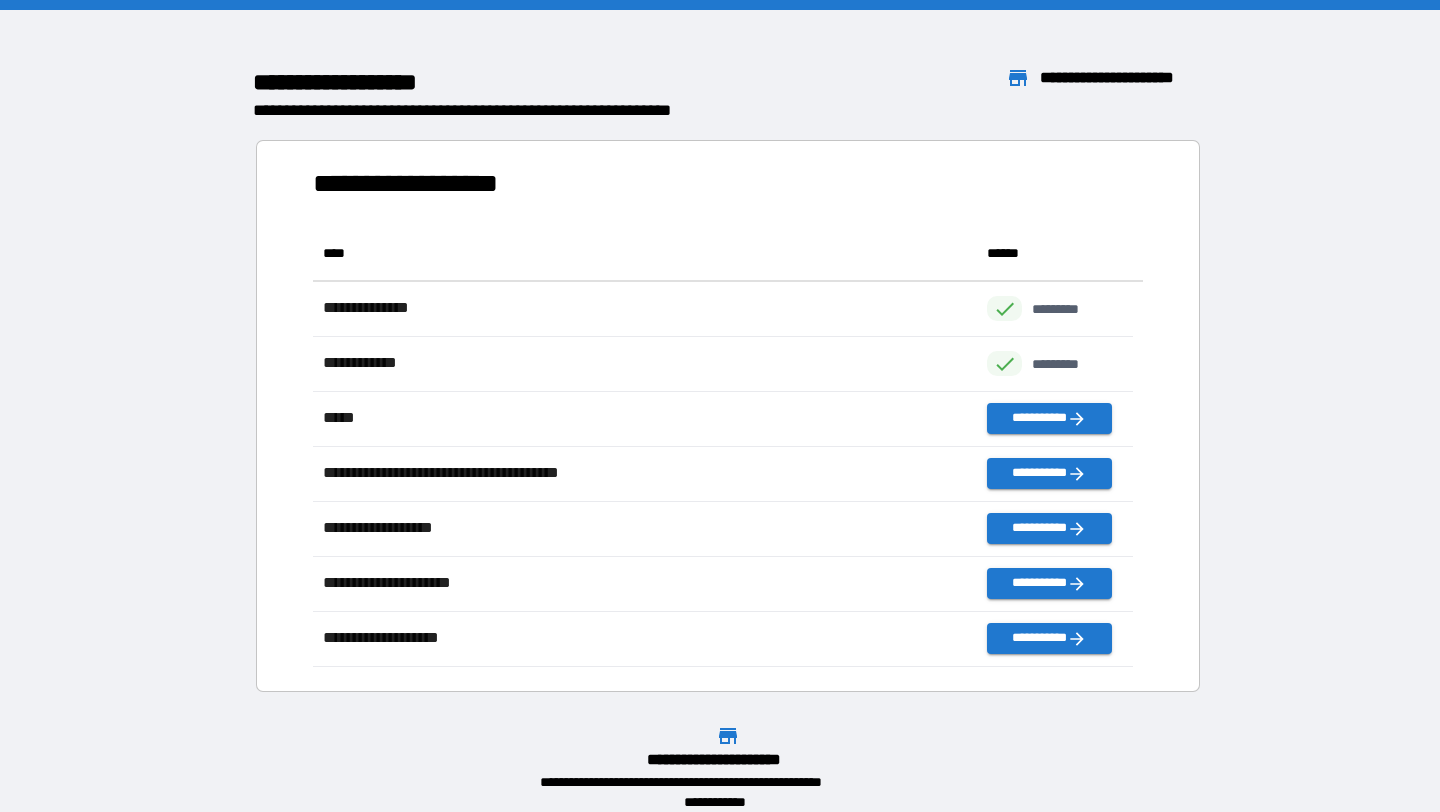scroll, scrollTop: 16, scrollLeft: 16, axis: both 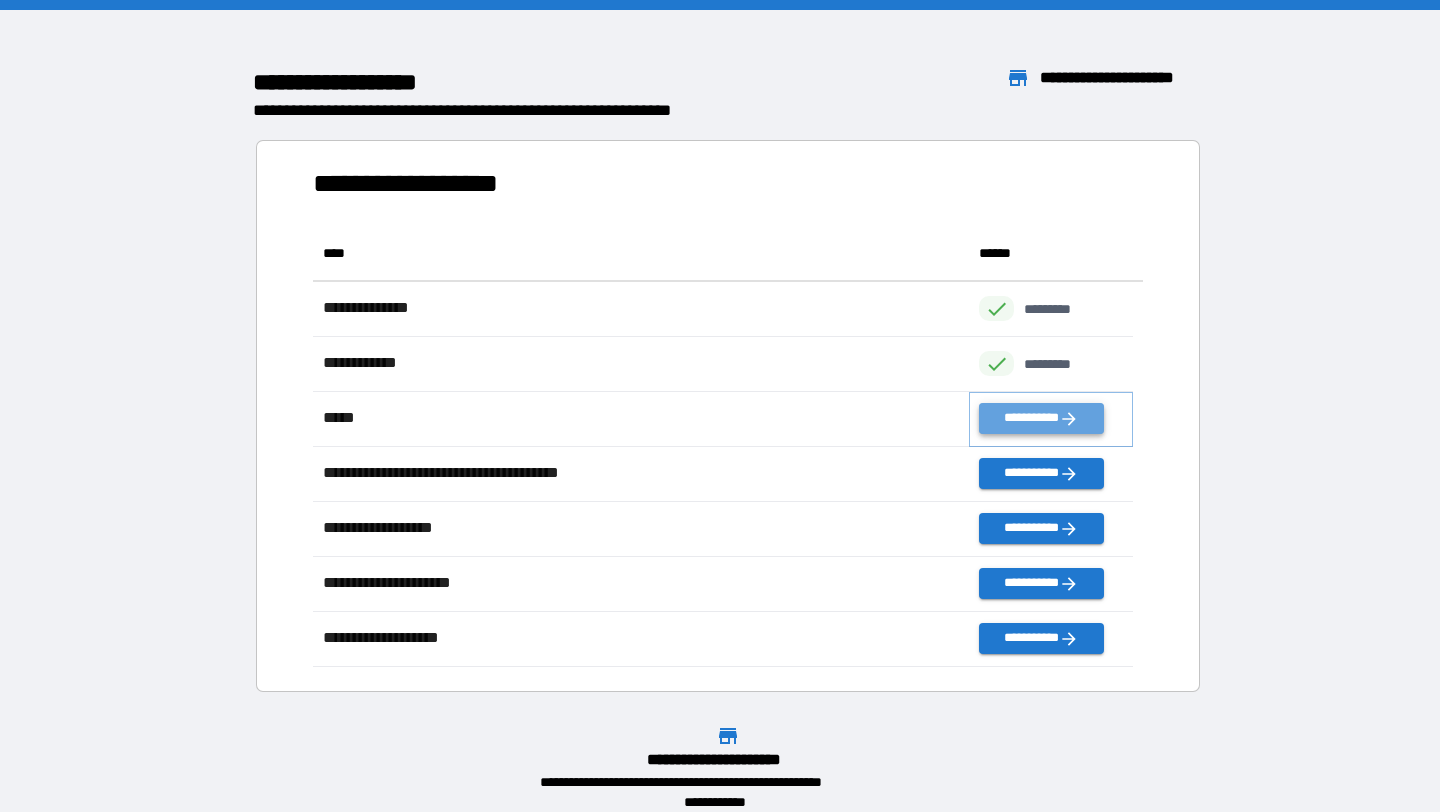 click on "**********" at bounding box center [1041, 418] 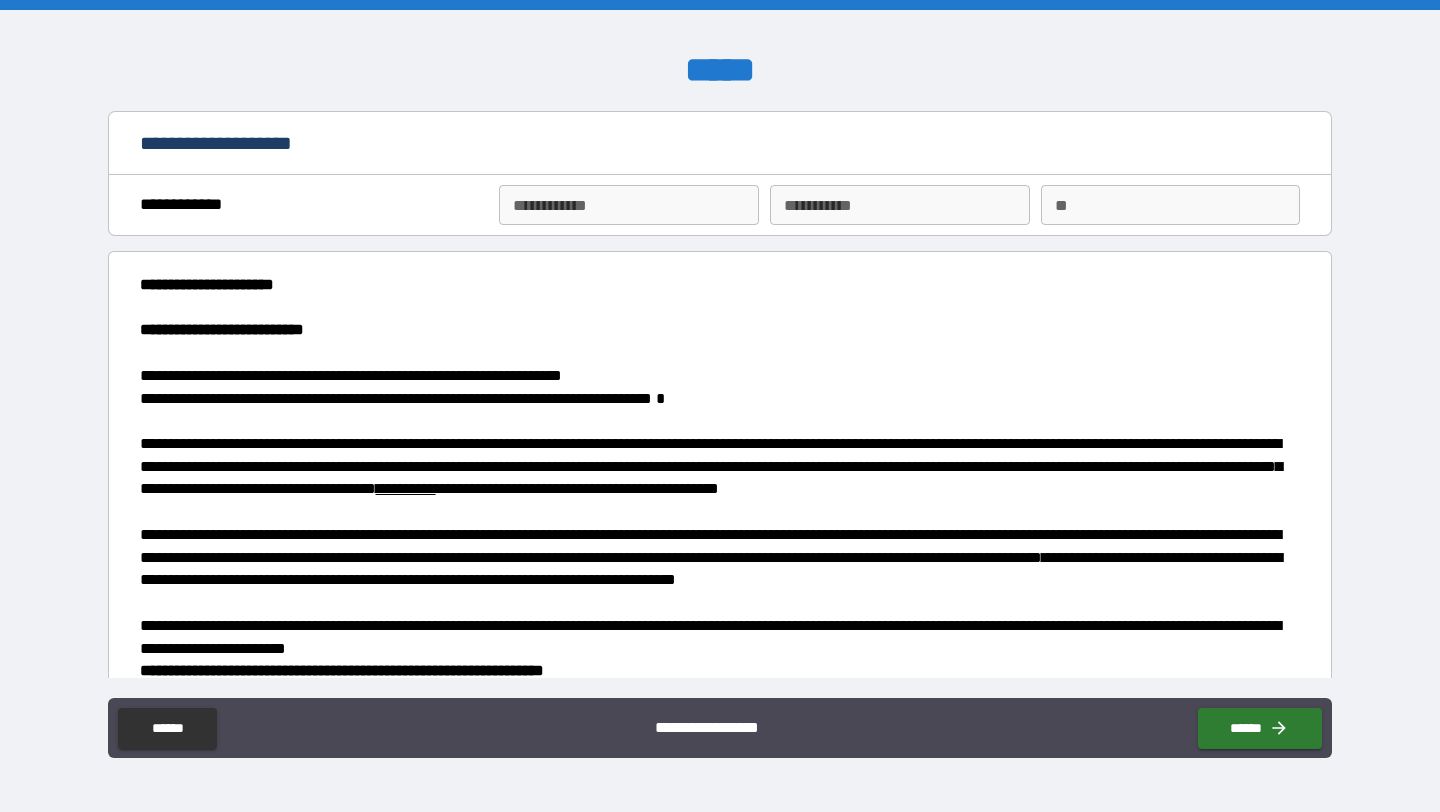 type on "*" 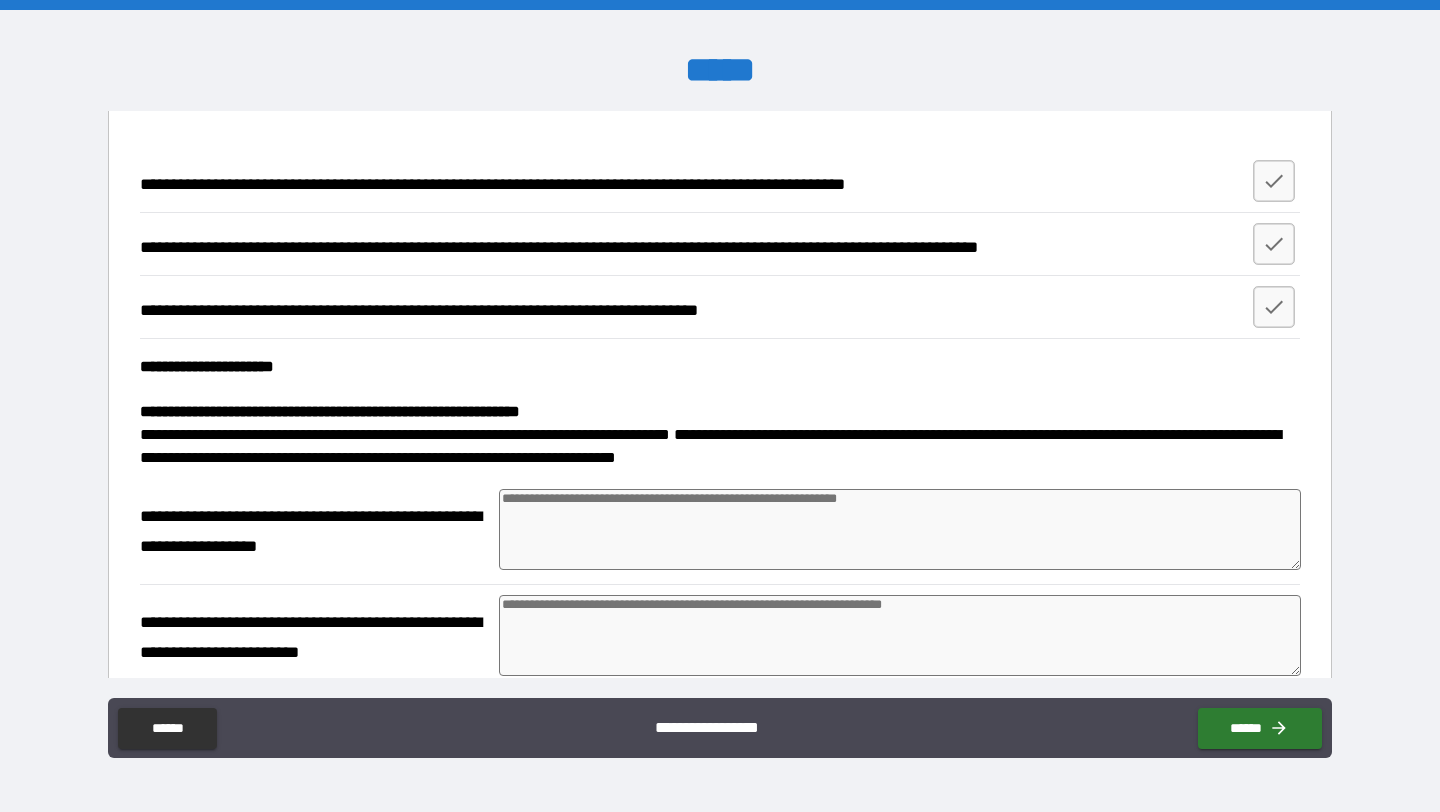 scroll, scrollTop: 3572, scrollLeft: 0, axis: vertical 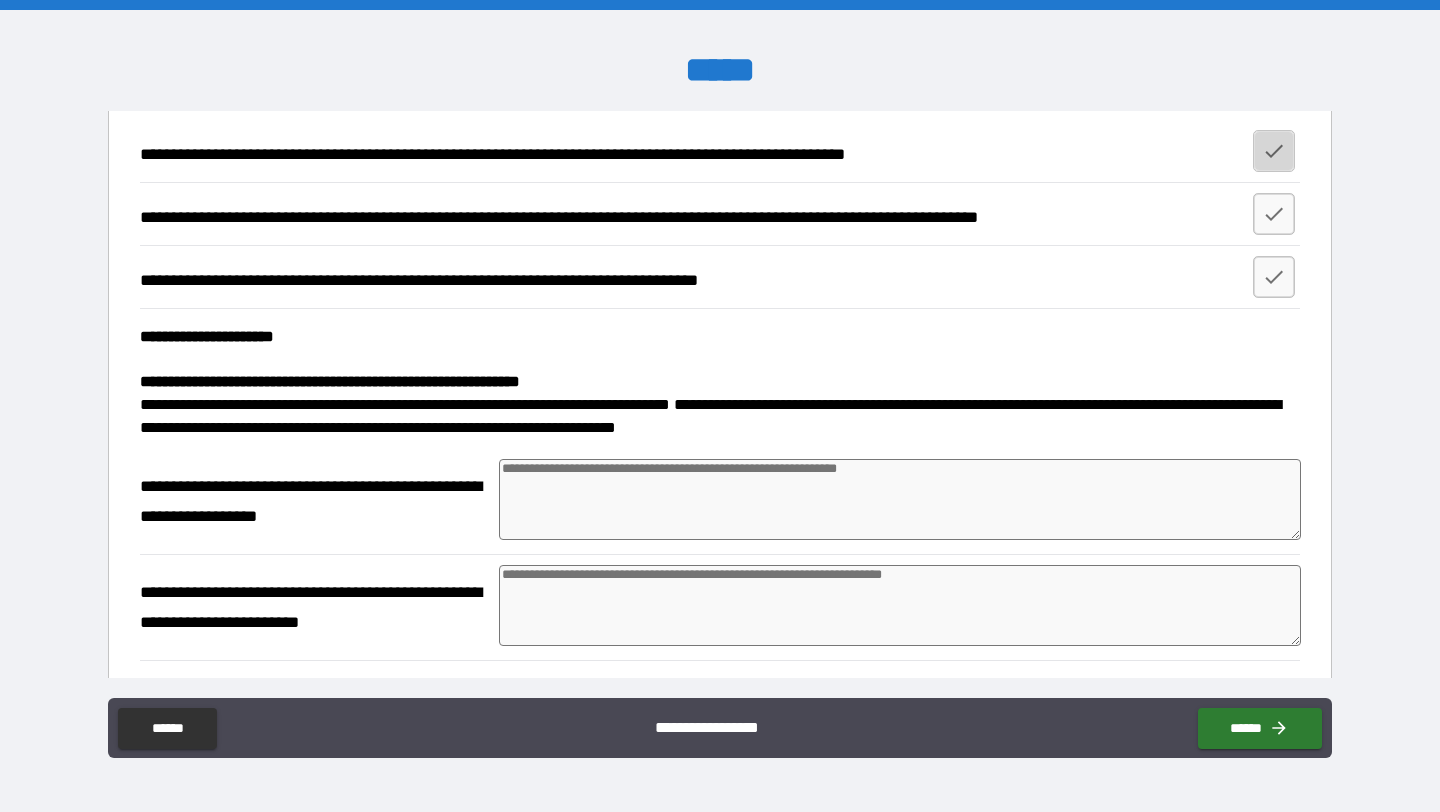 click 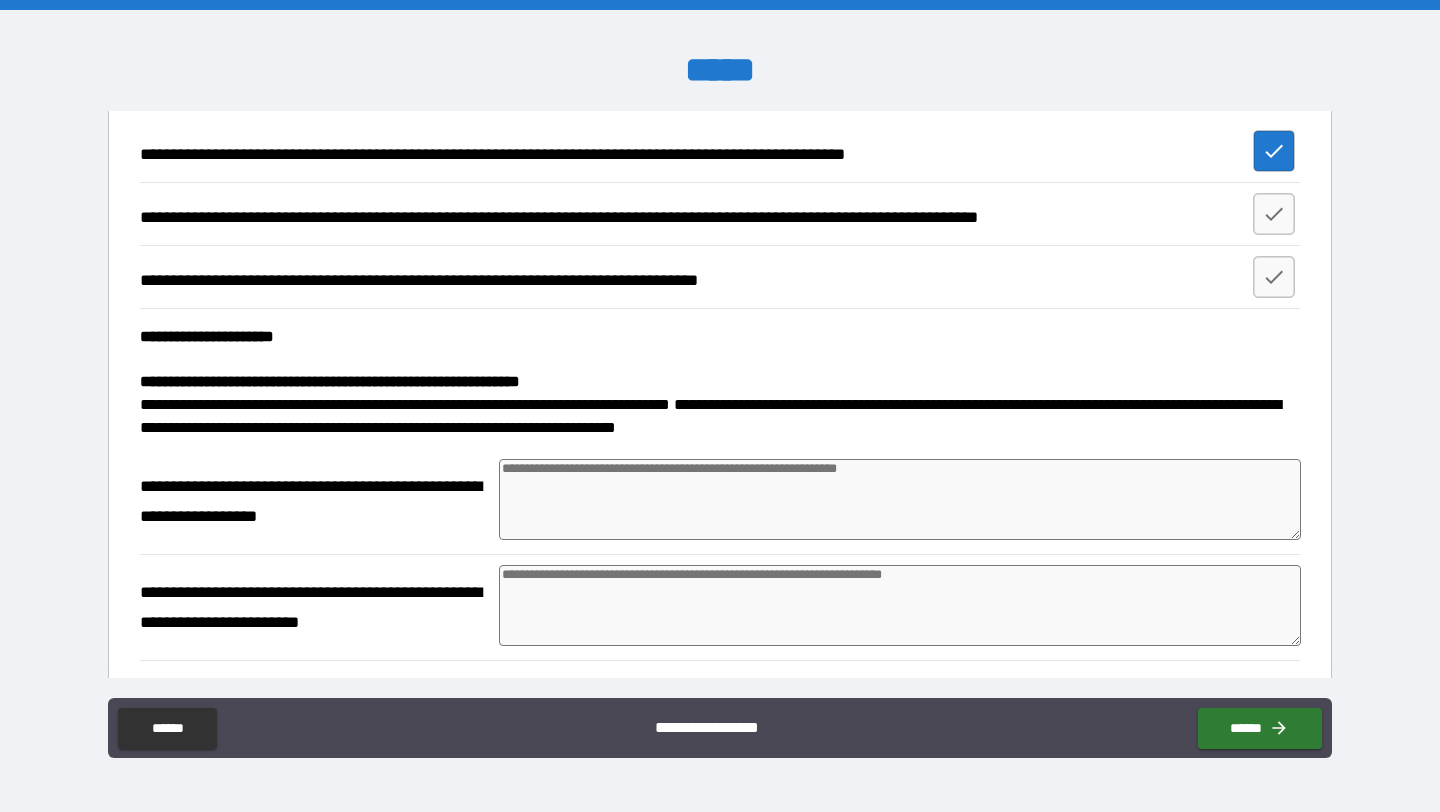 type on "*" 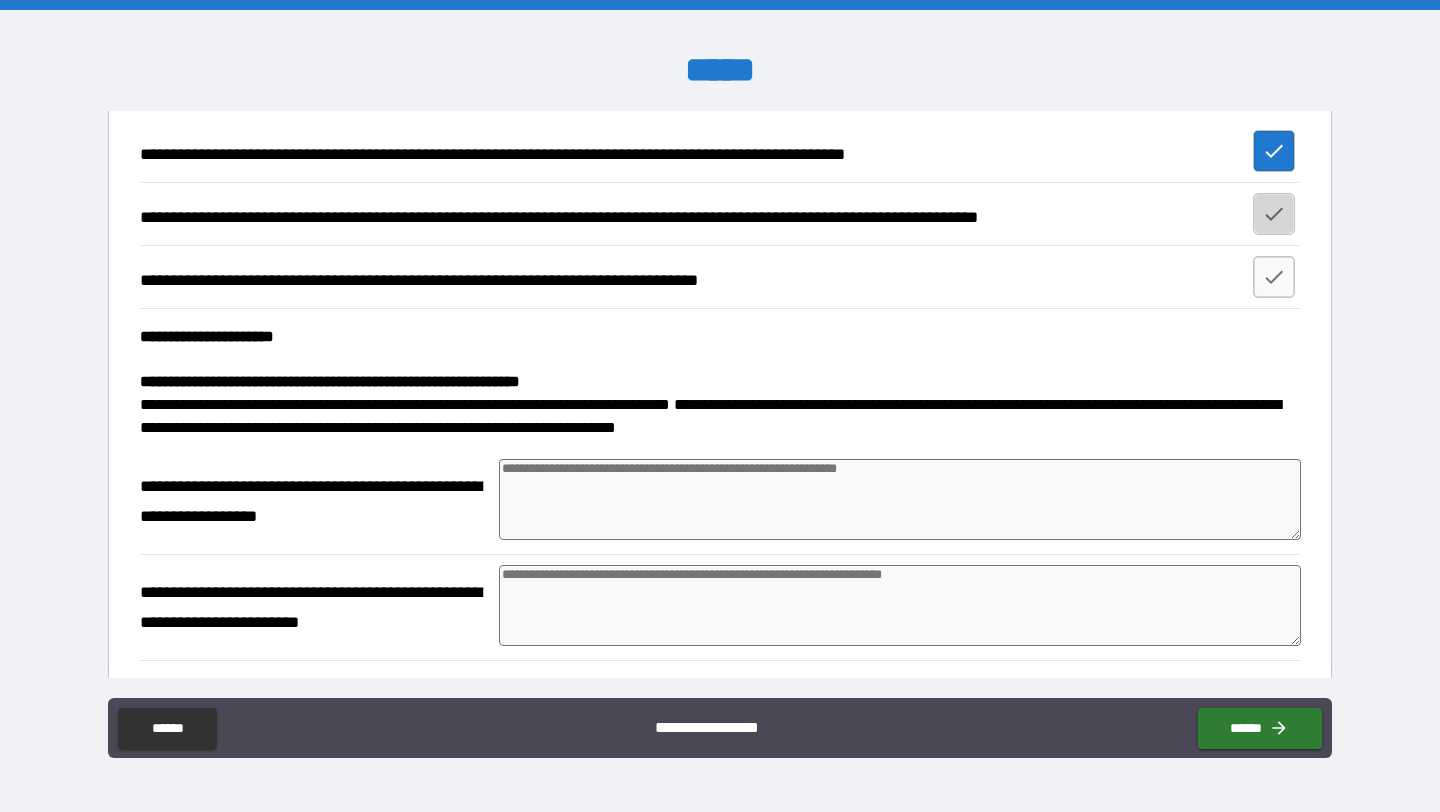 click 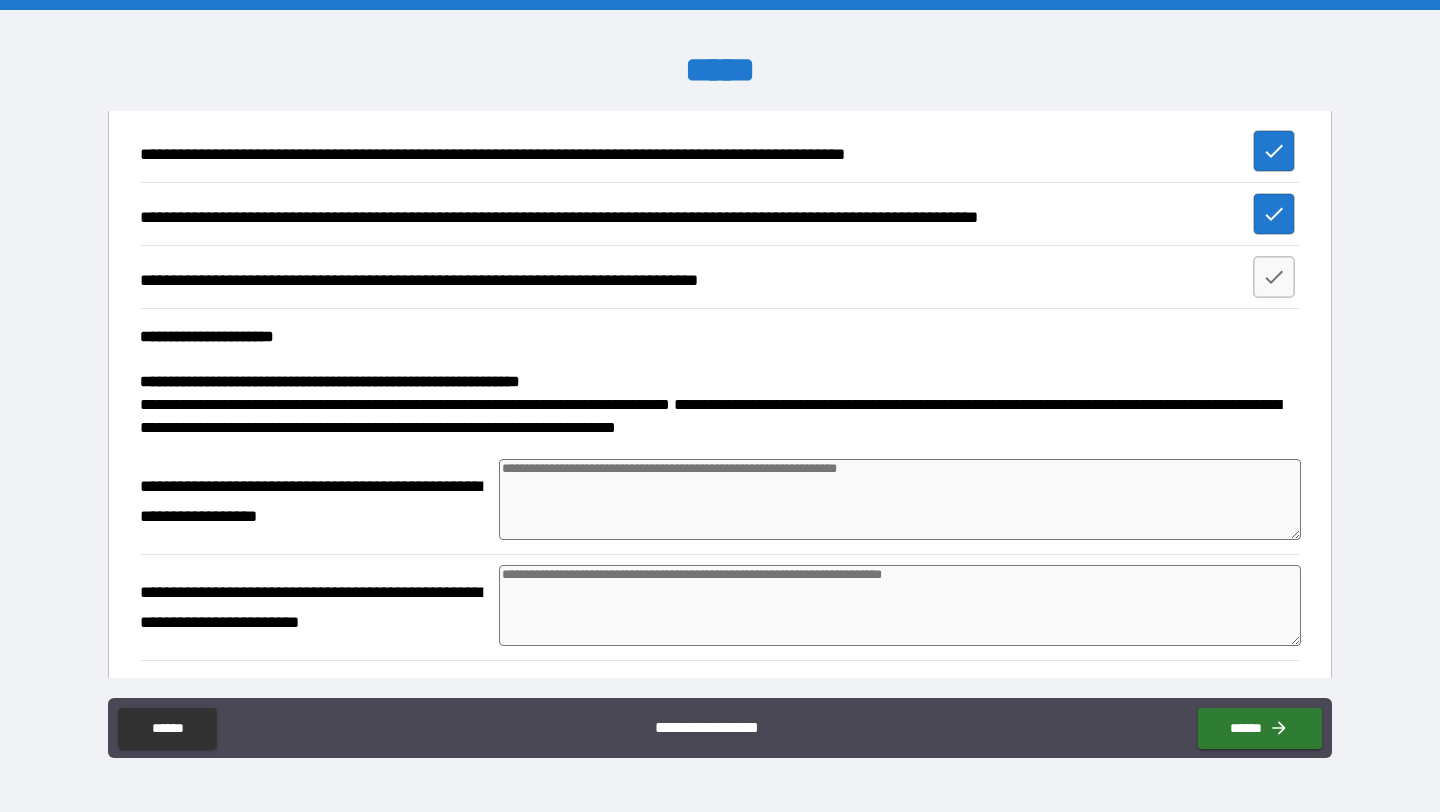 type on "*" 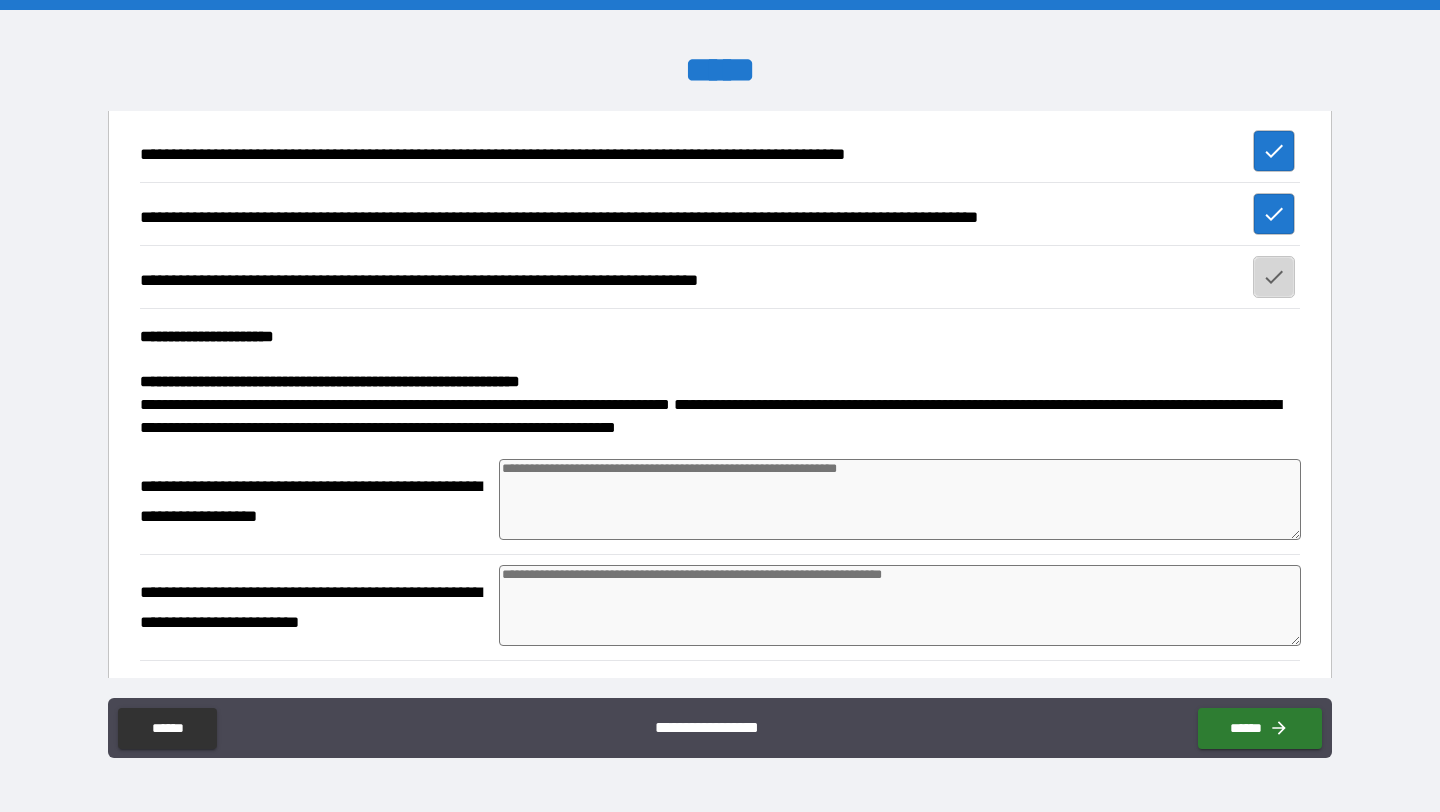 click 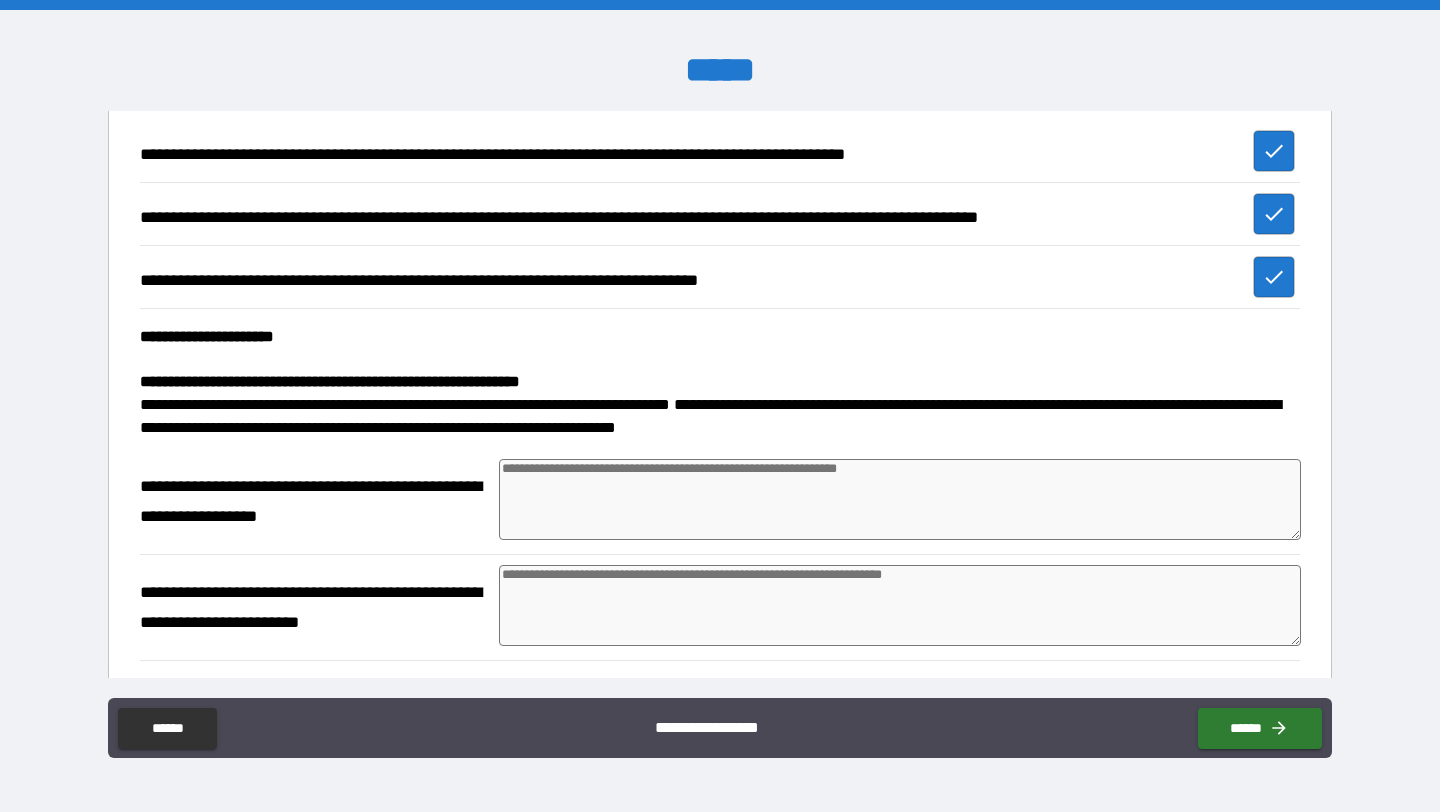 type on "*" 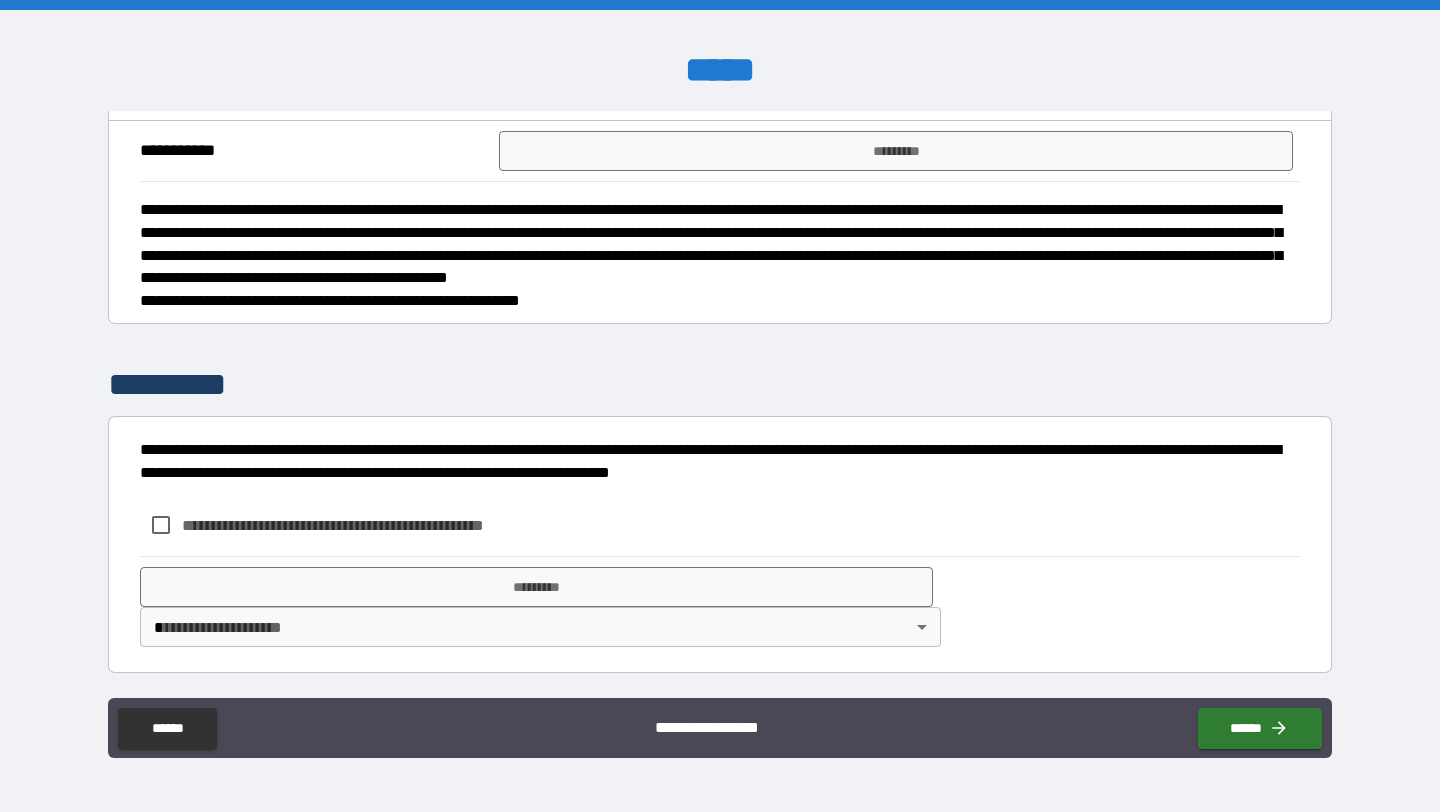 scroll, scrollTop: 4746, scrollLeft: 0, axis: vertical 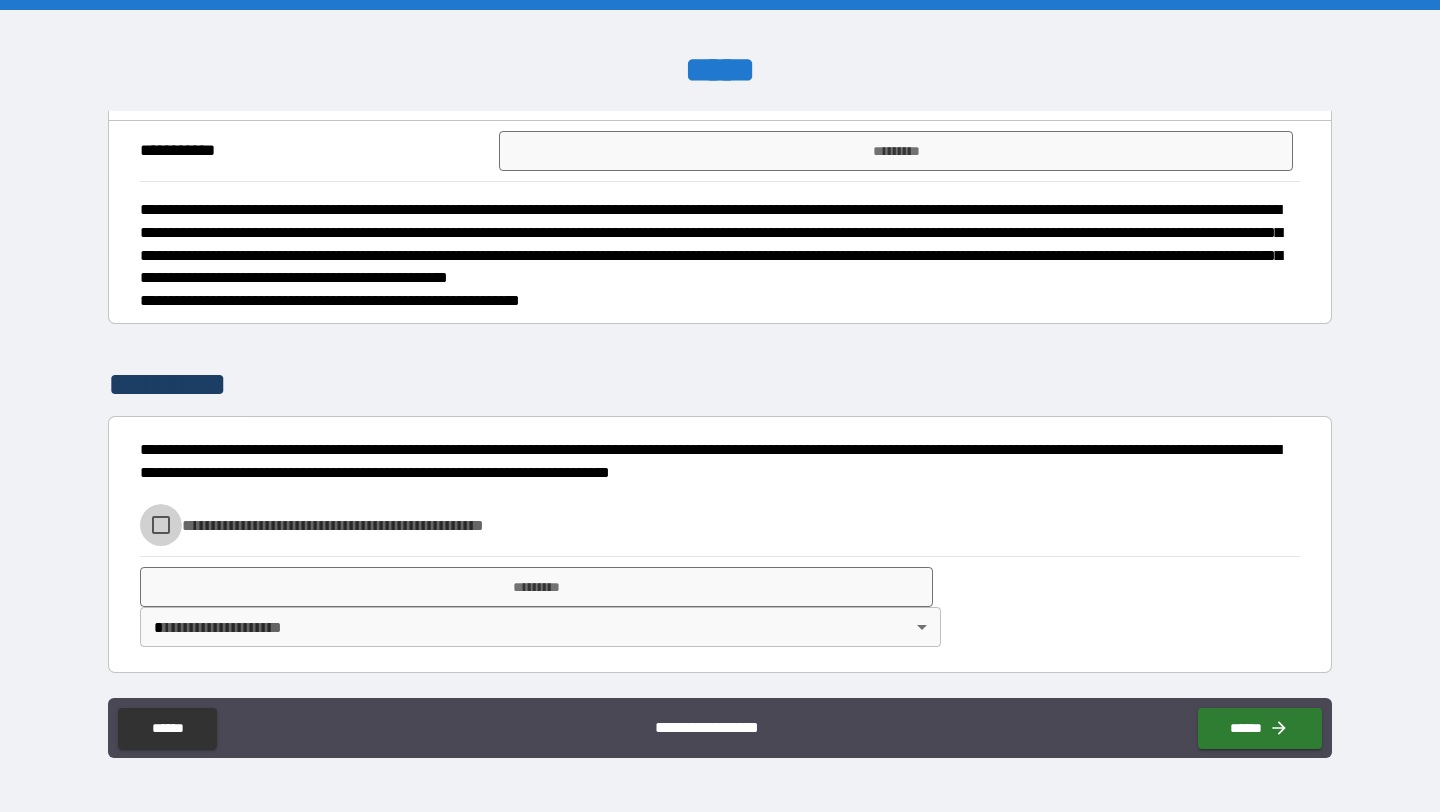 type on "*" 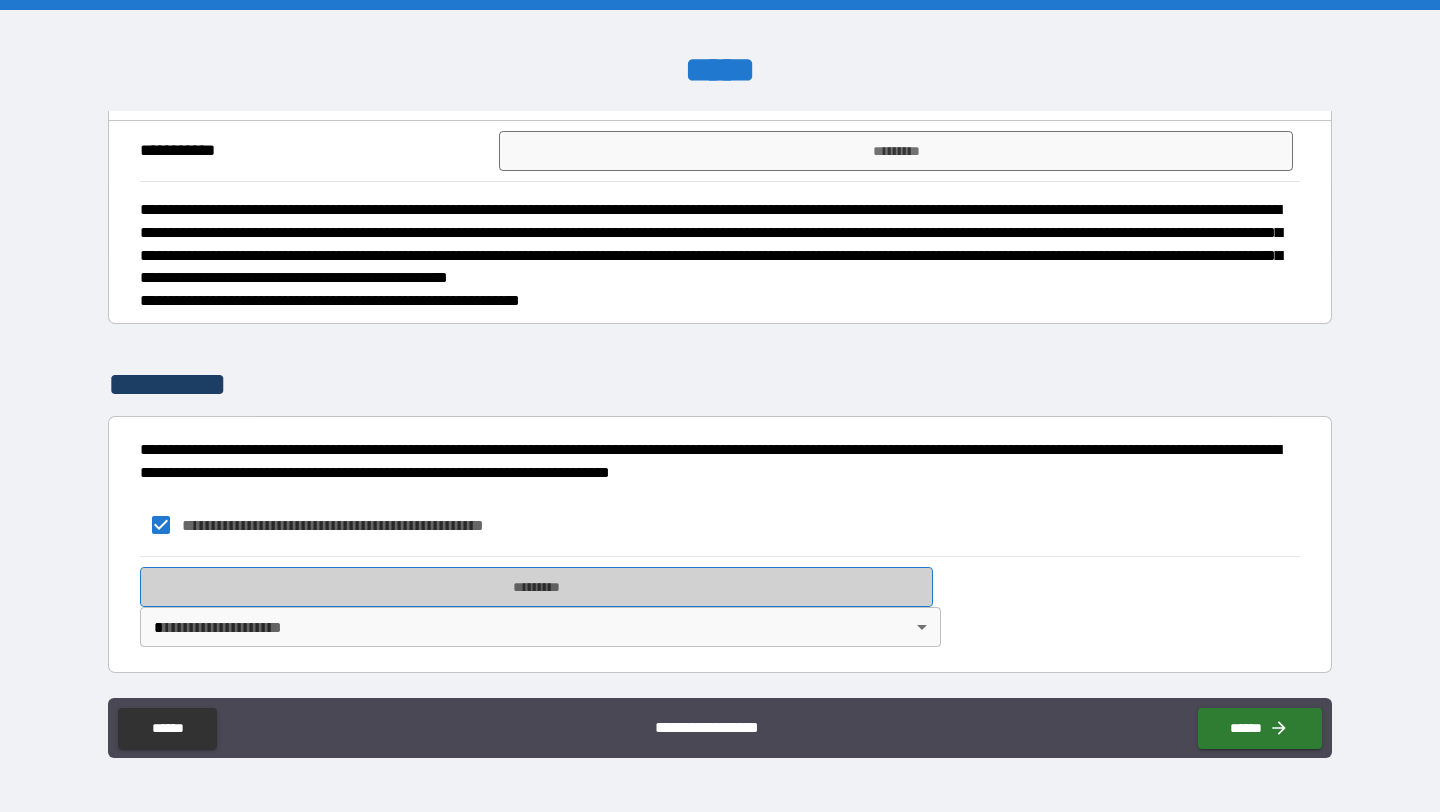 click on "*********" at bounding box center [536, 587] 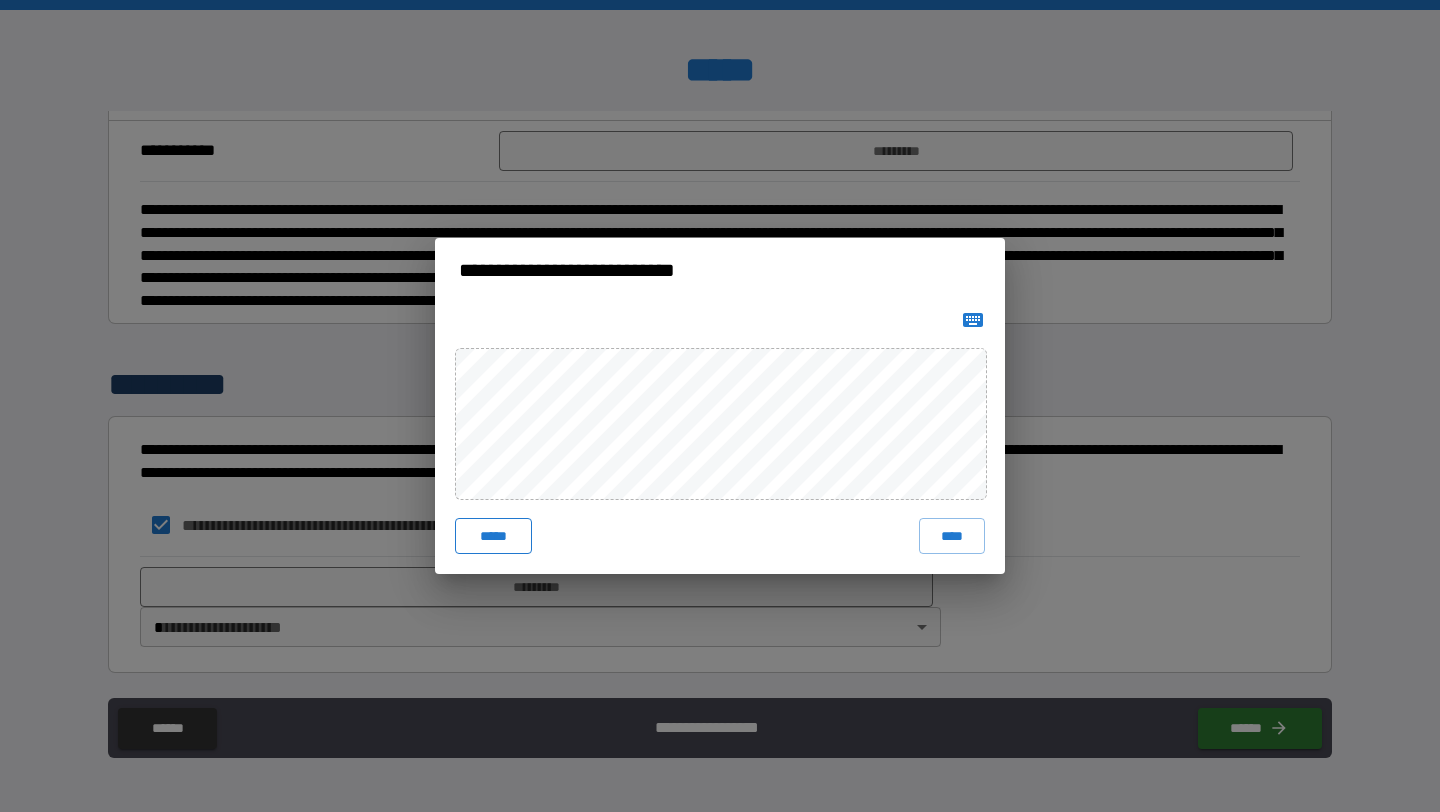 click on "*****" at bounding box center [493, 536] 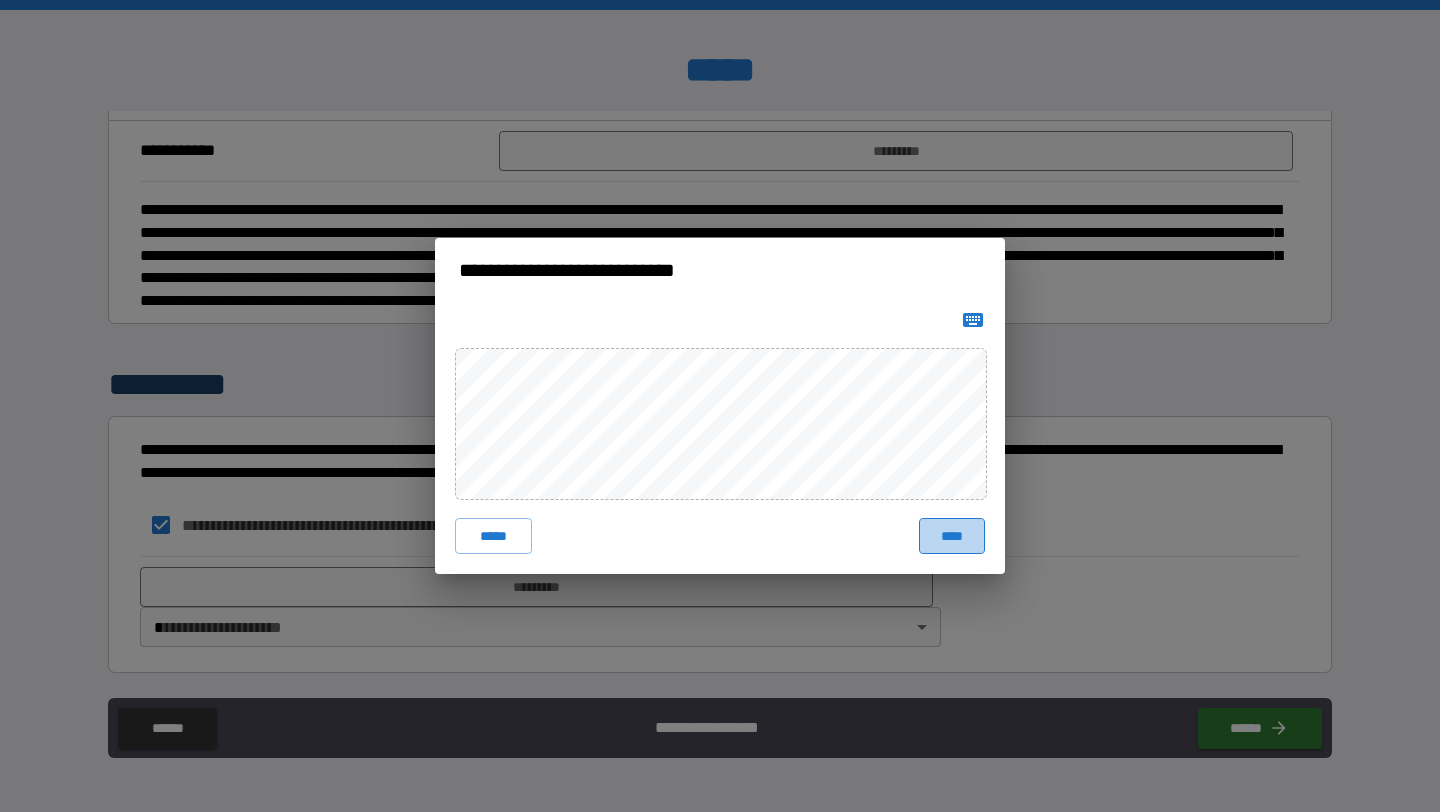 click on "****" at bounding box center [952, 536] 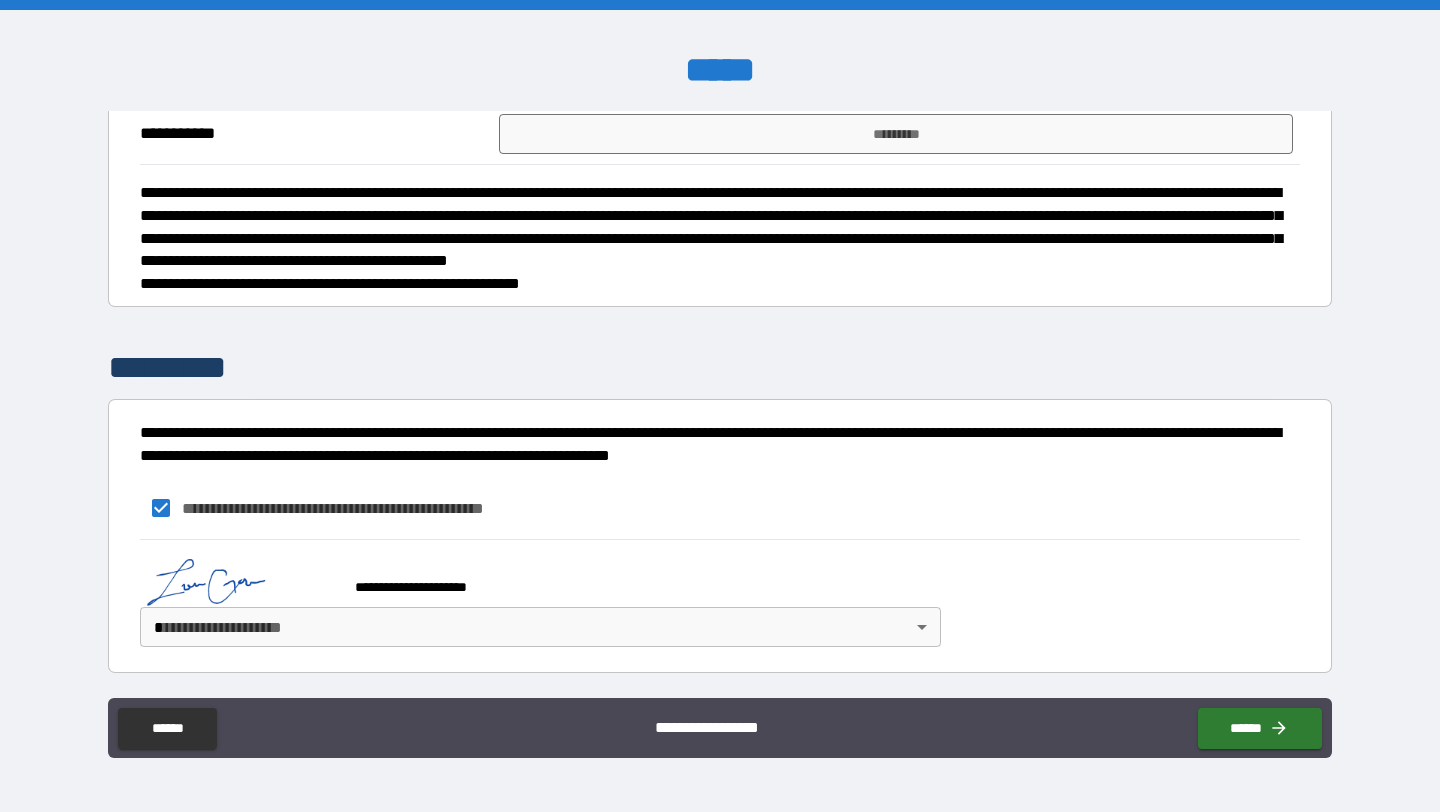 type on "*" 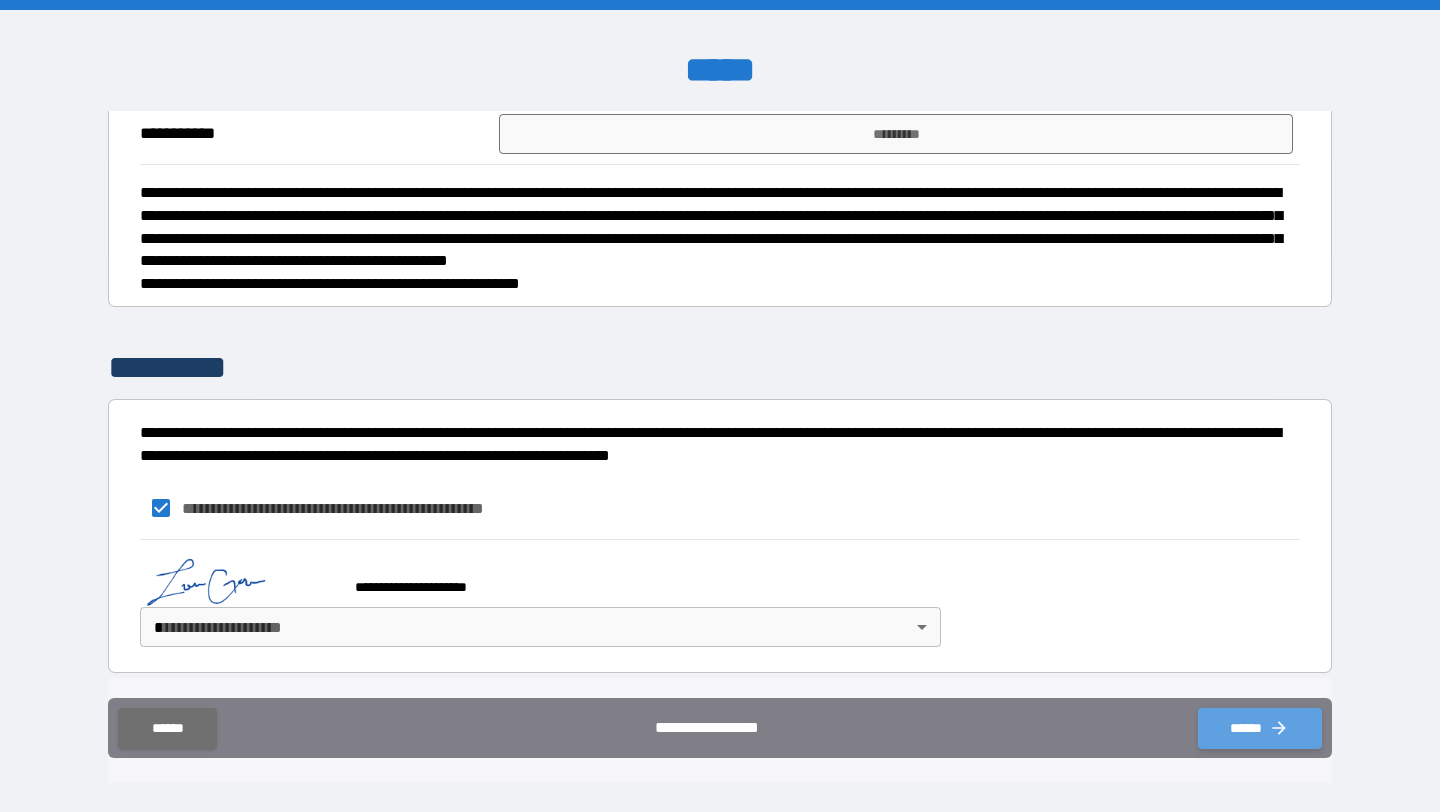click on "******" at bounding box center [1260, 728] 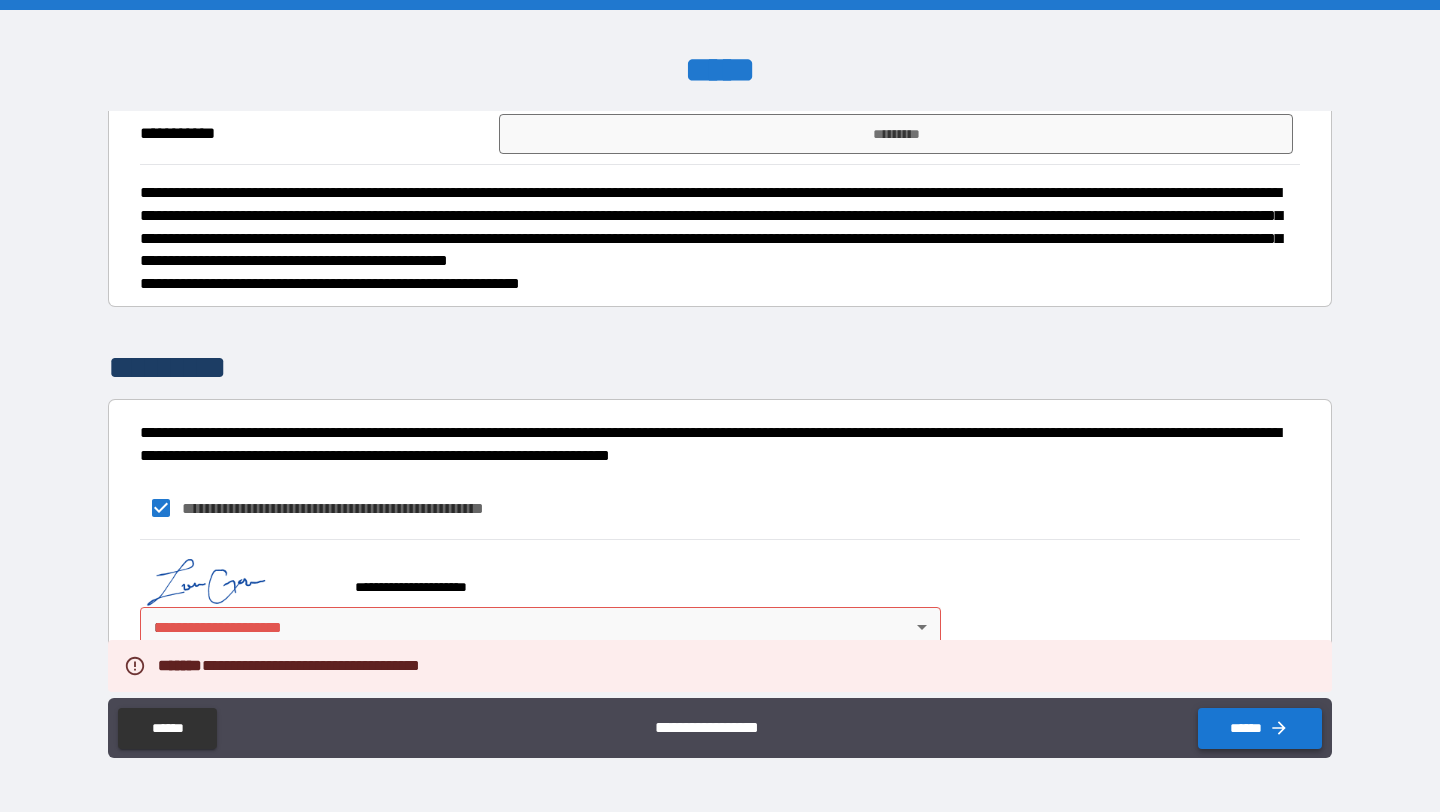 type on "*" 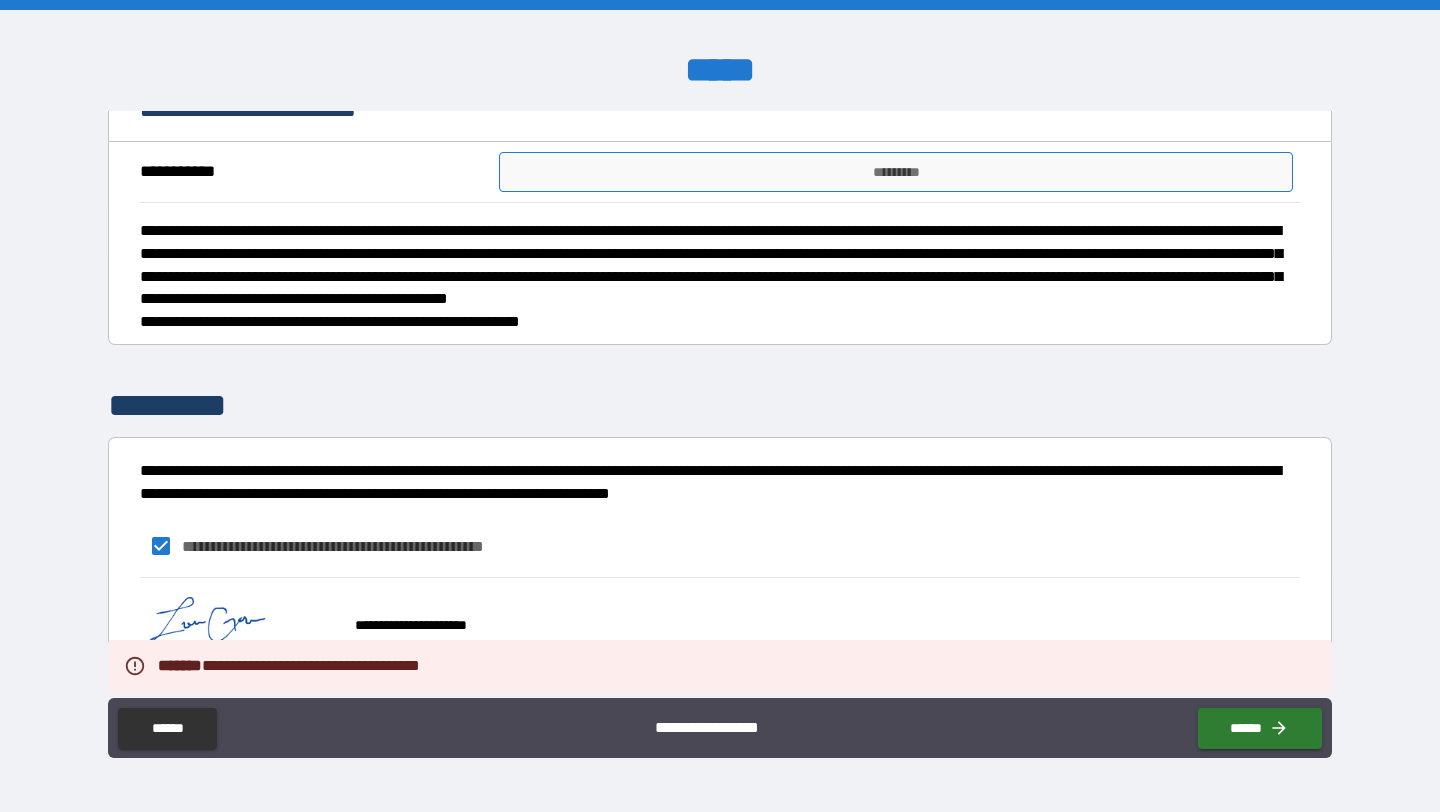 scroll, scrollTop: 4428, scrollLeft: 0, axis: vertical 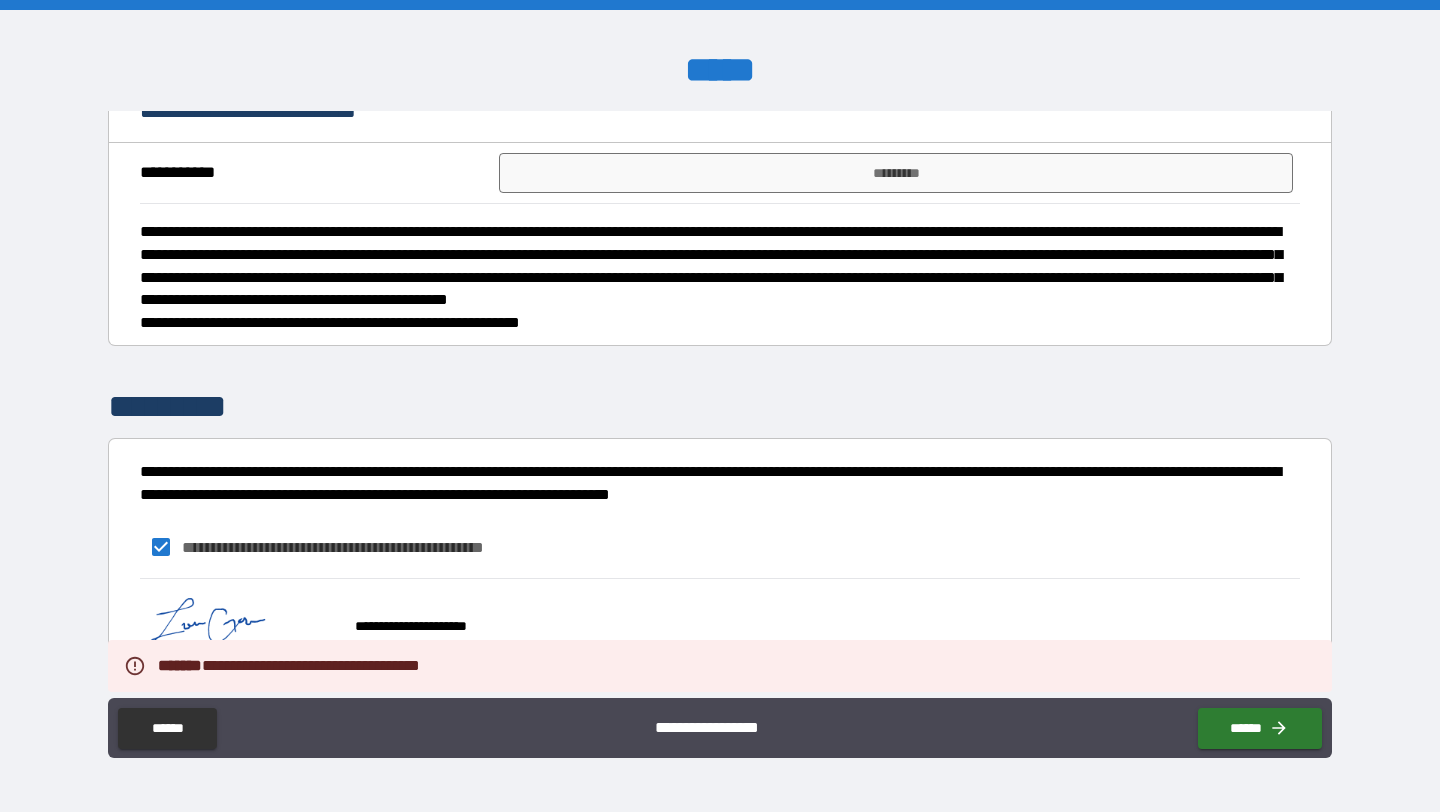 click on "*********" at bounding box center (895, 33) 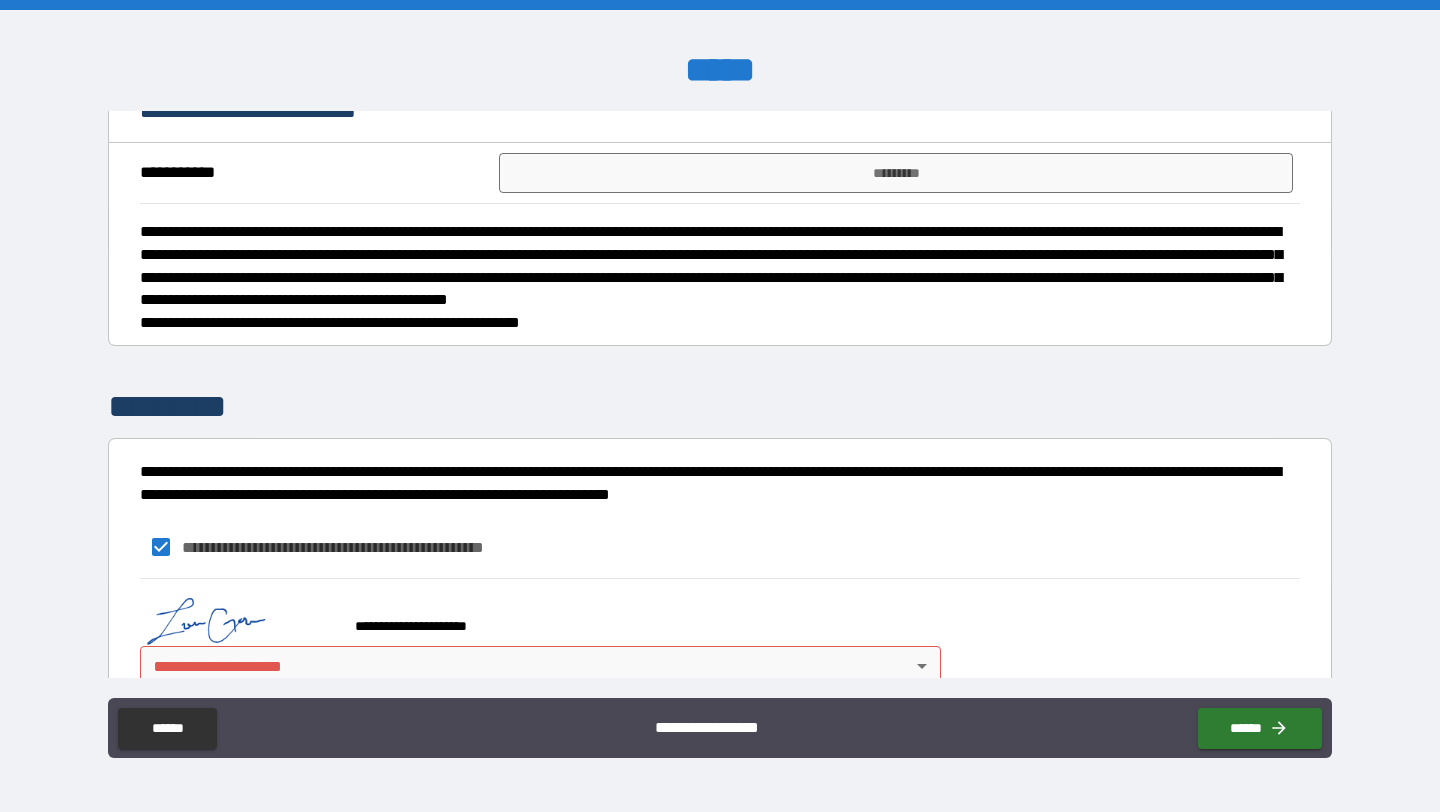 click on "*********" at bounding box center [895, 33] 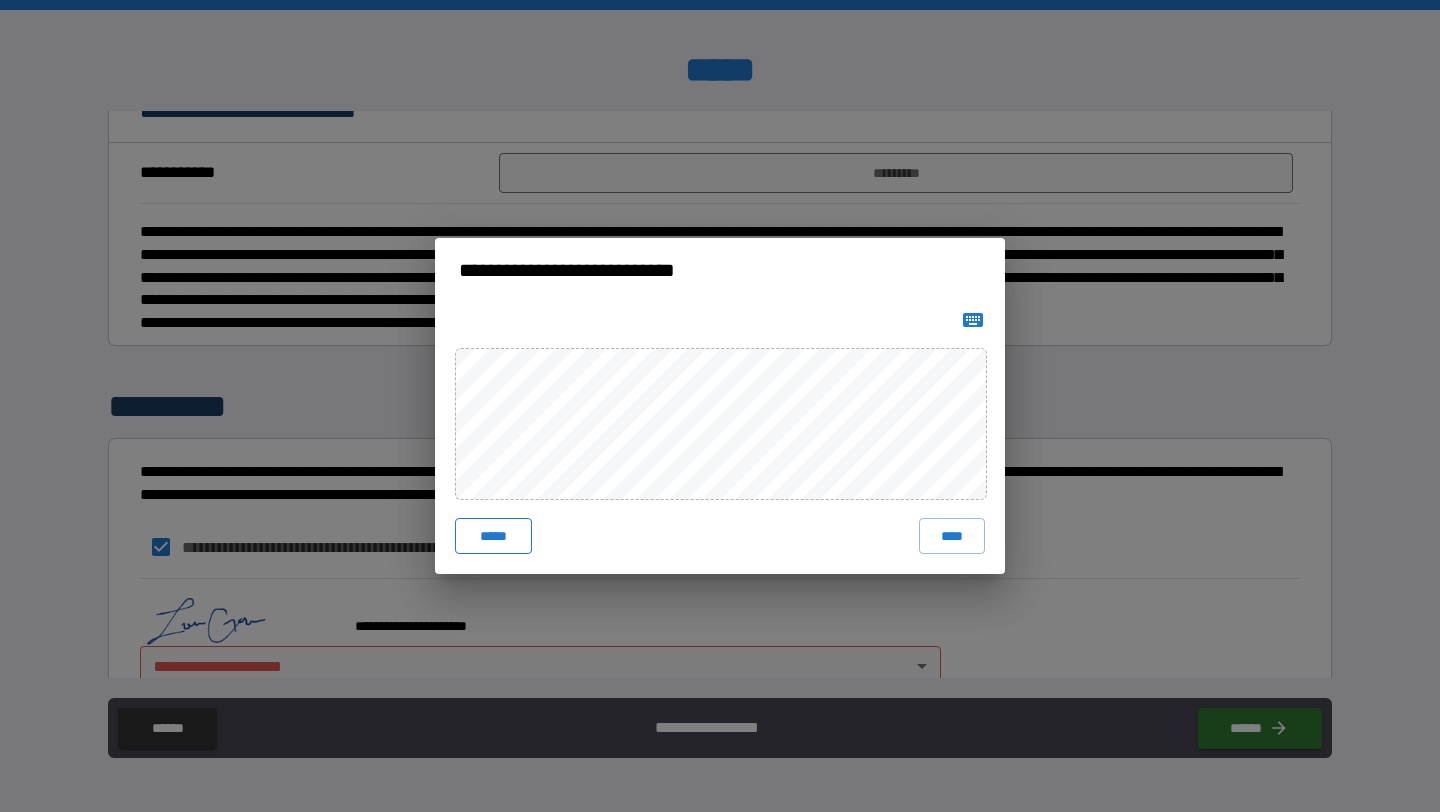 click on "*****" at bounding box center (493, 536) 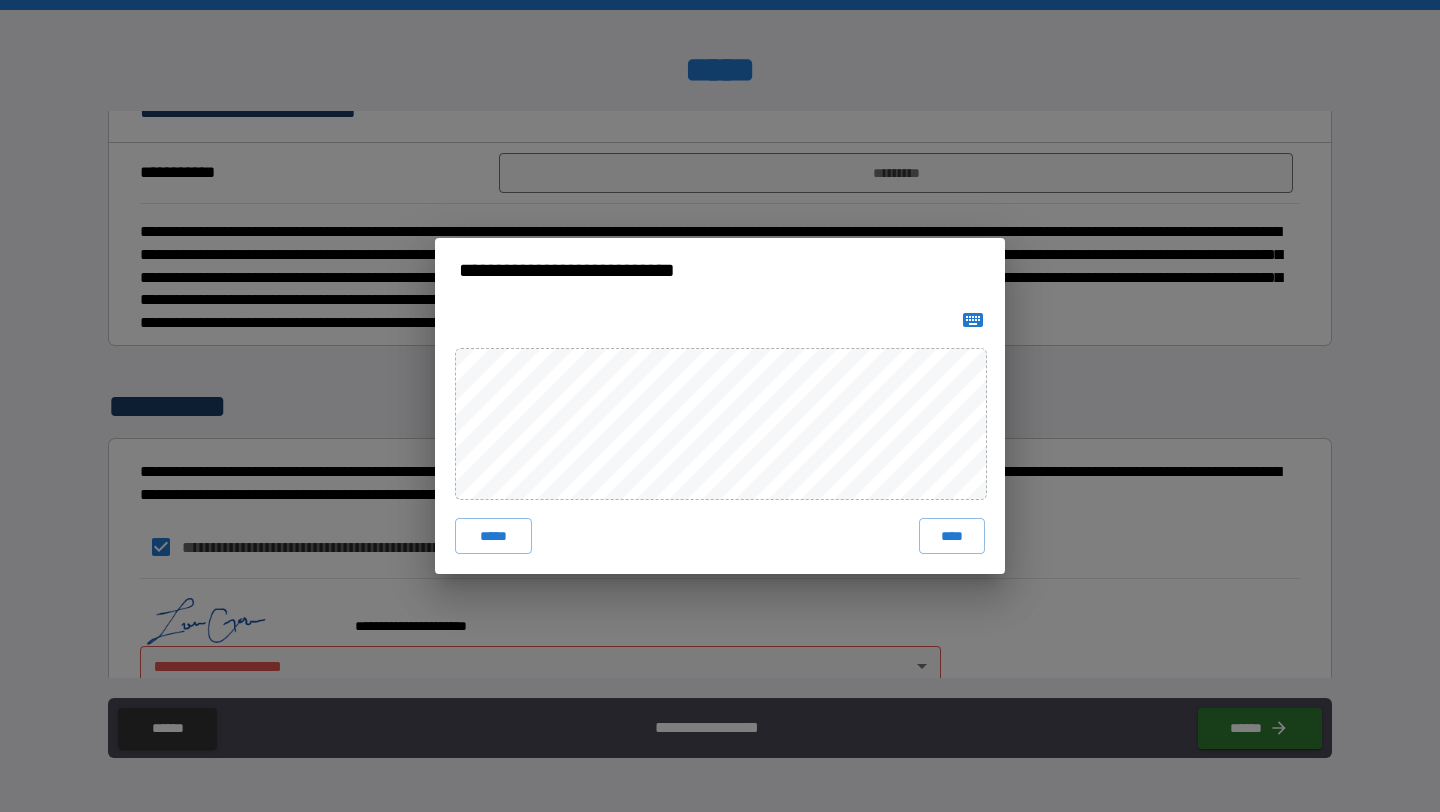click on "***** ****" at bounding box center [720, 438] 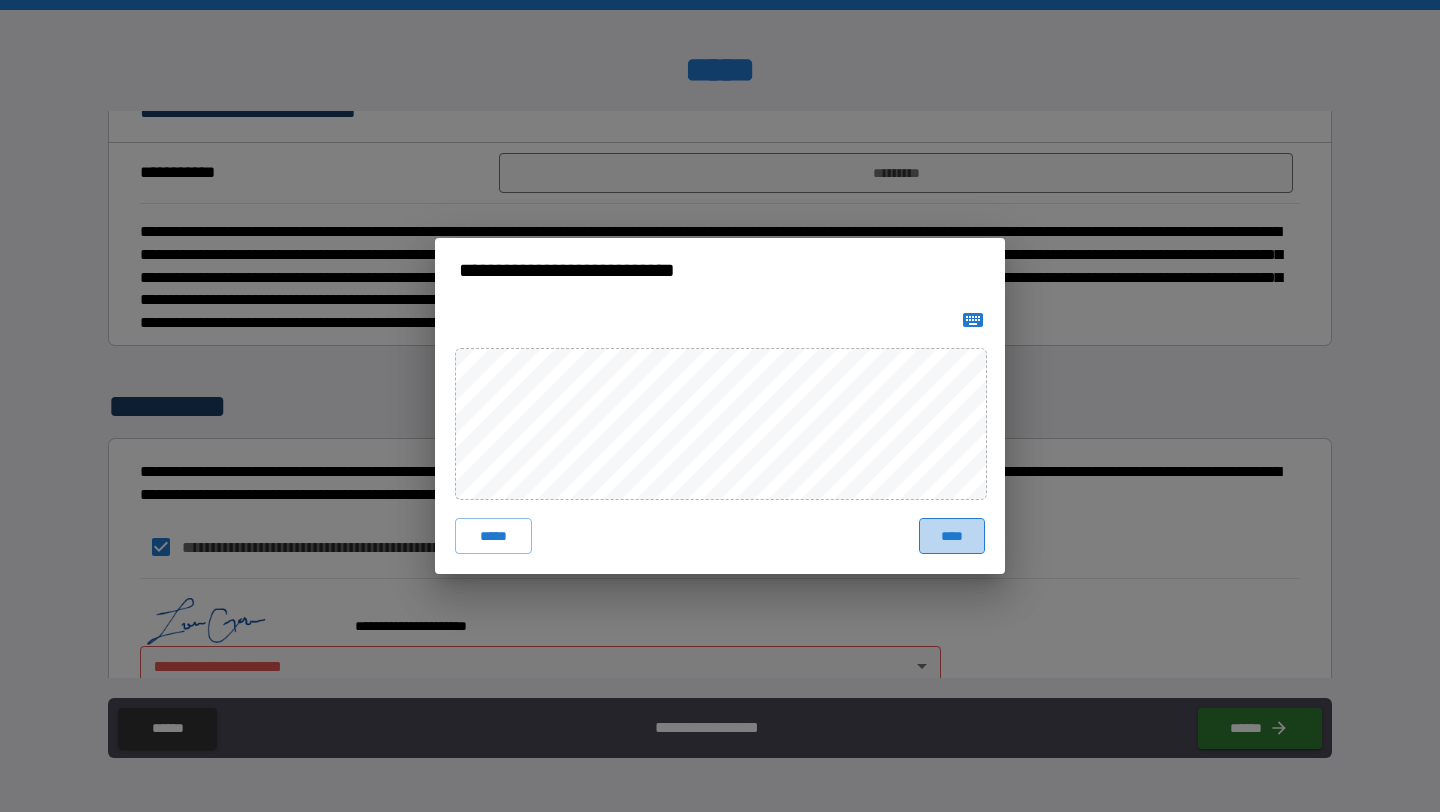 click on "****" at bounding box center (952, 536) 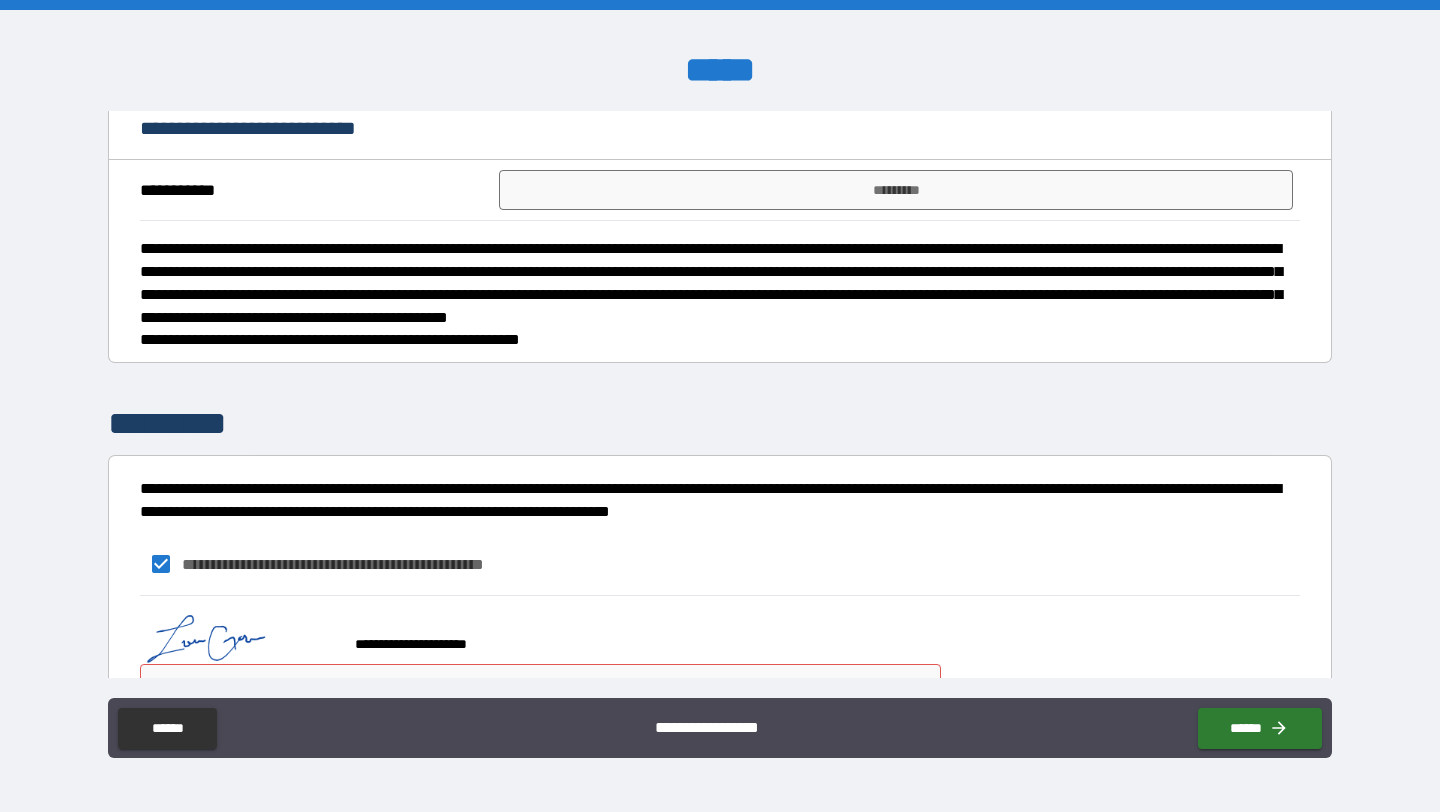 type on "*" 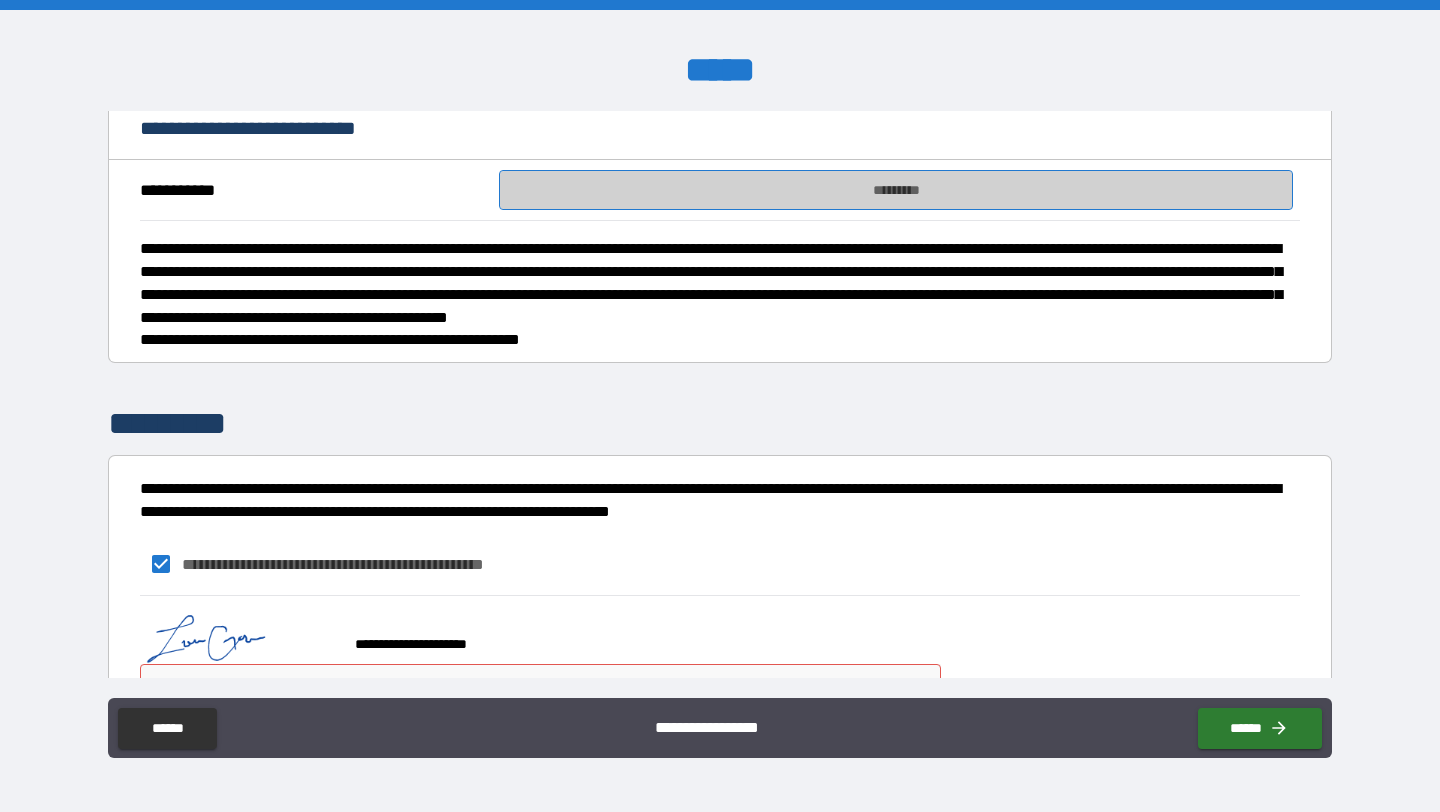 click on "*********" at bounding box center [895, 190] 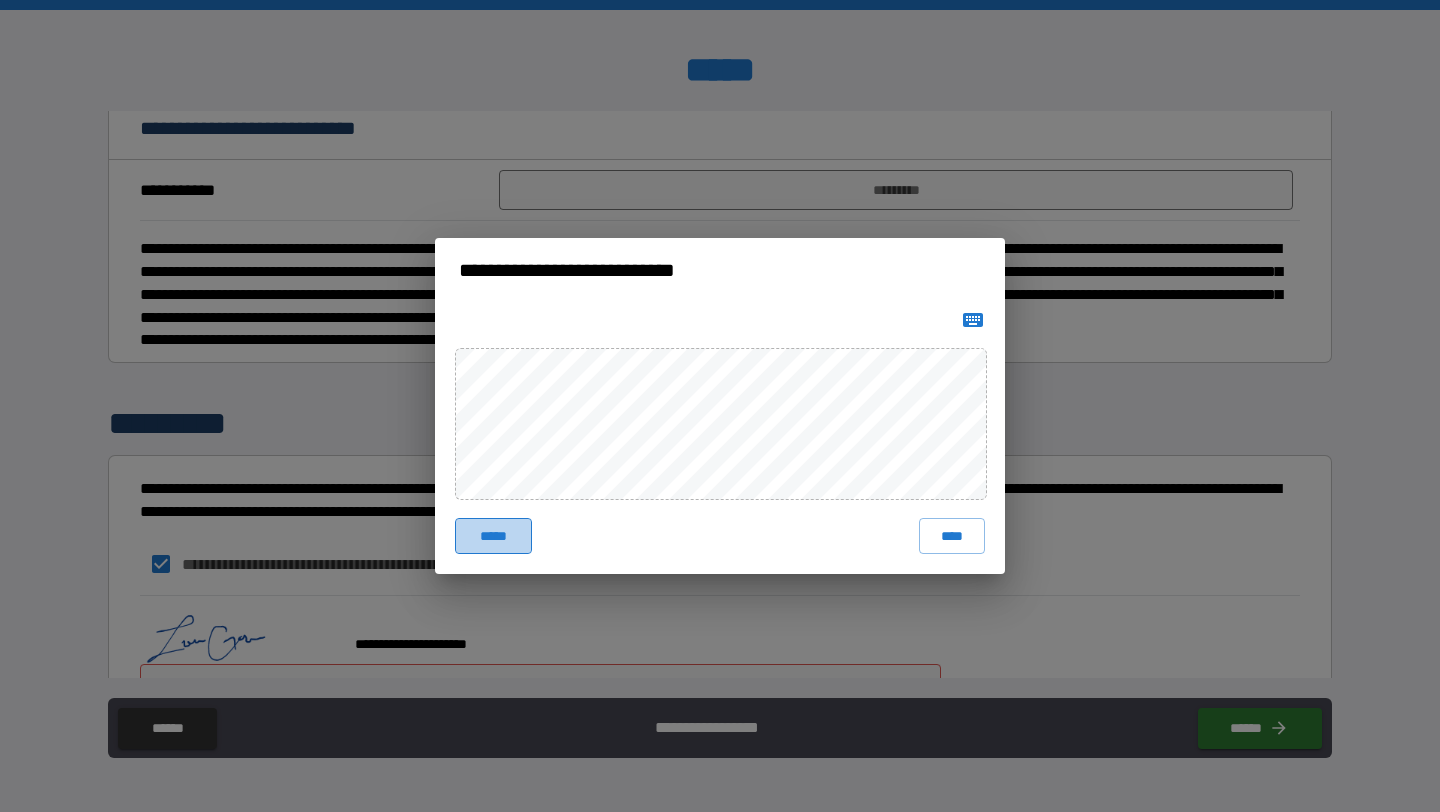click on "*****" at bounding box center [493, 536] 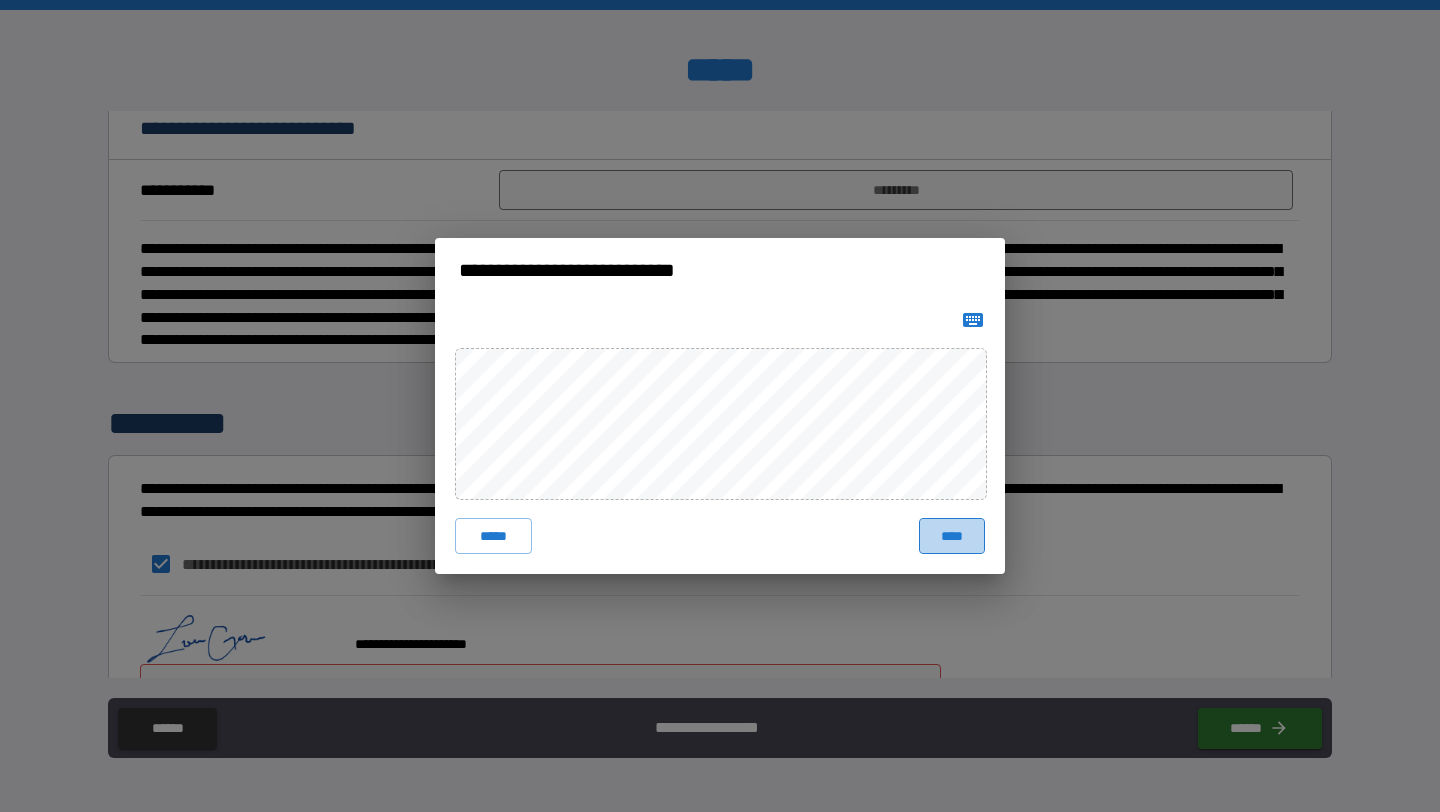 click on "****" at bounding box center [952, 536] 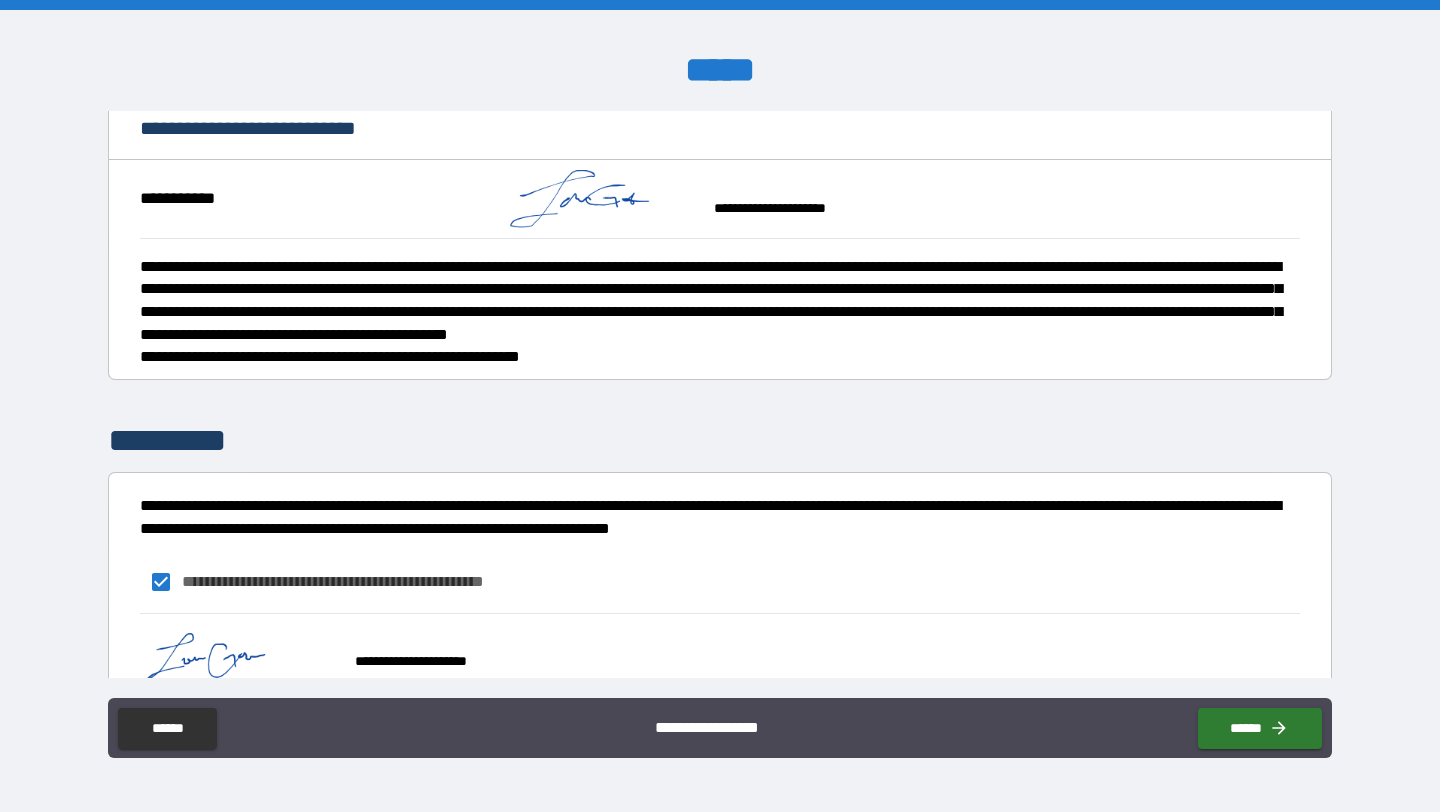 type on "*" 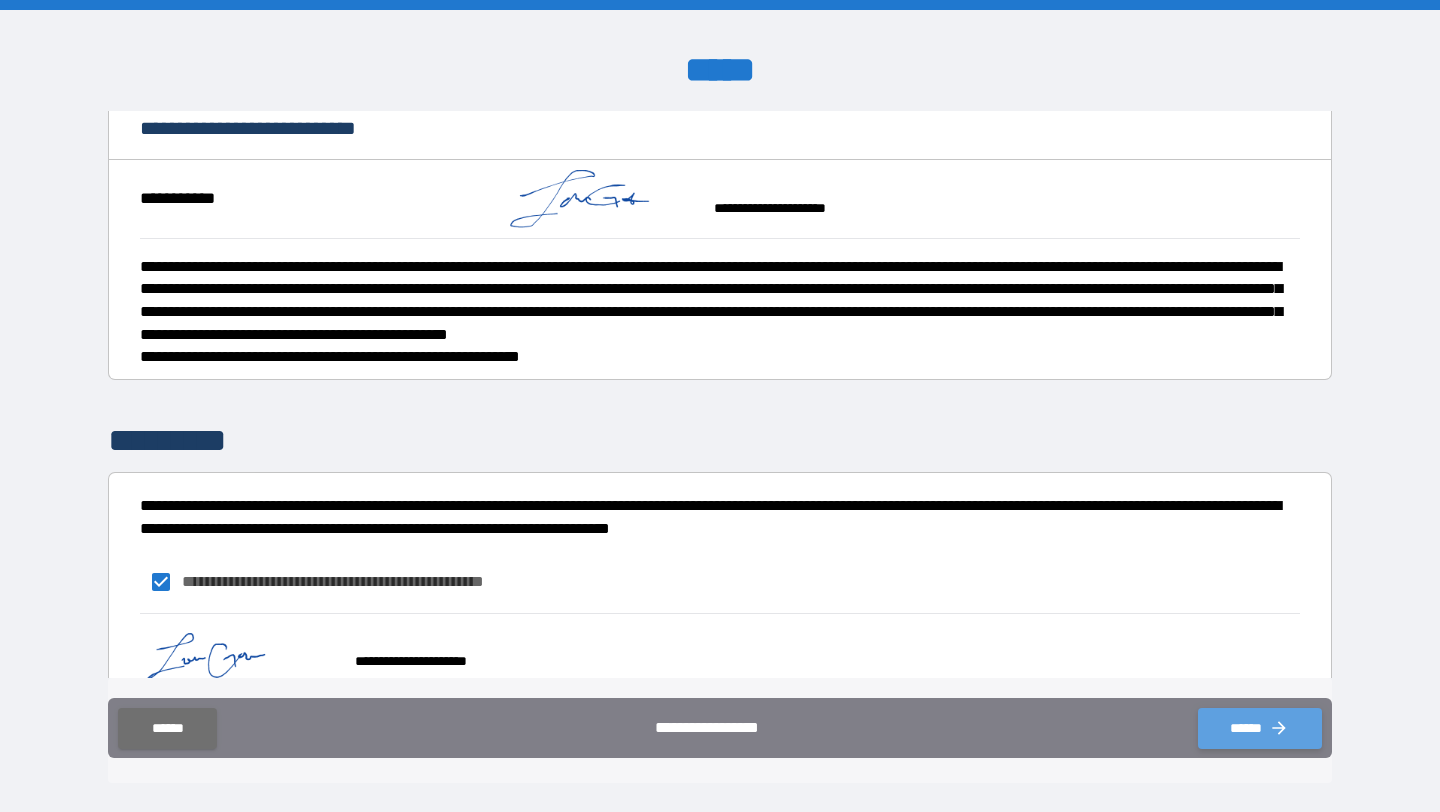 click on "******" at bounding box center (1260, 728) 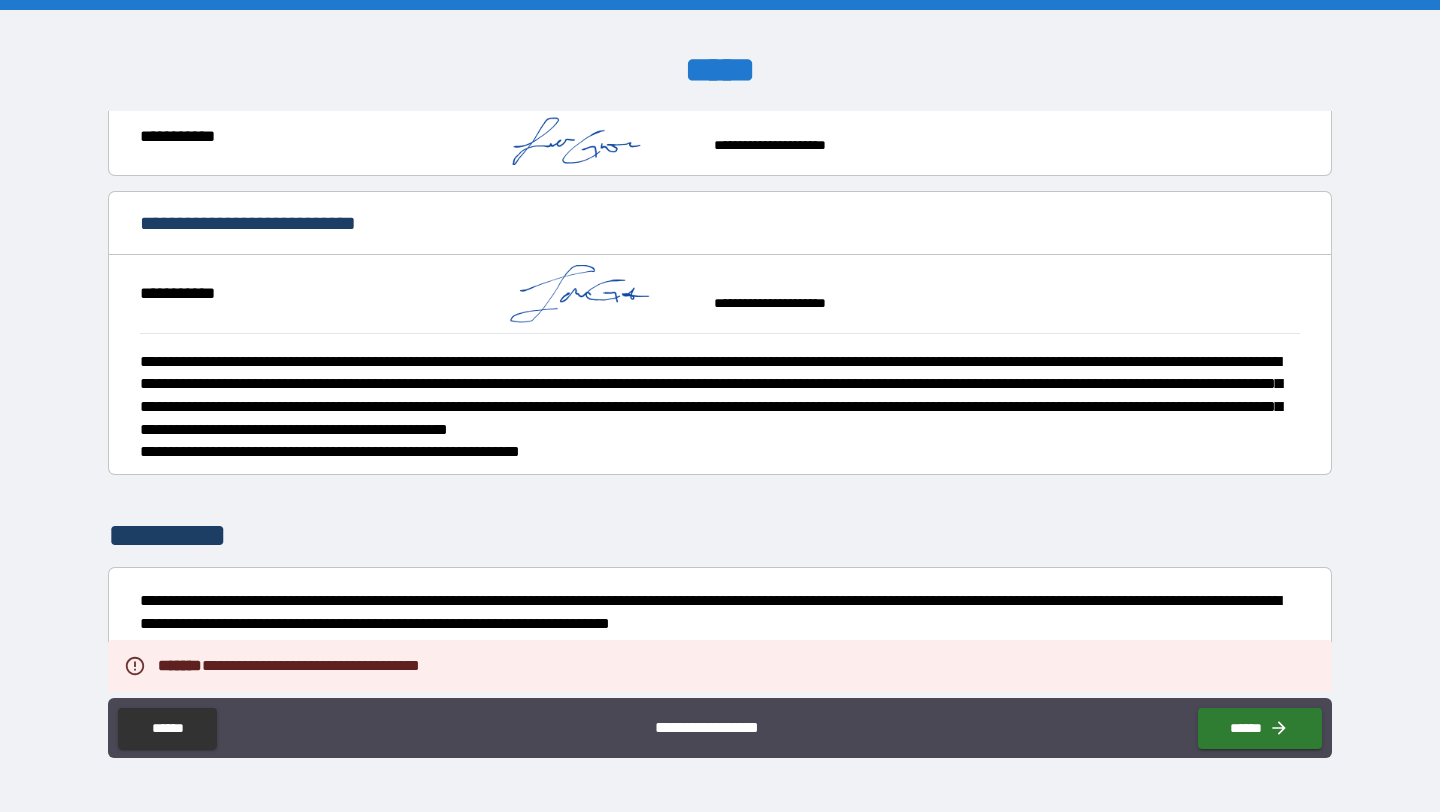 scroll, scrollTop: 4797, scrollLeft: 0, axis: vertical 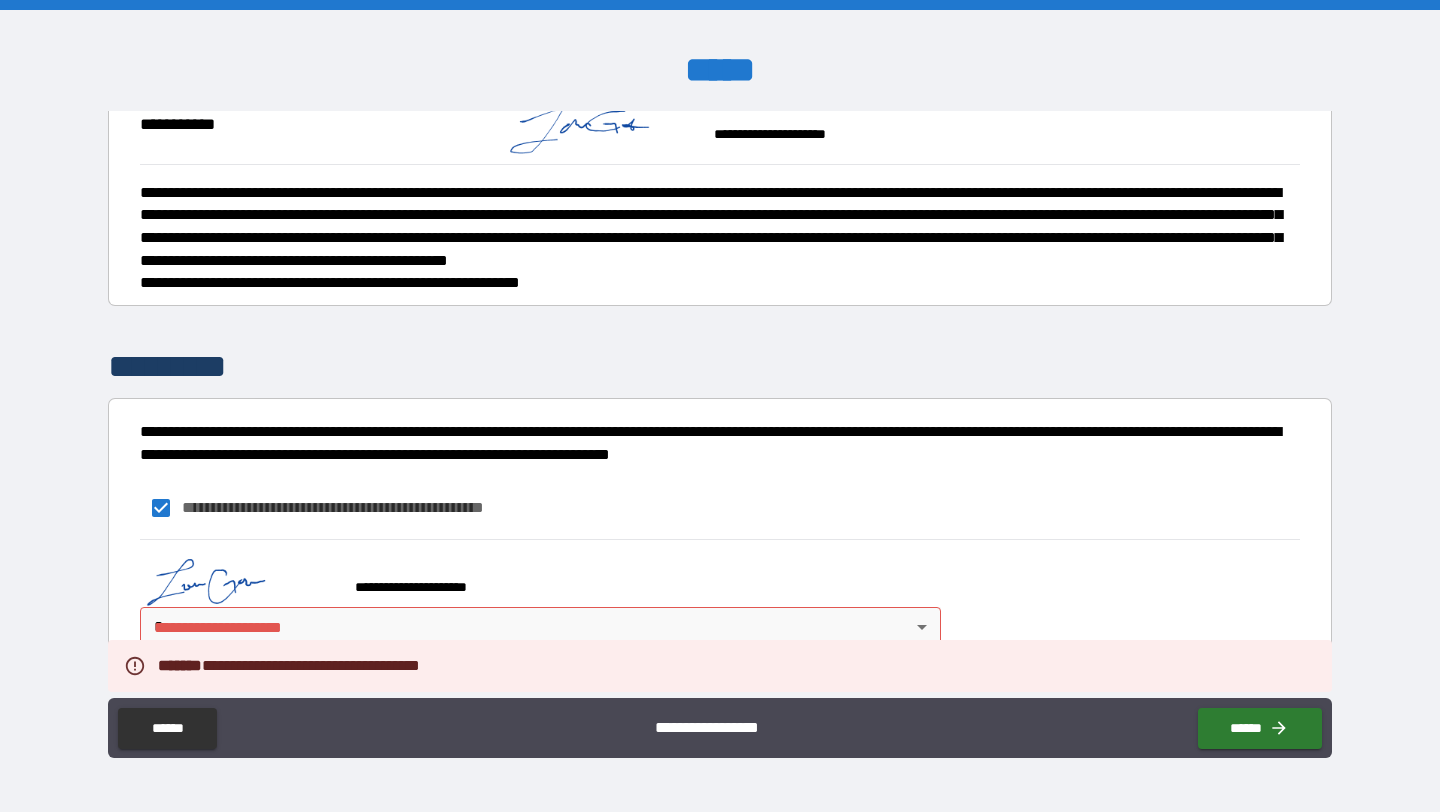 click on "**********" at bounding box center [720, 406] 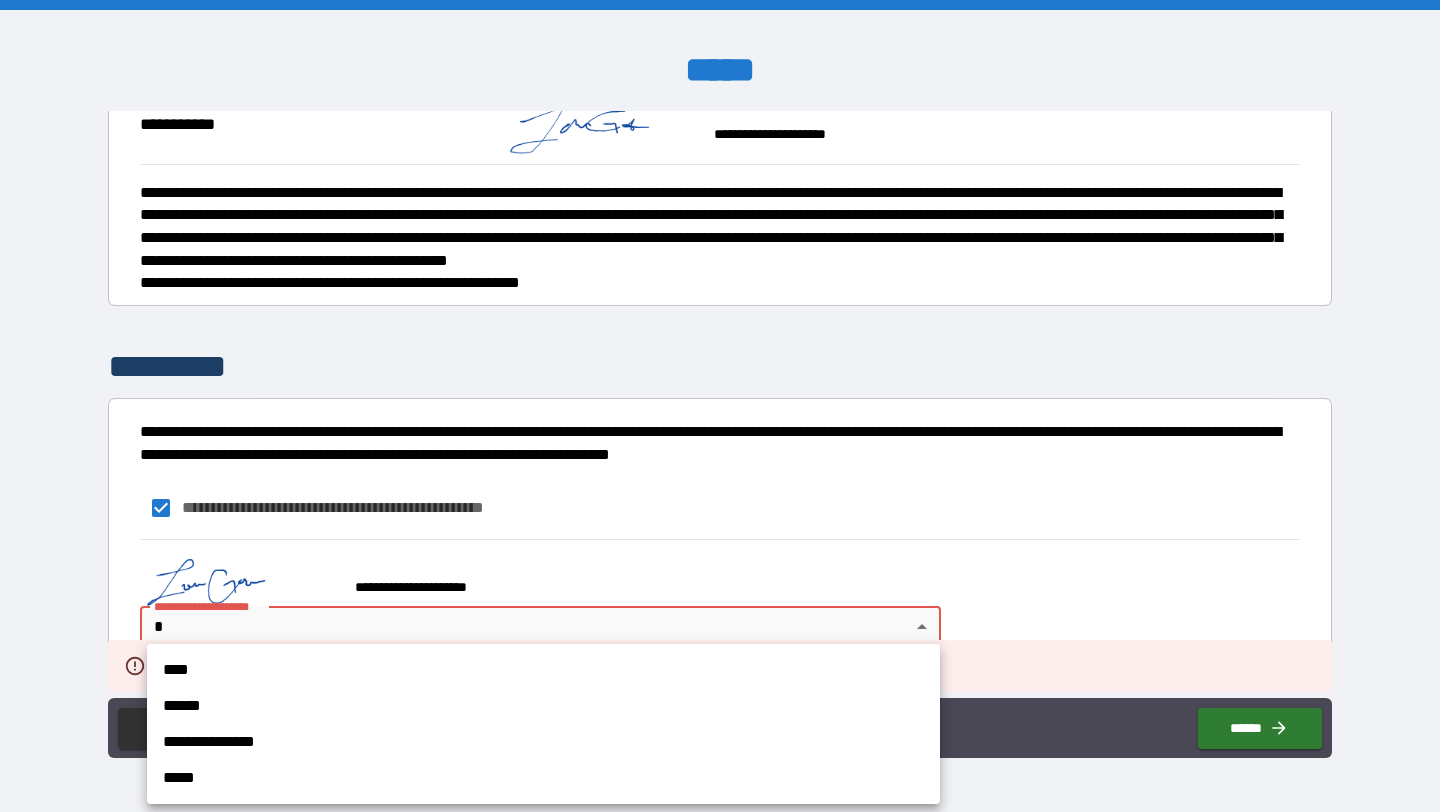 click on "****" at bounding box center [543, 670] 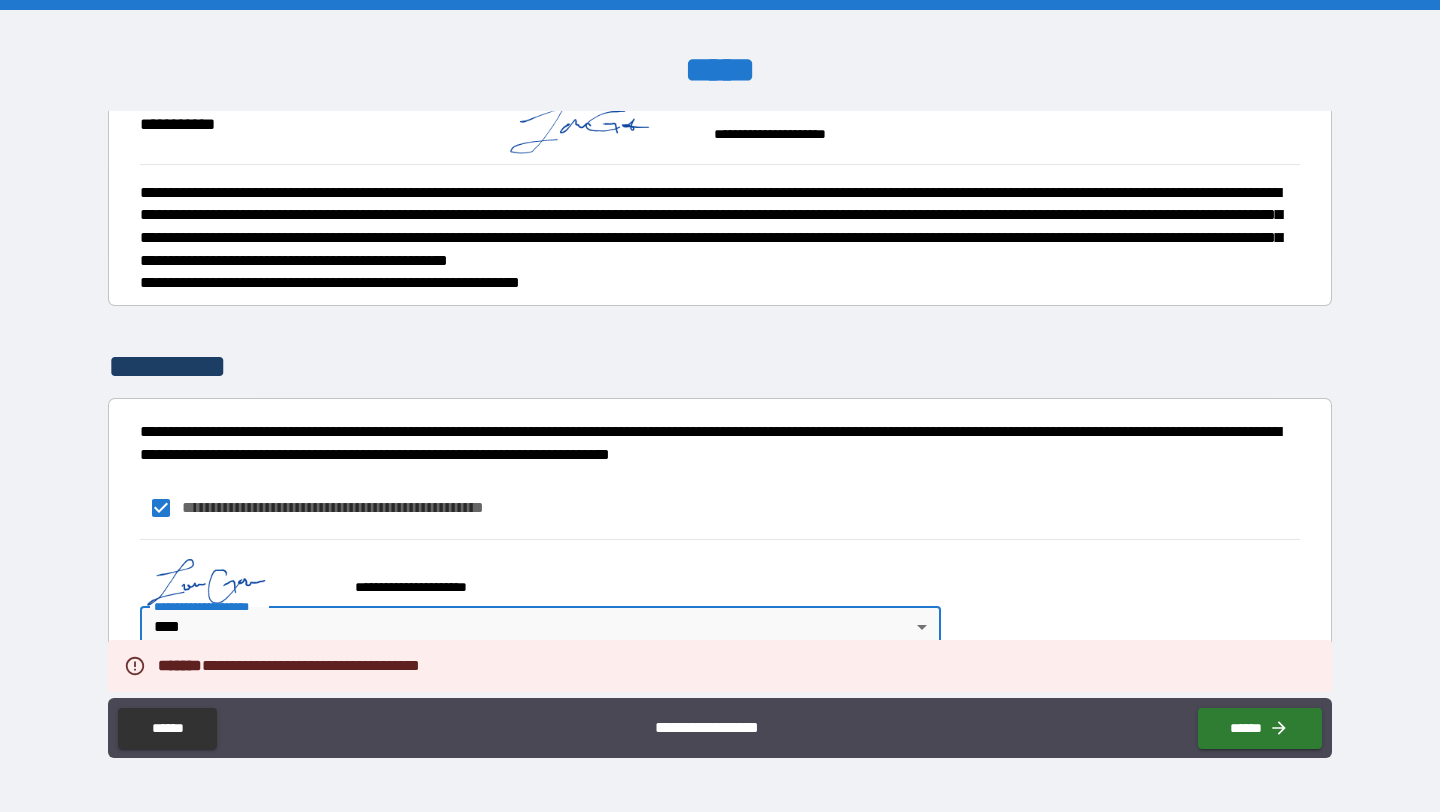 type on "*" 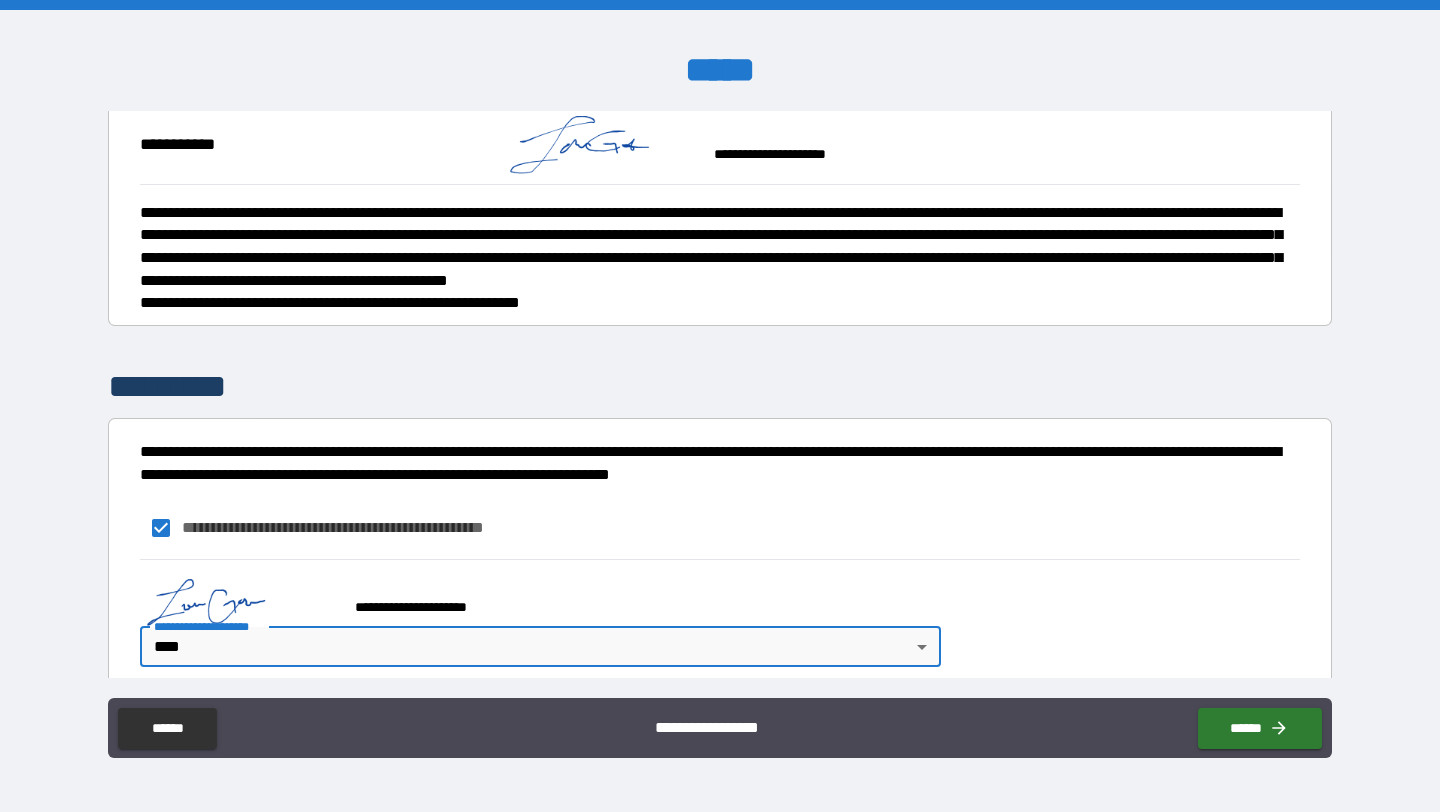 scroll, scrollTop: 4797, scrollLeft: 0, axis: vertical 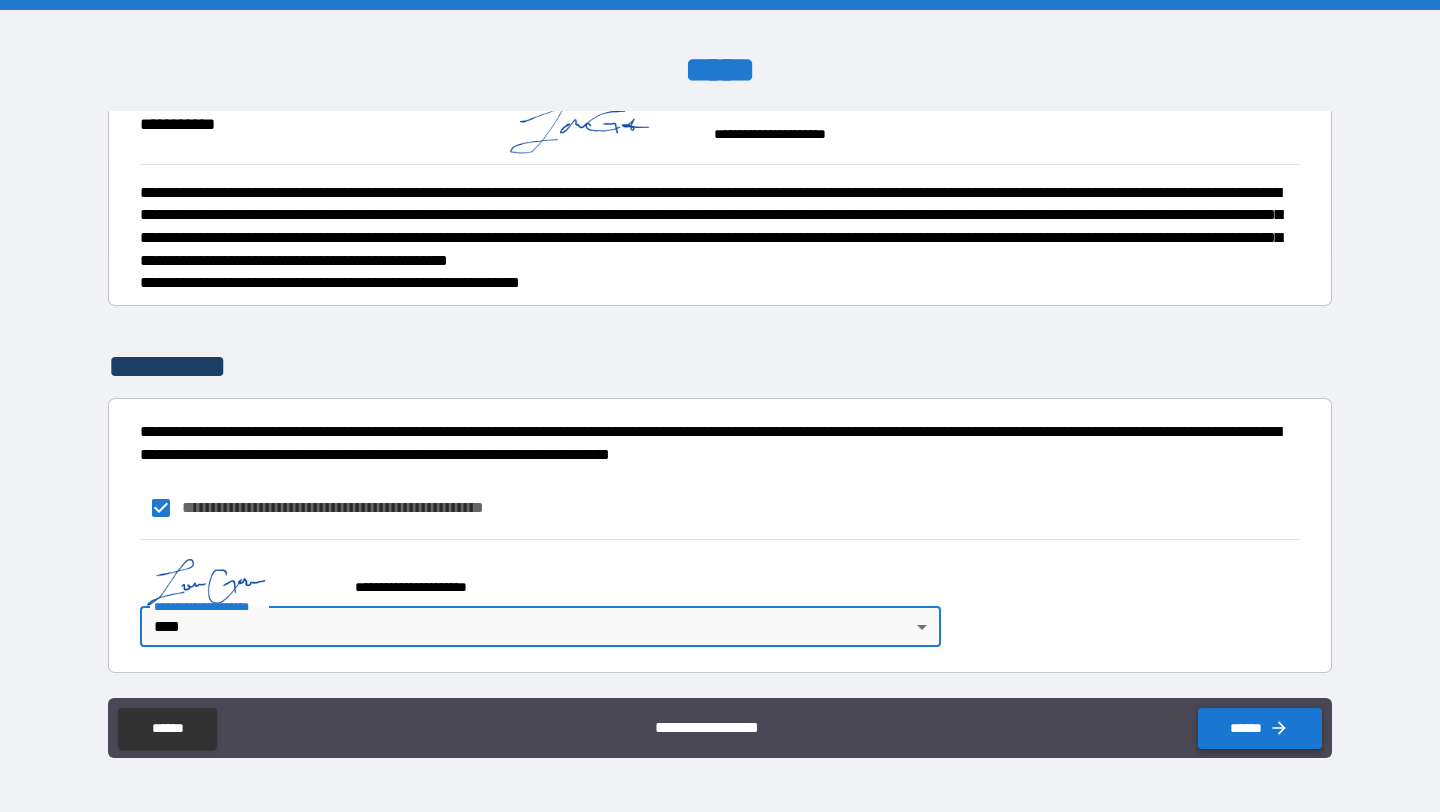 click on "******" at bounding box center [1260, 728] 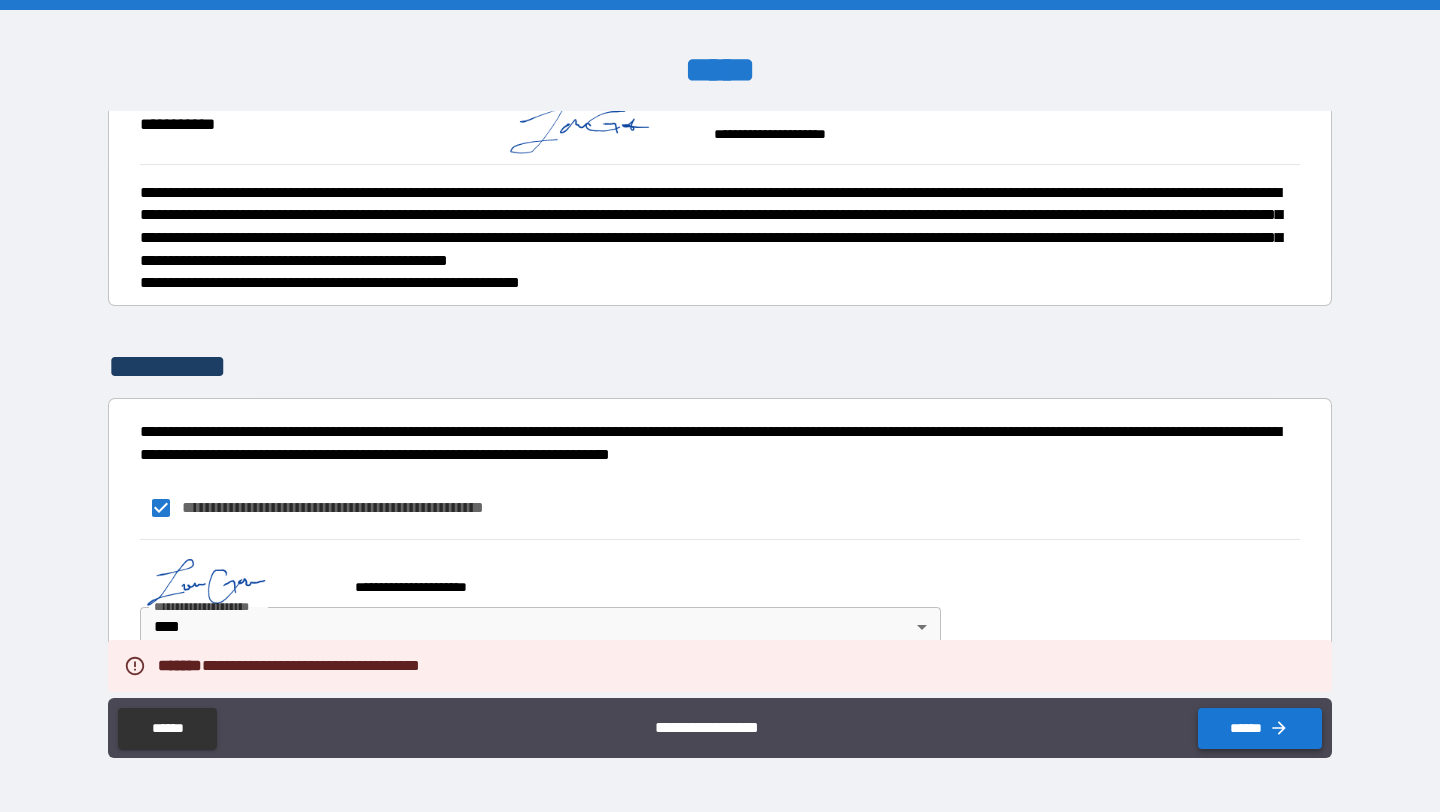 type on "*" 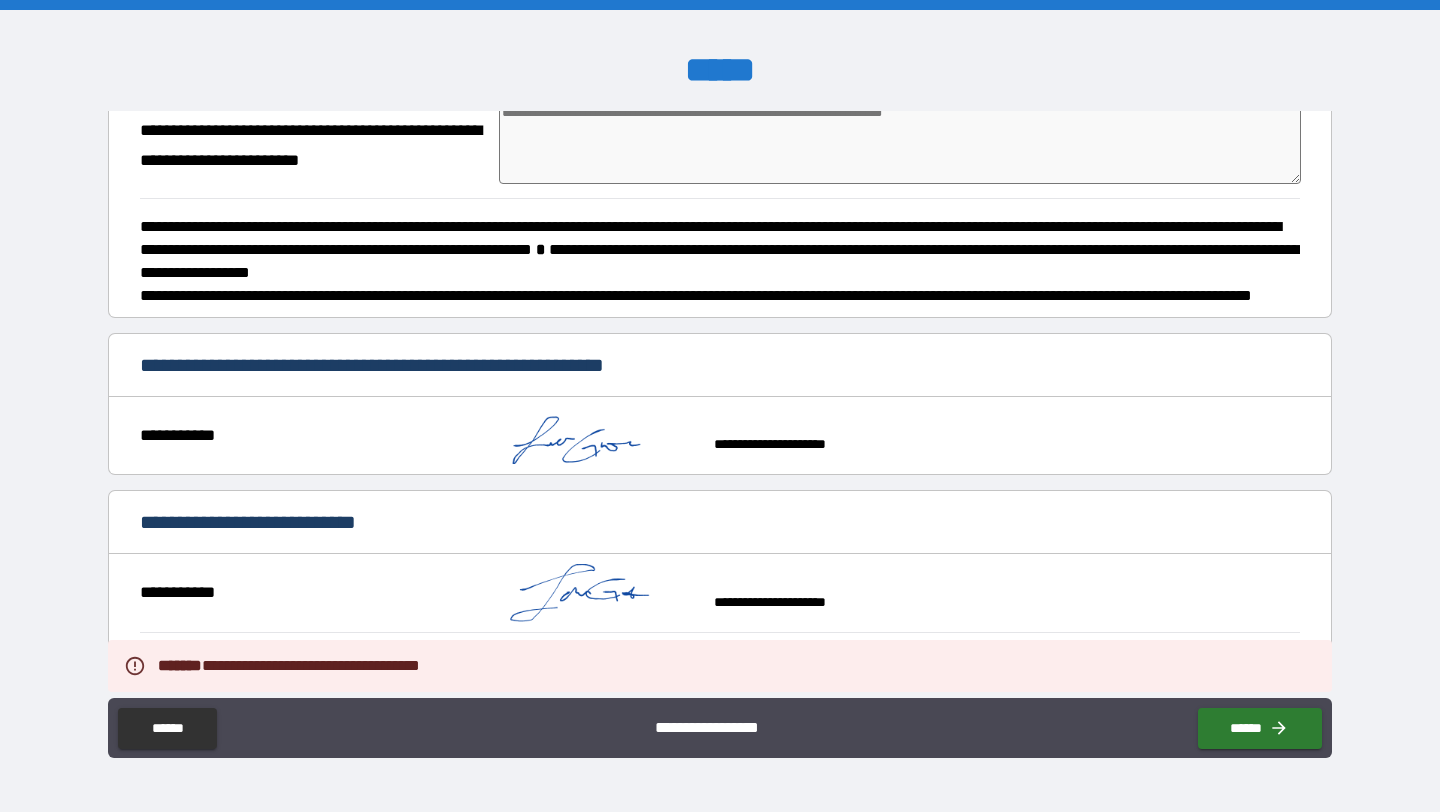 scroll, scrollTop: 4020, scrollLeft: 0, axis: vertical 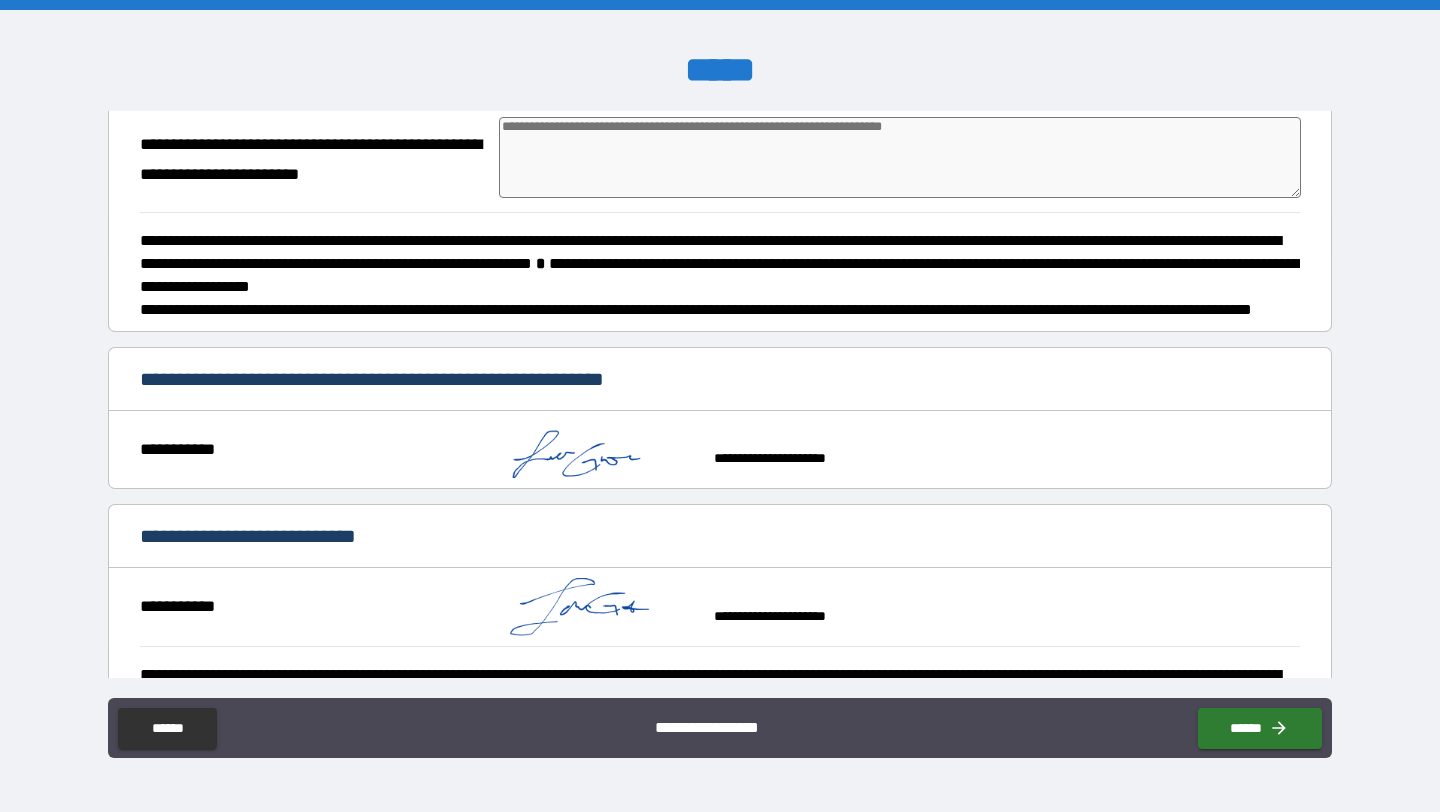 drag, startPoint x: 528, startPoint y: 326, endPoint x: 535, endPoint y: 347, distance: 22.135944 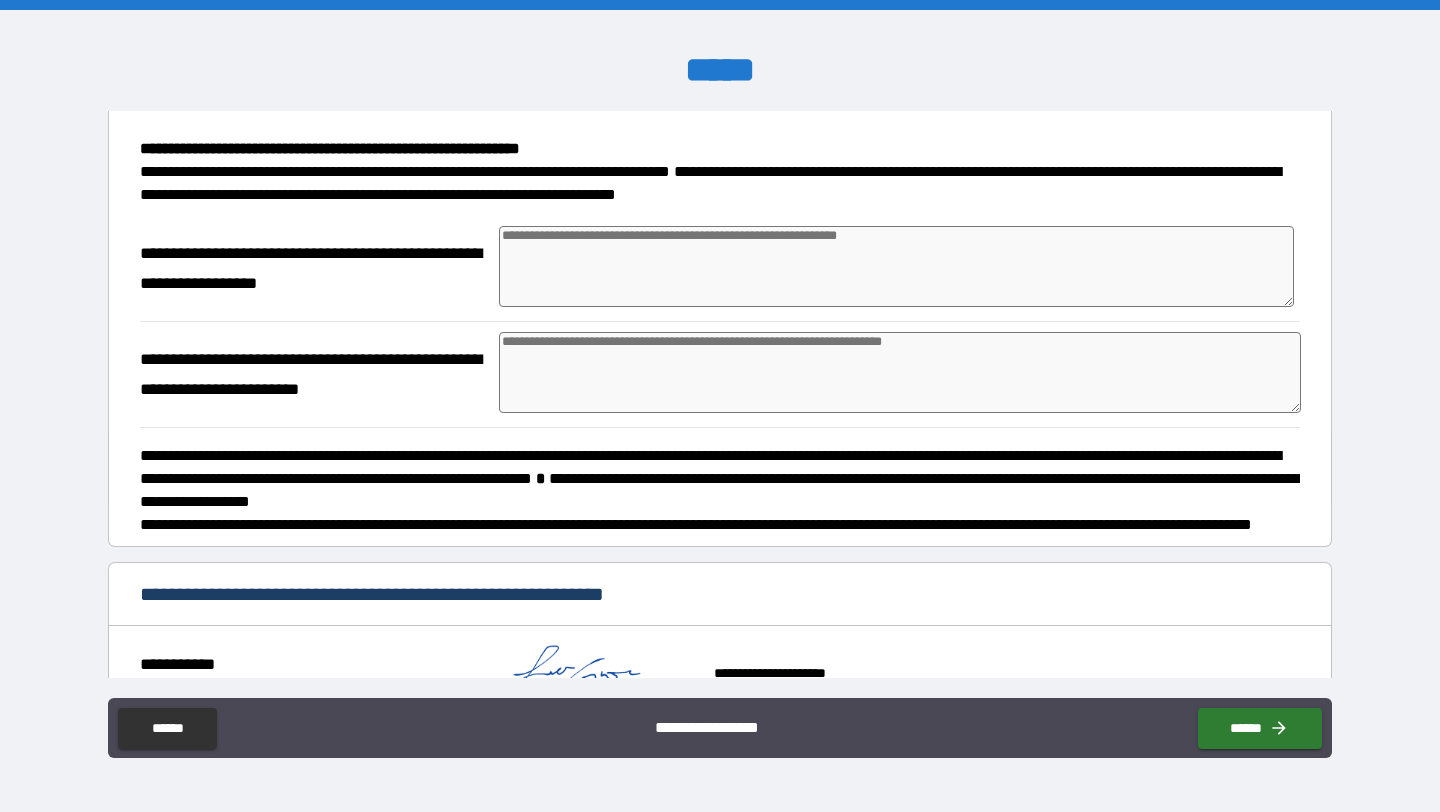 scroll, scrollTop: 3998, scrollLeft: 0, axis: vertical 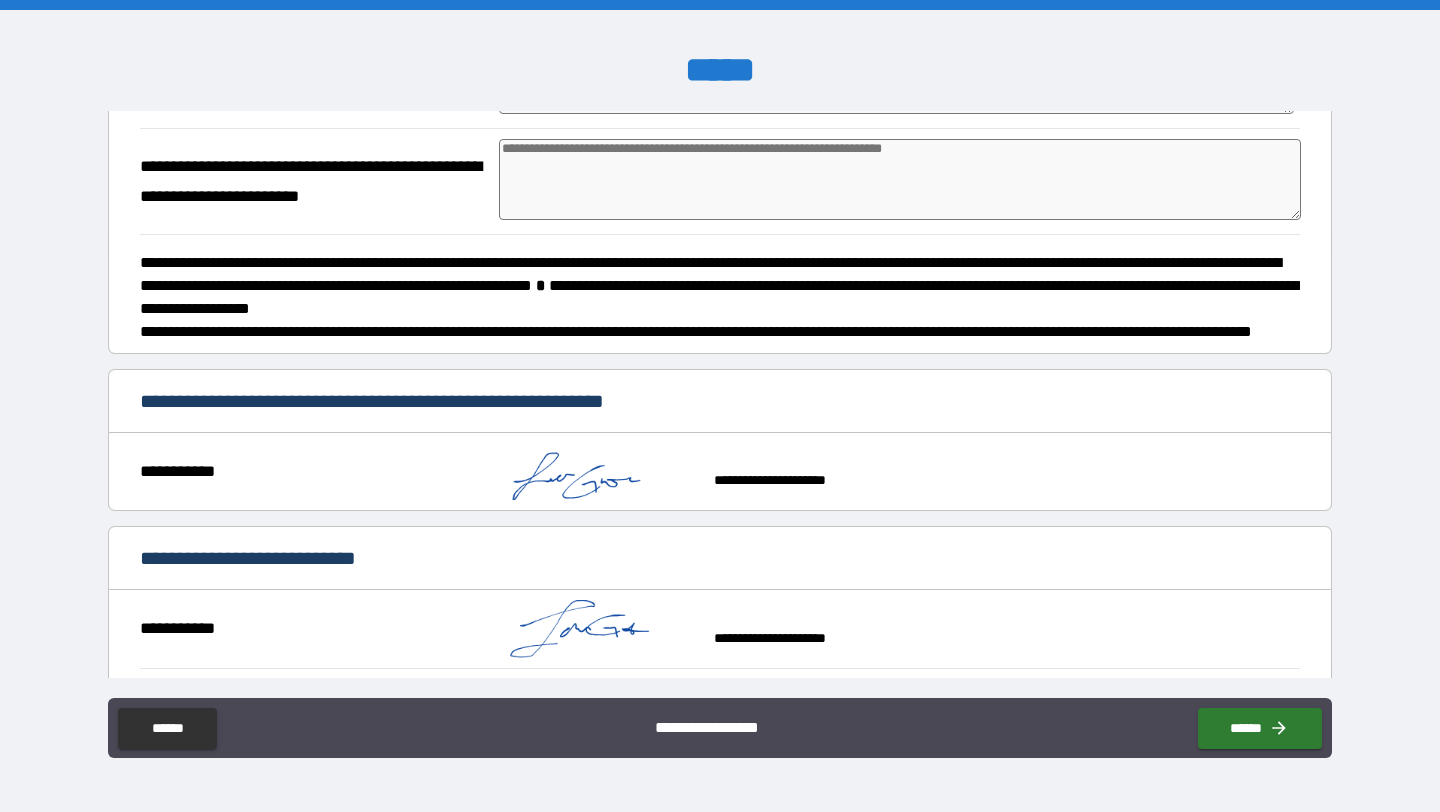 type on "*" 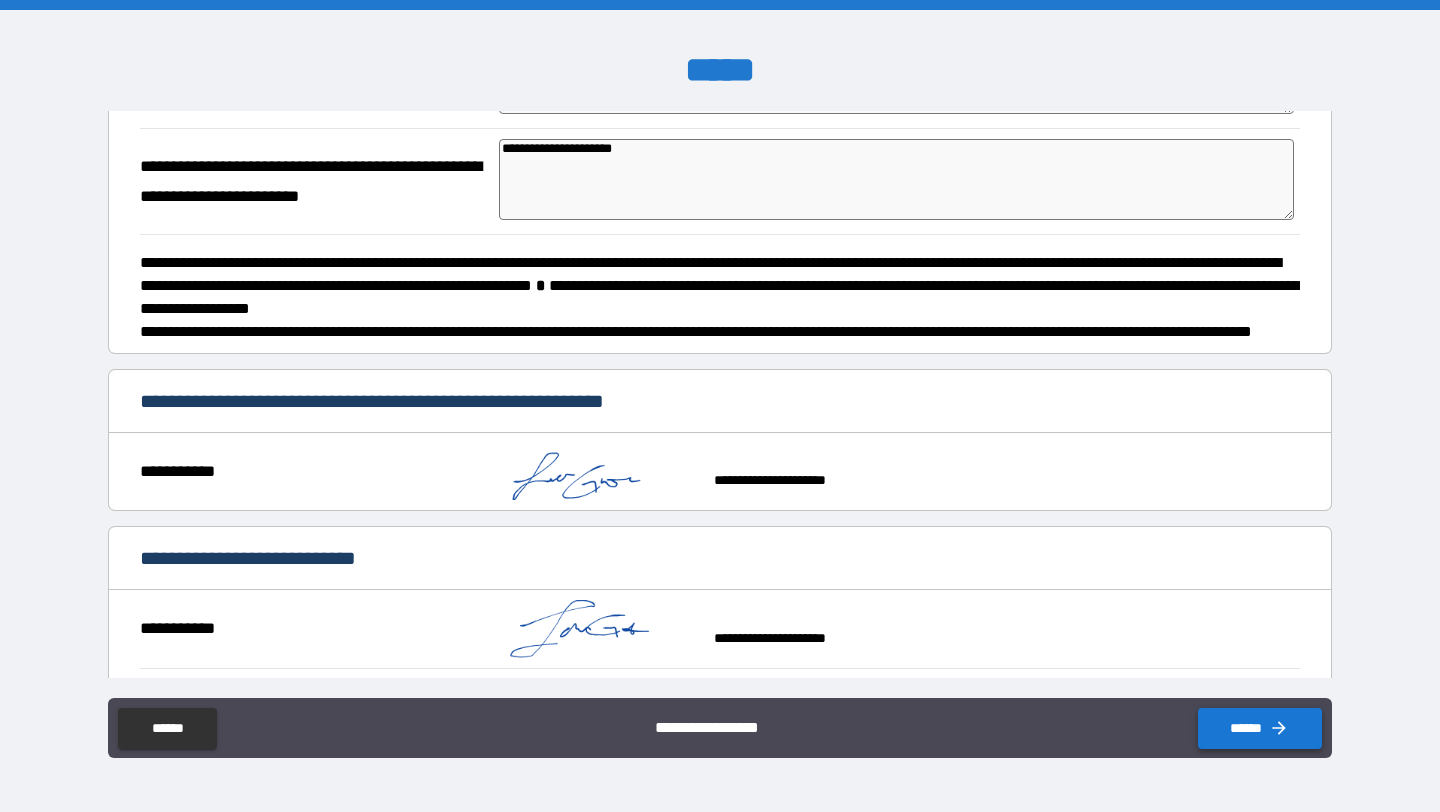 click on "******" at bounding box center (1260, 728) 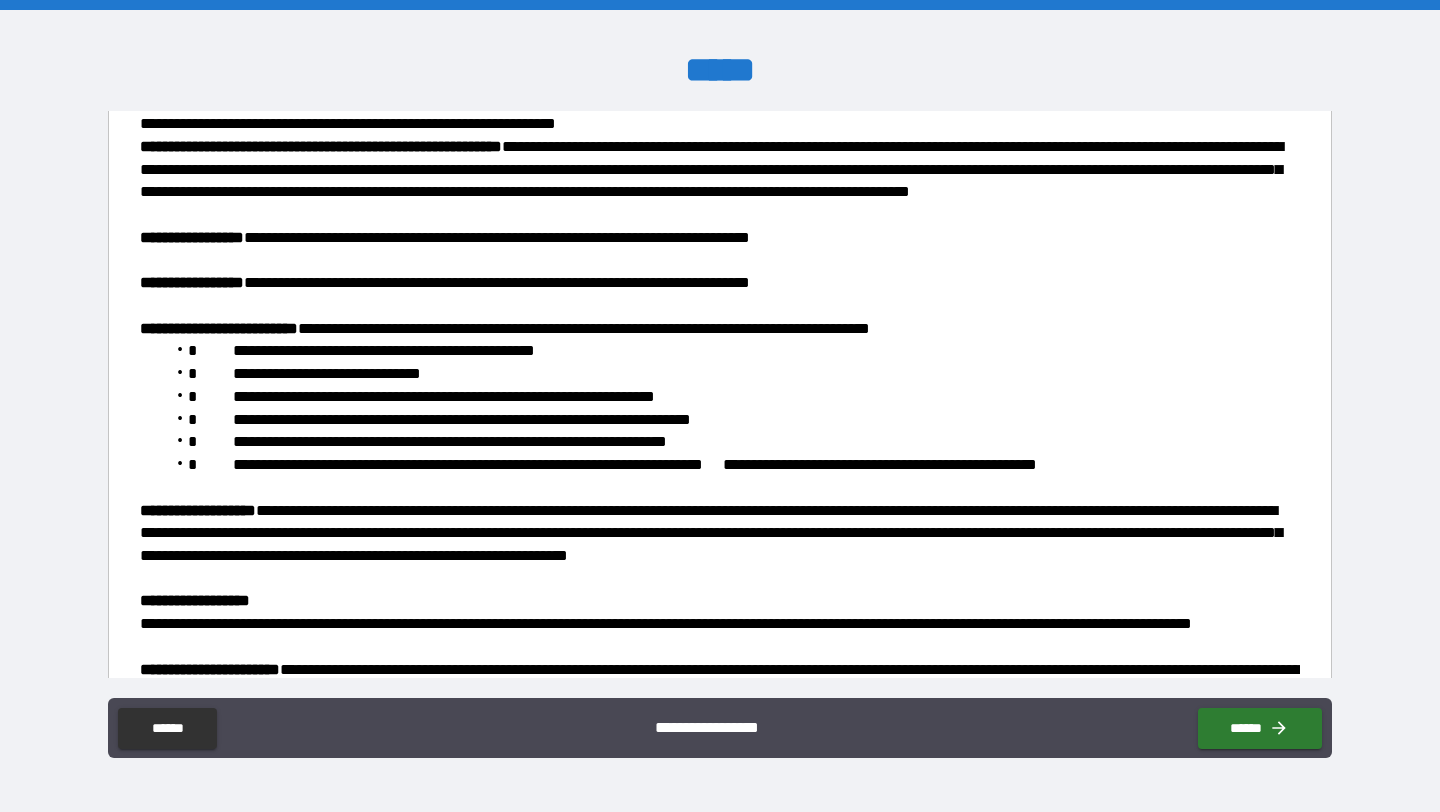 scroll, scrollTop: 998, scrollLeft: 0, axis: vertical 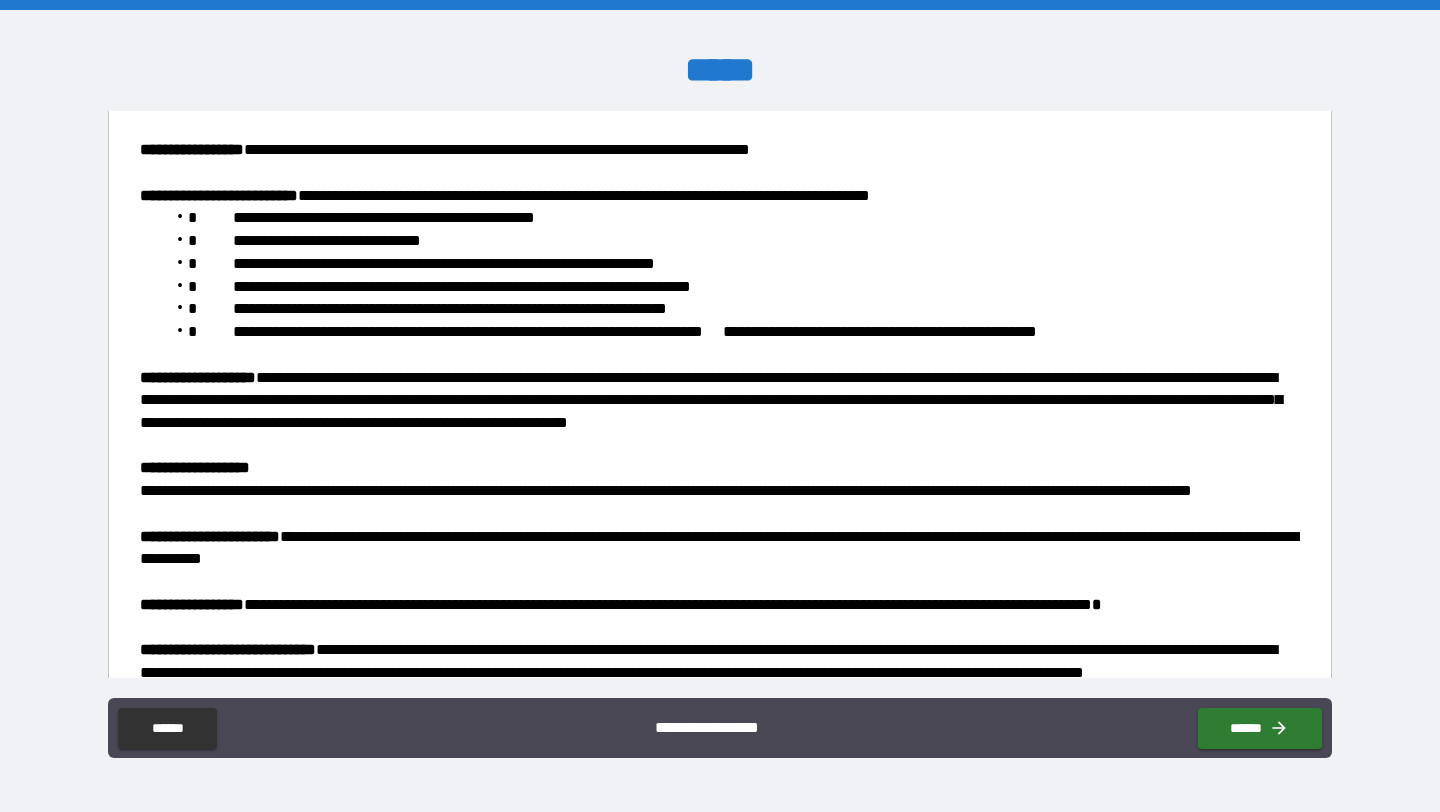 click at bounding box center (221, 217) 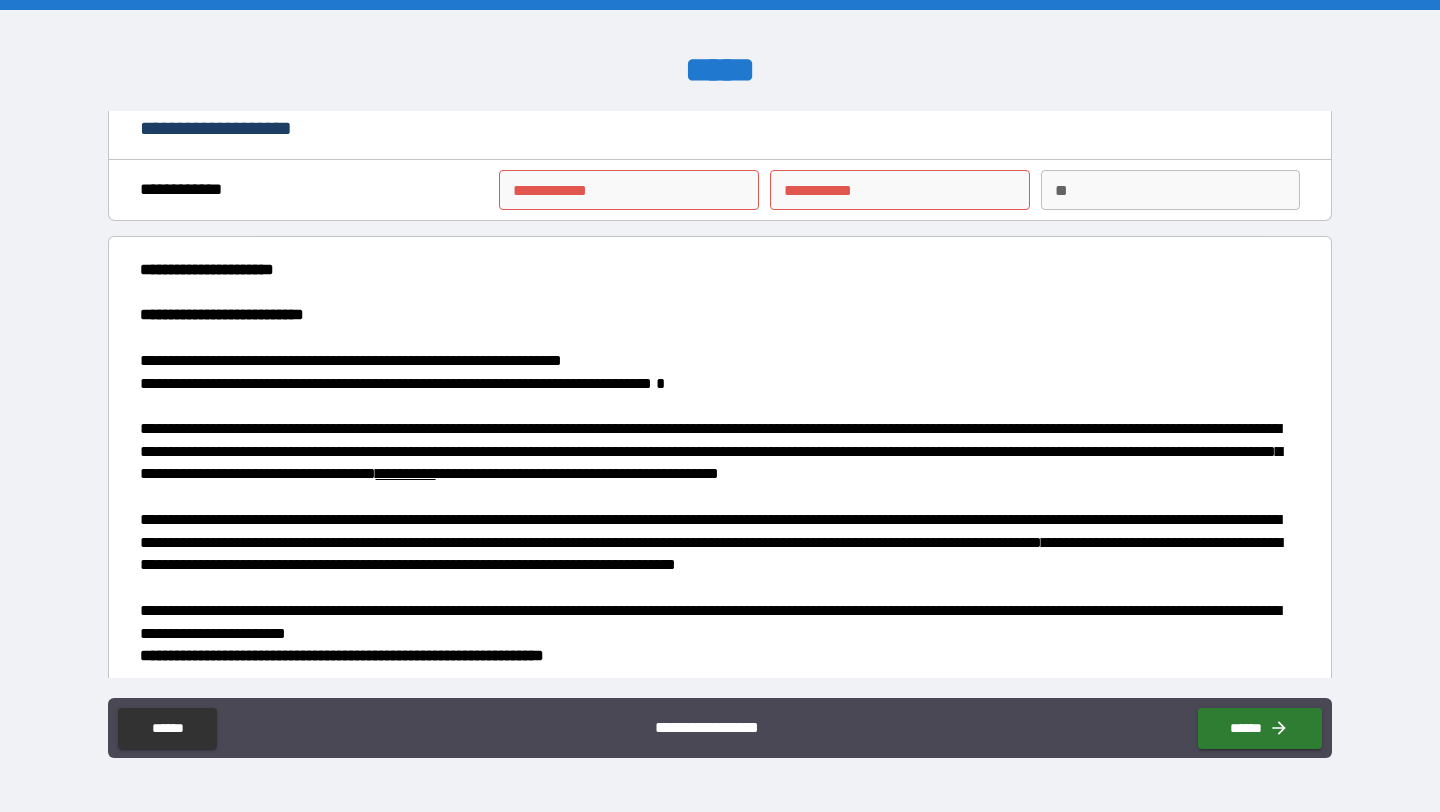 scroll, scrollTop: 0, scrollLeft: 0, axis: both 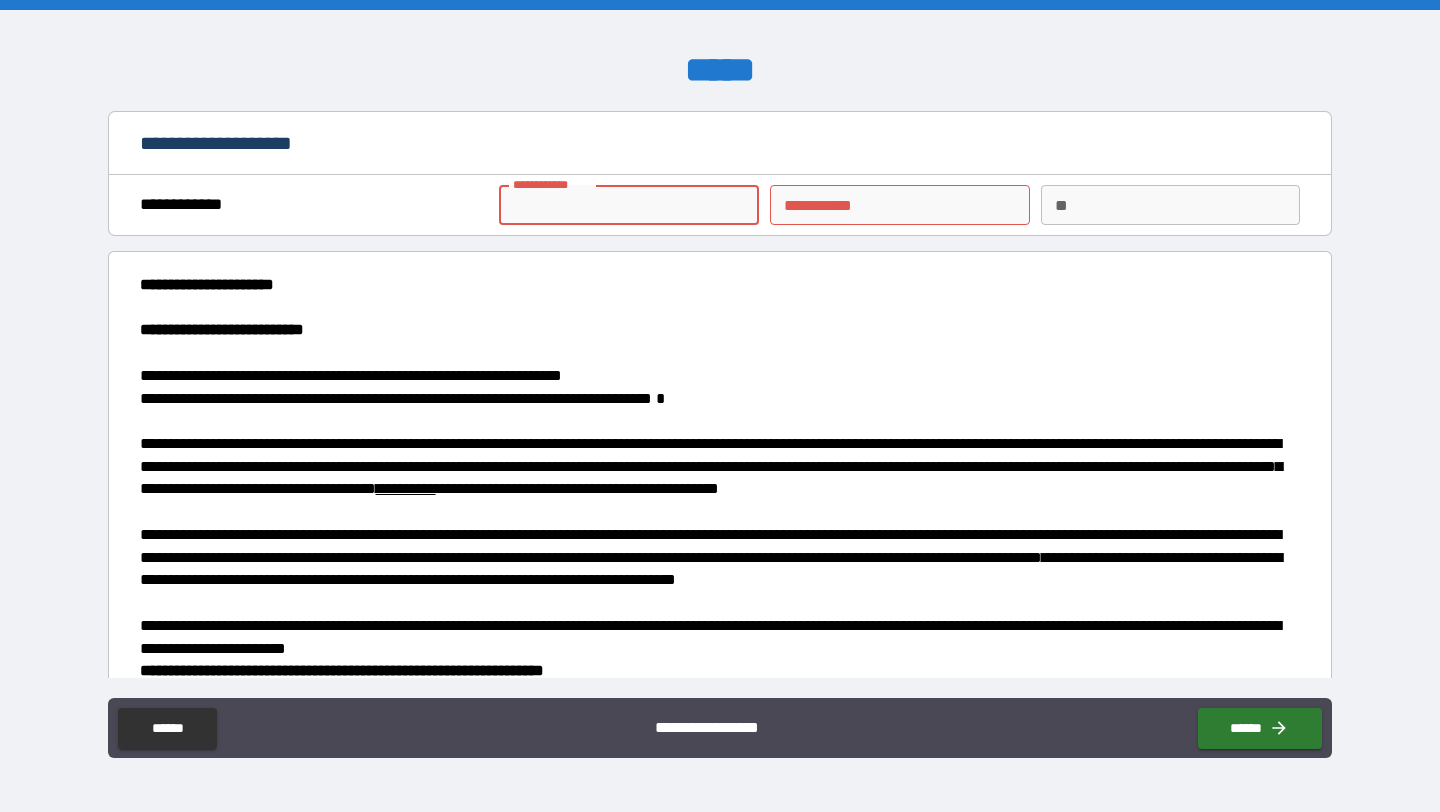 click on "**********" at bounding box center (628, 205) 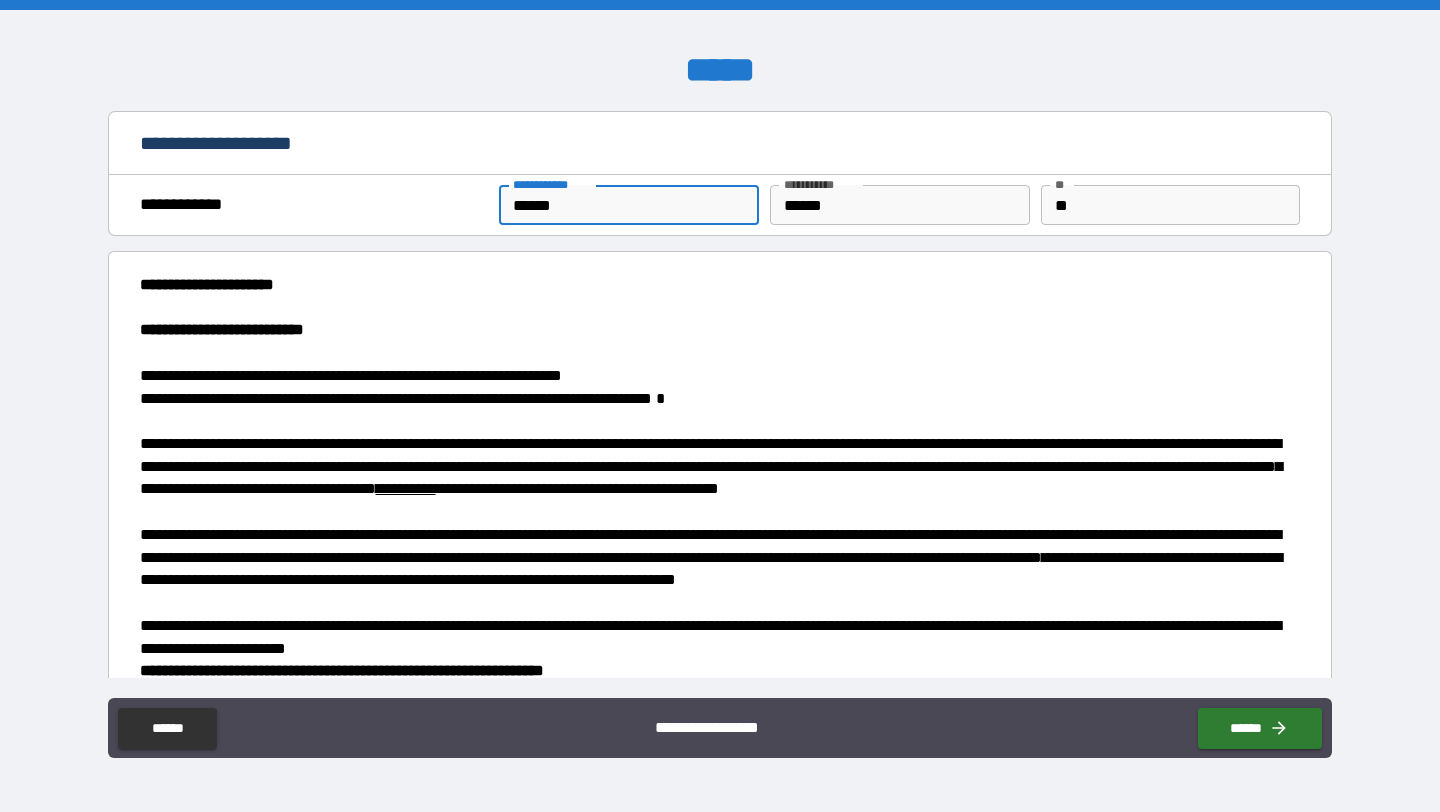 click at bounding box center (720, 308) 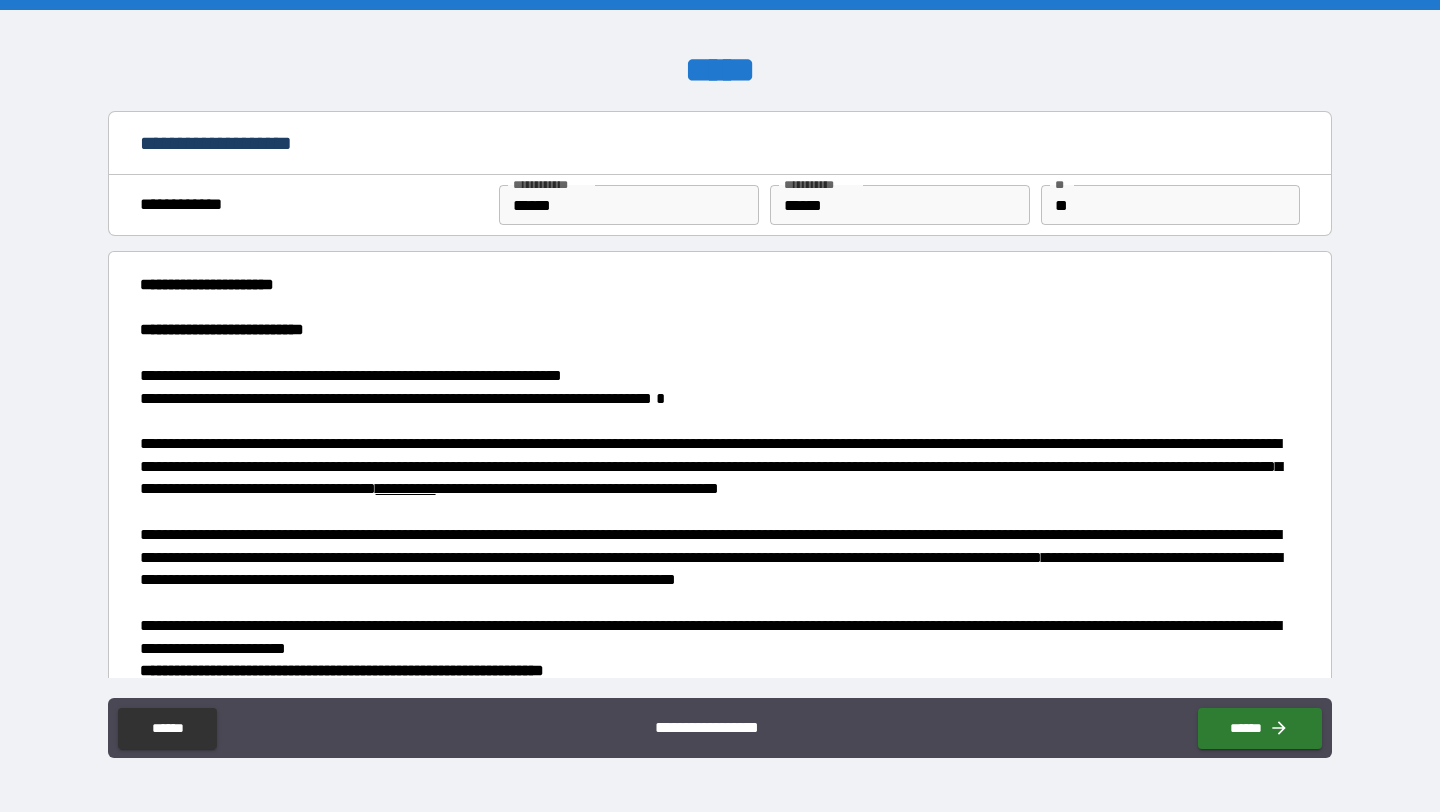 click on "**" at bounding box center (1170, 205) 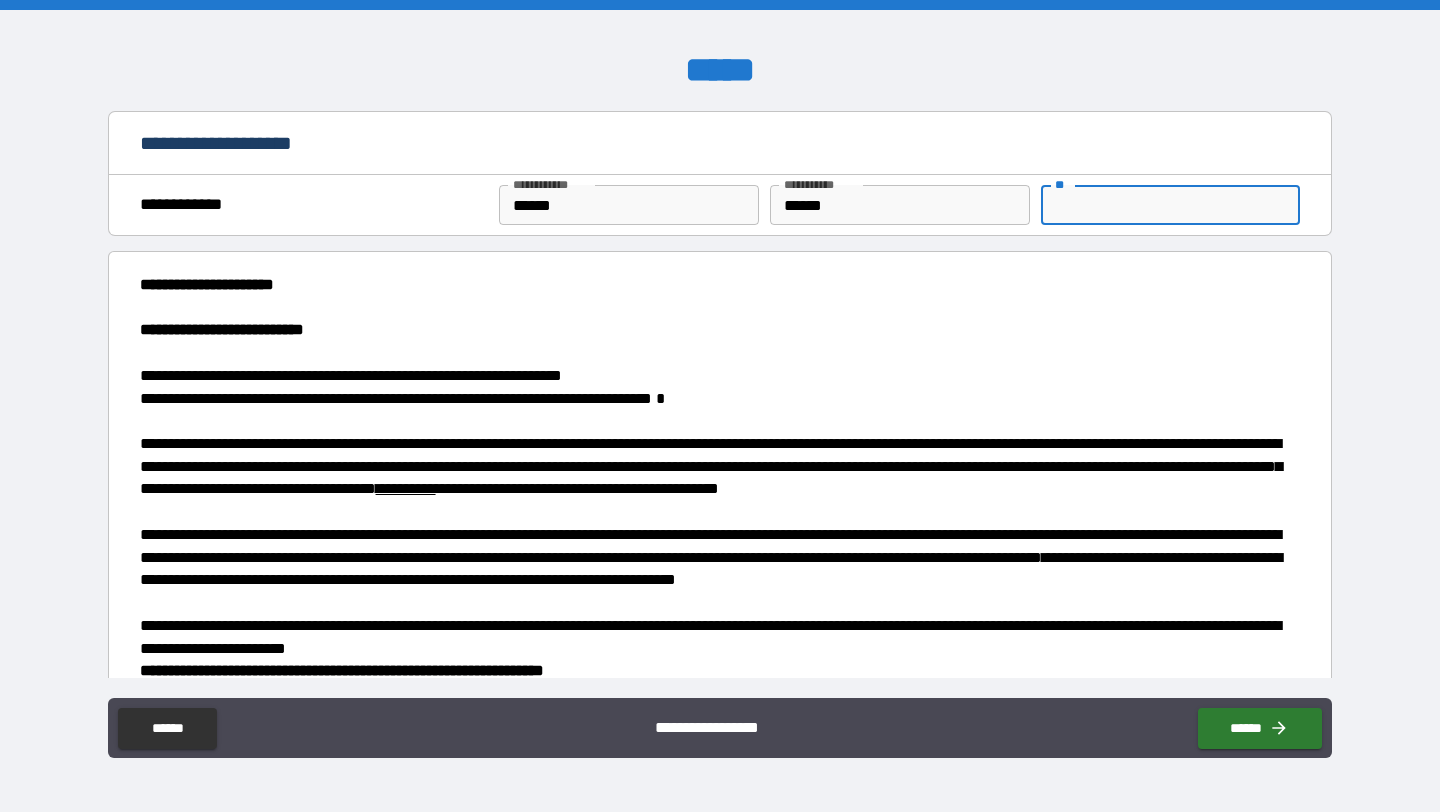 click on "**********" at bounding box center [720, 285] 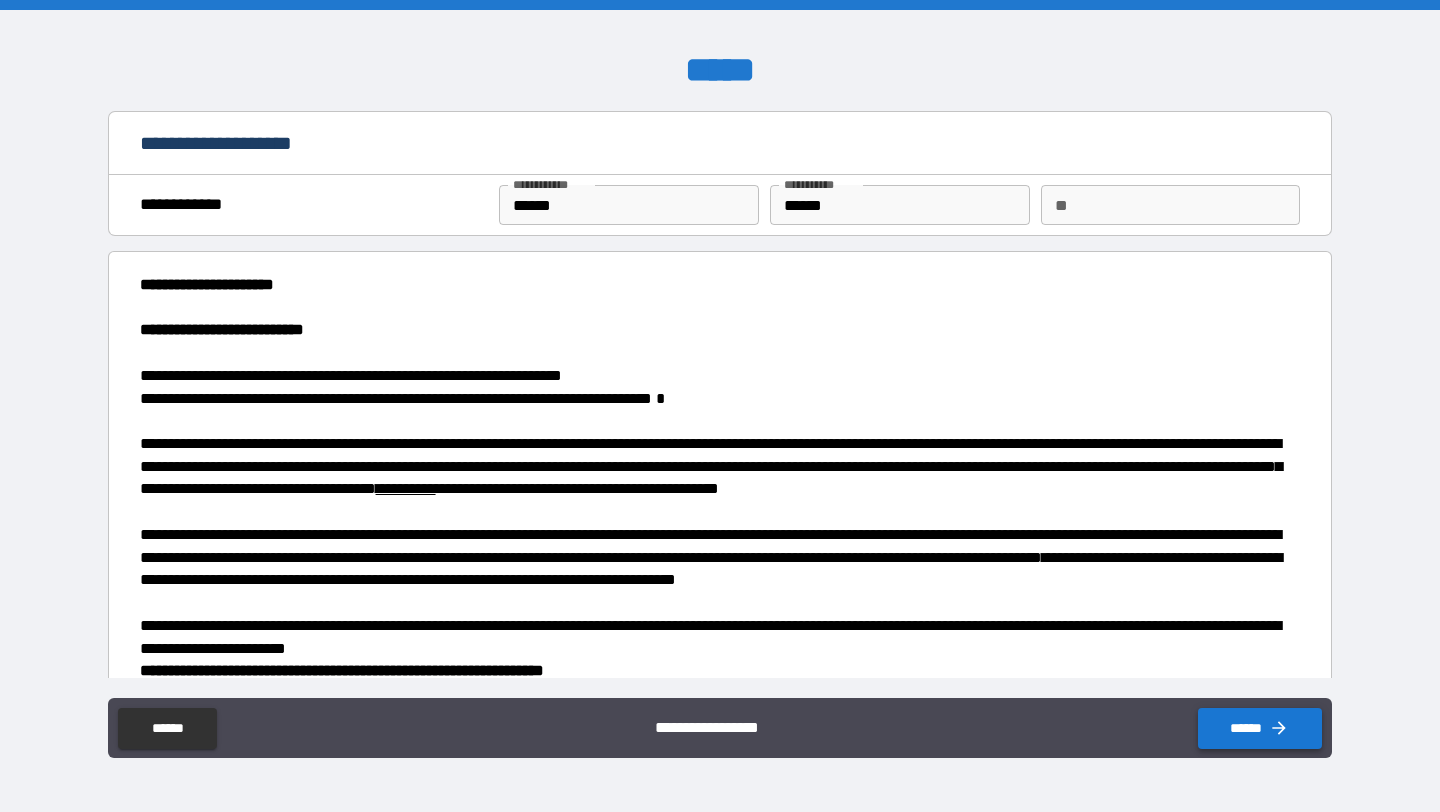 click on "******" at bounding box center (1260, 728) 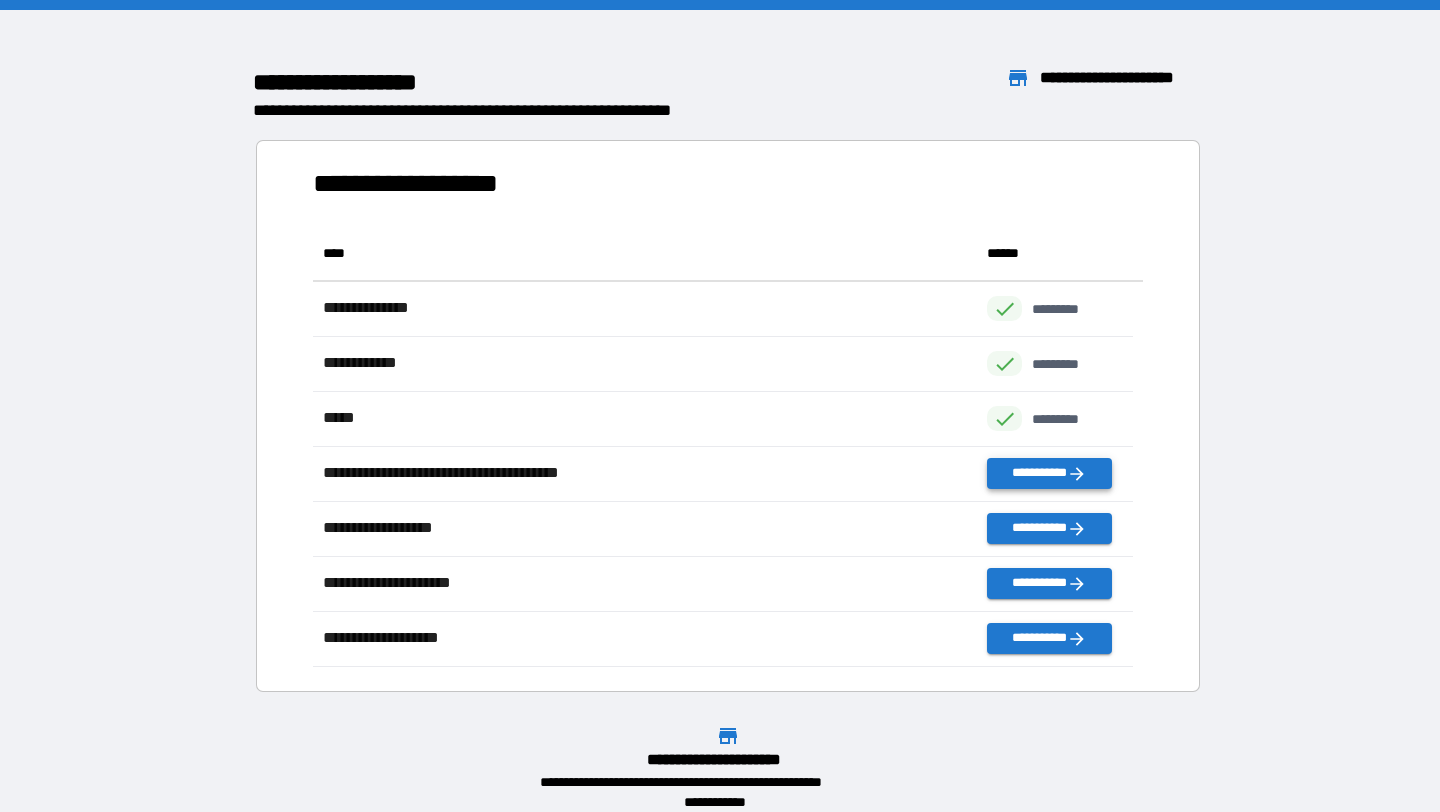 scroll, scrollTop: 16, scrollLeft: 16, axis: both 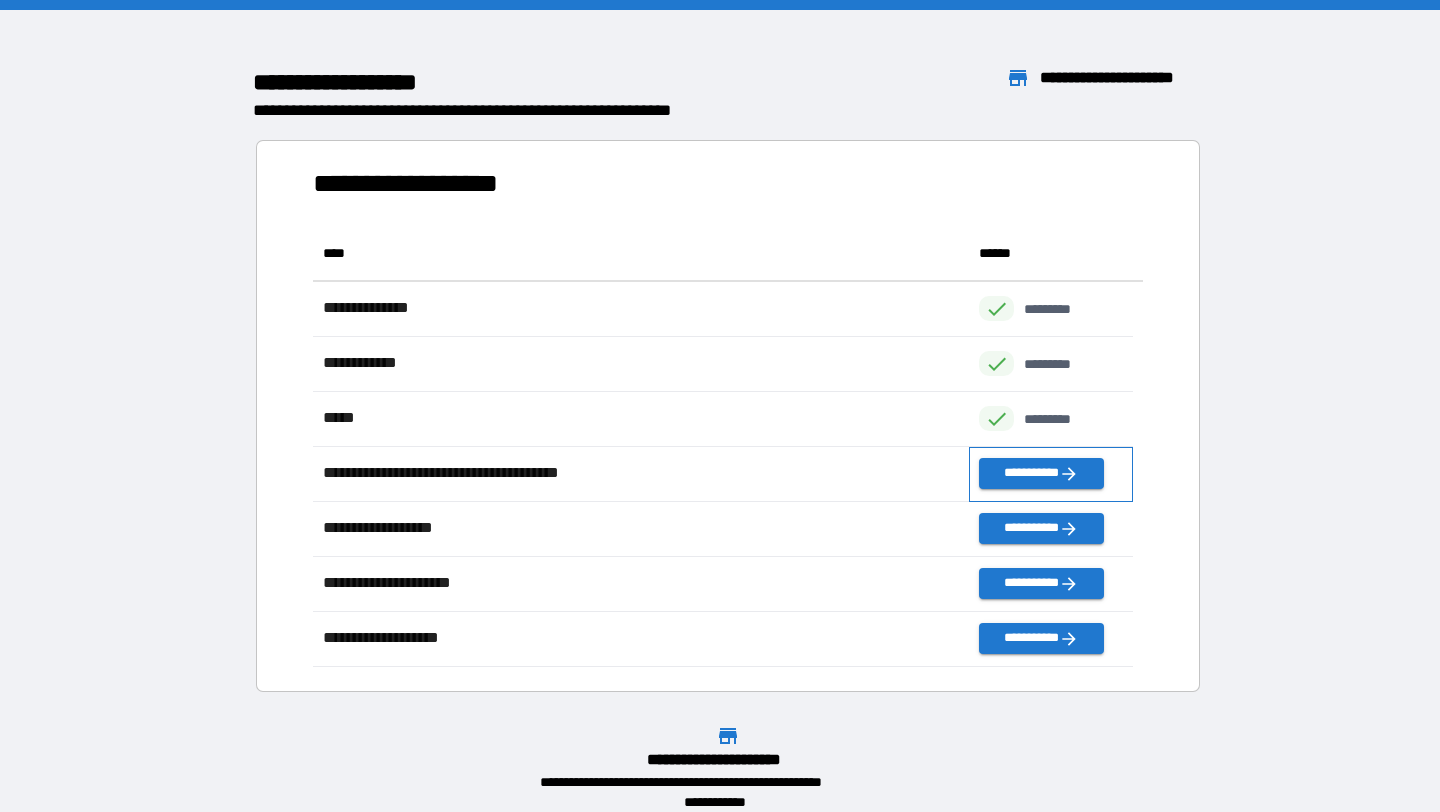click on "**********" at bounding box center [1051, 474] 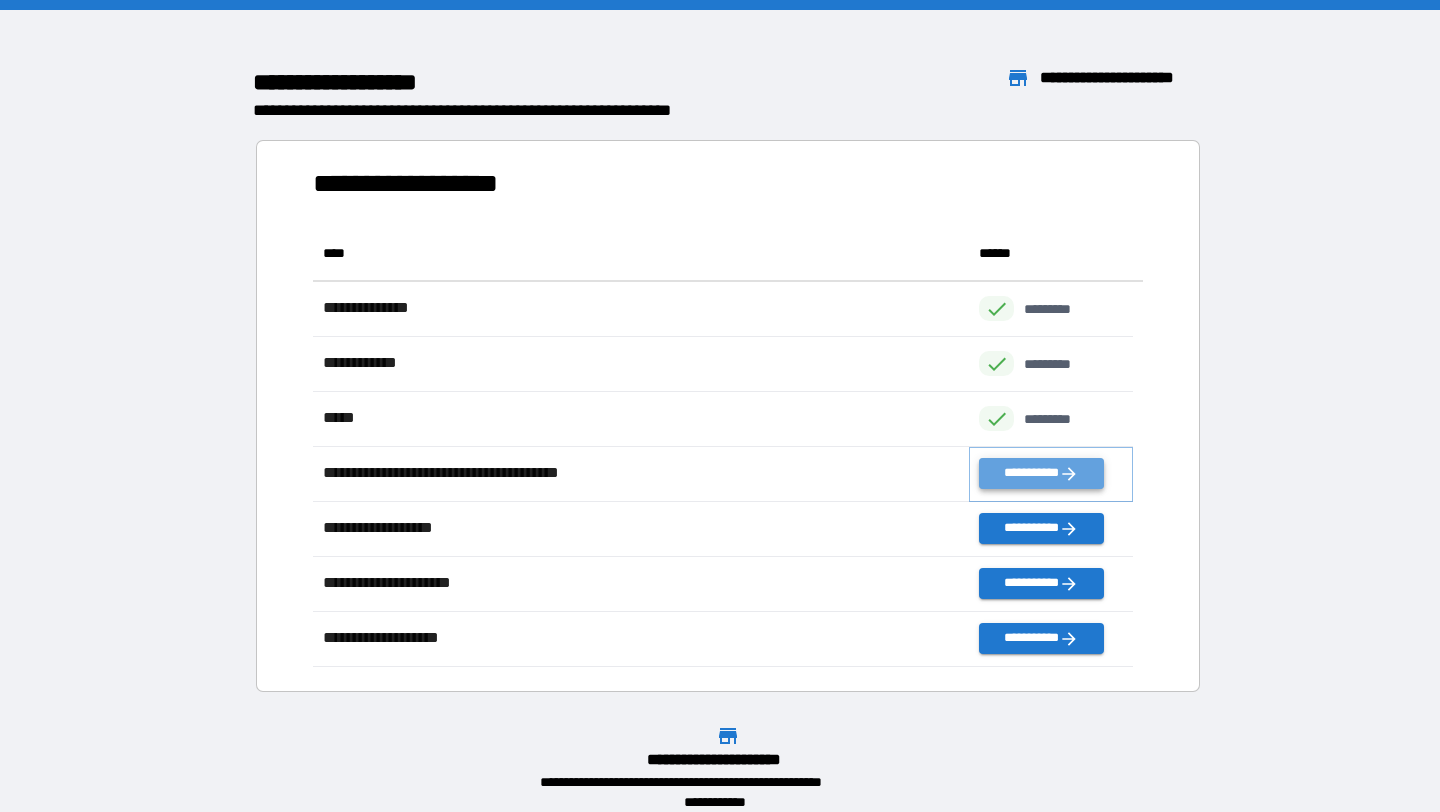 click on "**********" at bounding box center (1041, 473) 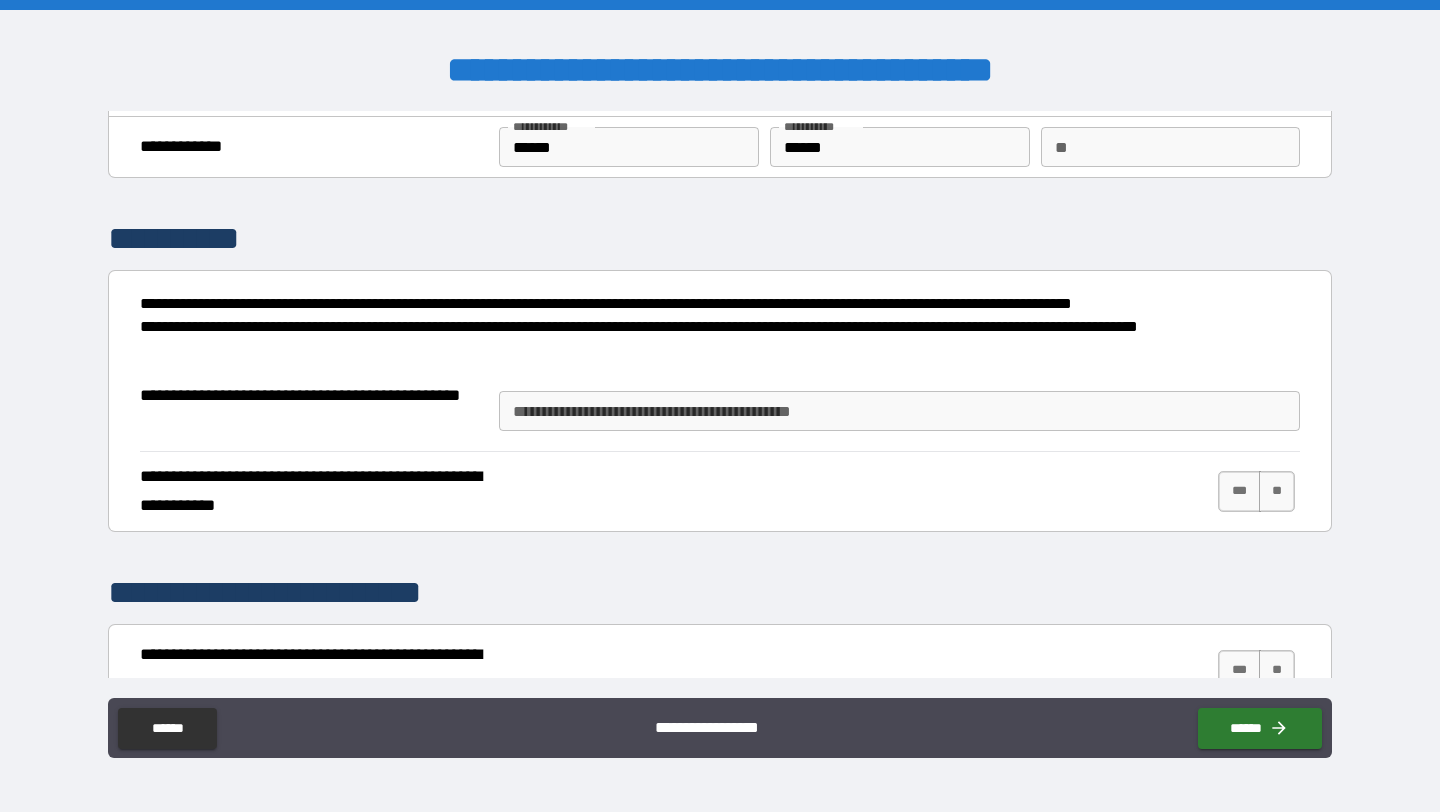 scroll, scrollTop: 94, scrollLeft: 0, axis: vertical 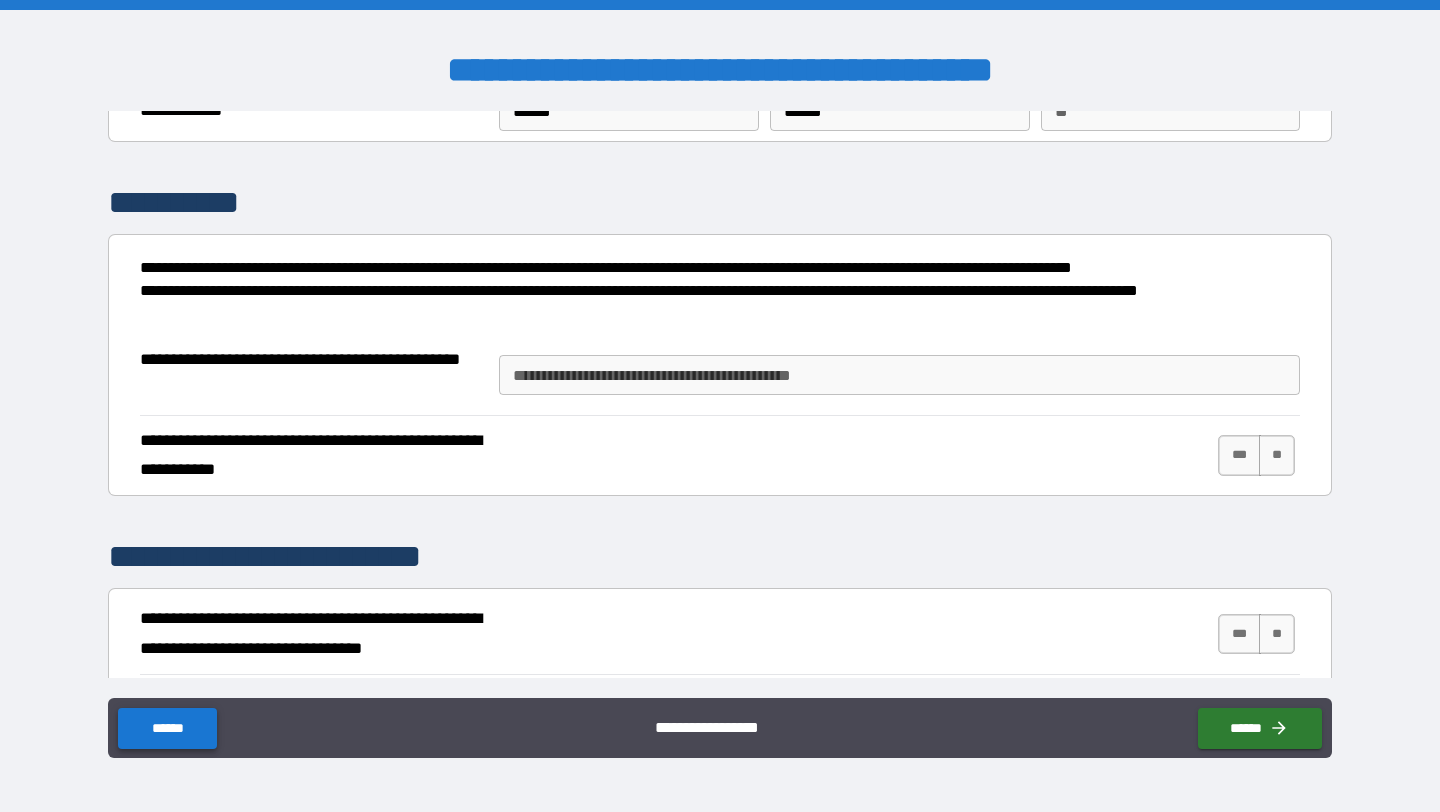 click on "******" at bounding box center (167, 728) 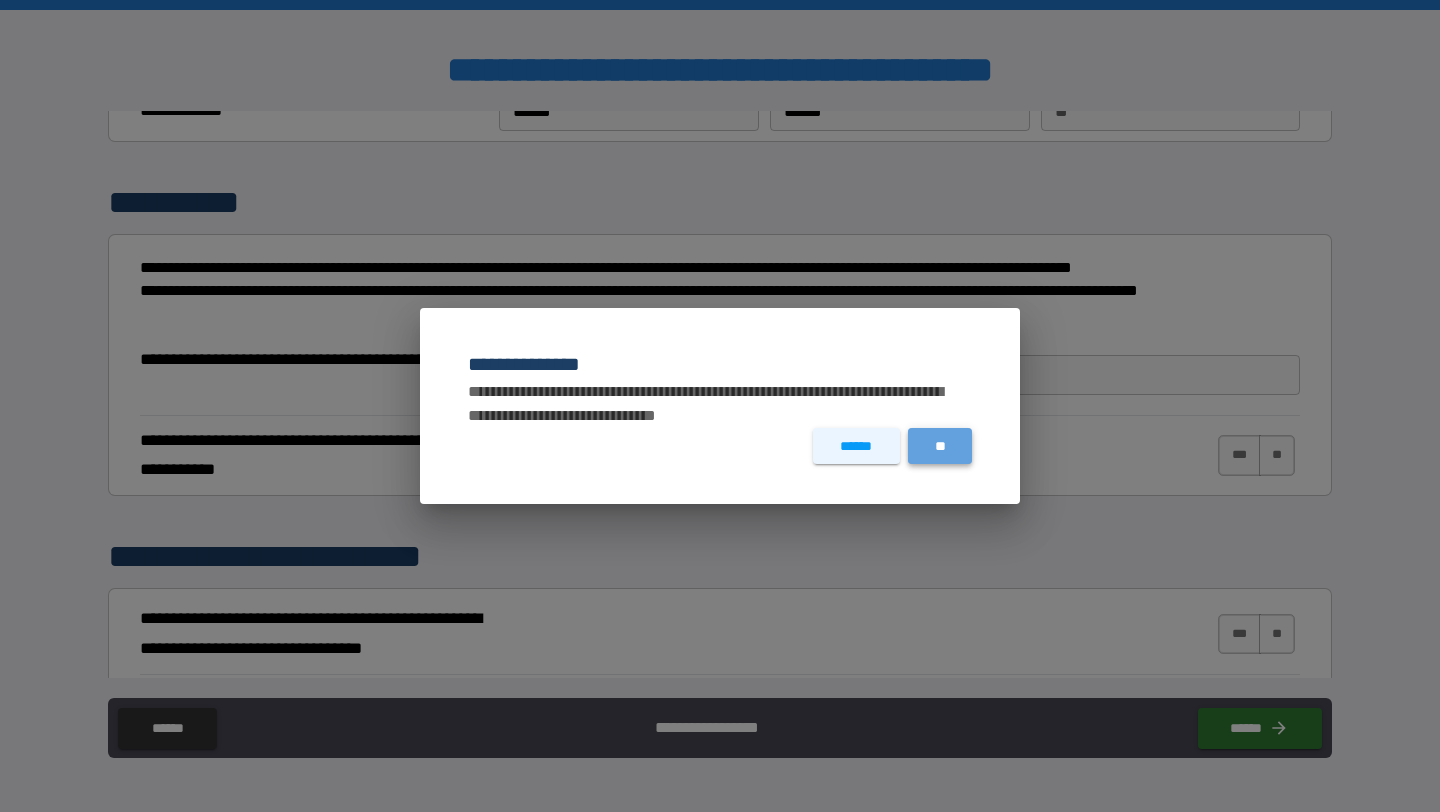 click on "**" at bounding box center (940, 446) 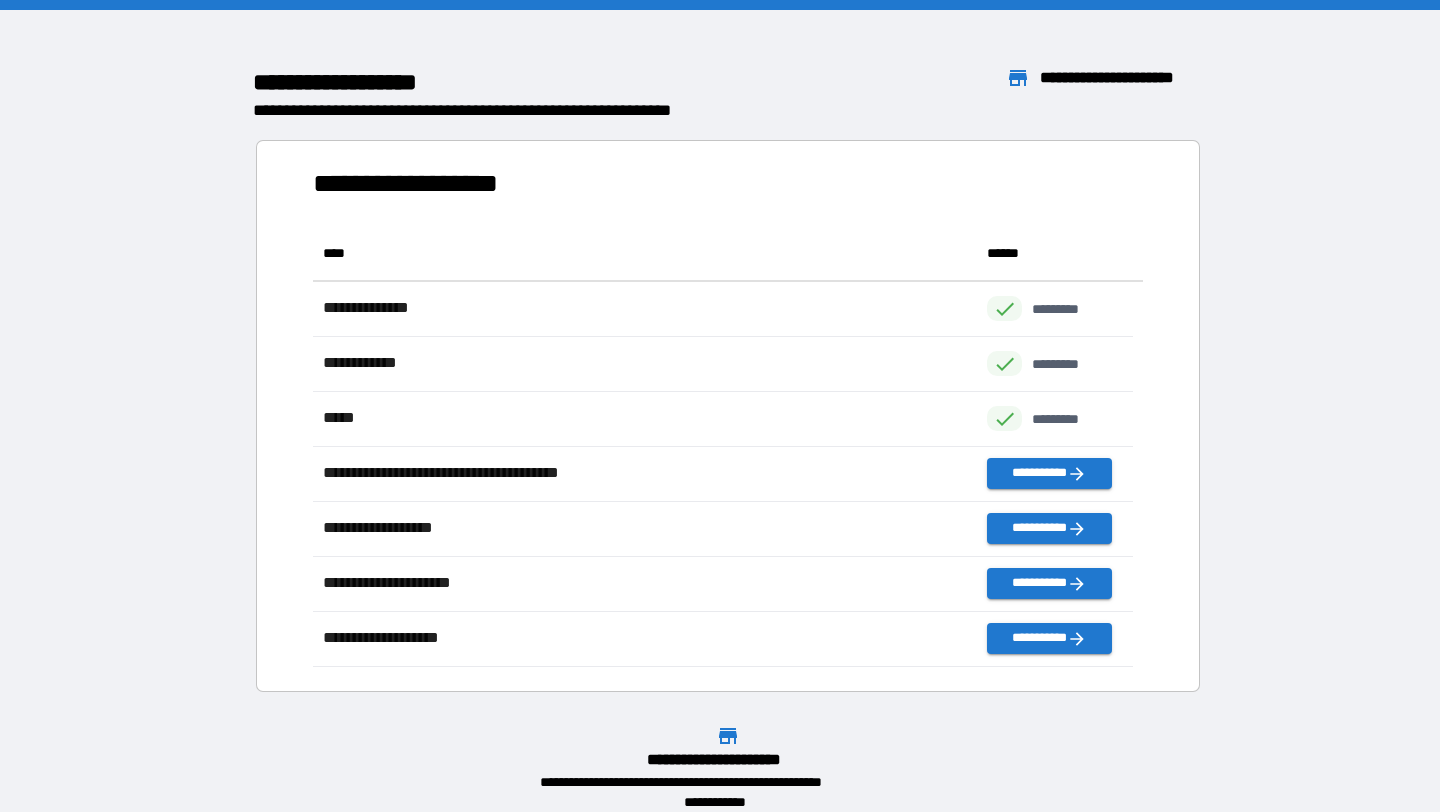scroll, scrollTop: 16, scrollLeft: 16, axis: both 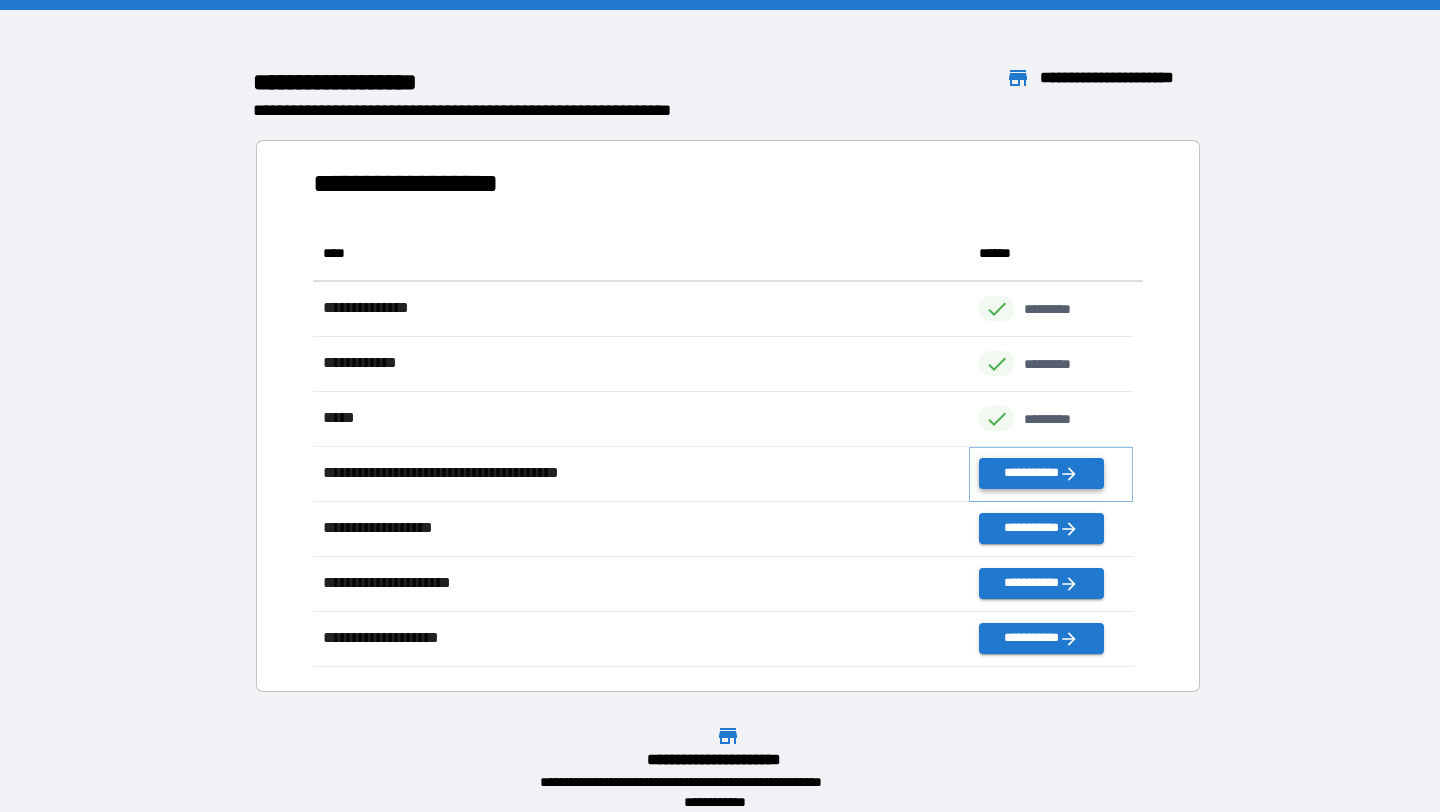 click on "**********" at bounding box center [1041, 473] 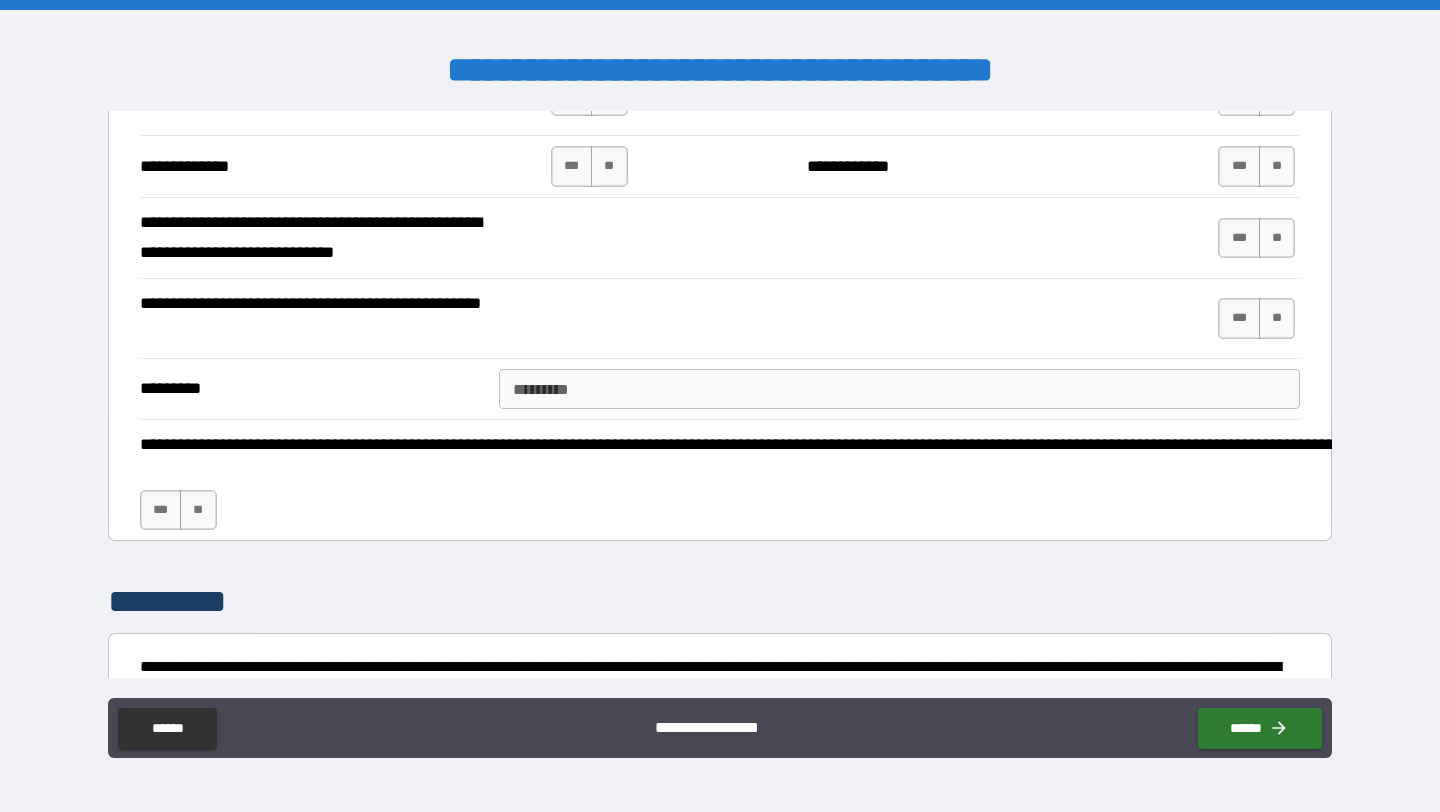 scroll, scrollTop: 2580, scrollLeft: 0, axis: vertical 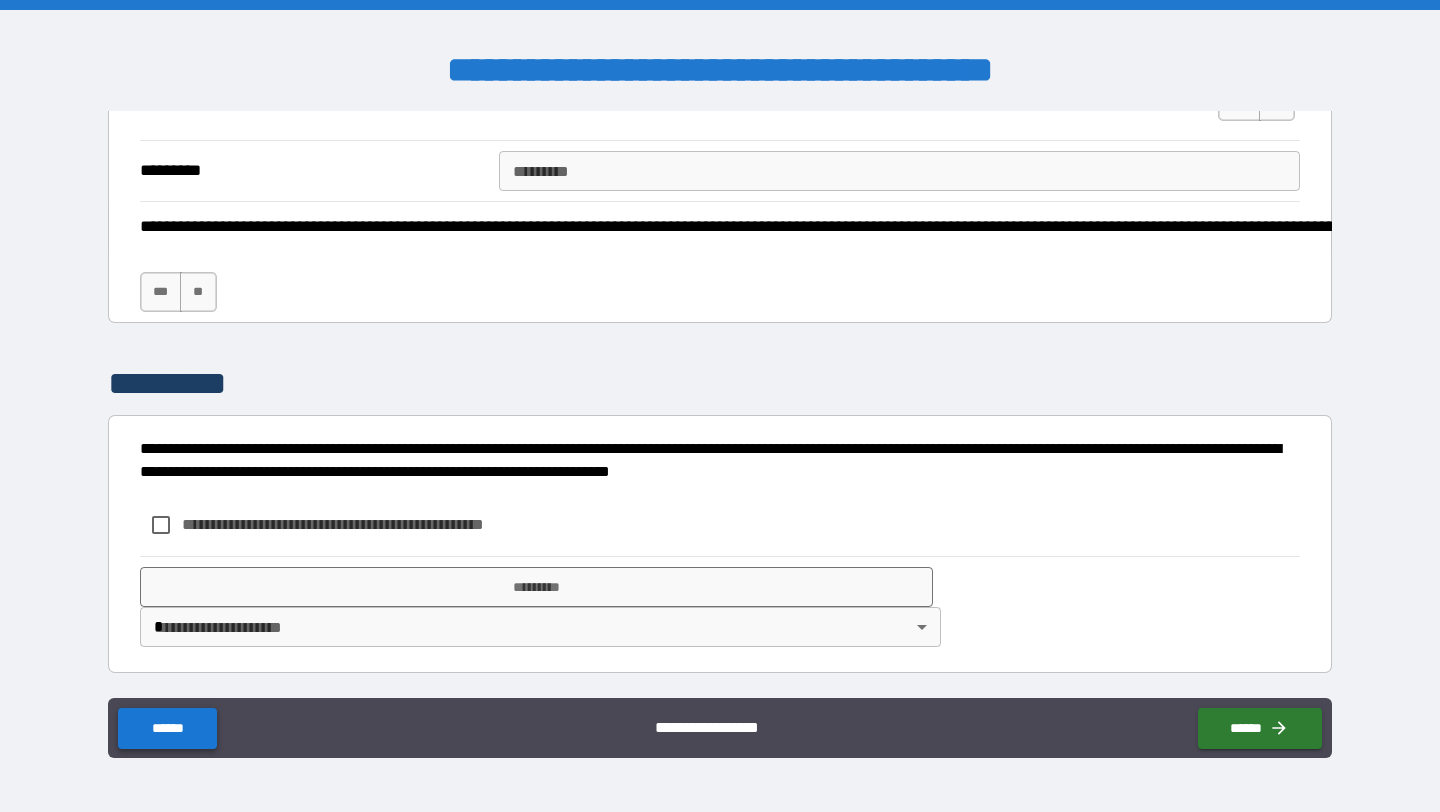 click on "******" at bounding box center (167, 728) 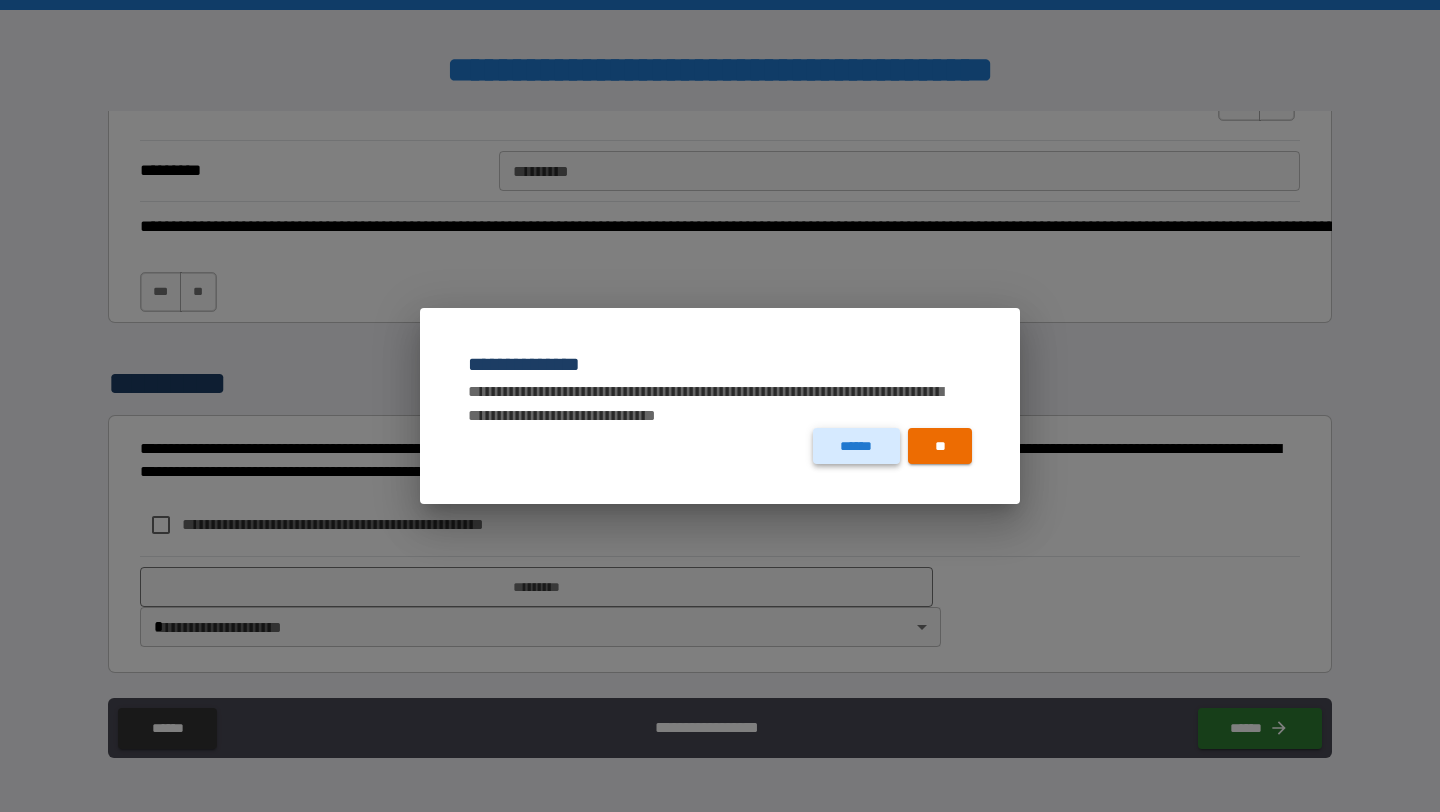 click on "******" at bounding box center (856, 446) 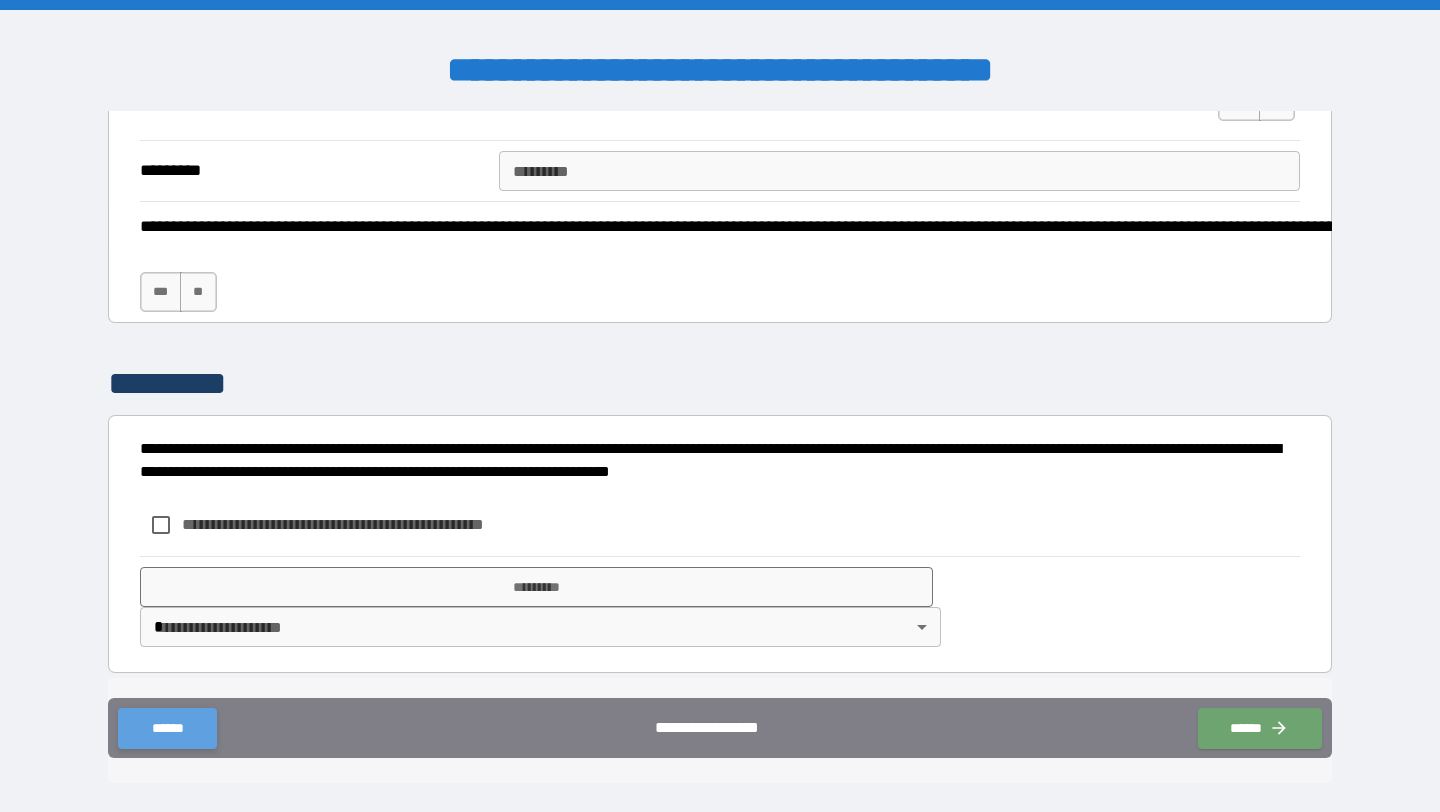 click on "******" at bounding box center [167, 728] 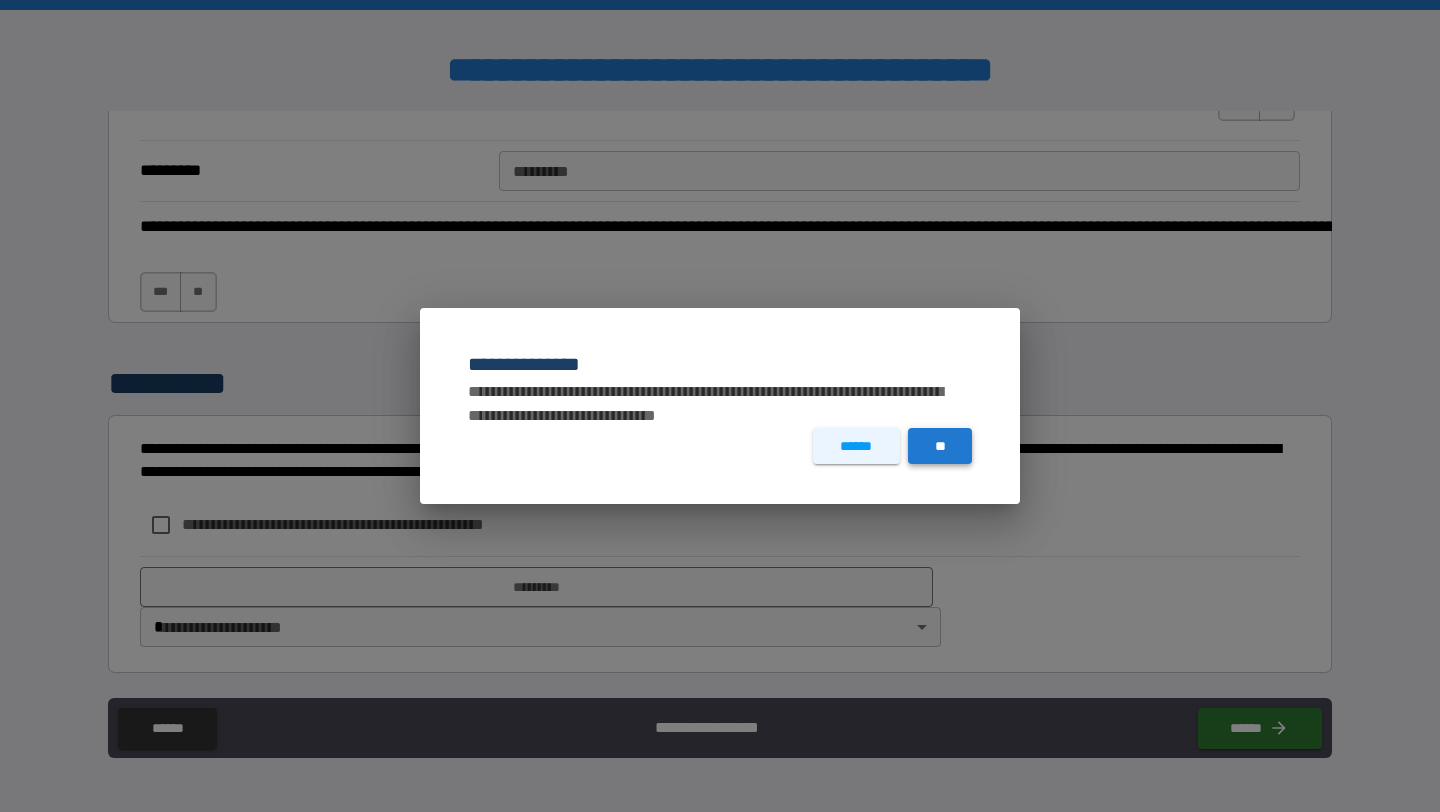 click on "**" at bounding box center [940, 446] 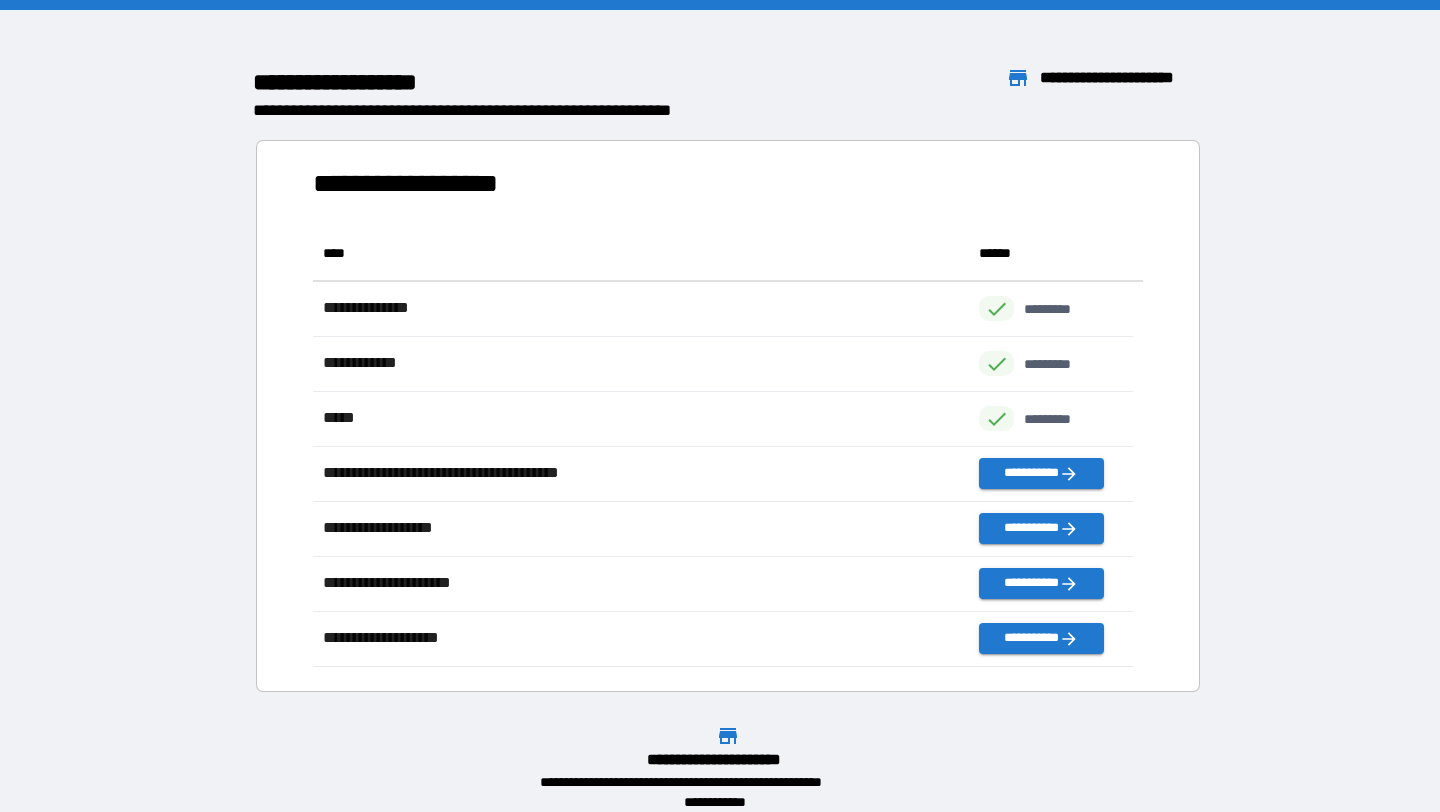 scroll, scrollTop: 16, scrollLeft: 16, axis: both 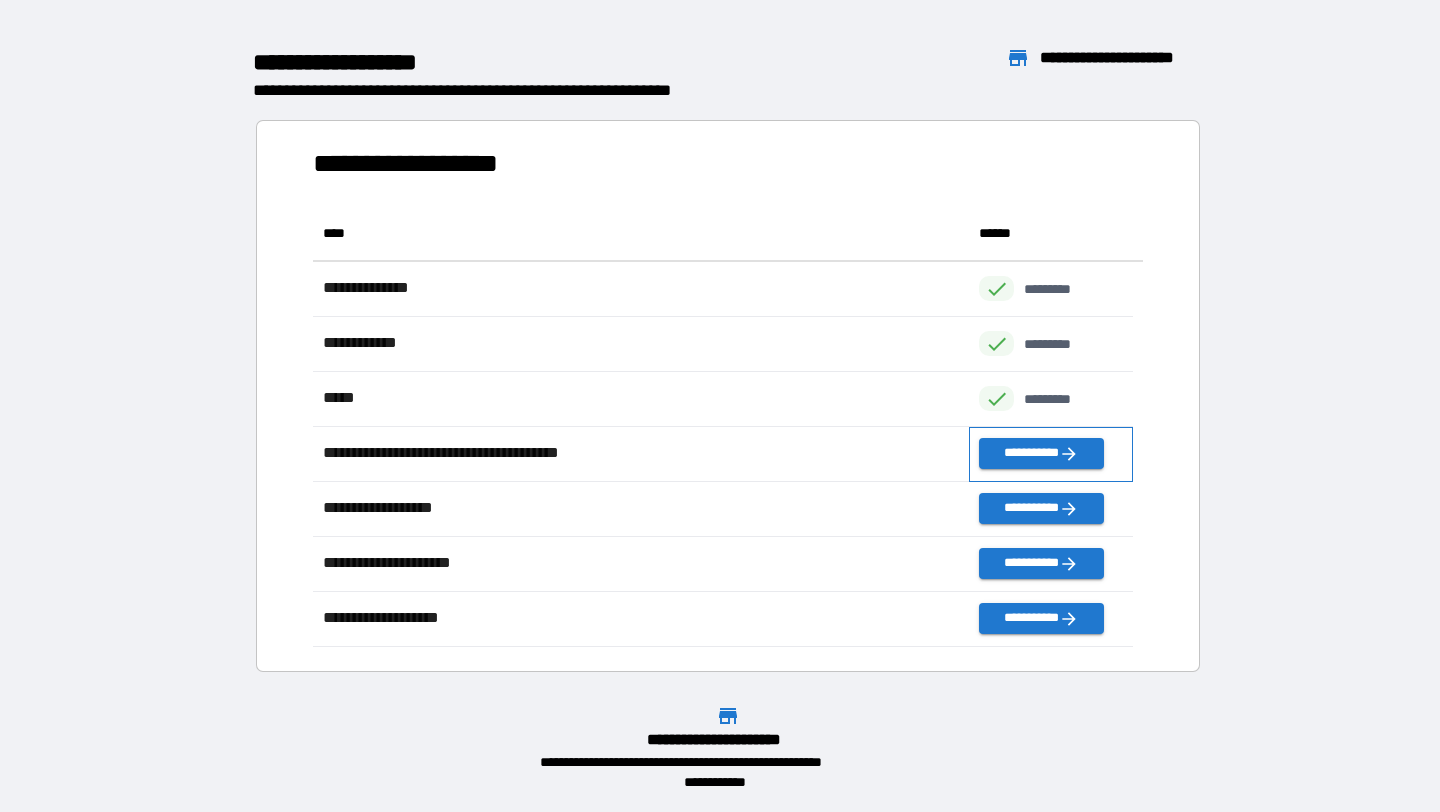 click on "**********" at bounding box center (1051, 454) 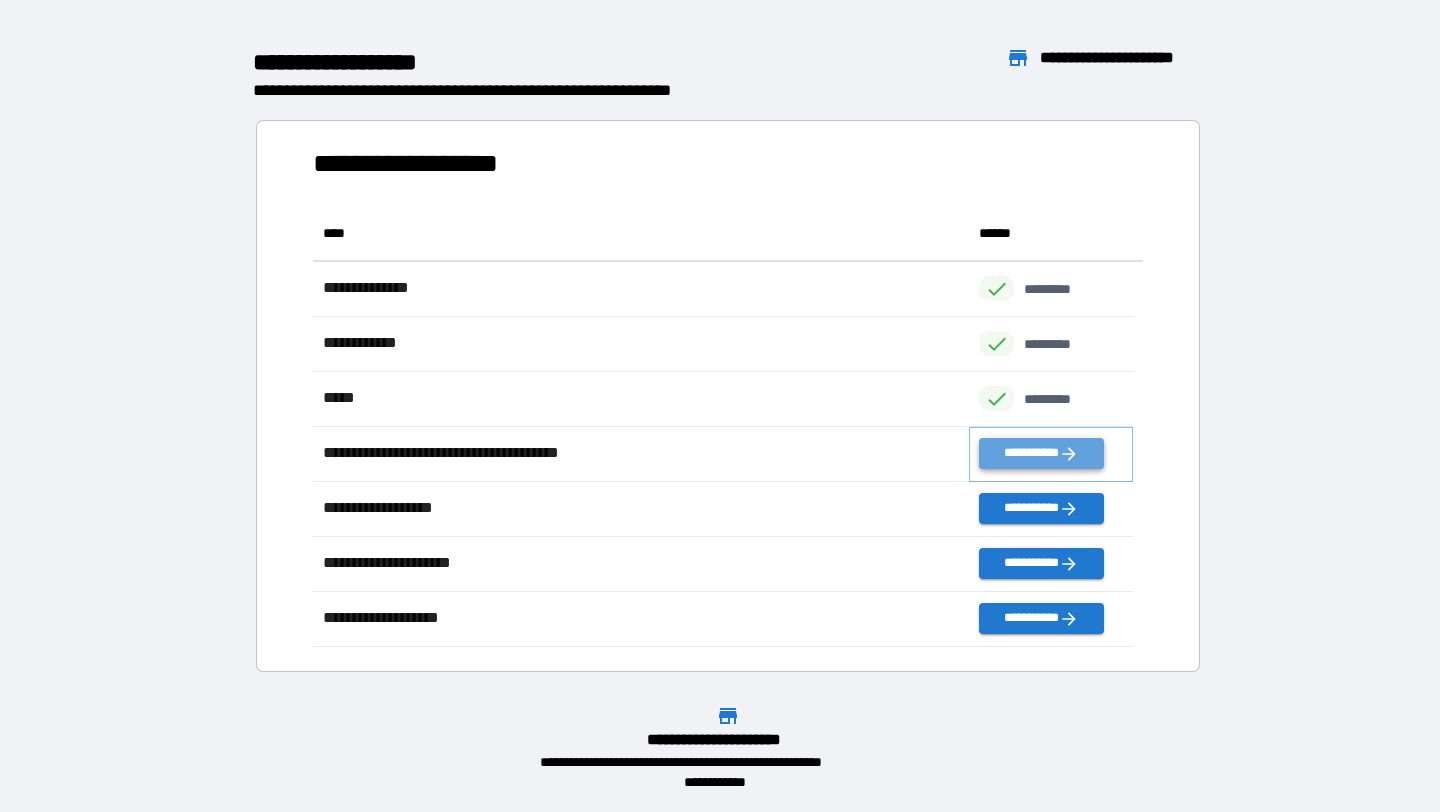 click on "**********" at bounding box center (1041, 453) 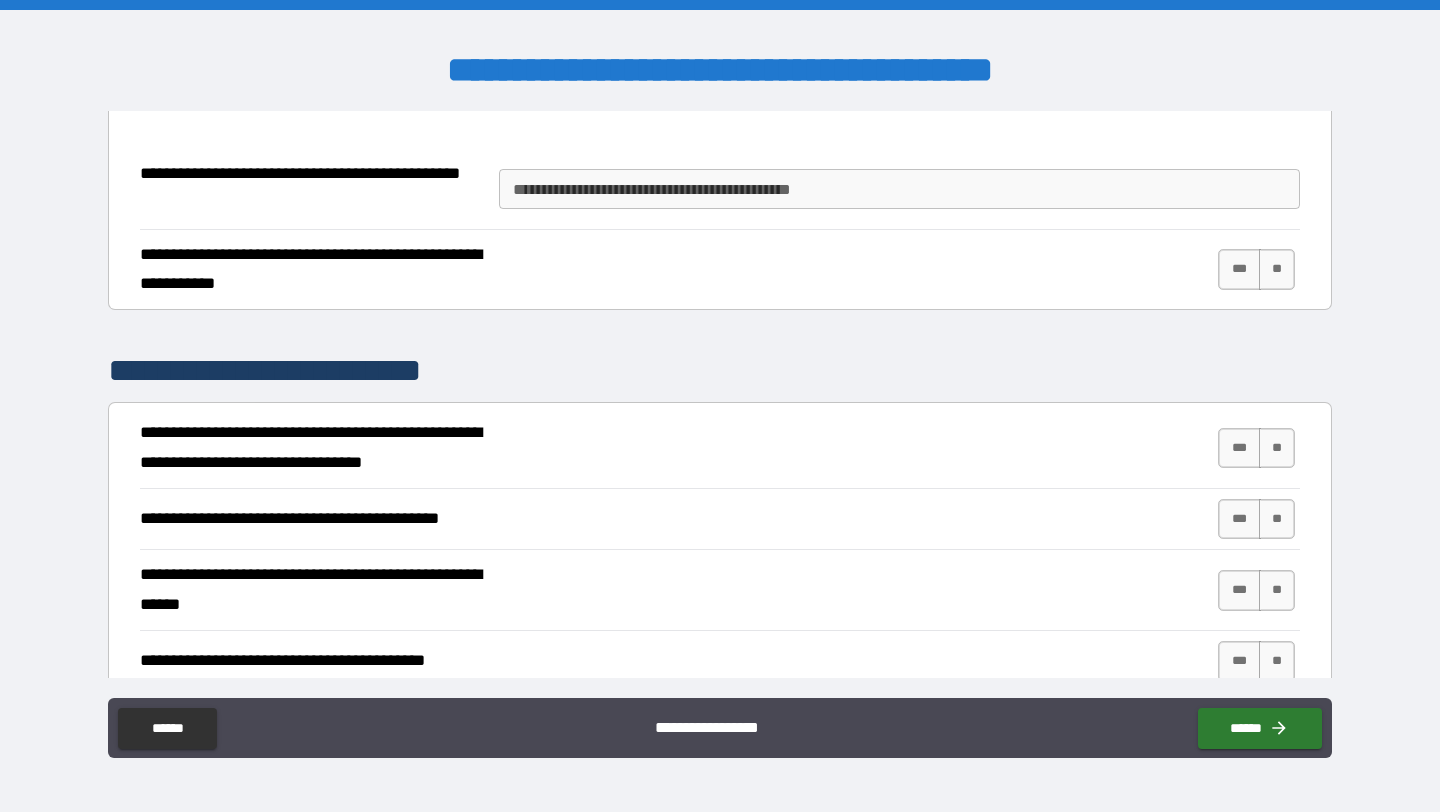 scroll, scrollTop: 397, scrollLeft: 0, axis: vertical 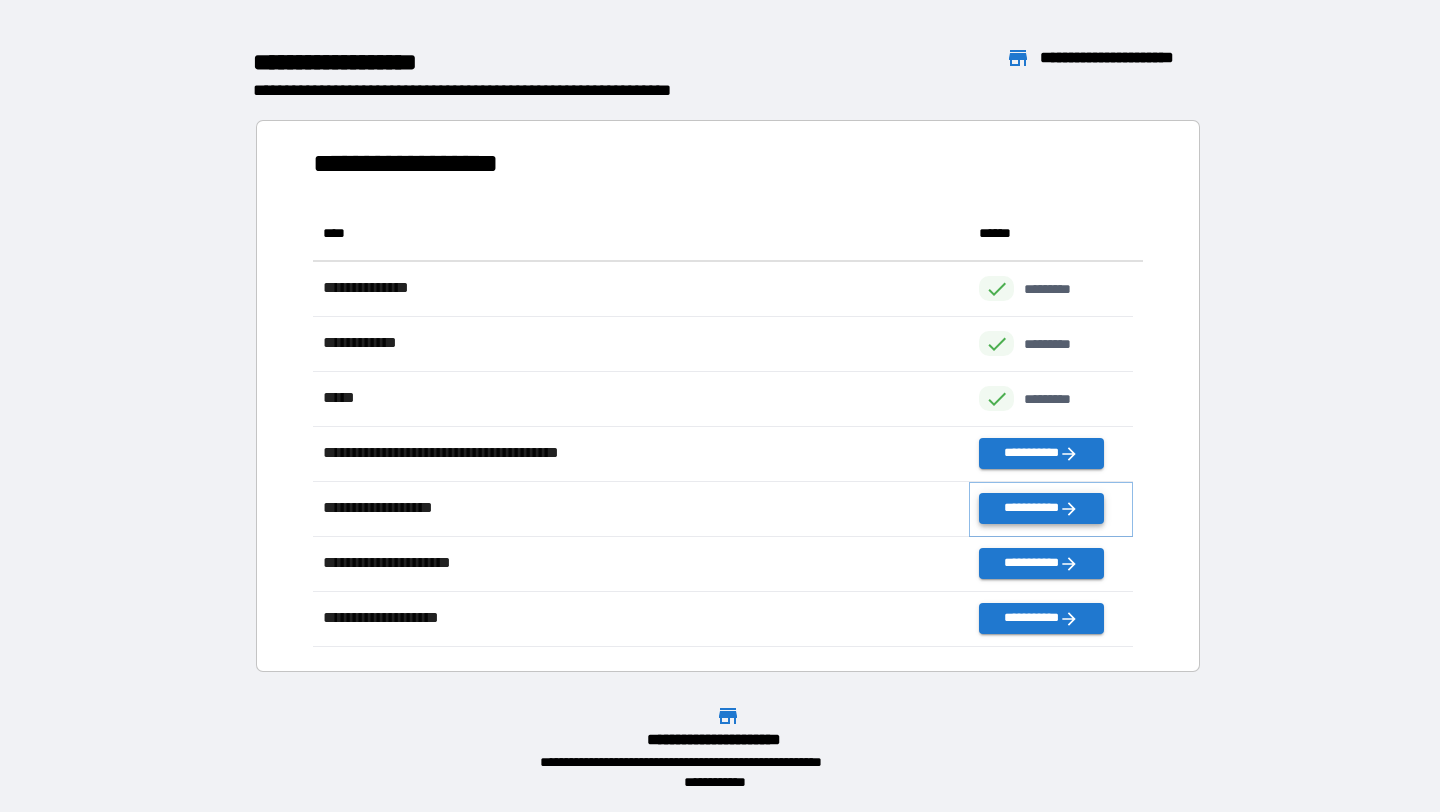 click on "**********" at bounding box center (1041, 508) 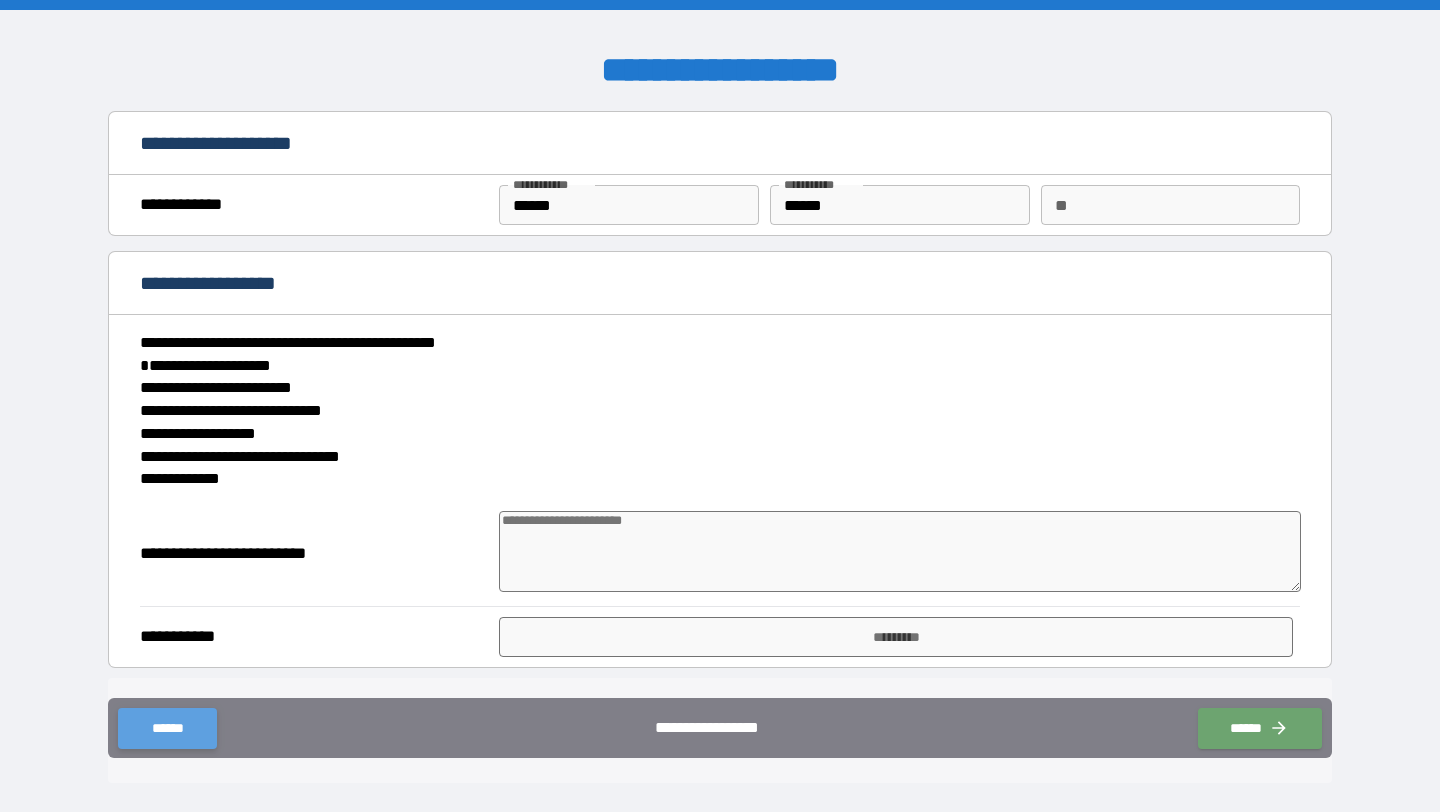 click on "******" at bounding box center (167, 728) 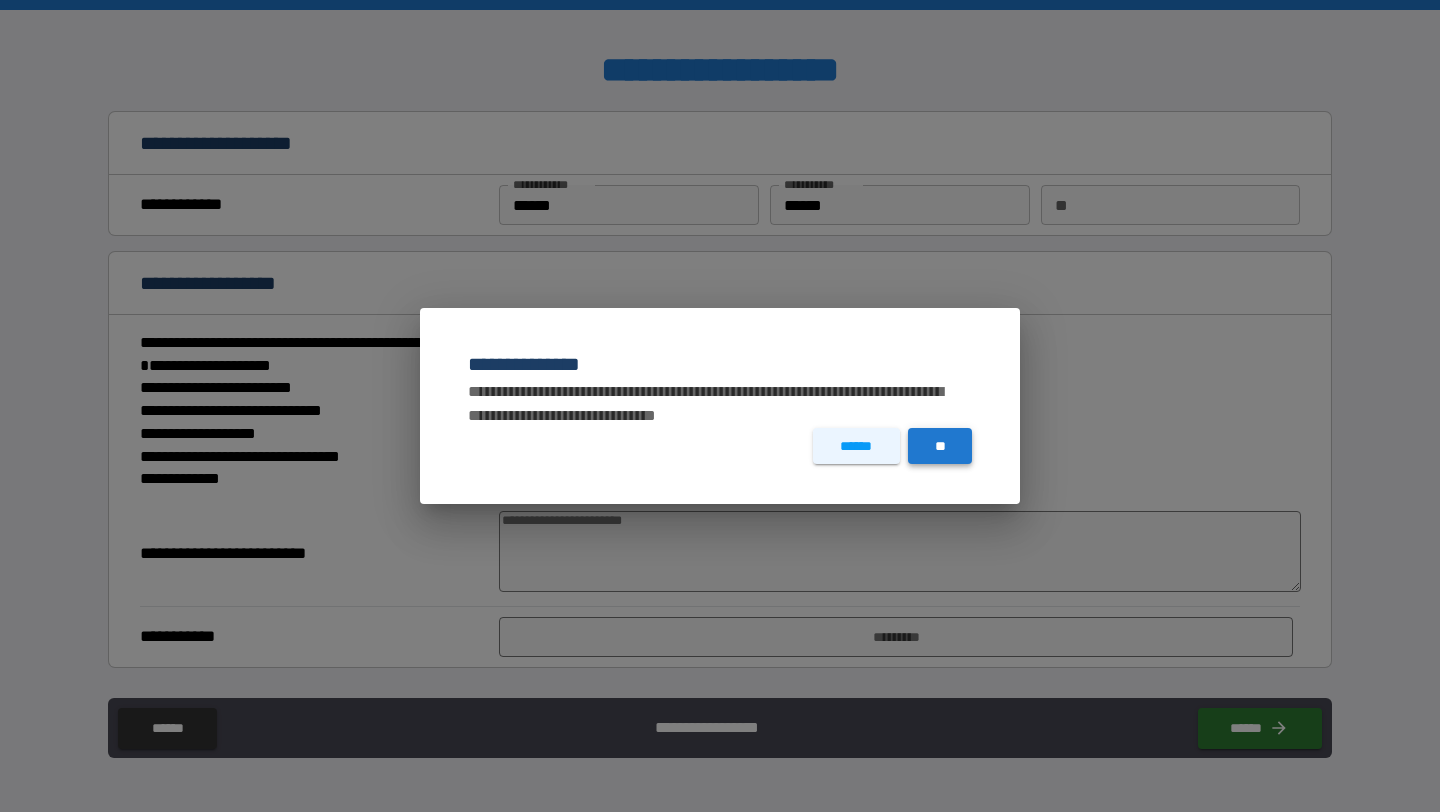 click on "**" at bounding box center [940, 446] 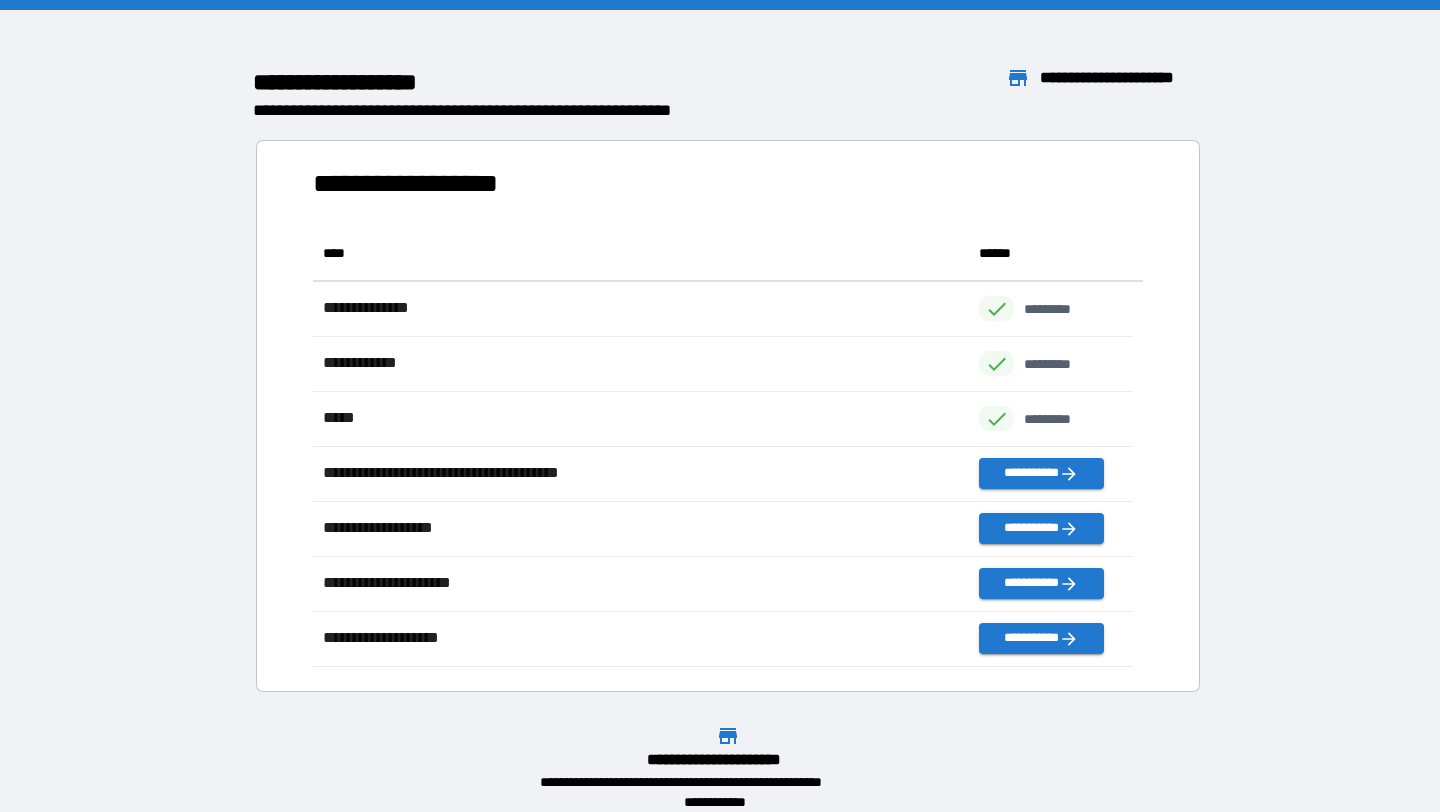 scroll, scrollTop: 16, scrollLeft: 16, axis: both 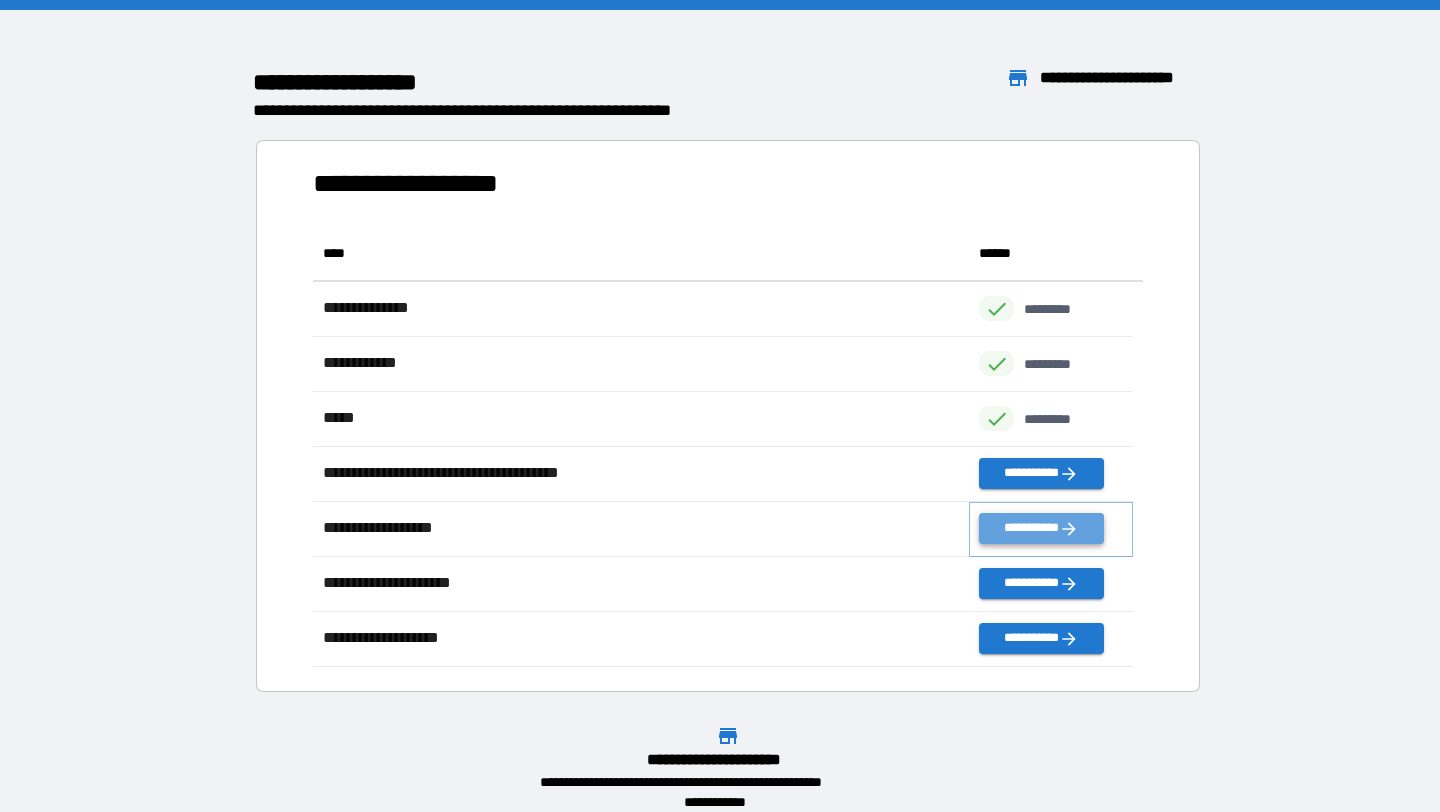 click on "**********" at bounding box center (1041, 528) 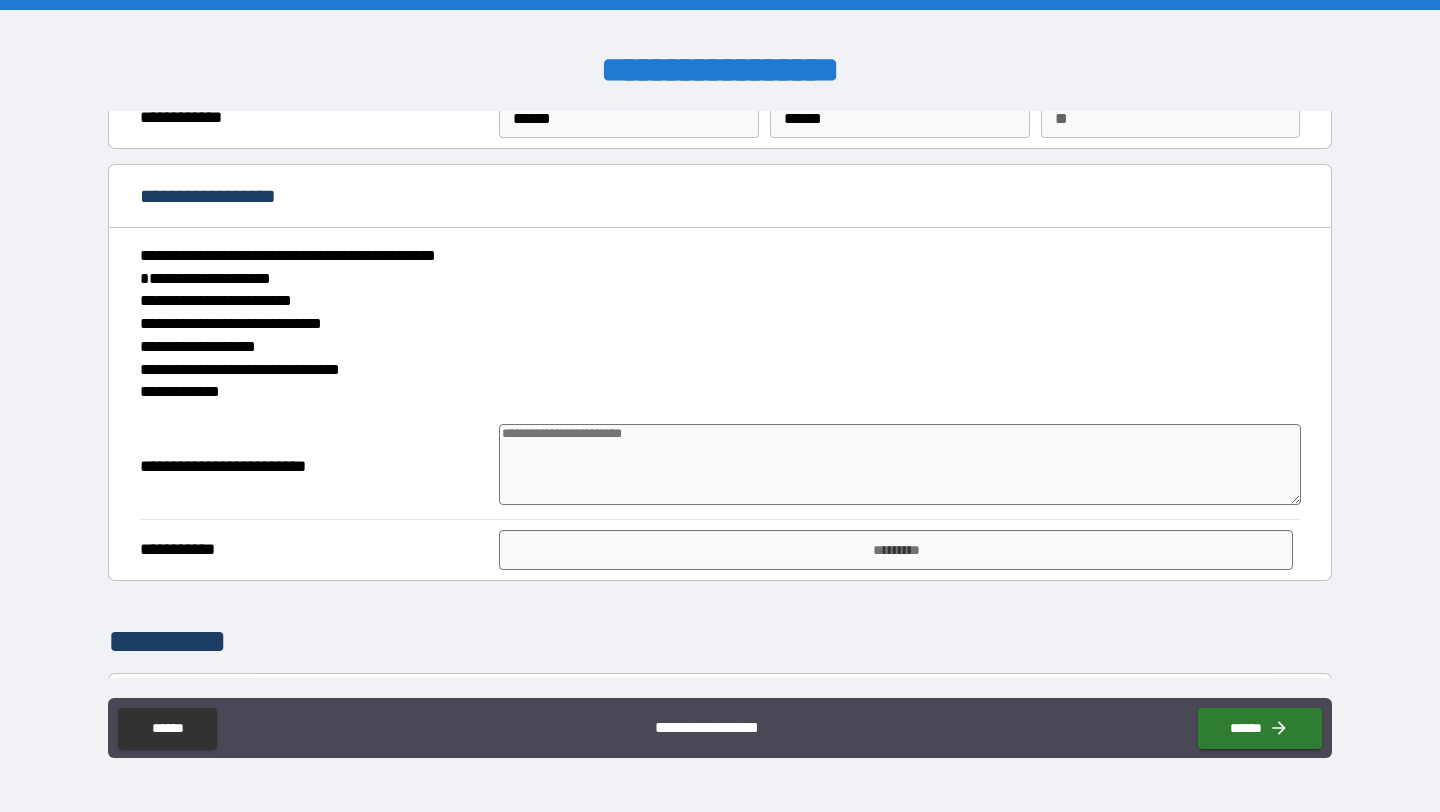 scroll, scrollTop: 134, scrollLeft: 0, axis: vertical 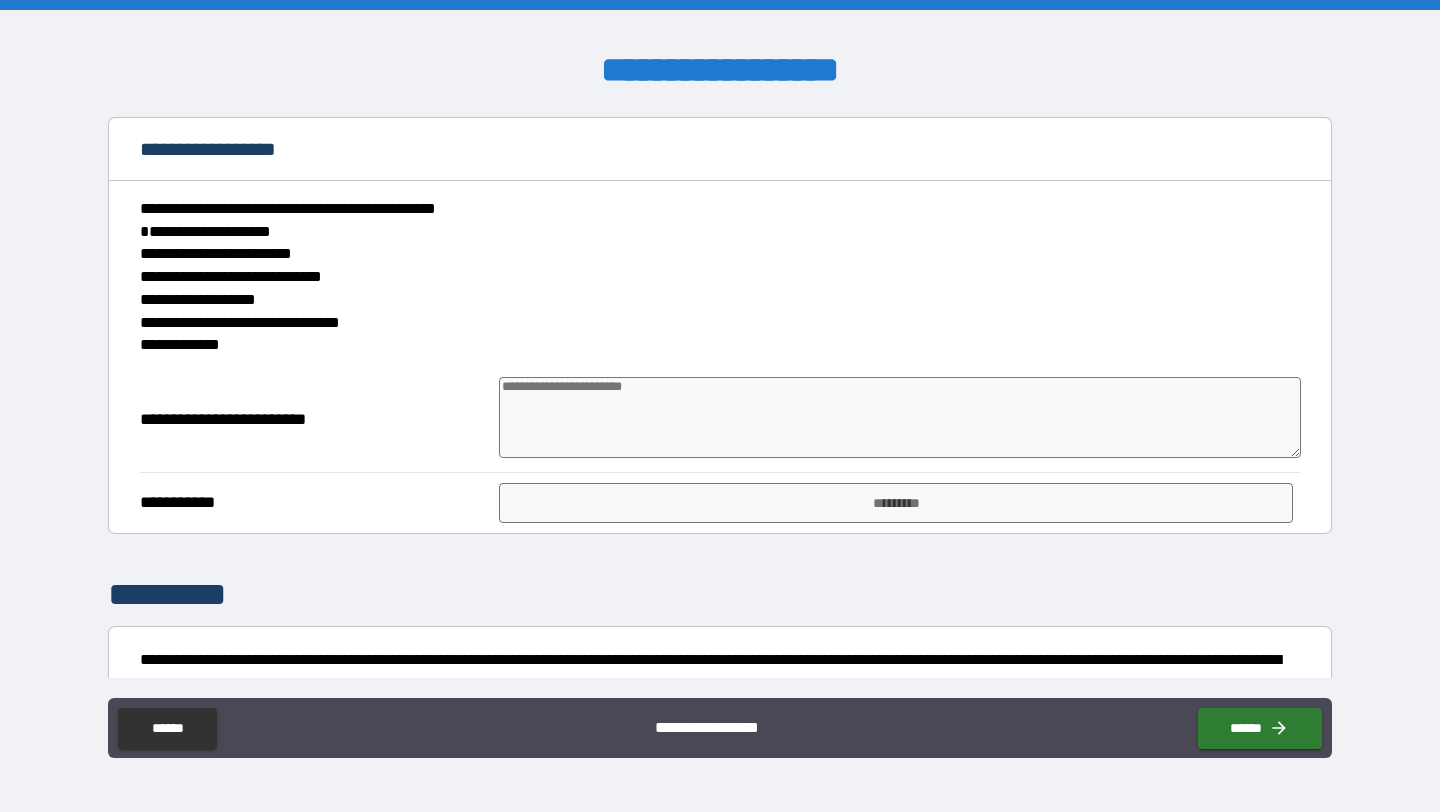 click at bounding box center (900, 417) 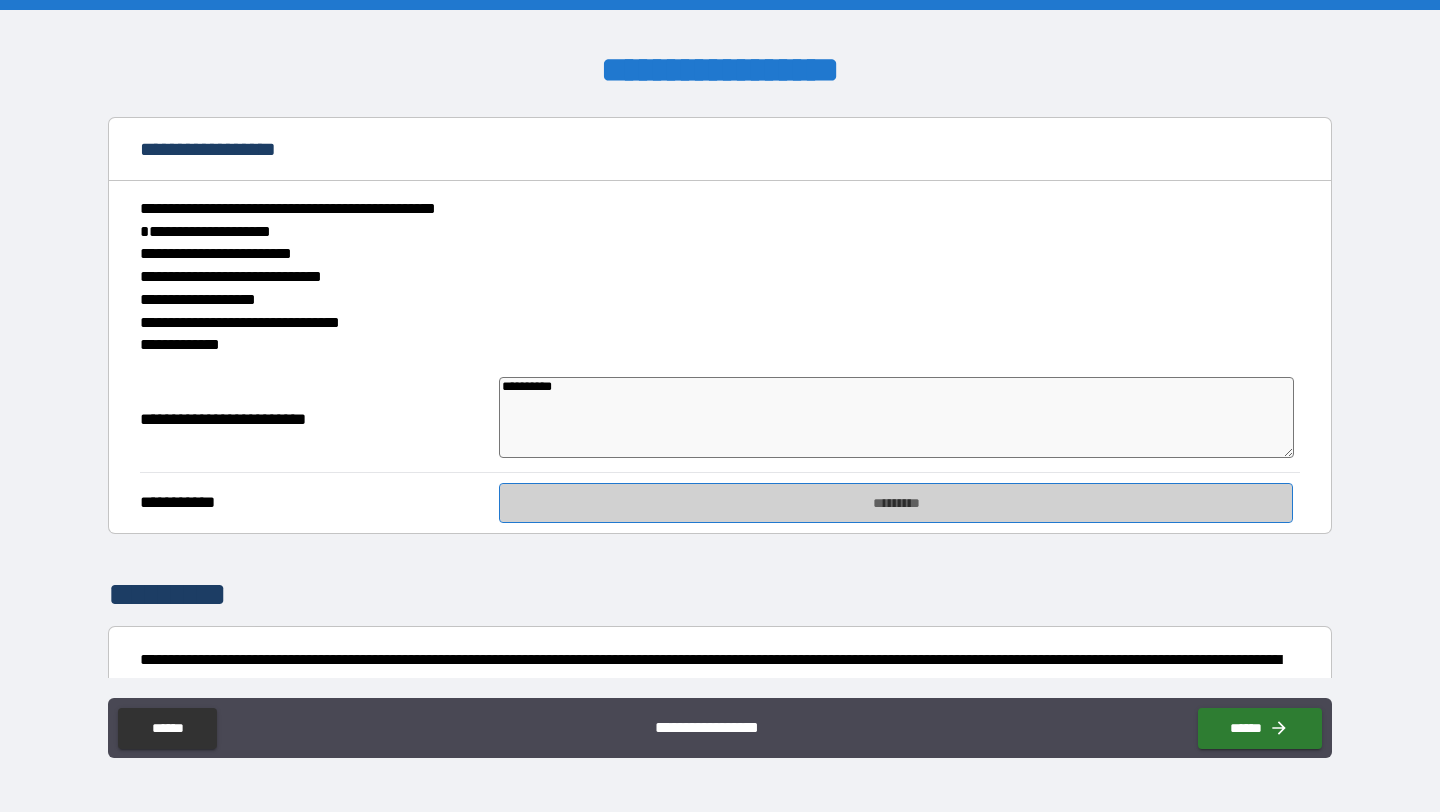 click on "*********" at bounding box center [895, 503] 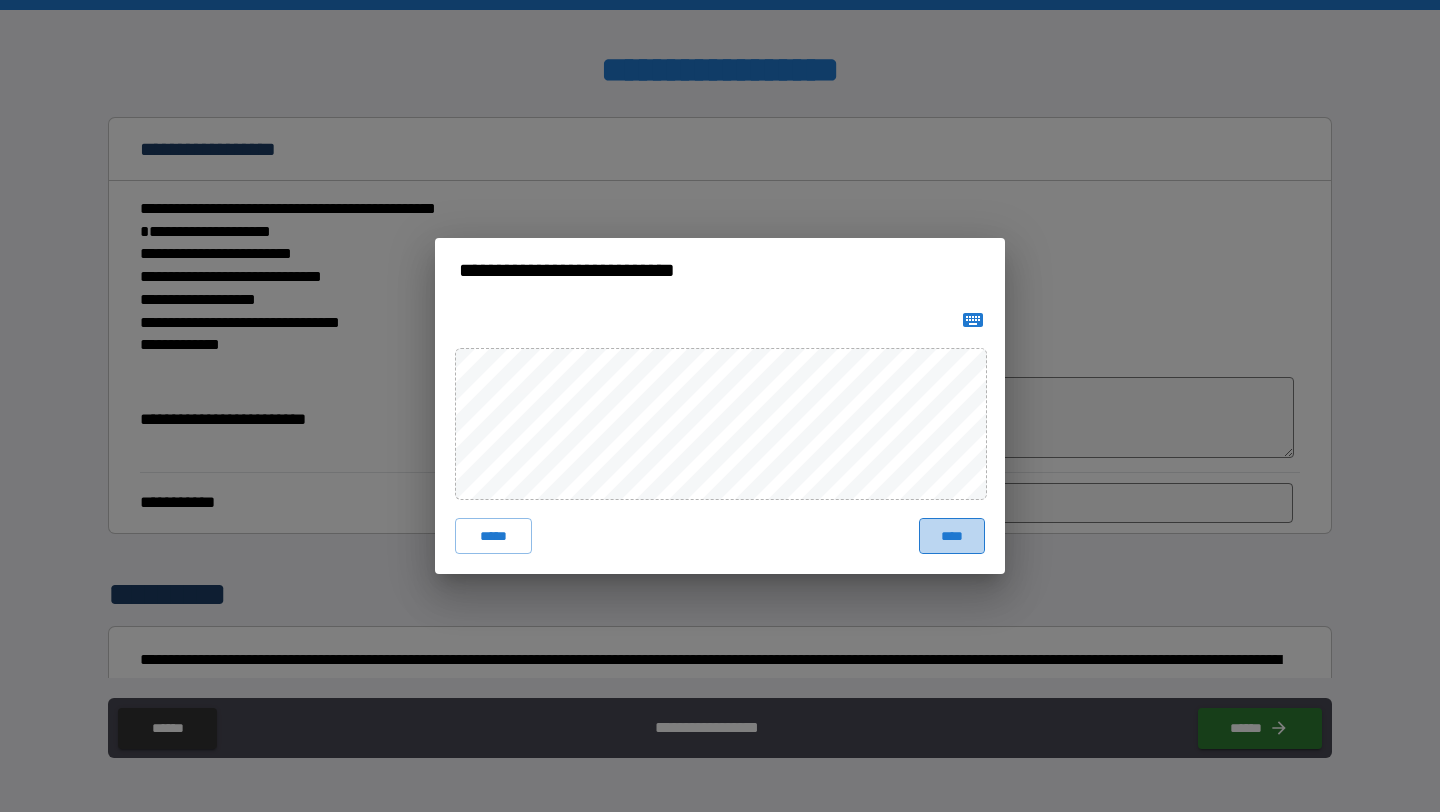 click on "****" at bounding box center (952, 536) 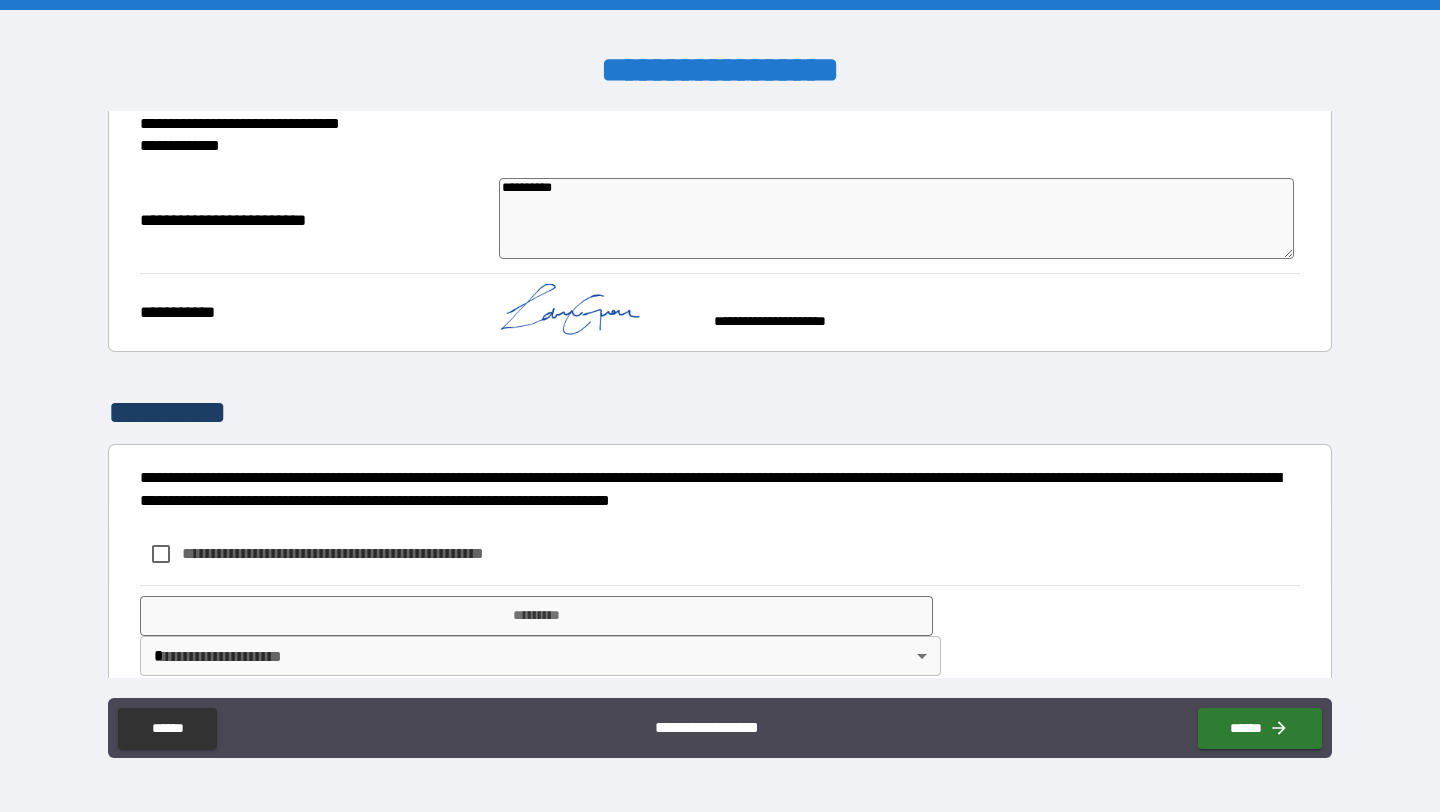 scroll, scrollTop: 362, scrollLeft: 0, axis: vertical 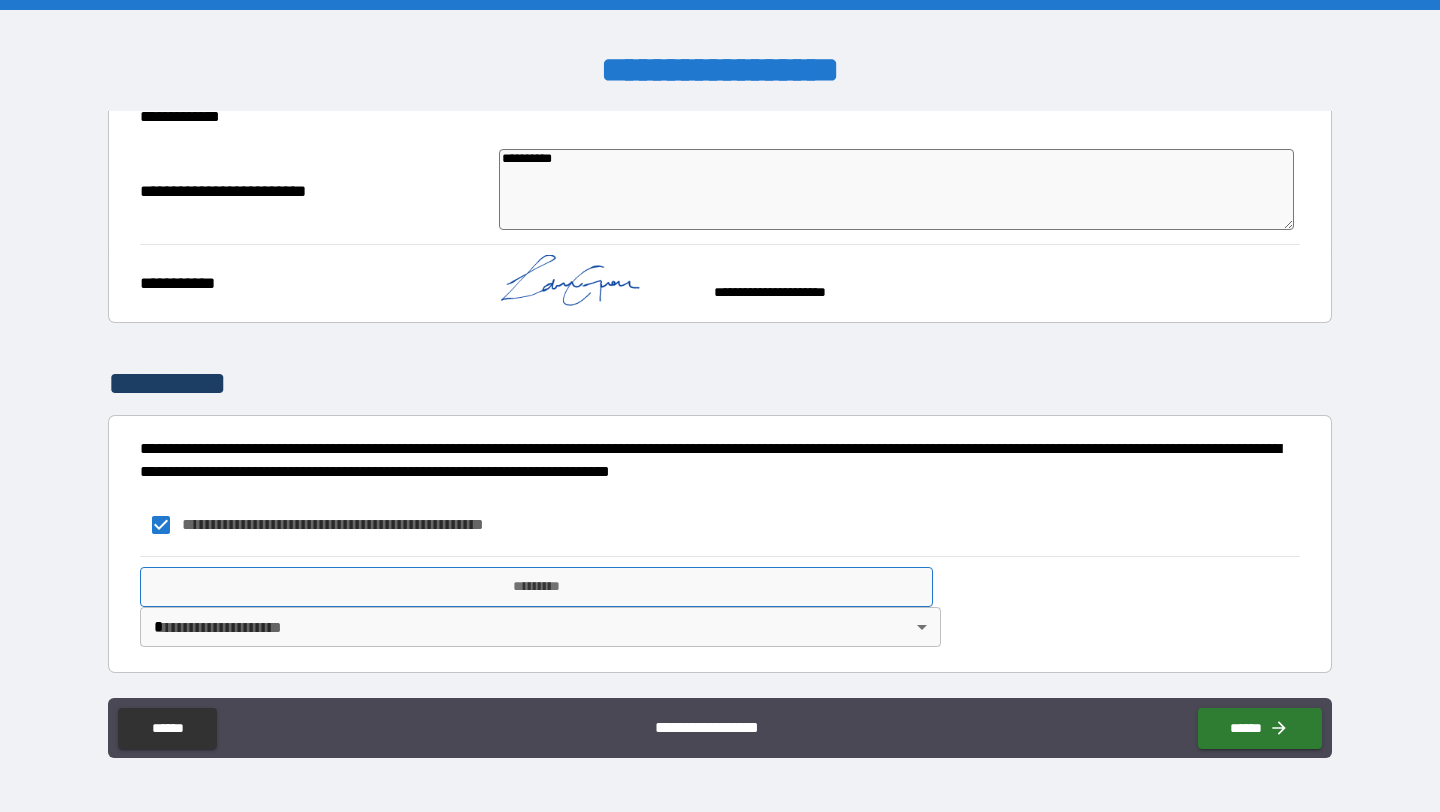 click on "*********" at bounding box center [536, 587] 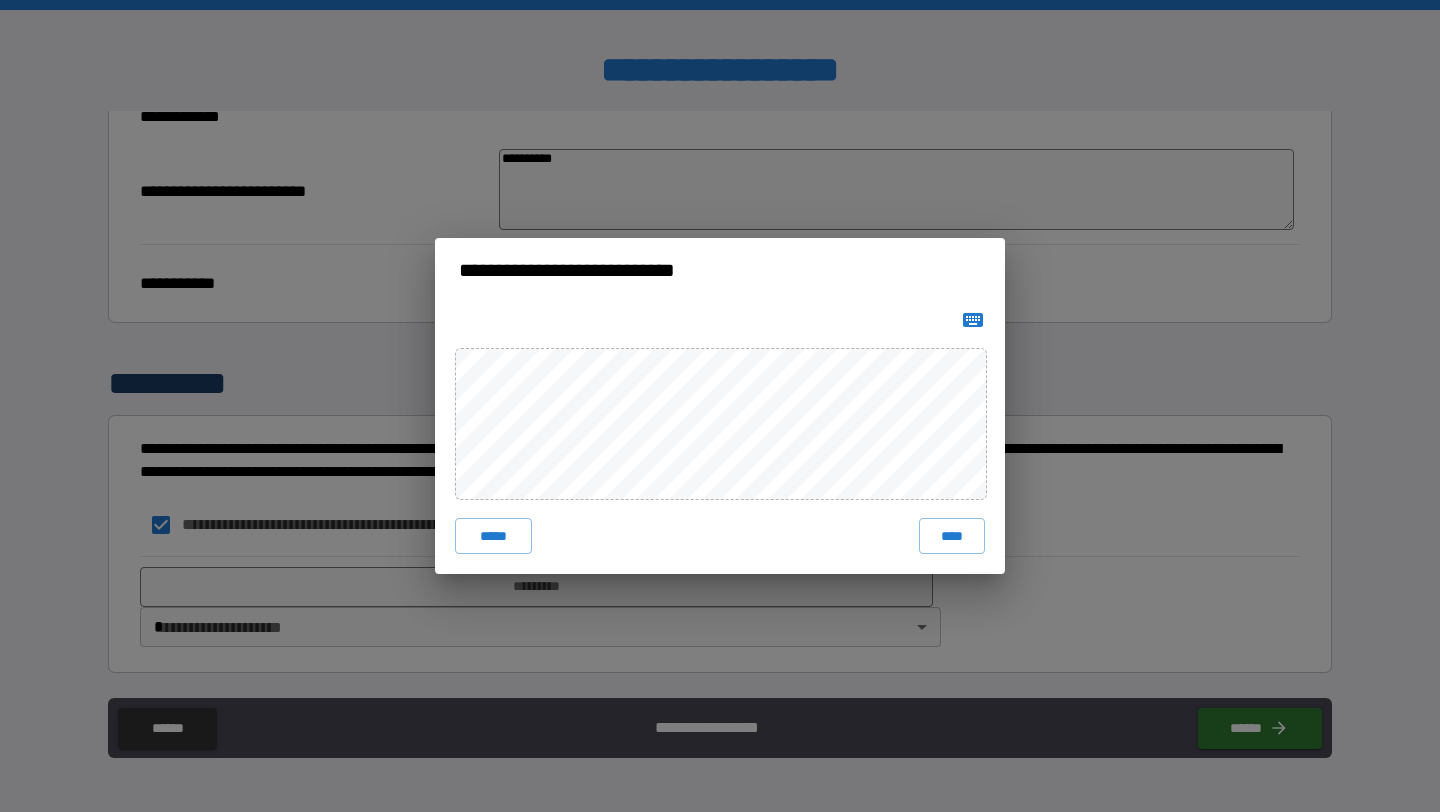 click on "***** ****" at bounding box center [720, 438] 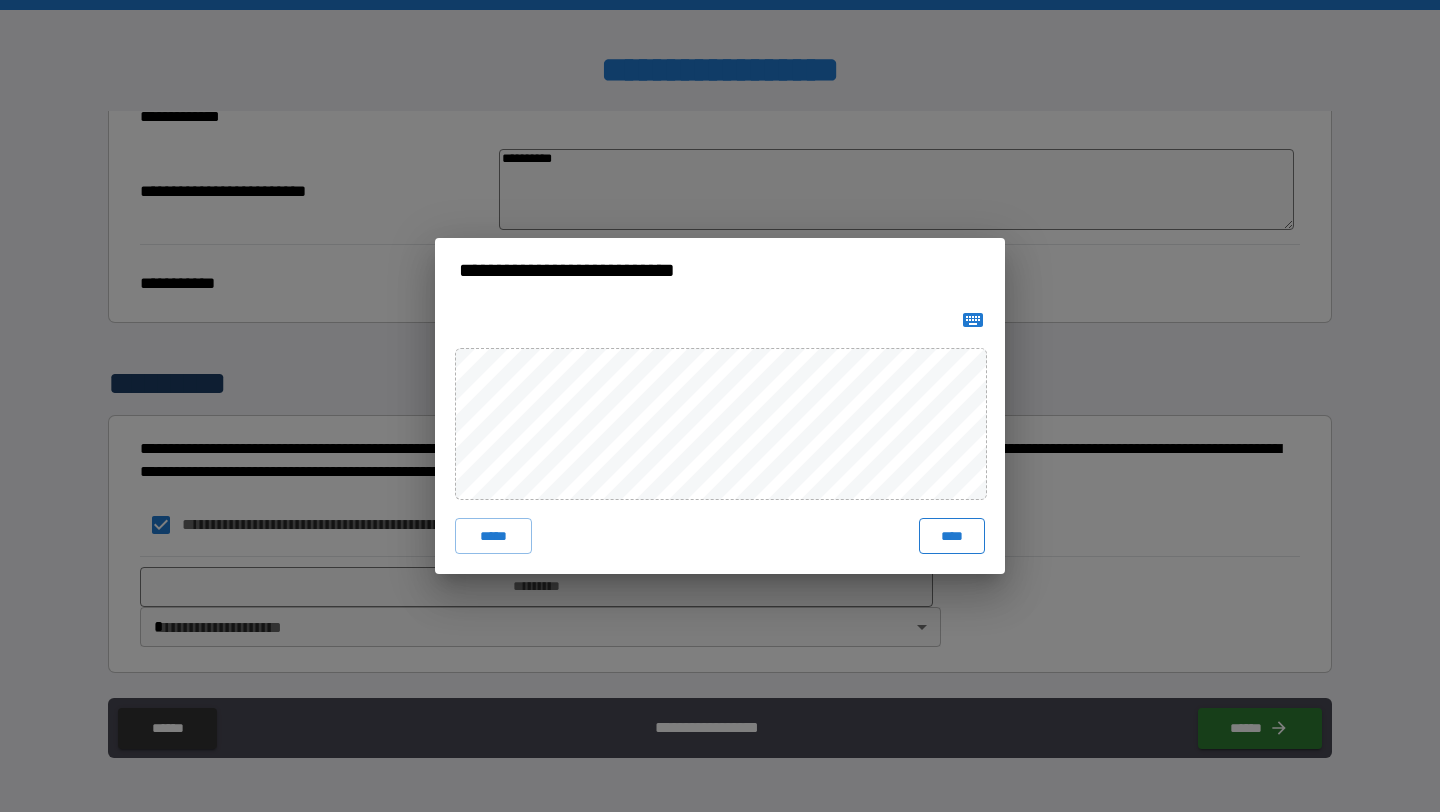 click on "****" at bounding box center (952, 536) 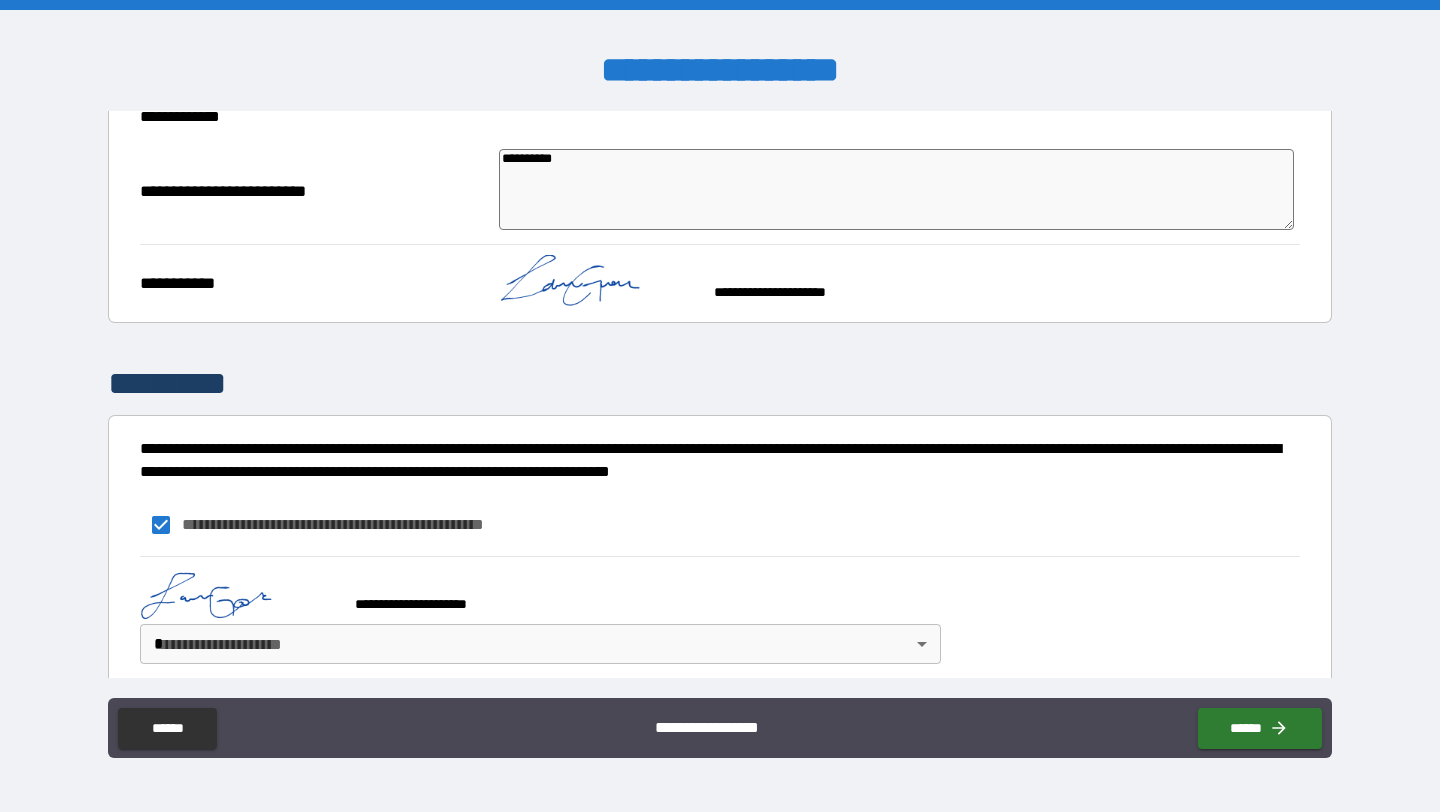 scroll, scrollTop: 379, scrollLeft: 0, axis: vertical 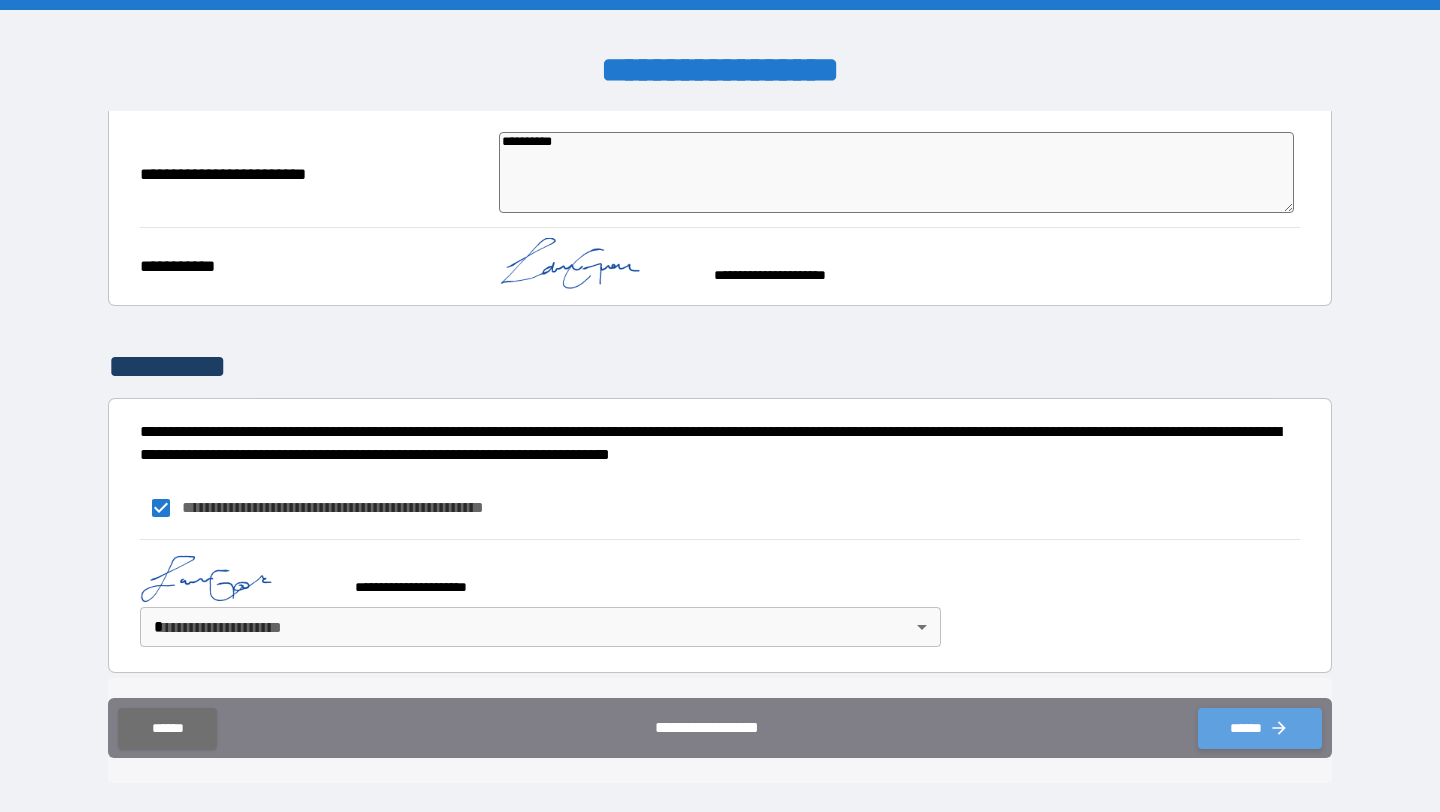 click on "******" at bounding box center [1260, 728] 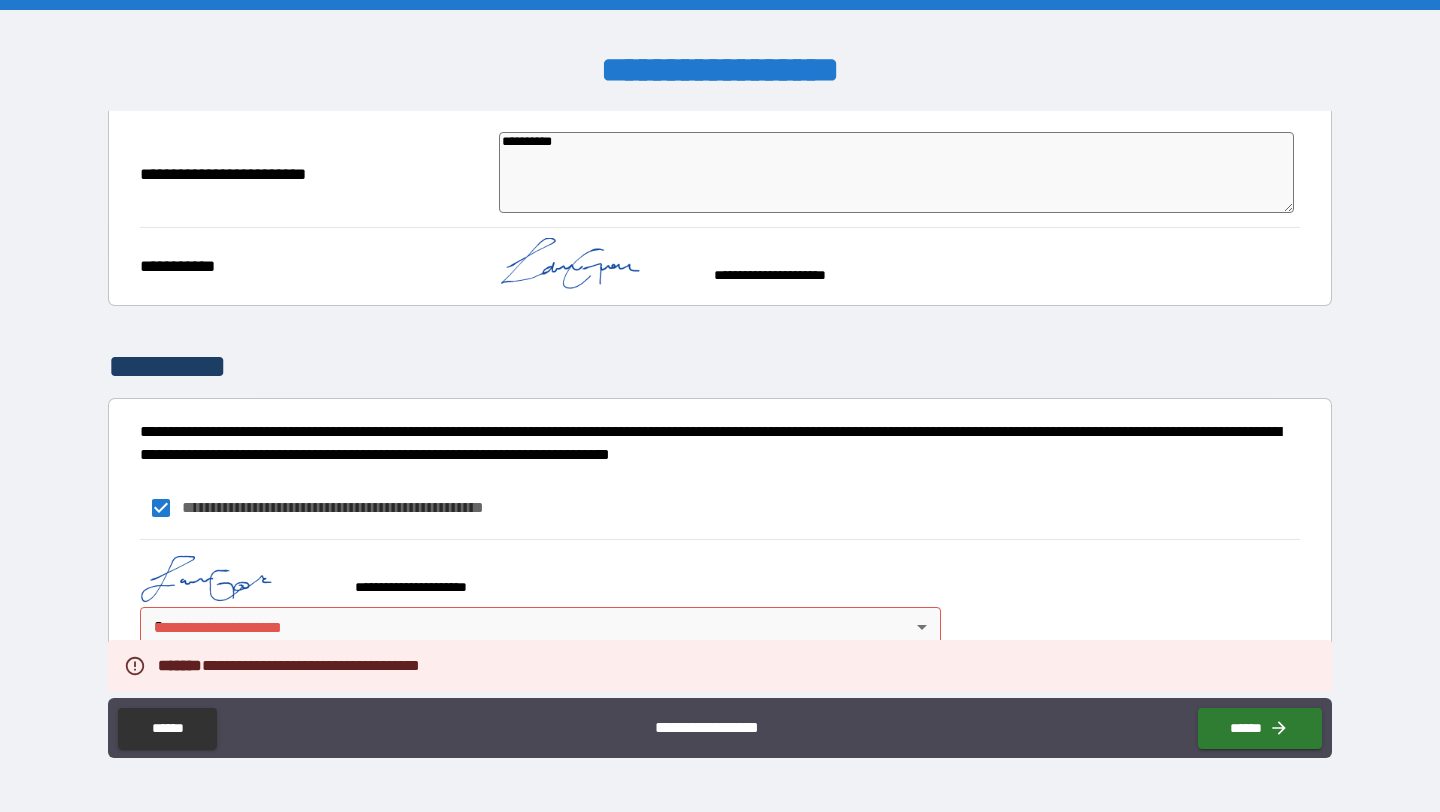 click on "**********" at bounding box center [720, 406] 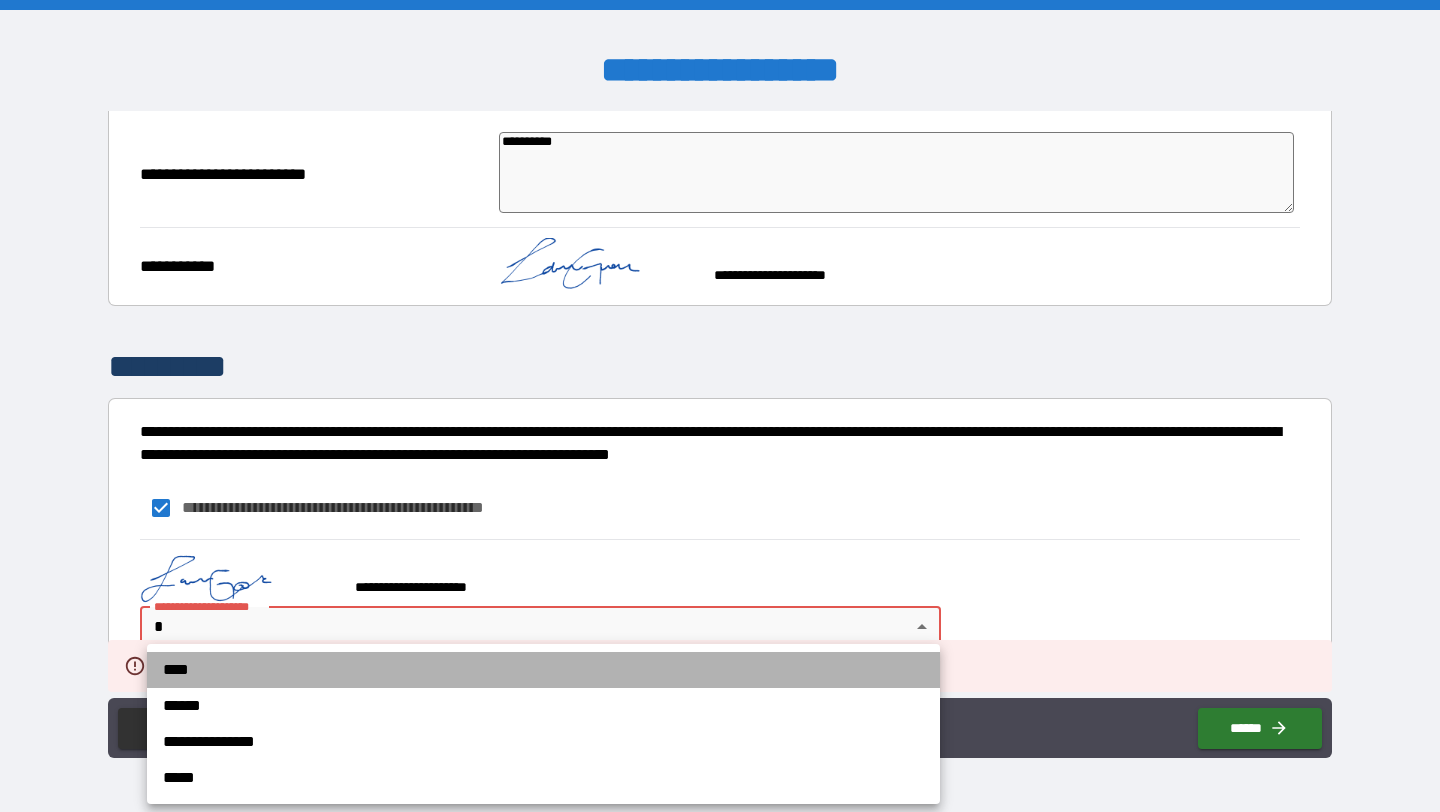 click on "****" at bounding box center [543, 670] 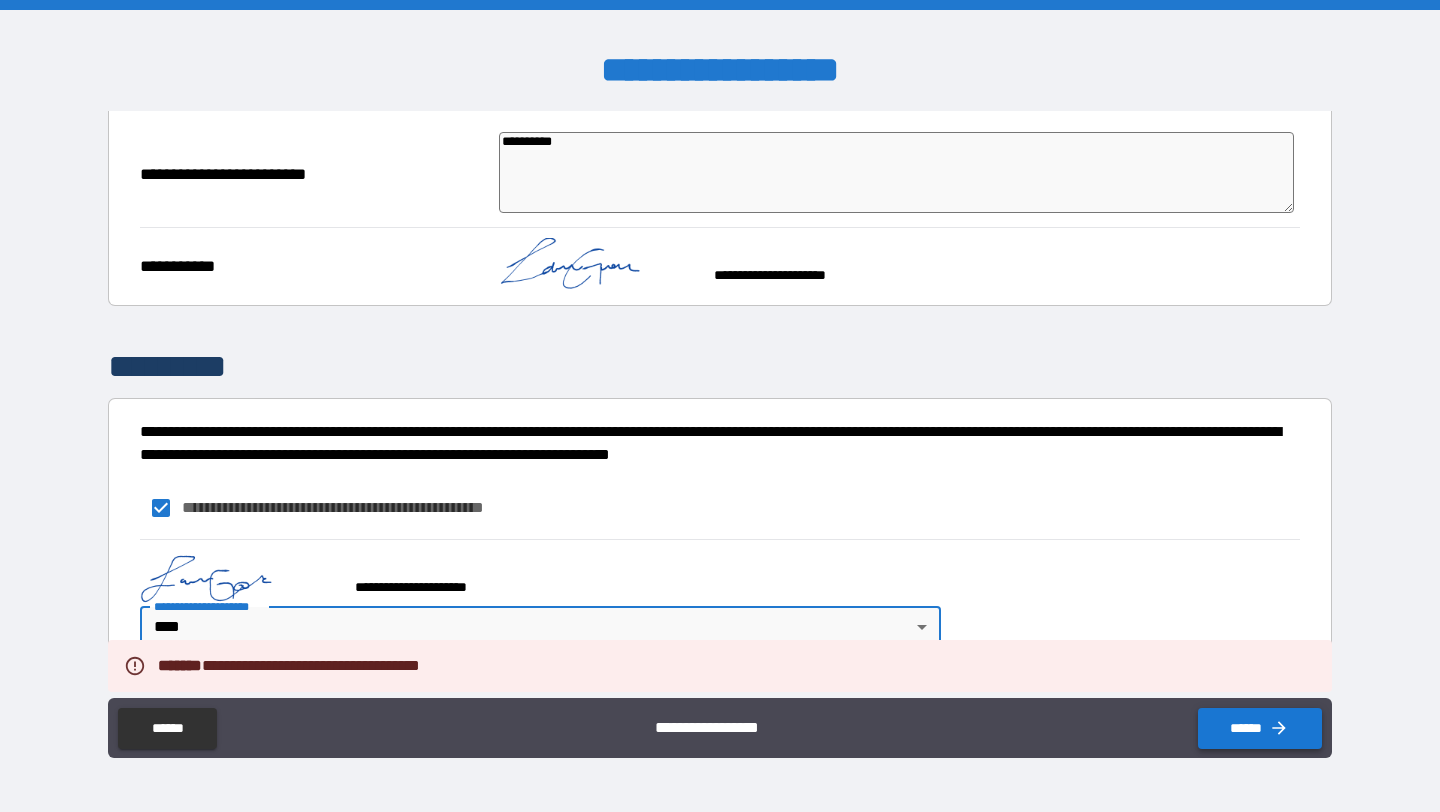 click 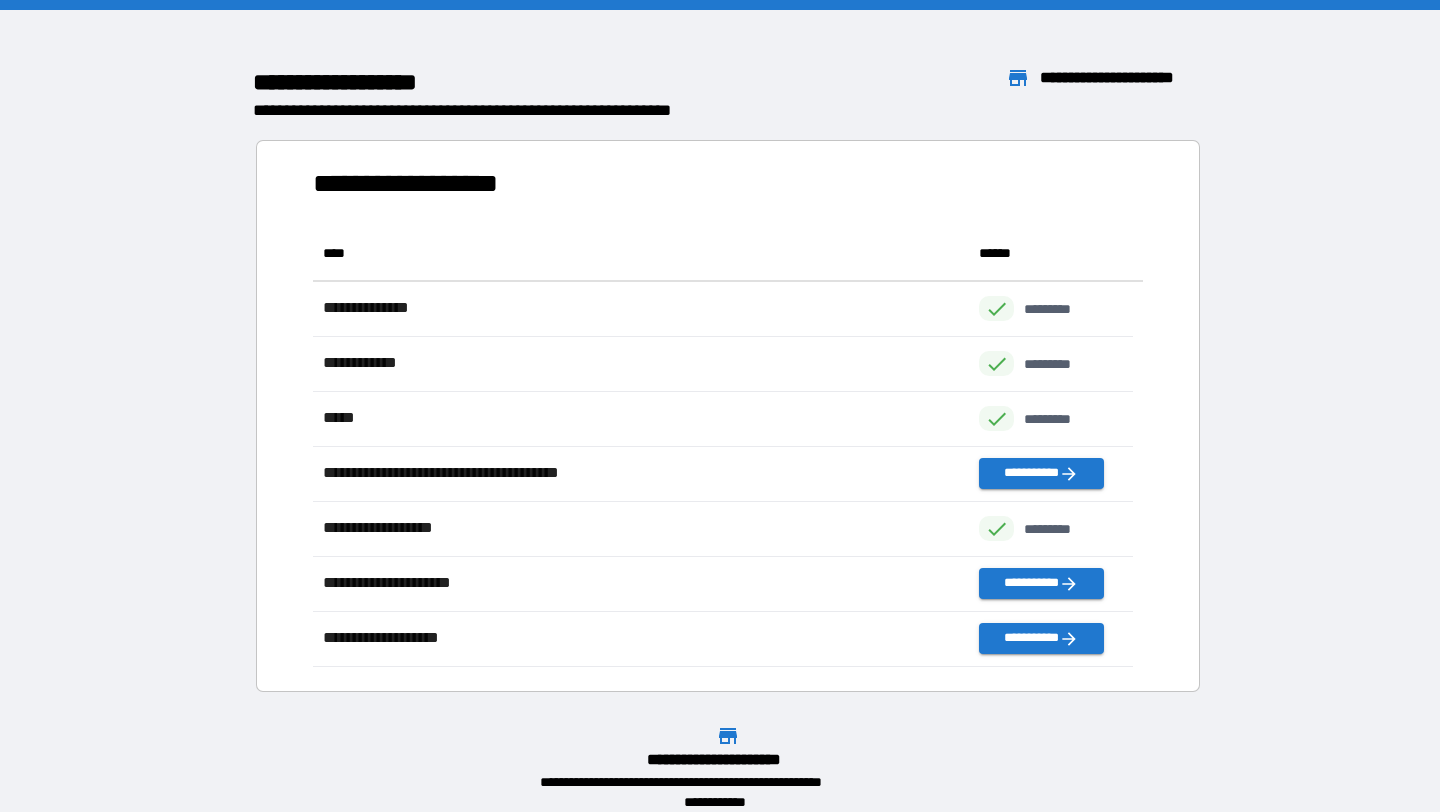 scroll, scrollTop: 16, scrollLeft: 16, axis: both 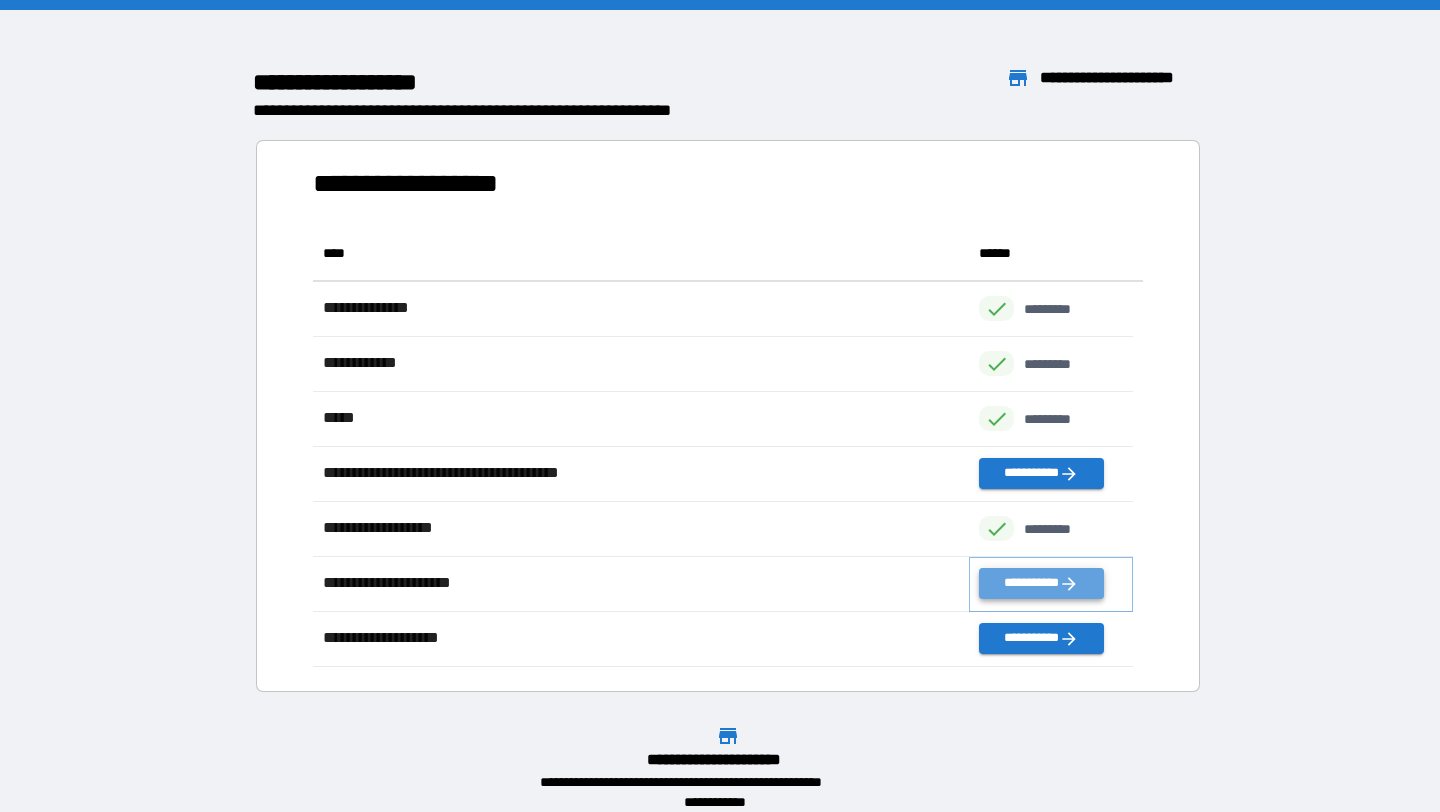 click on "**********" at bounding box center [1041, 583] 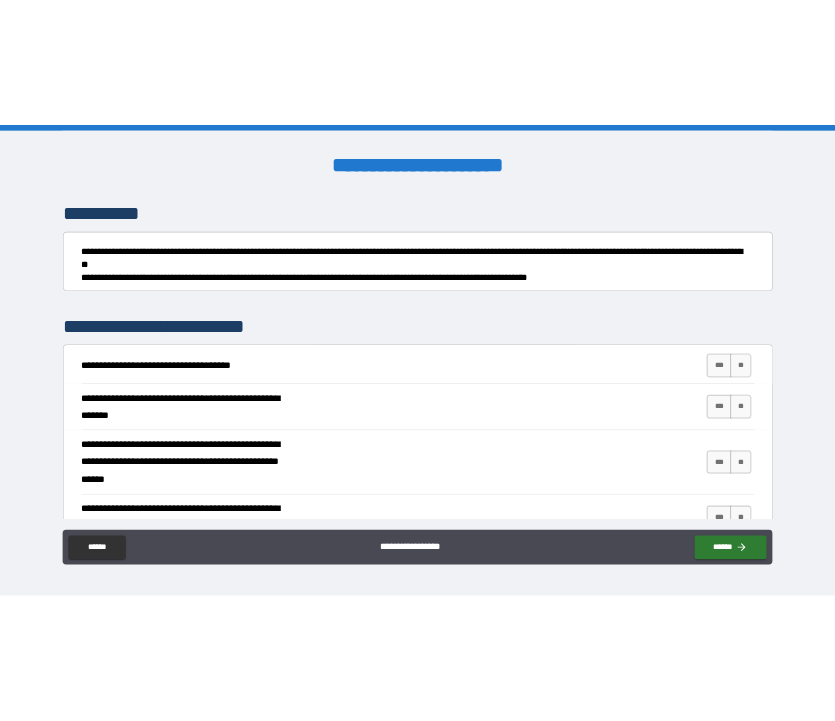 scroll, scrollTop: 147, scrollLeft: 0, axis: vertical 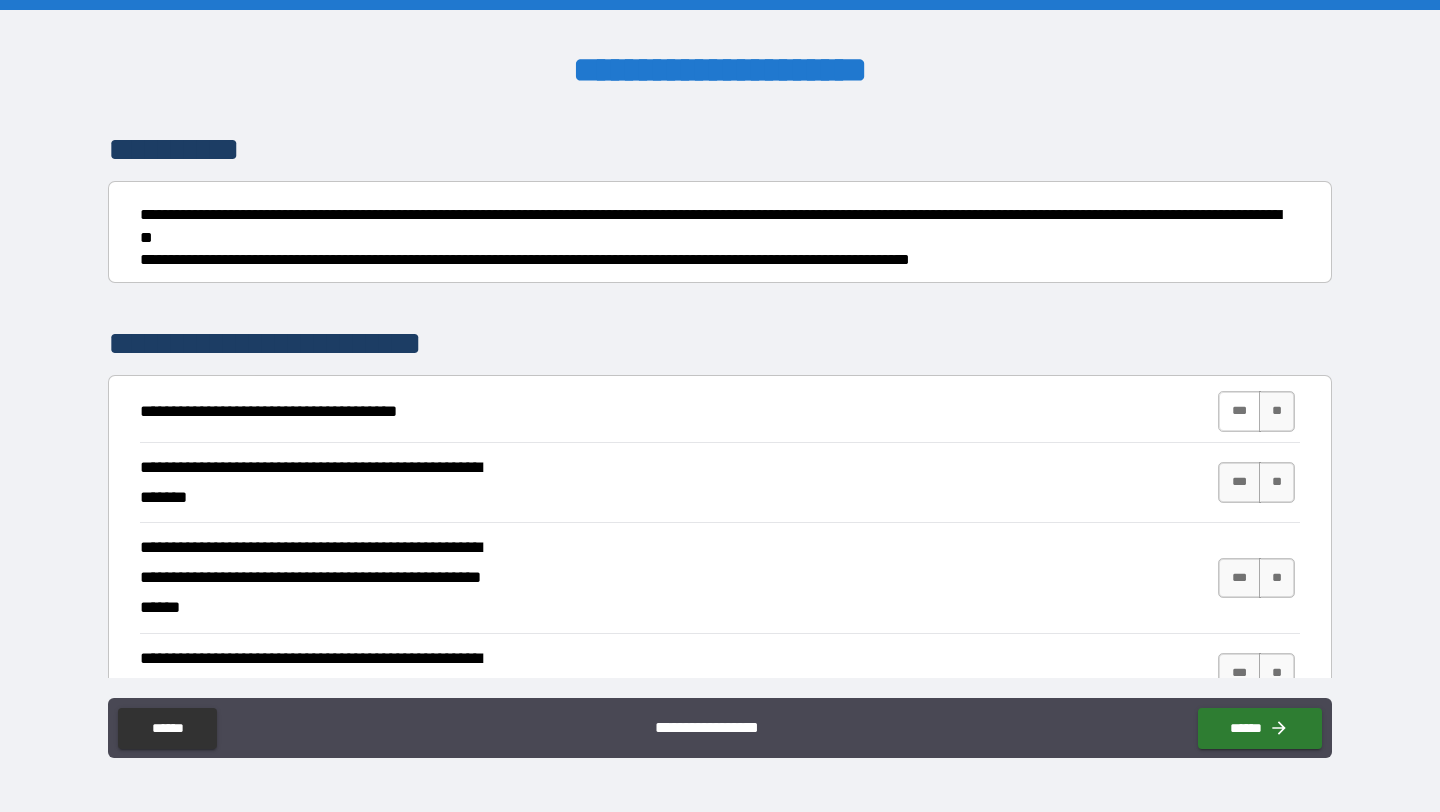click on "***" at bounding box center [1239, 411] 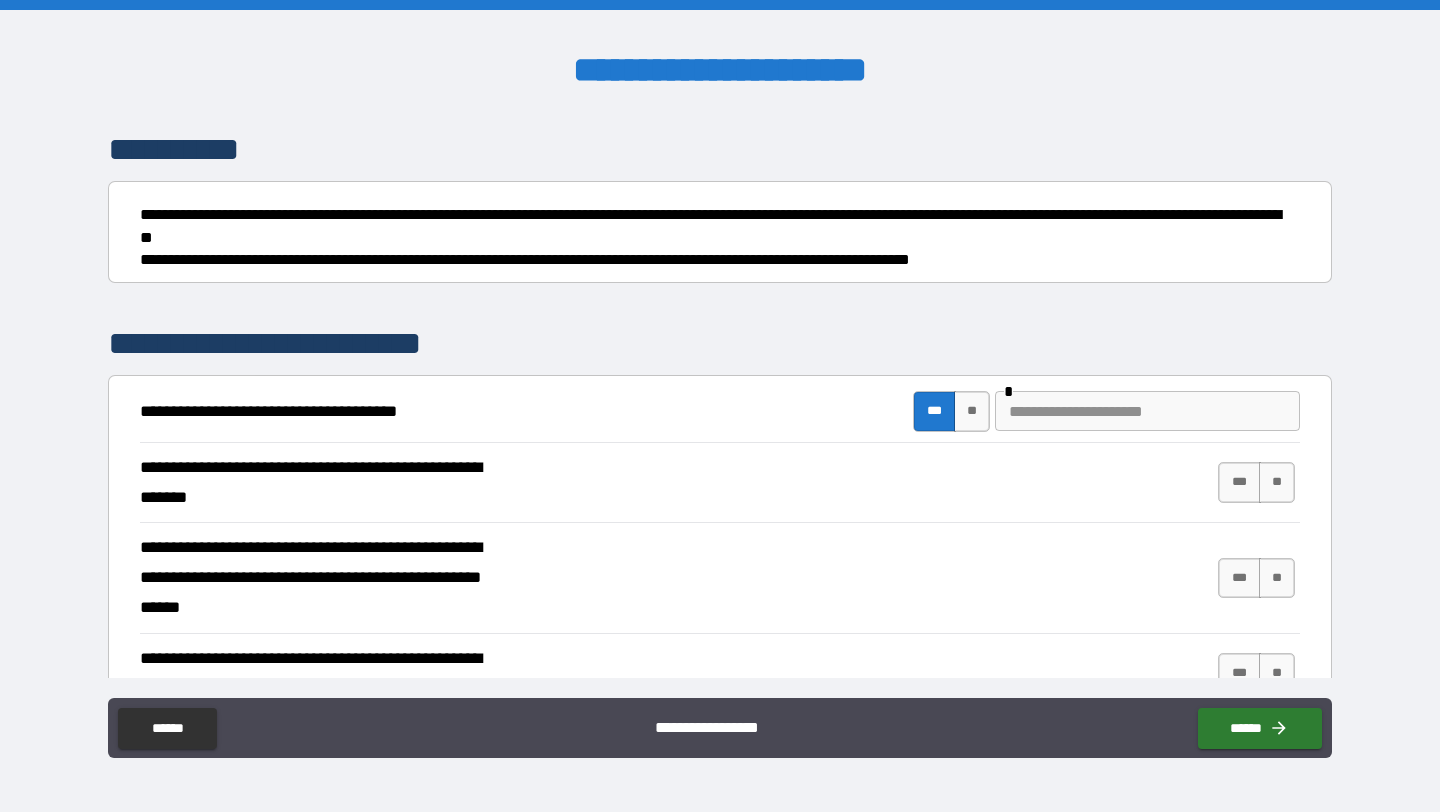 click at bounding box center (1147, 411) 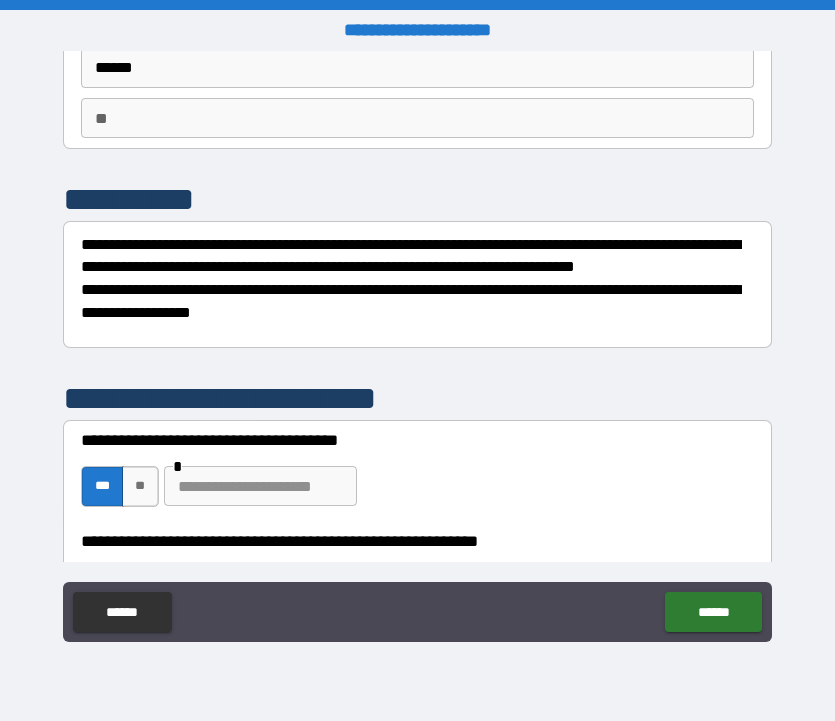 scroll, scrollTop: 267, scrollLeft: 0, axis: vertical 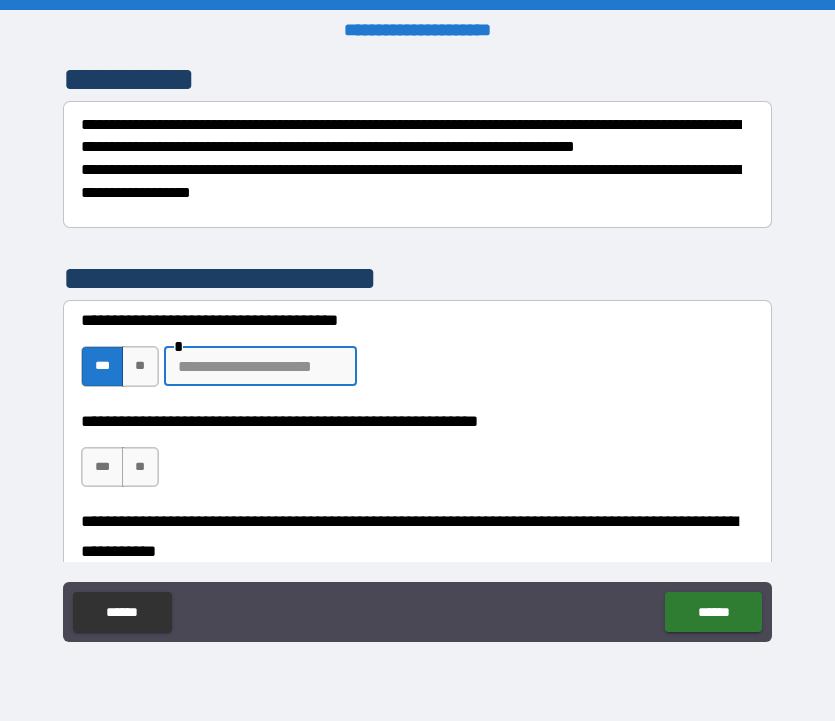 click at bounding box center [260, 366] 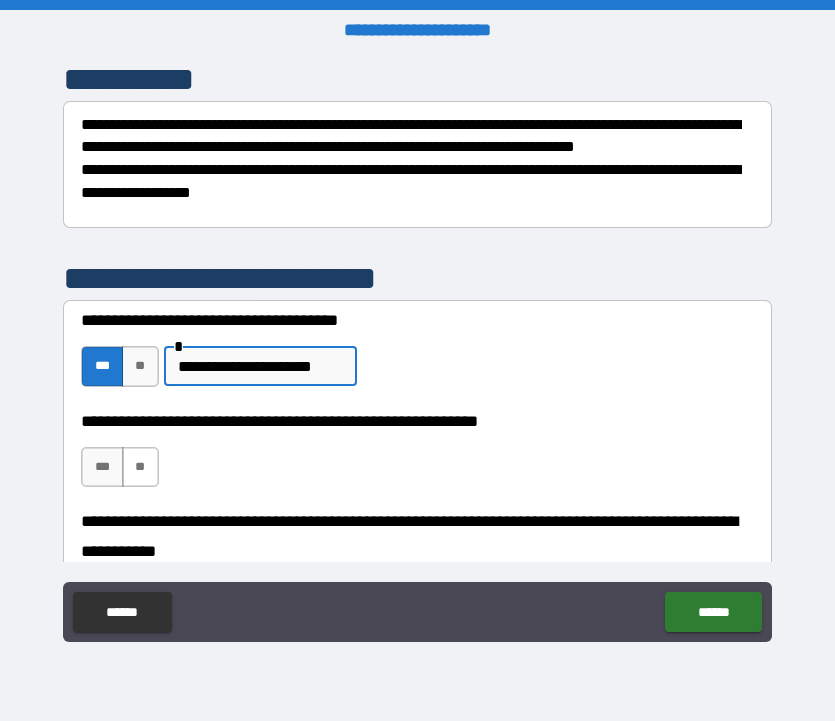 click on "**" at bounding box center (140, 467) 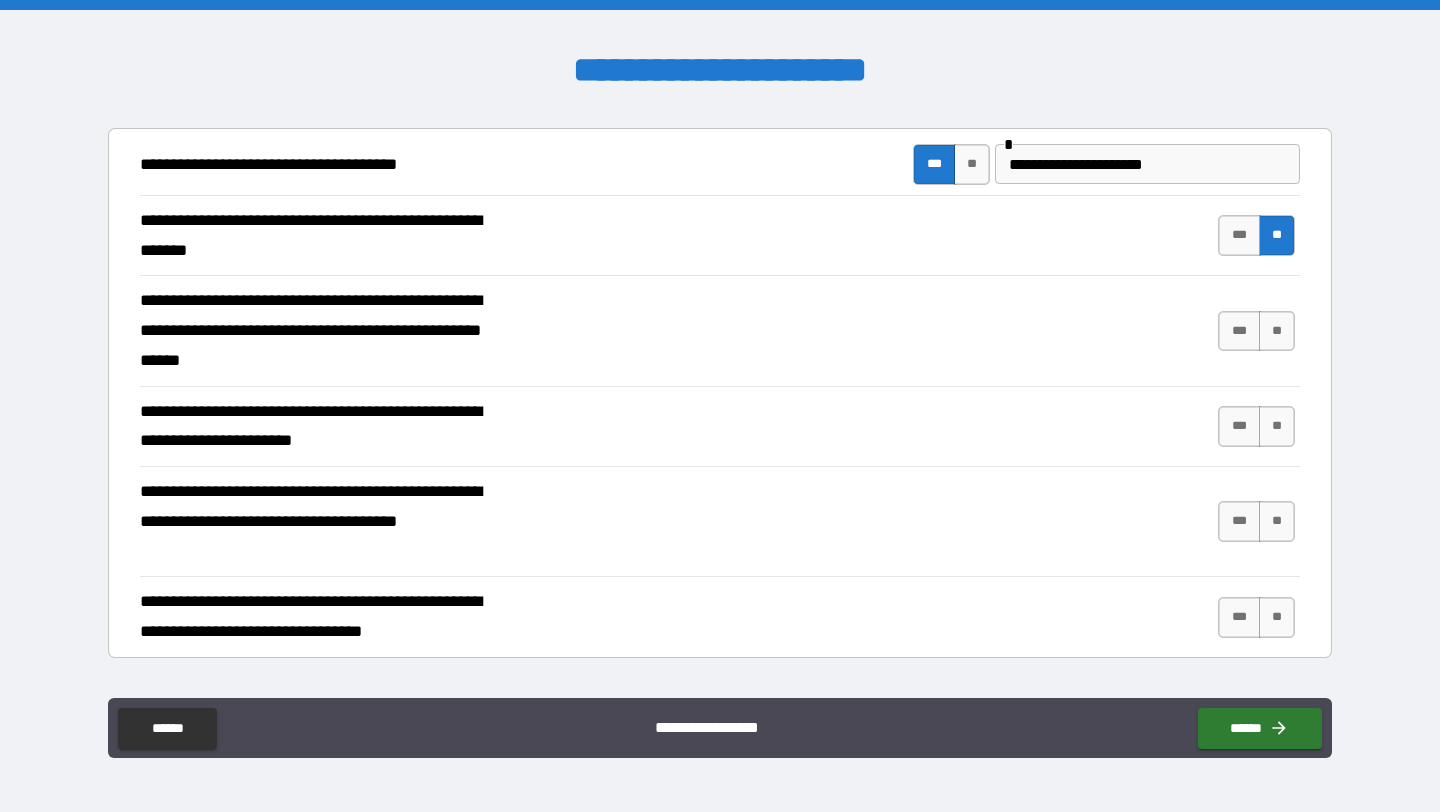 scroll, scrollTop: 399, scrollLeft: 0, axis: vertical 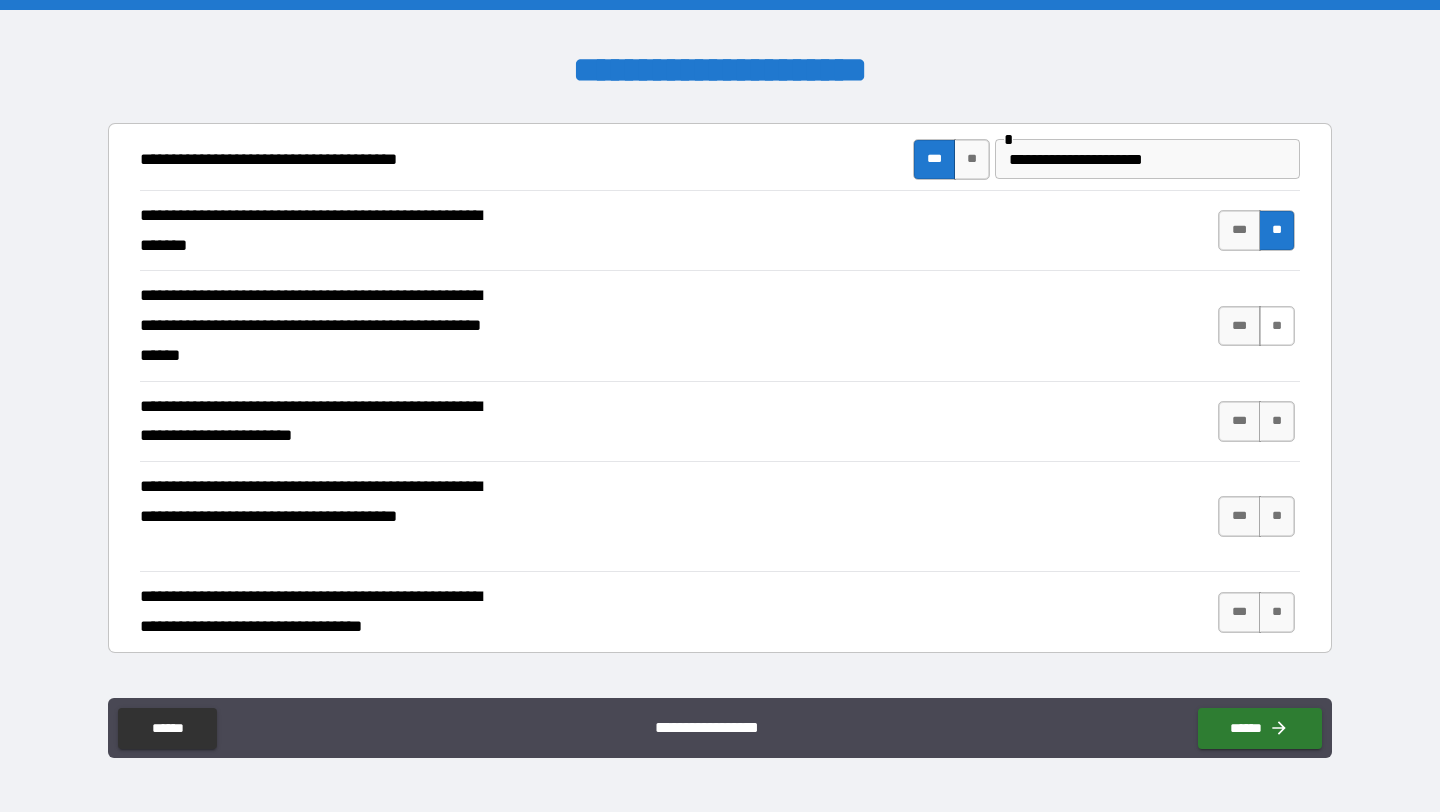 click on "**" at bounding box center (1277, 326) 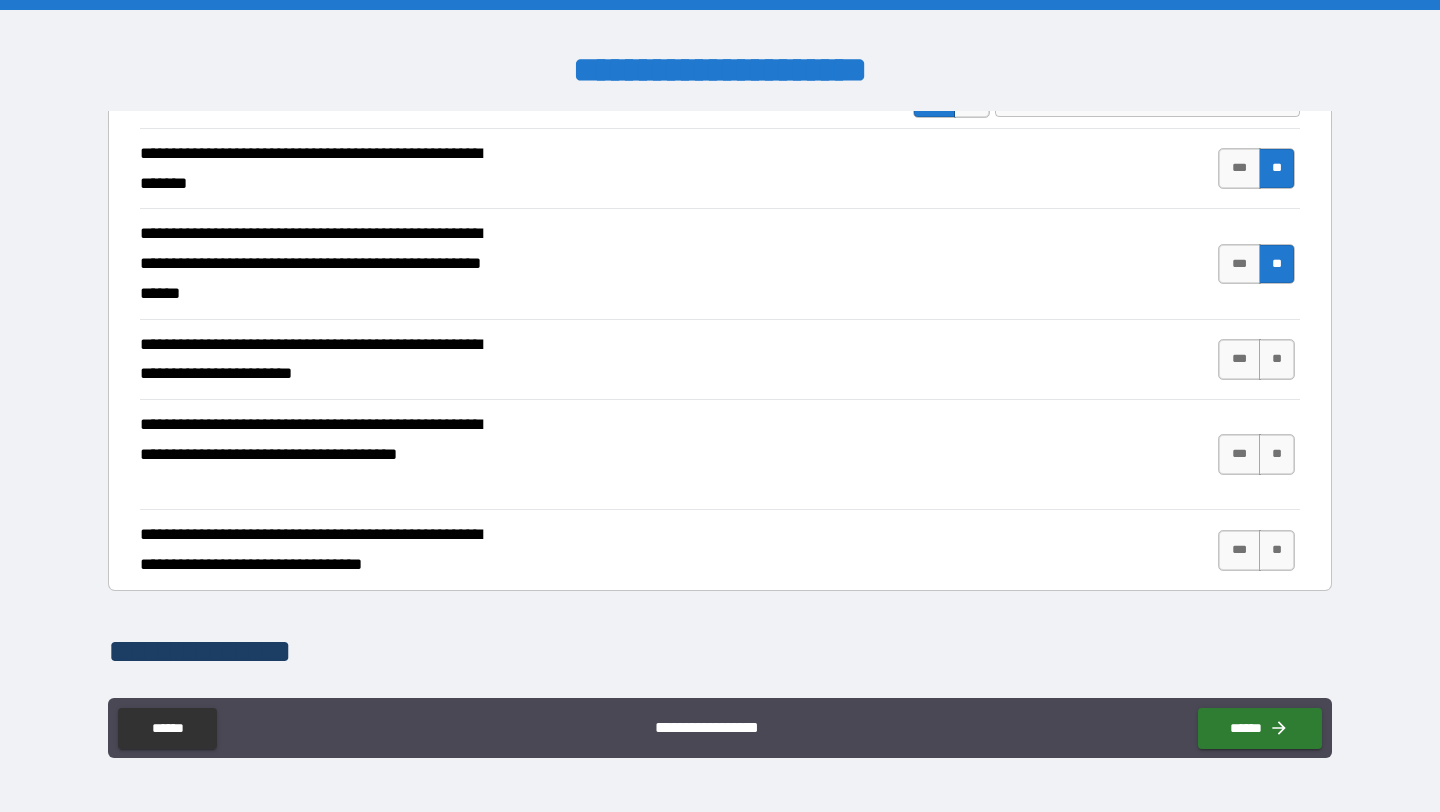 scroll, scrollTop: 463, scrollLeft: 0, axis: vertical 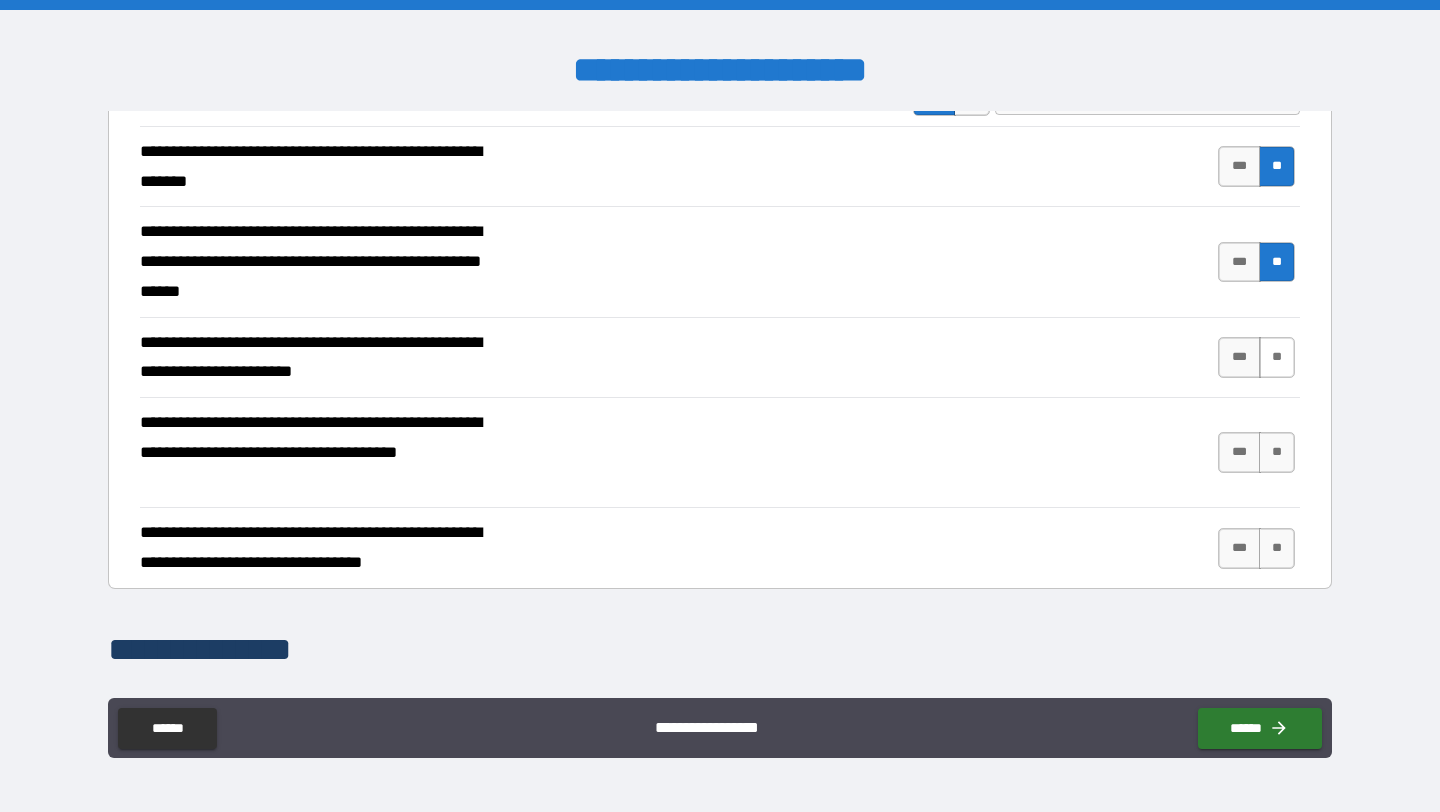 click on "**" at bounding box center (1277, 357) 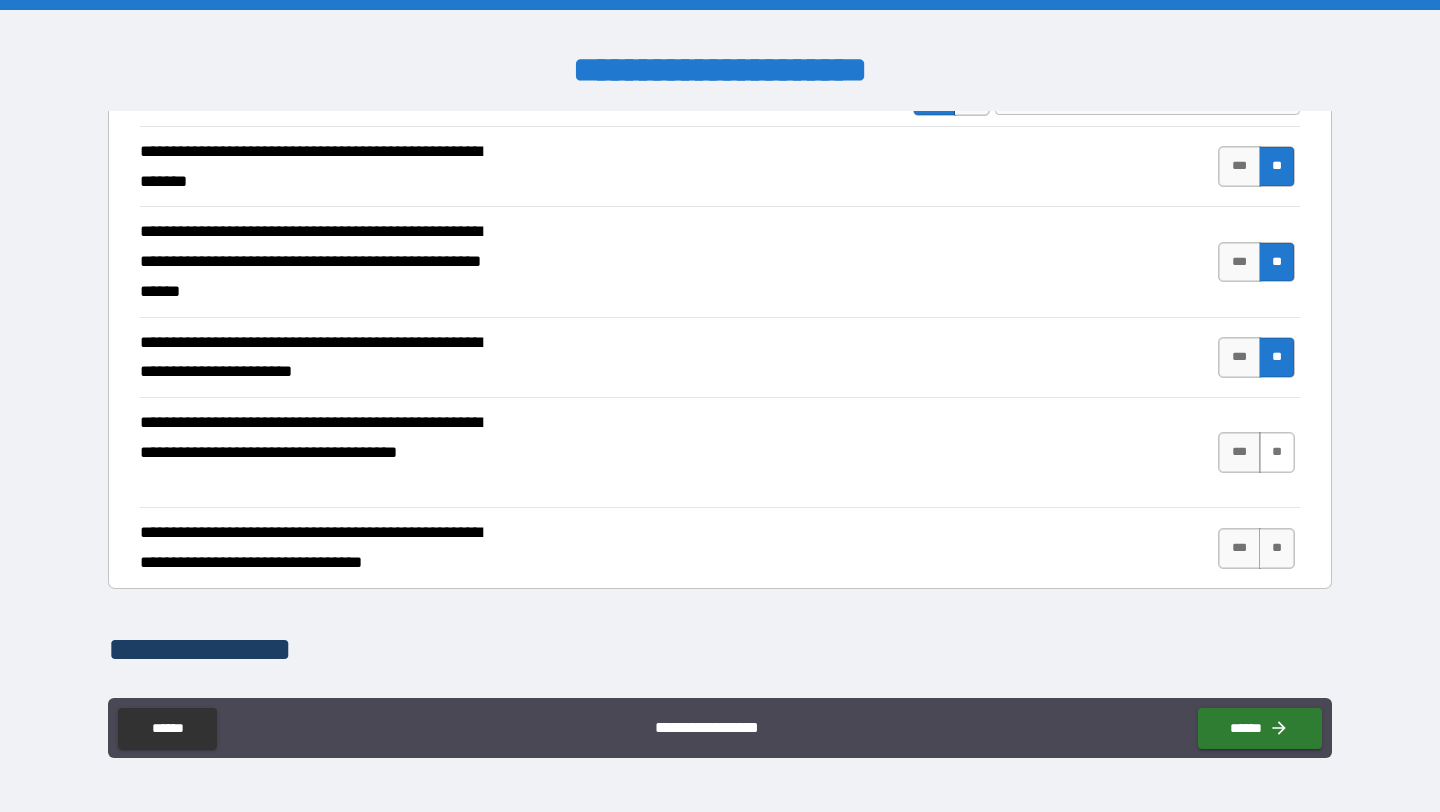 click on "**" at bounding box center (1277, 452) 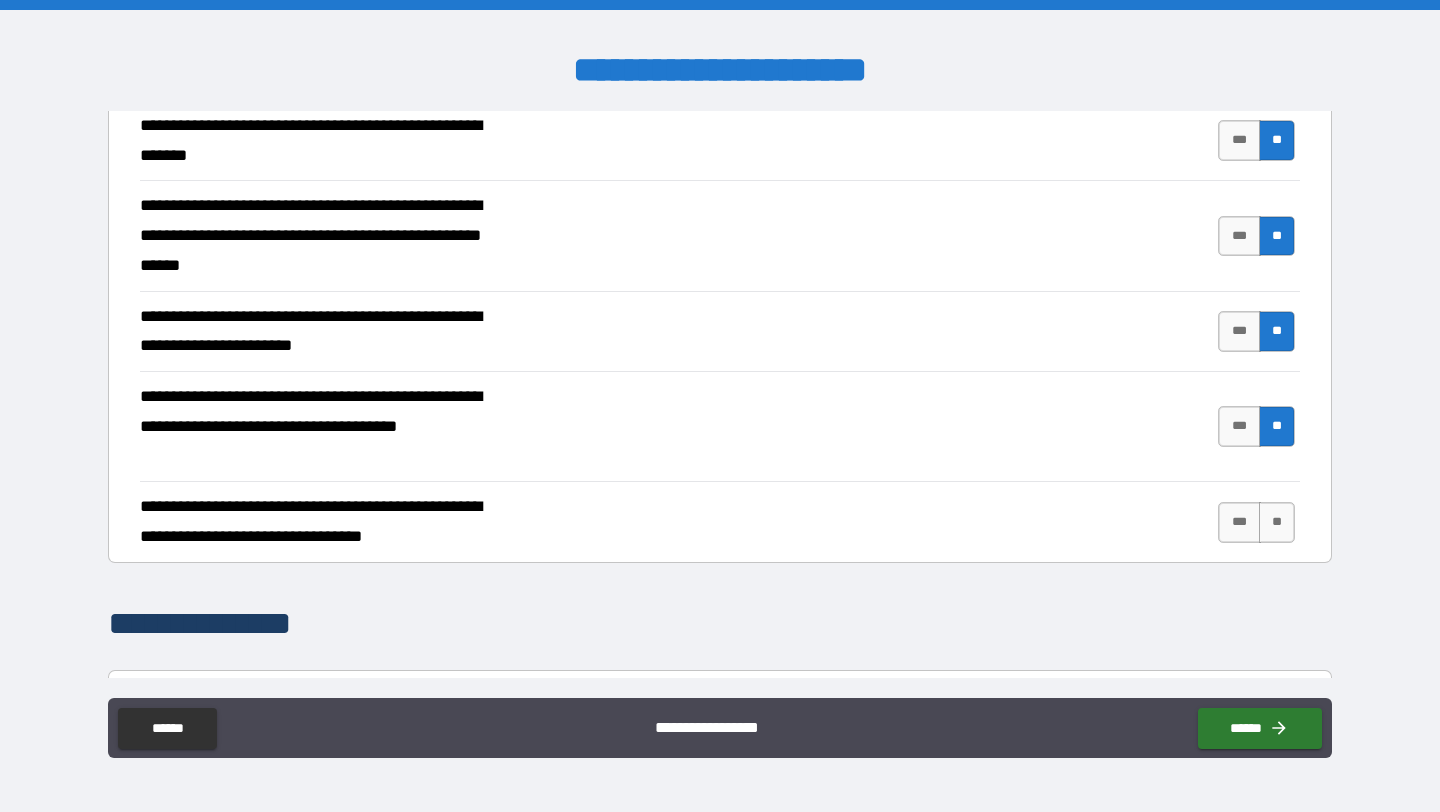 scroll, scrollTop: 496, scrollLeft: 0, axis: vertical 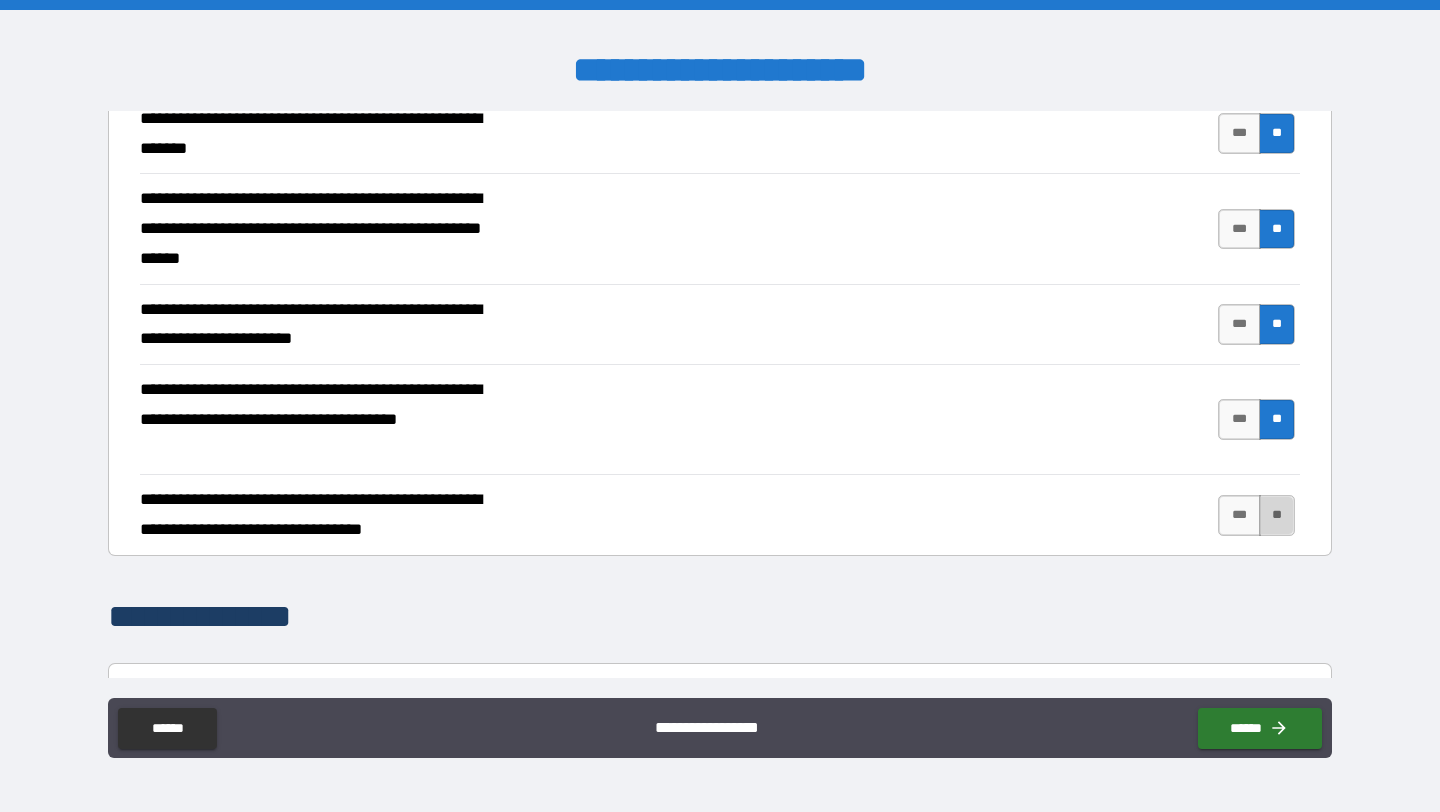 click on "**" at bounding box center (1277, 515) 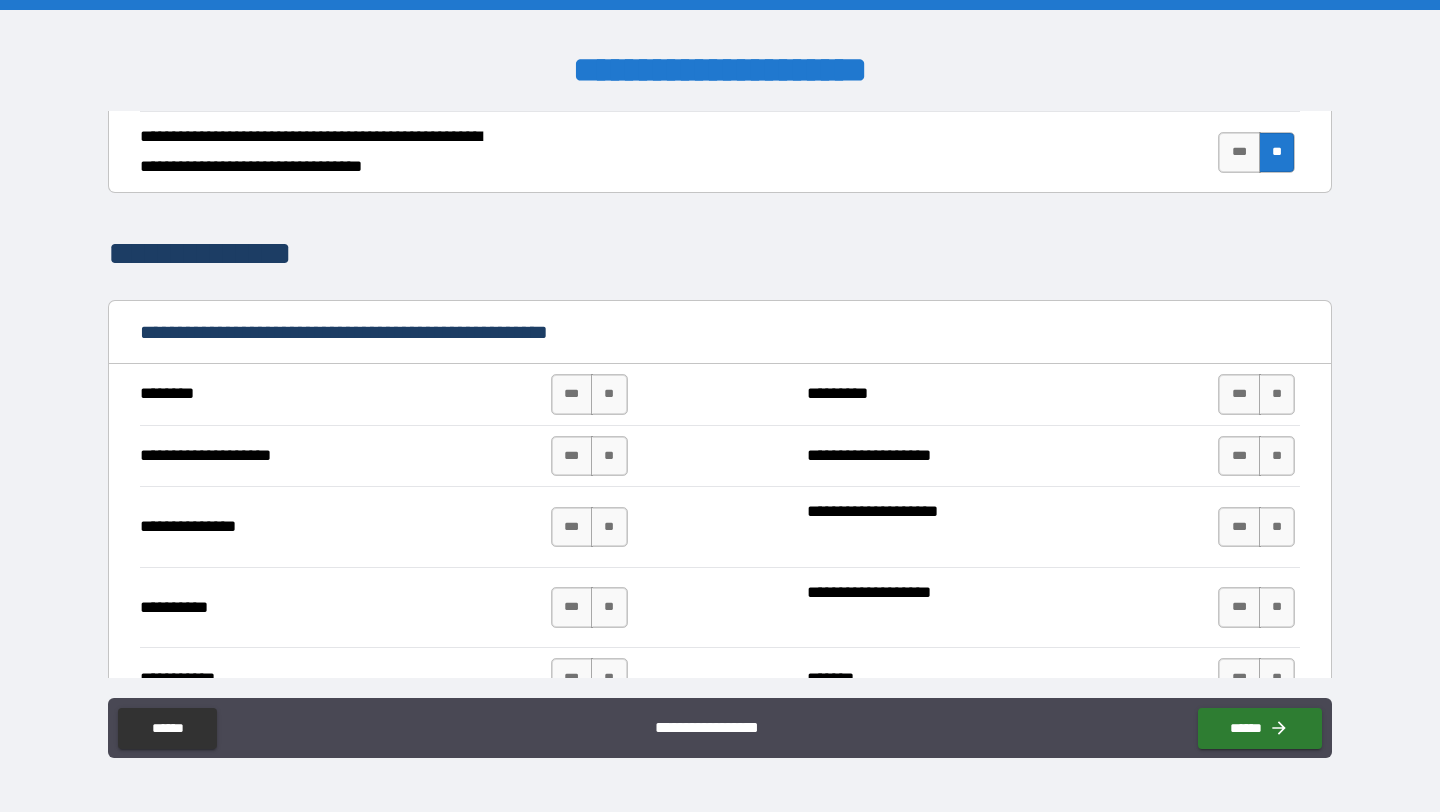 scroll, scrollTop: 863, scrollLeft: 0, axis: vertical 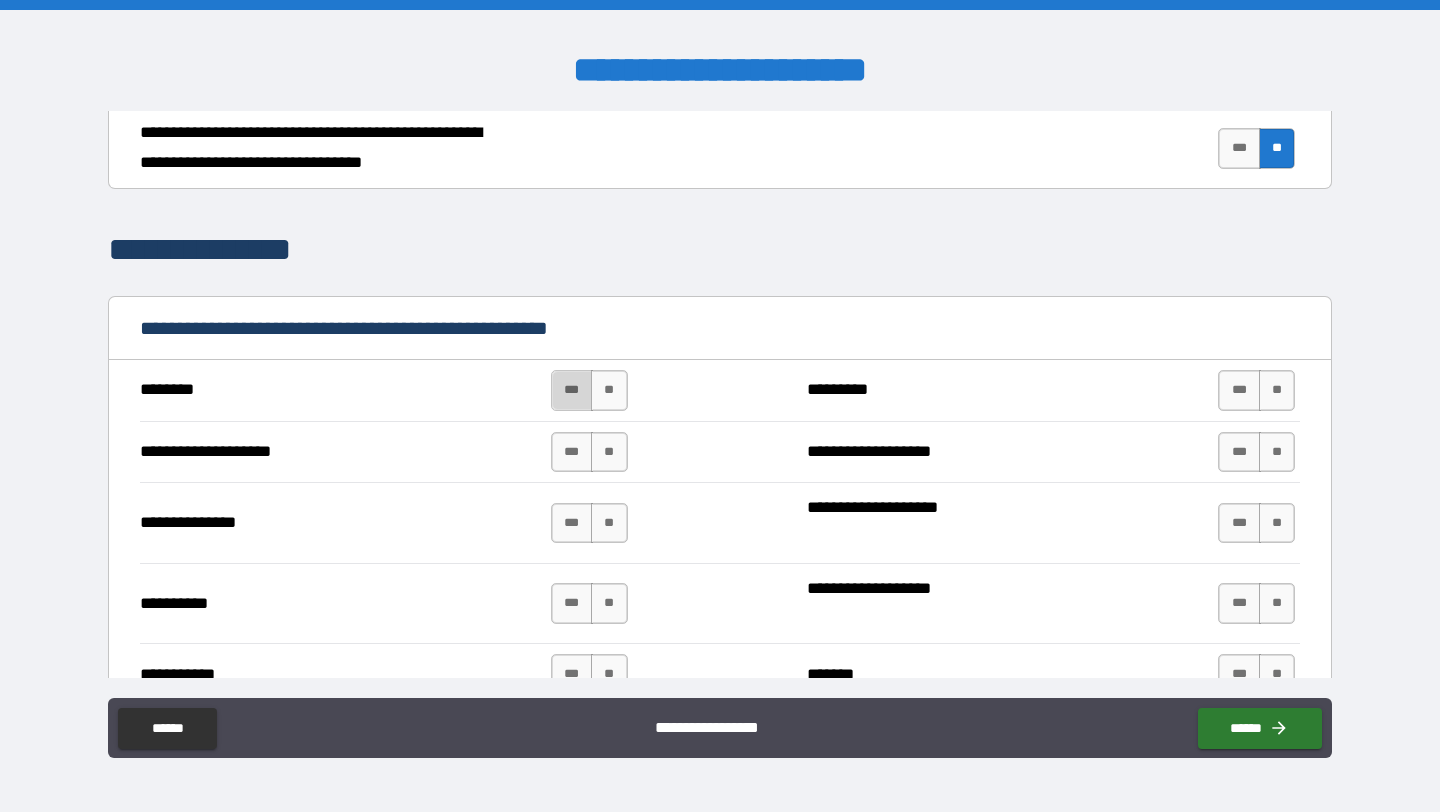 click on "***" at bounding box center (572, 390) 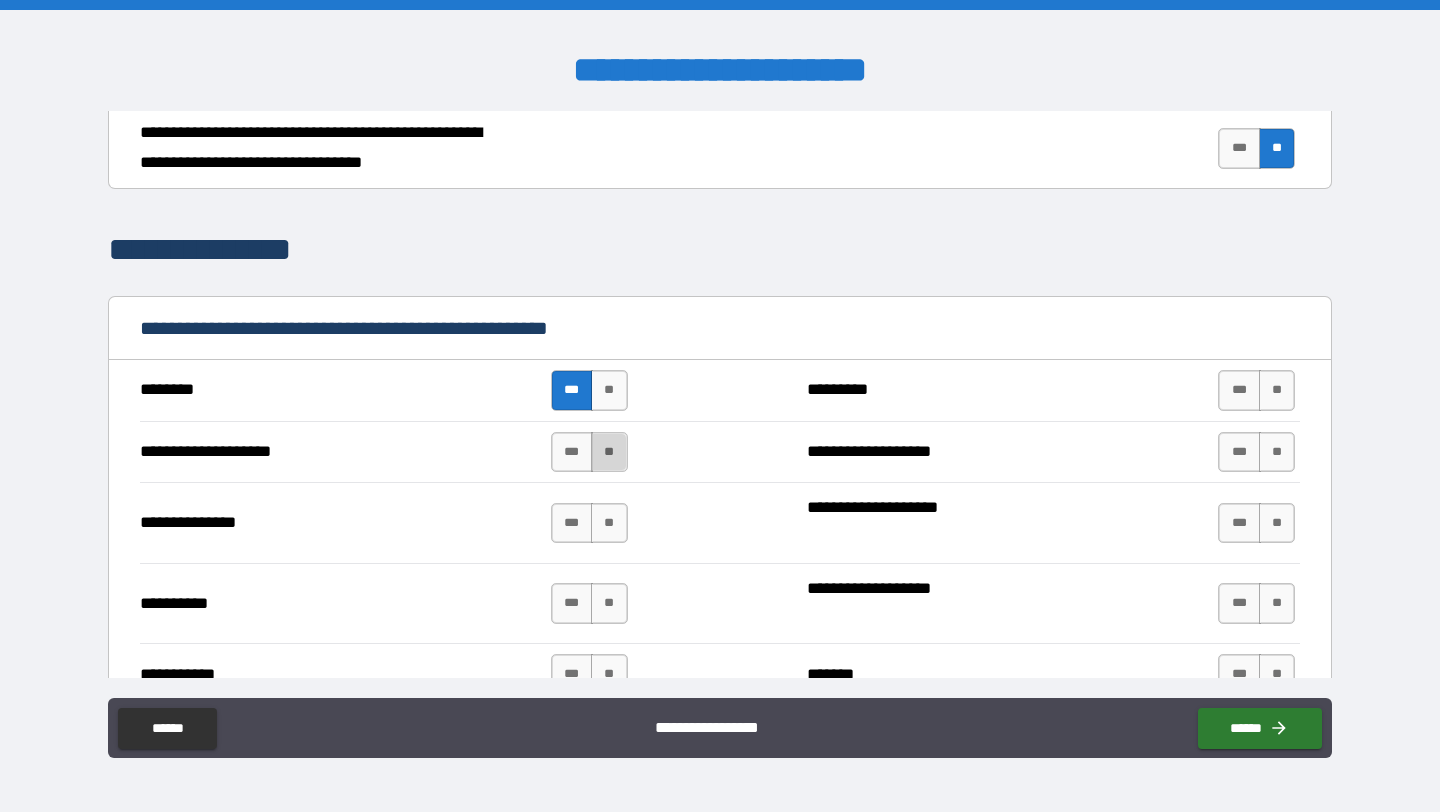 click on "**" at bounding box center [609, 452] 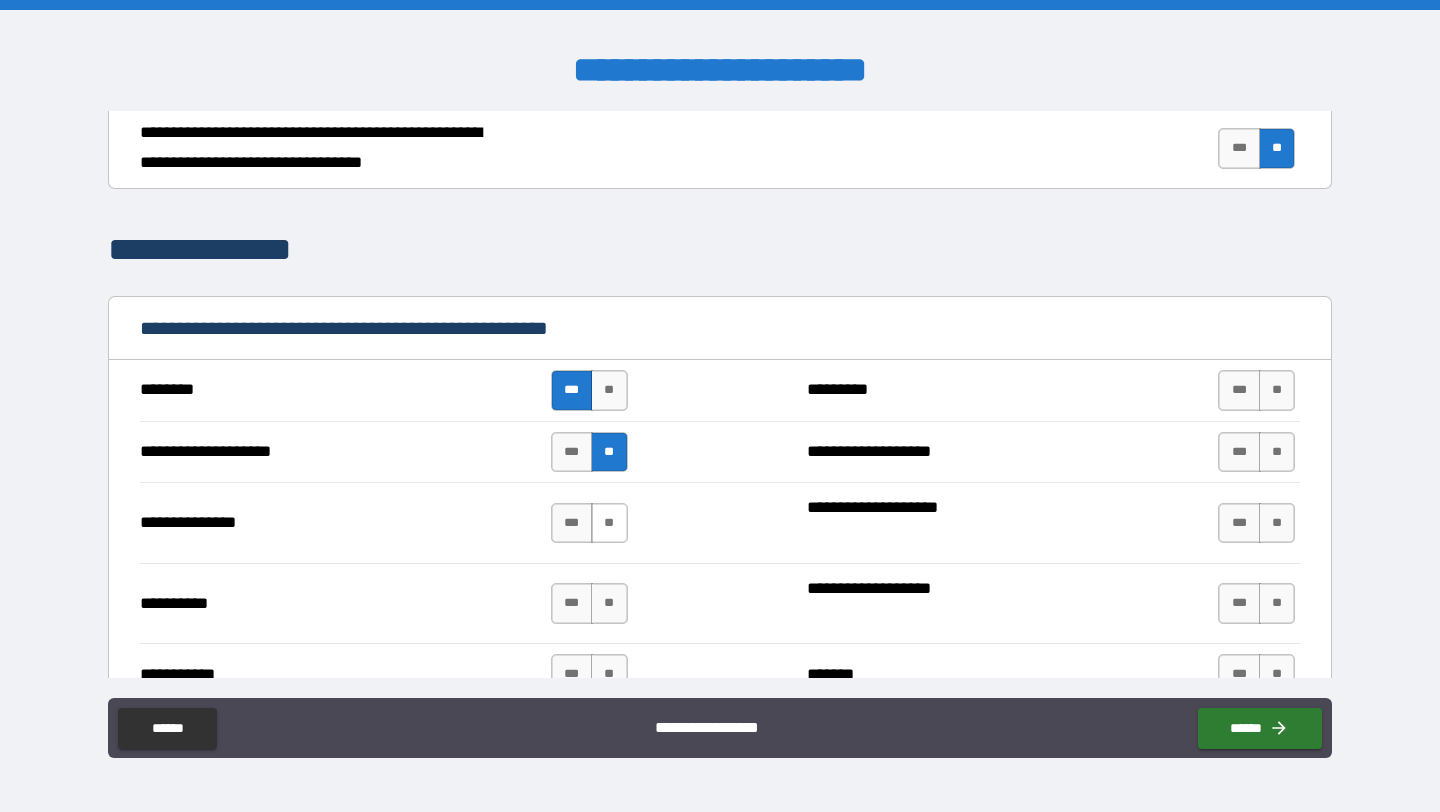 click on "**" at bounding box center (609, 523) 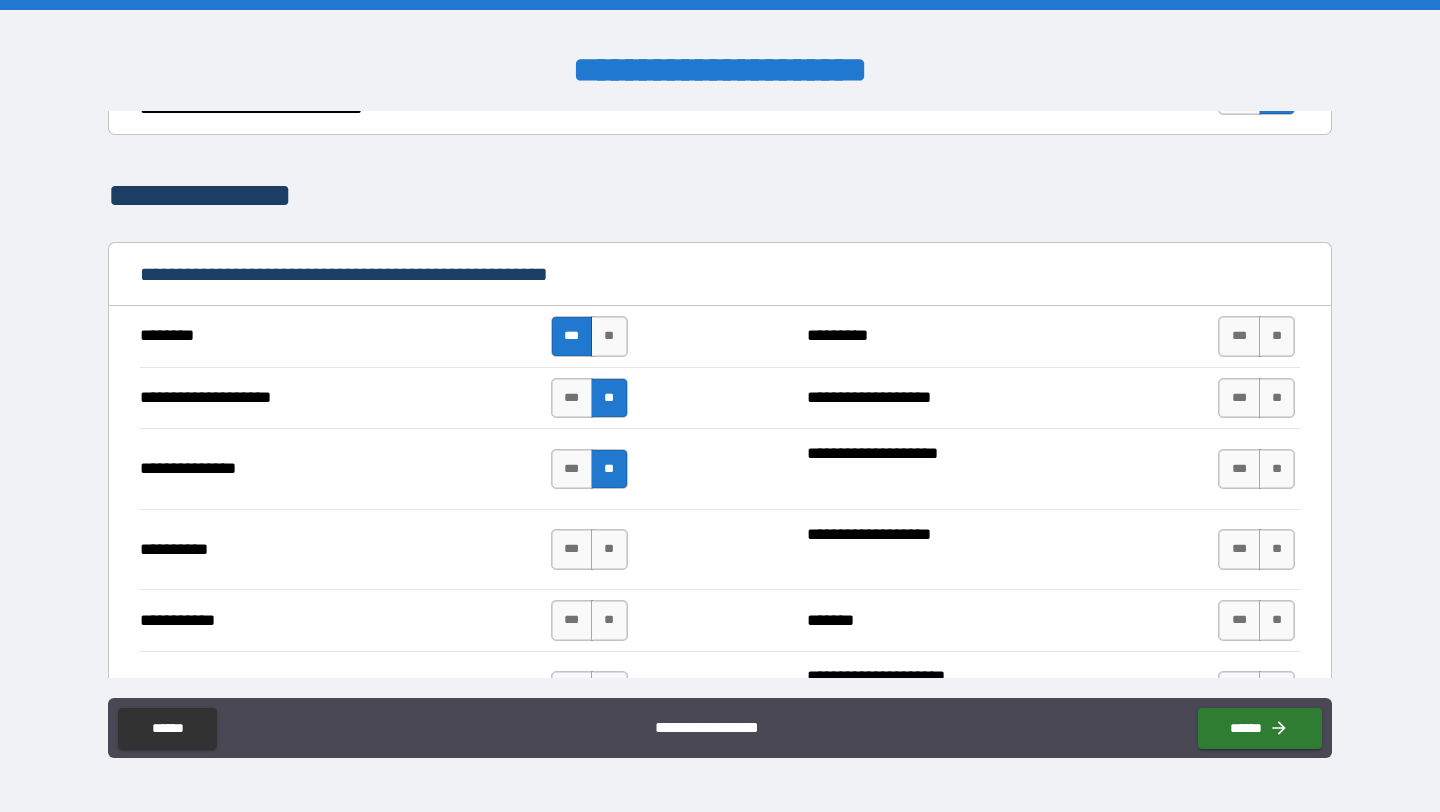 scroll, scrollTop: 930, scrollLeft: 0, axis: vertical 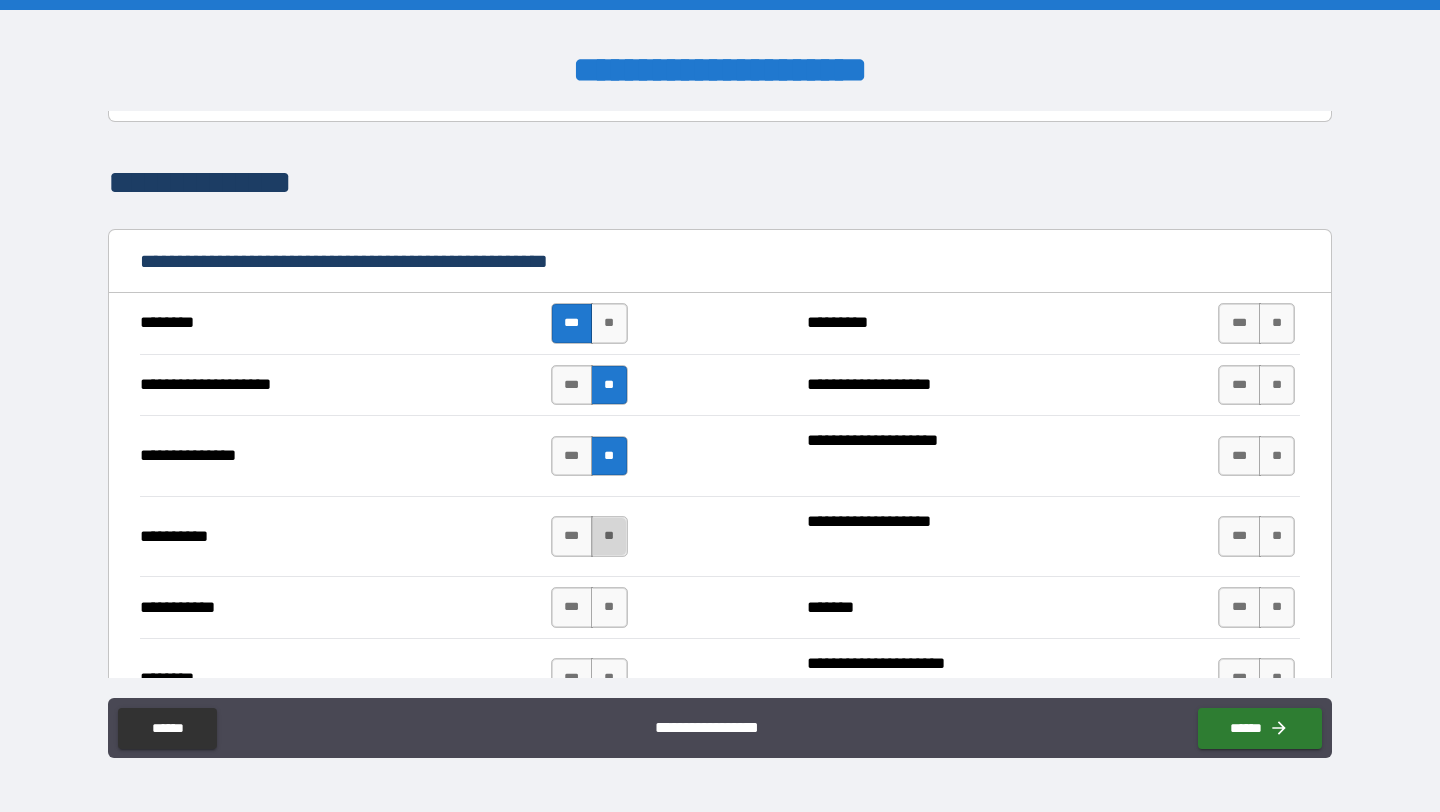 click on "**" at bounding box center (609, 536) 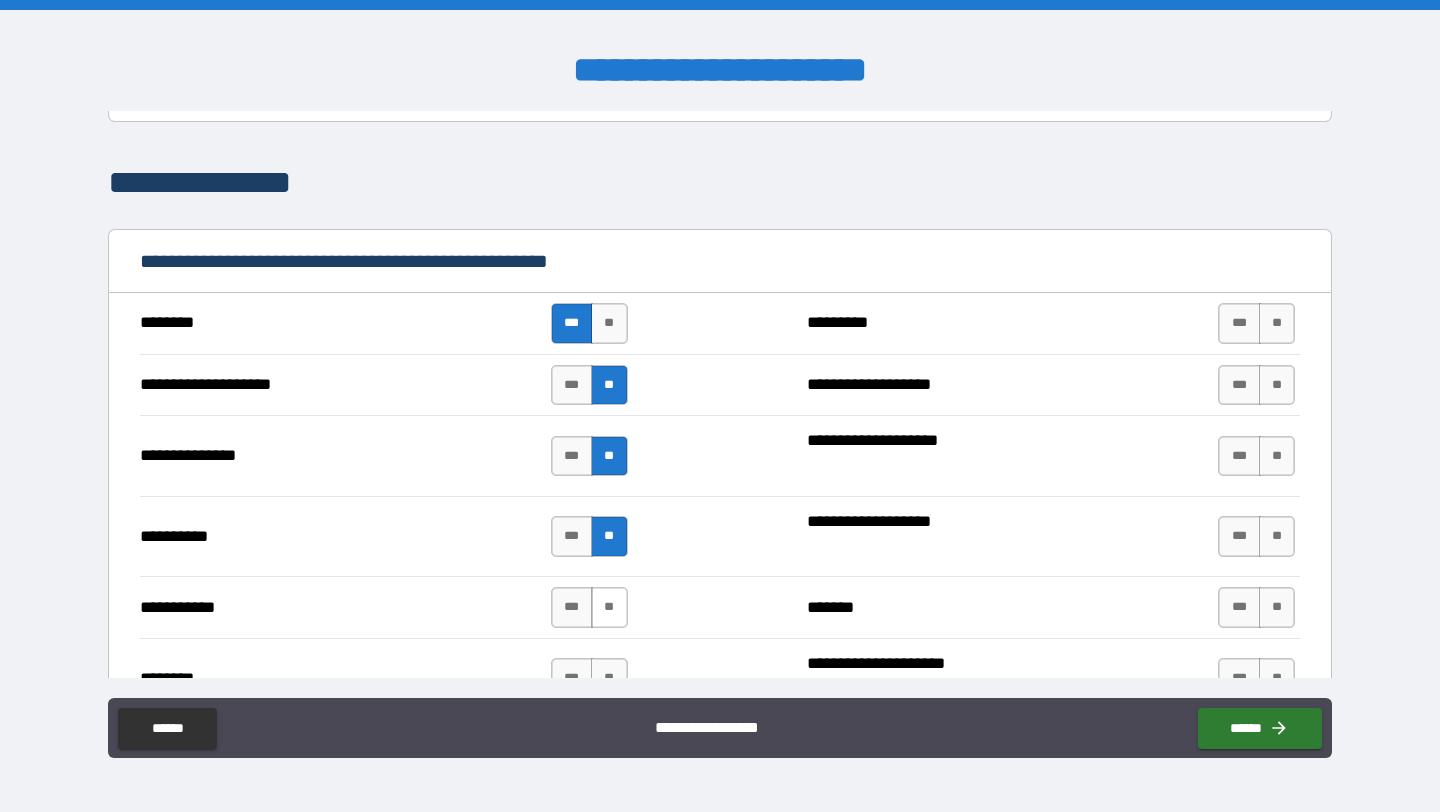 click on "**" at bounding box center (609, 607) 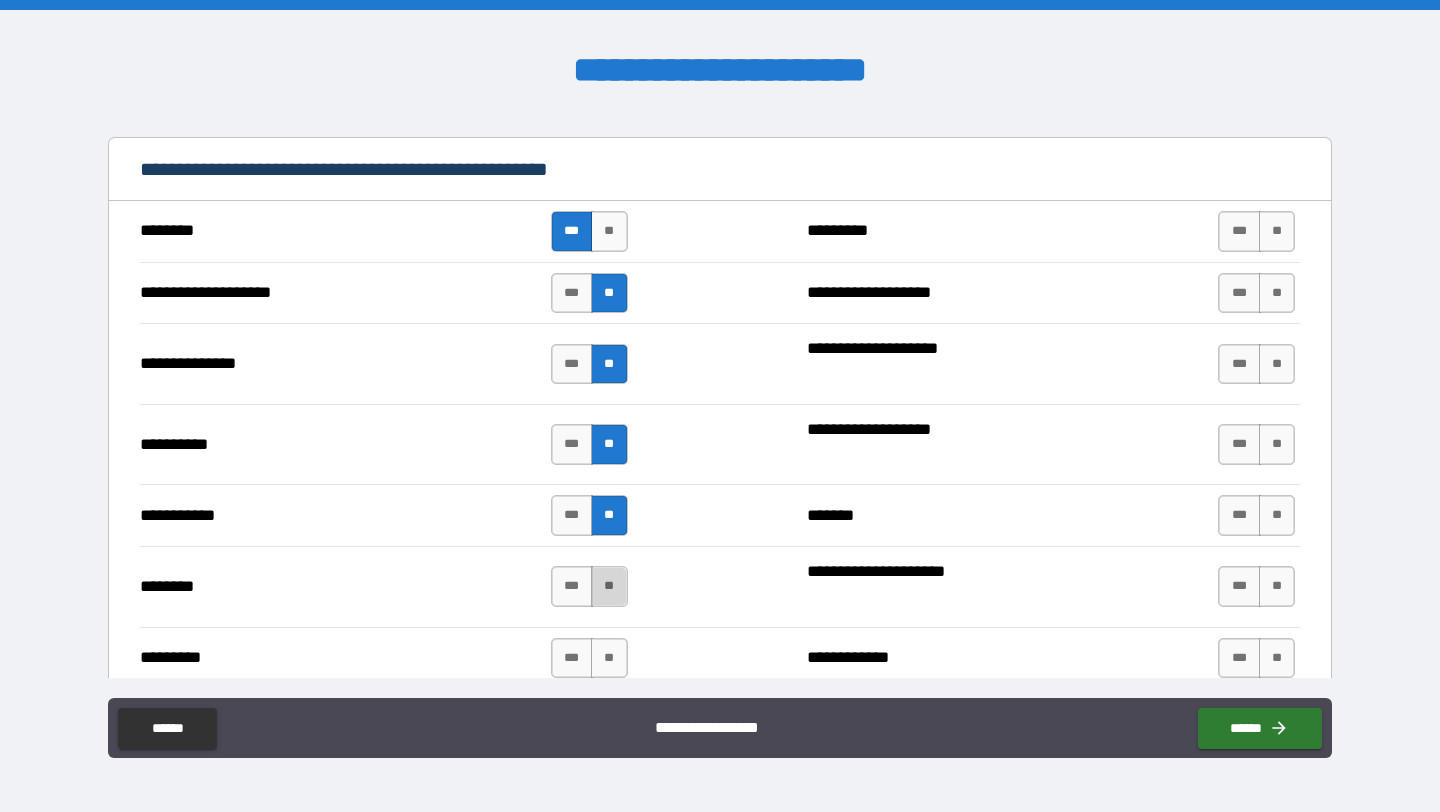 click on "**" at bounding box center (609, 586) 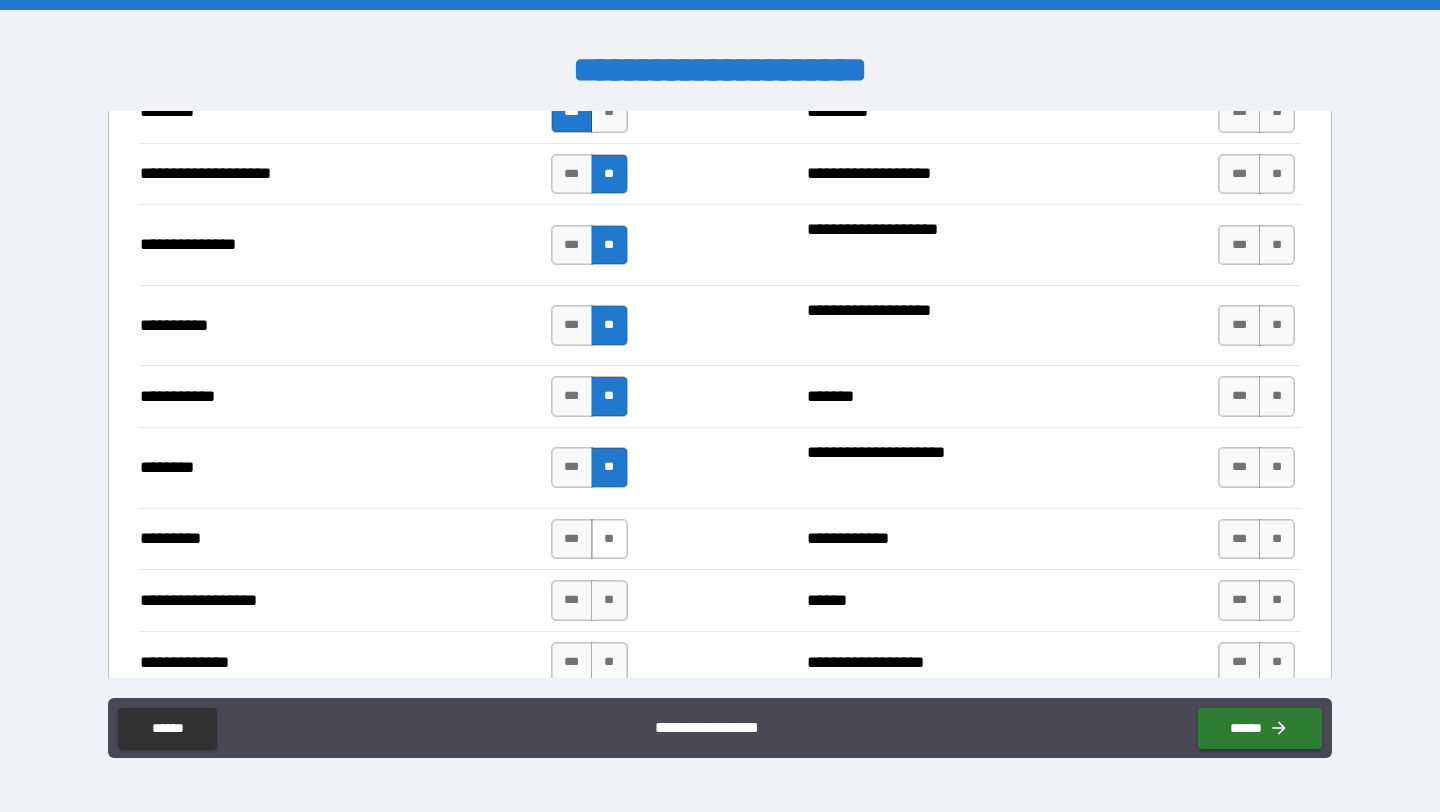 scroll, scrollTop: 1140, scrollLeft: 0, axis: vertical 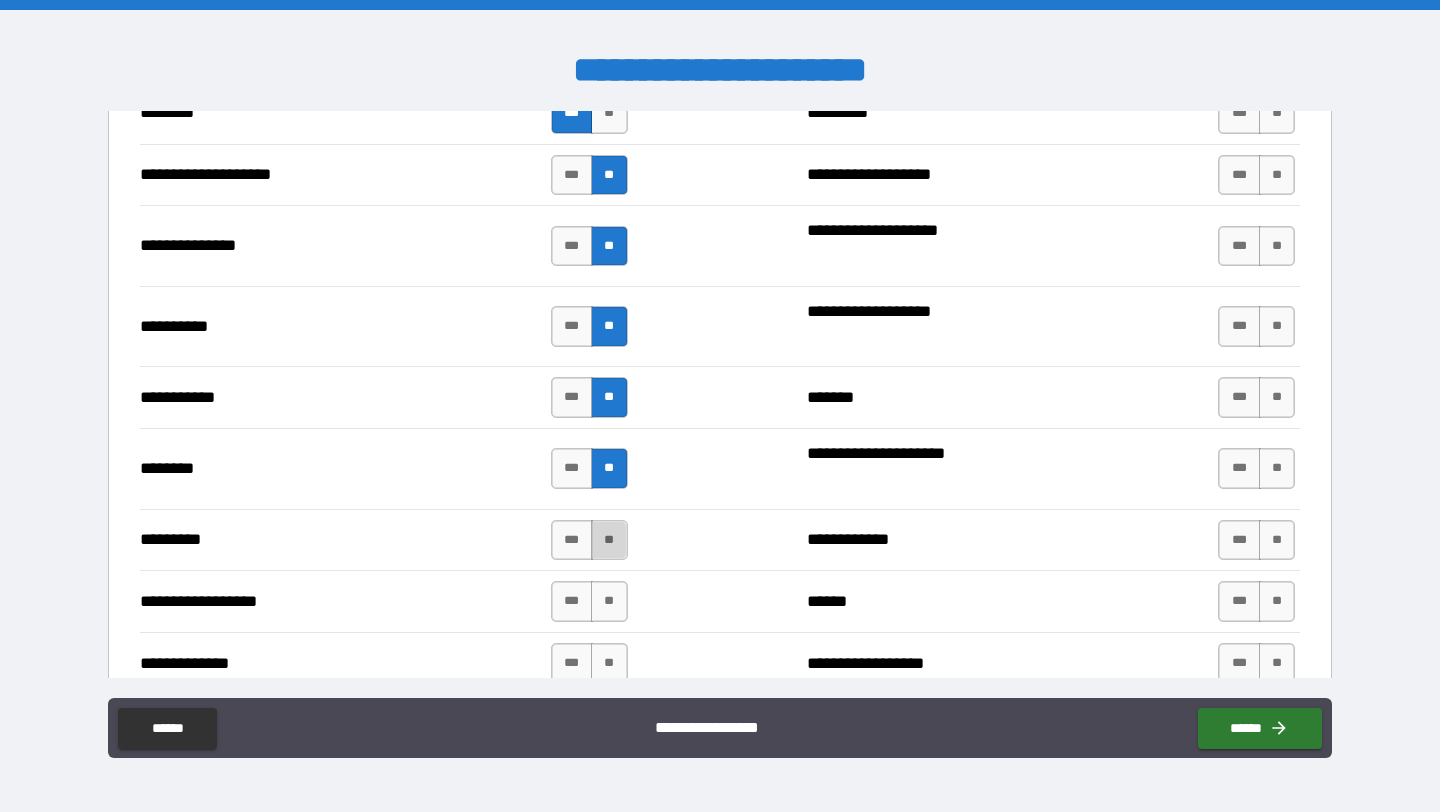 click on "**" at bounding box center [609, 540] 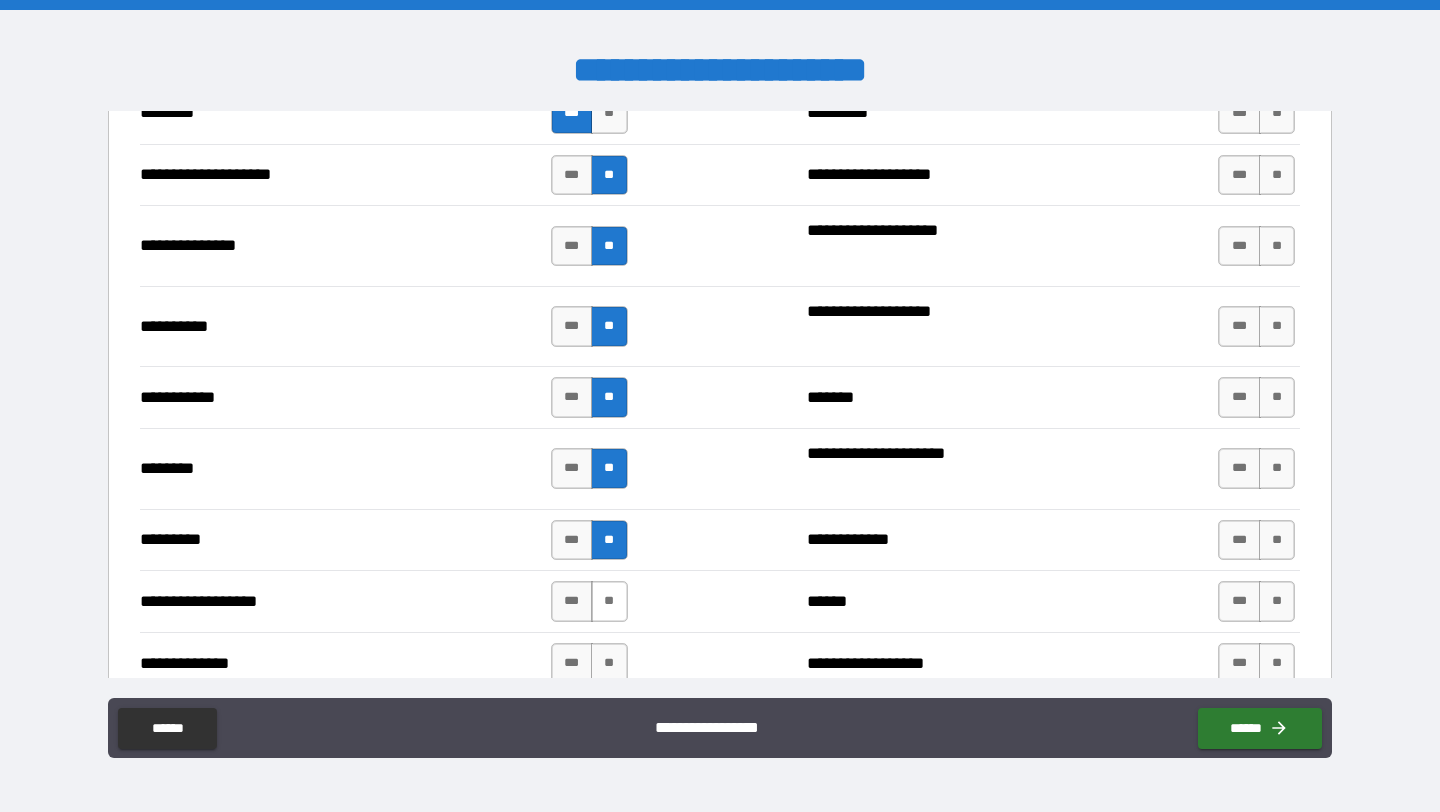 click on "**" at bounding box center [609, 601] 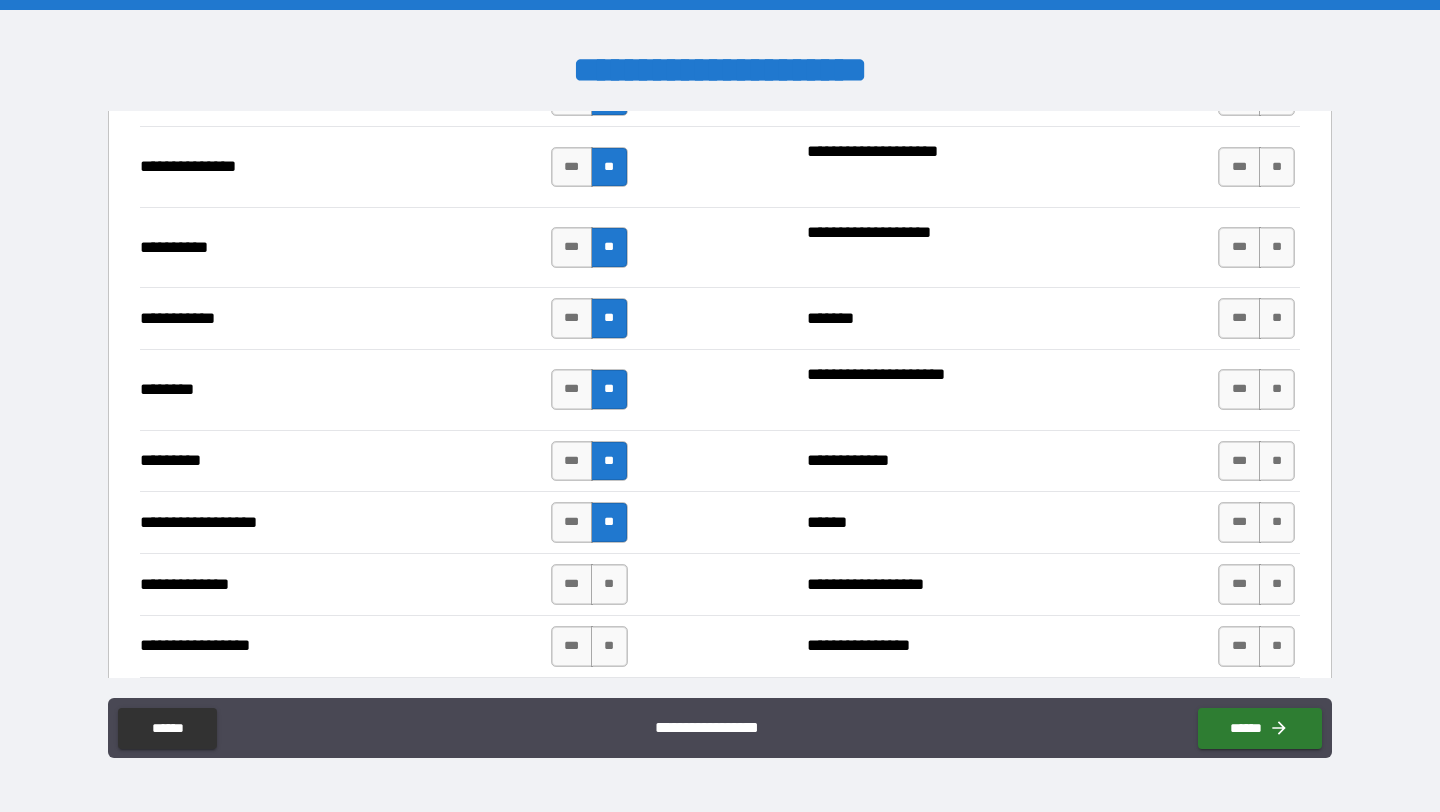 scroll, scrollTop: 1227, scrollLeft: 0, axis: vertical 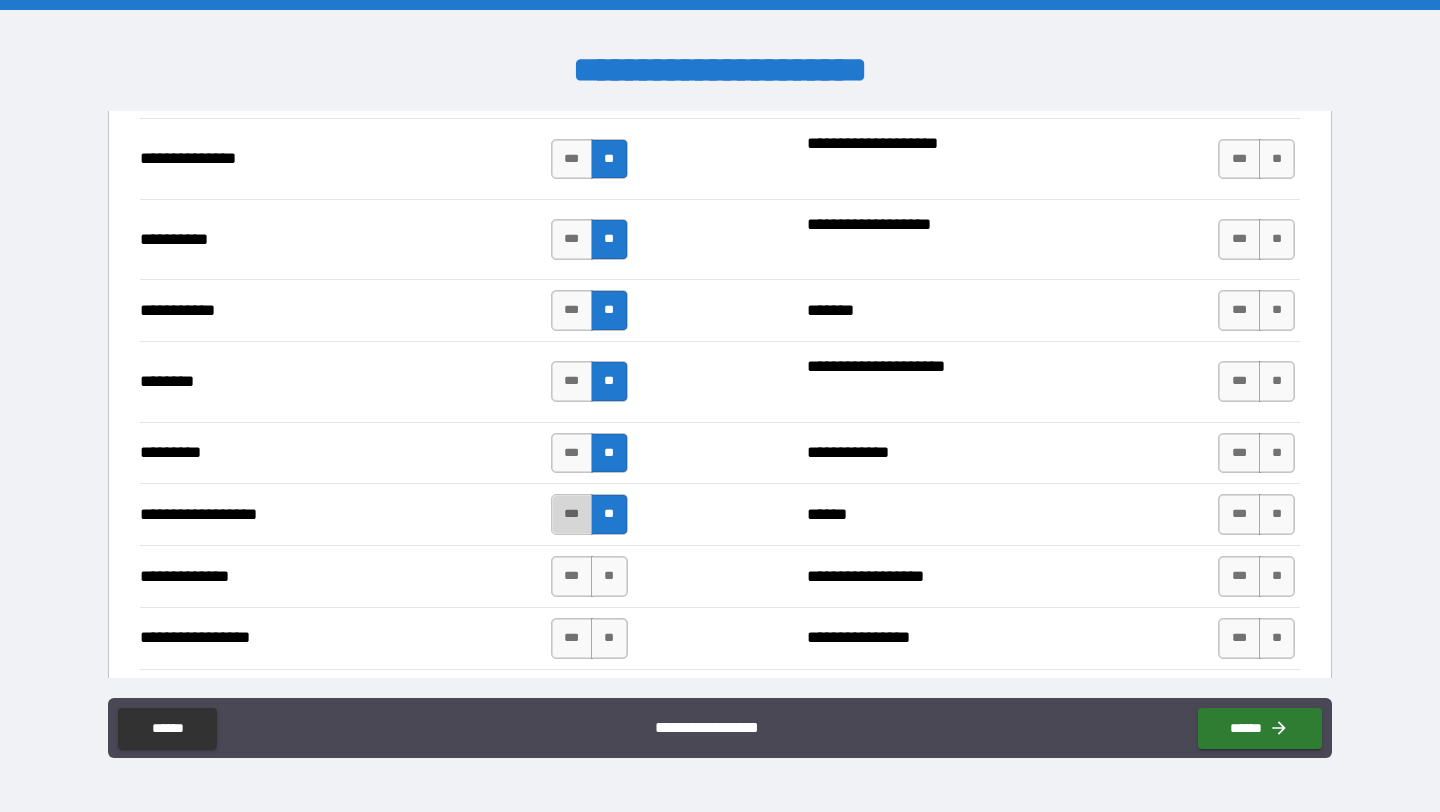 click on "***" at bounding box center [572, 514] 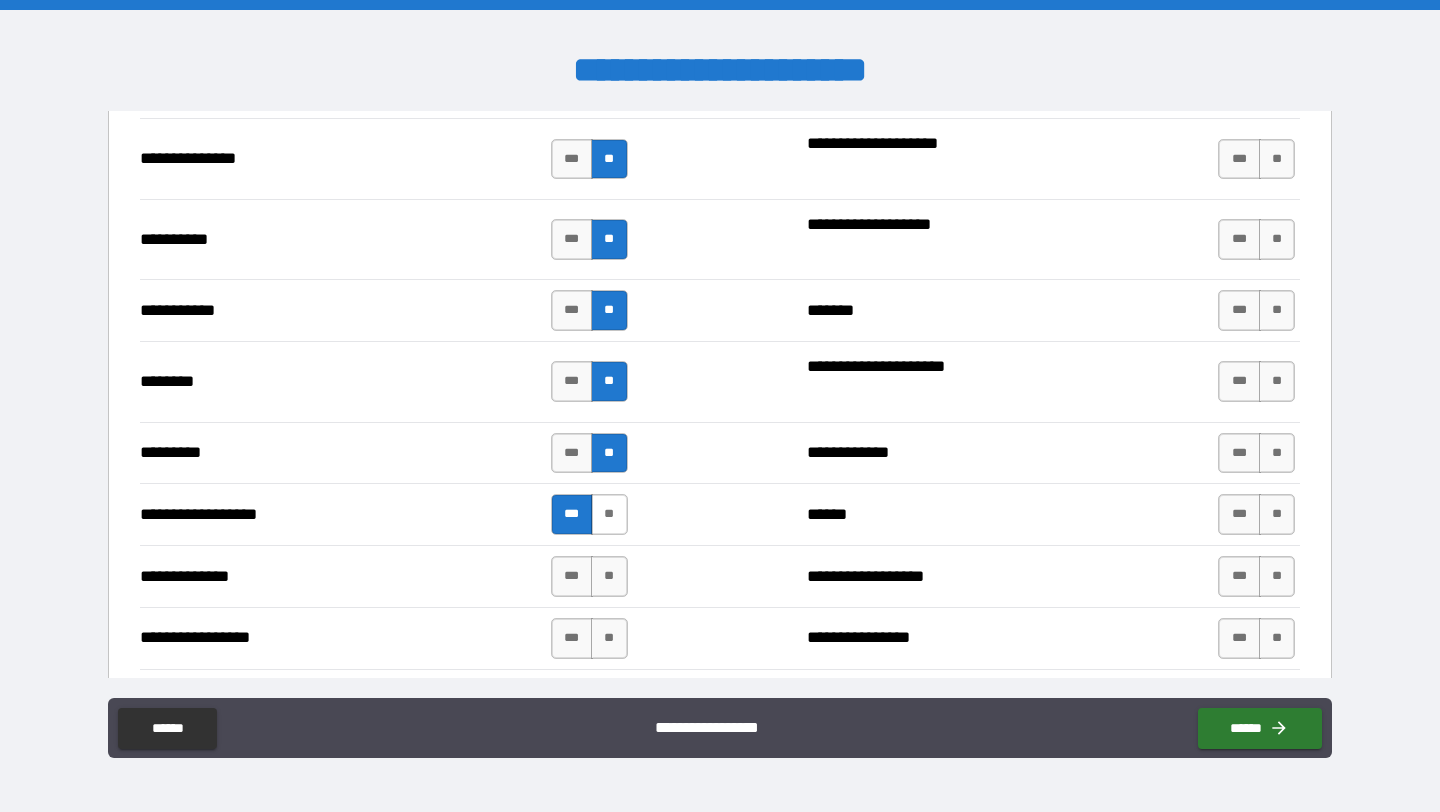 click on "**" at bounding box center [609, 514] 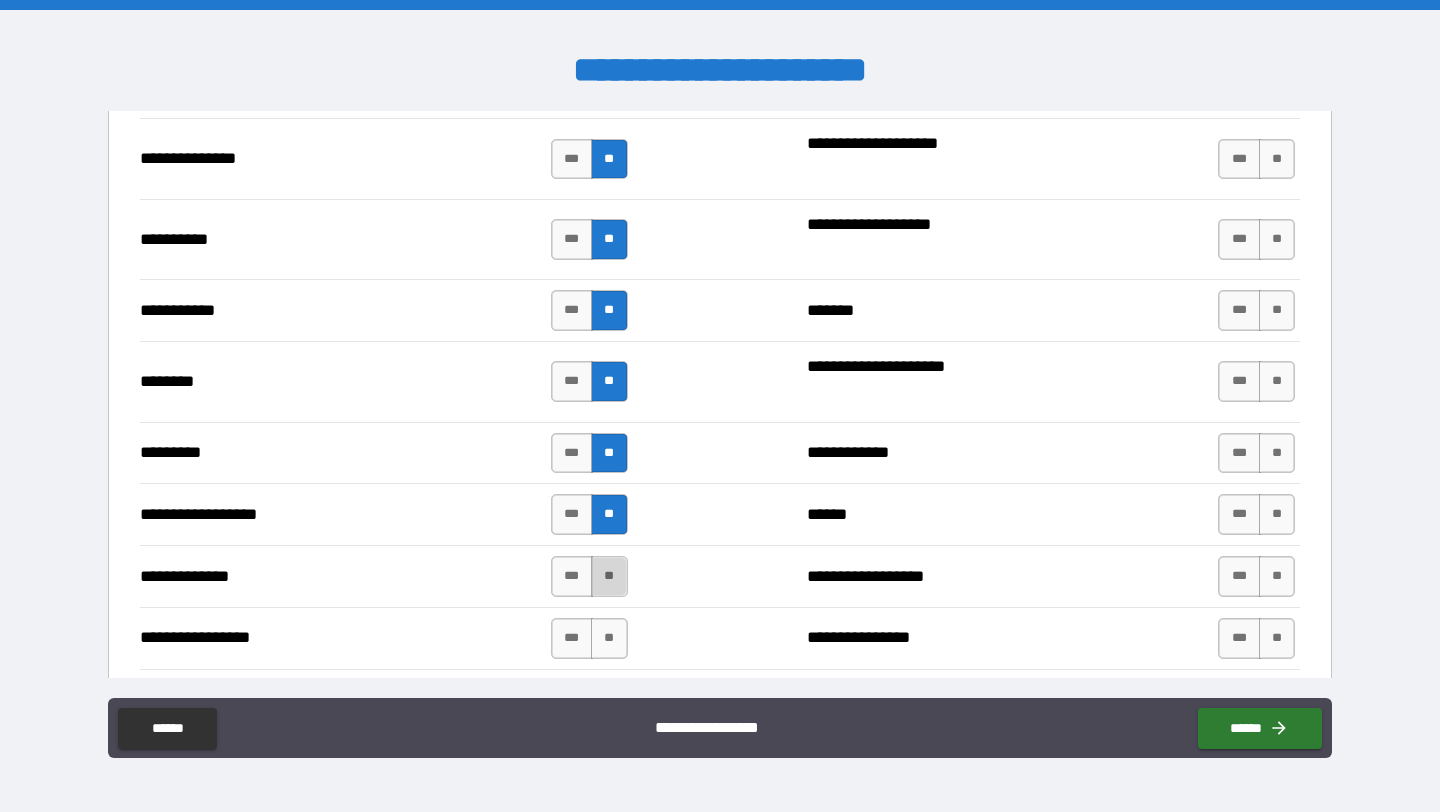 click on "**" at bounding box center [609, 576] 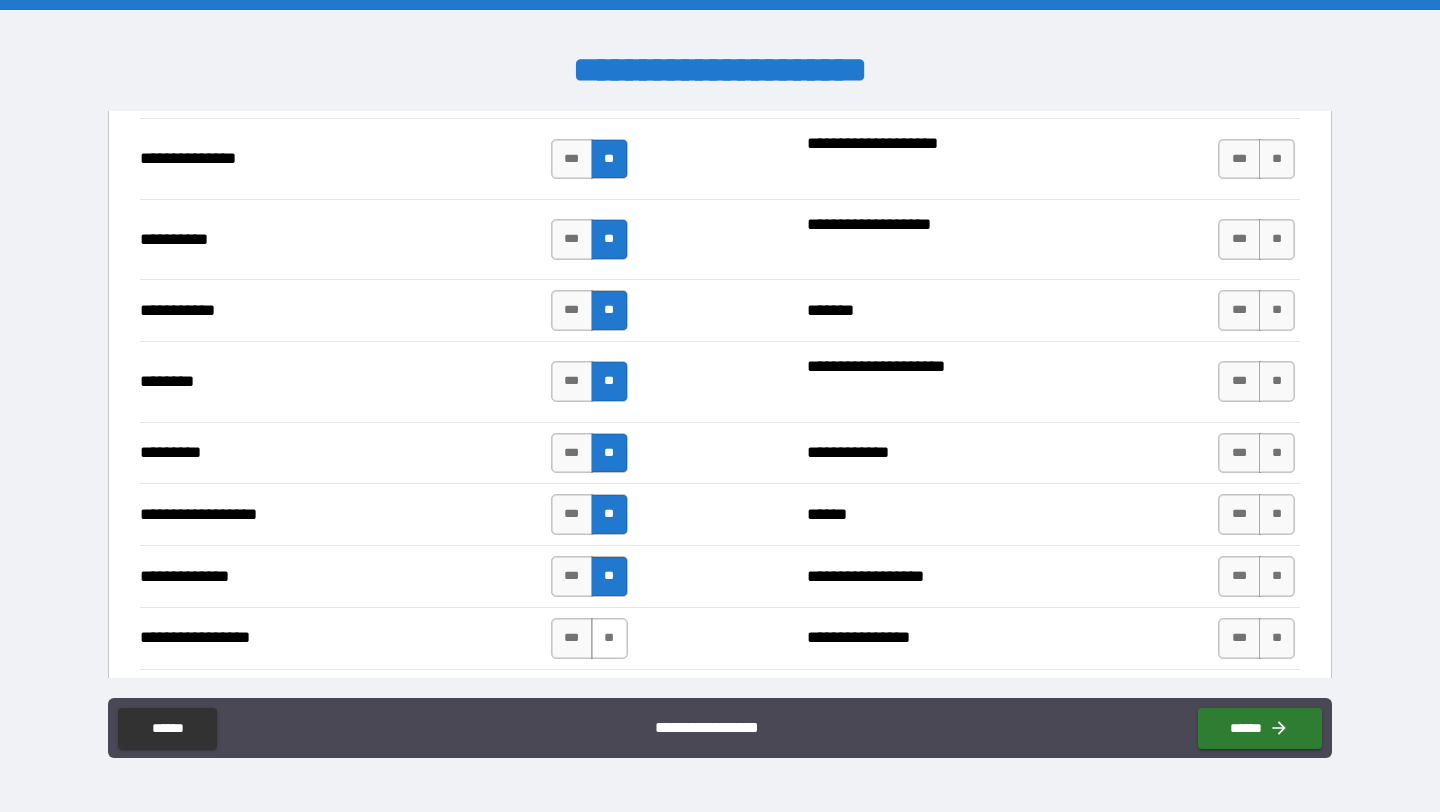 click on "**" at bounding box center [609, 638] 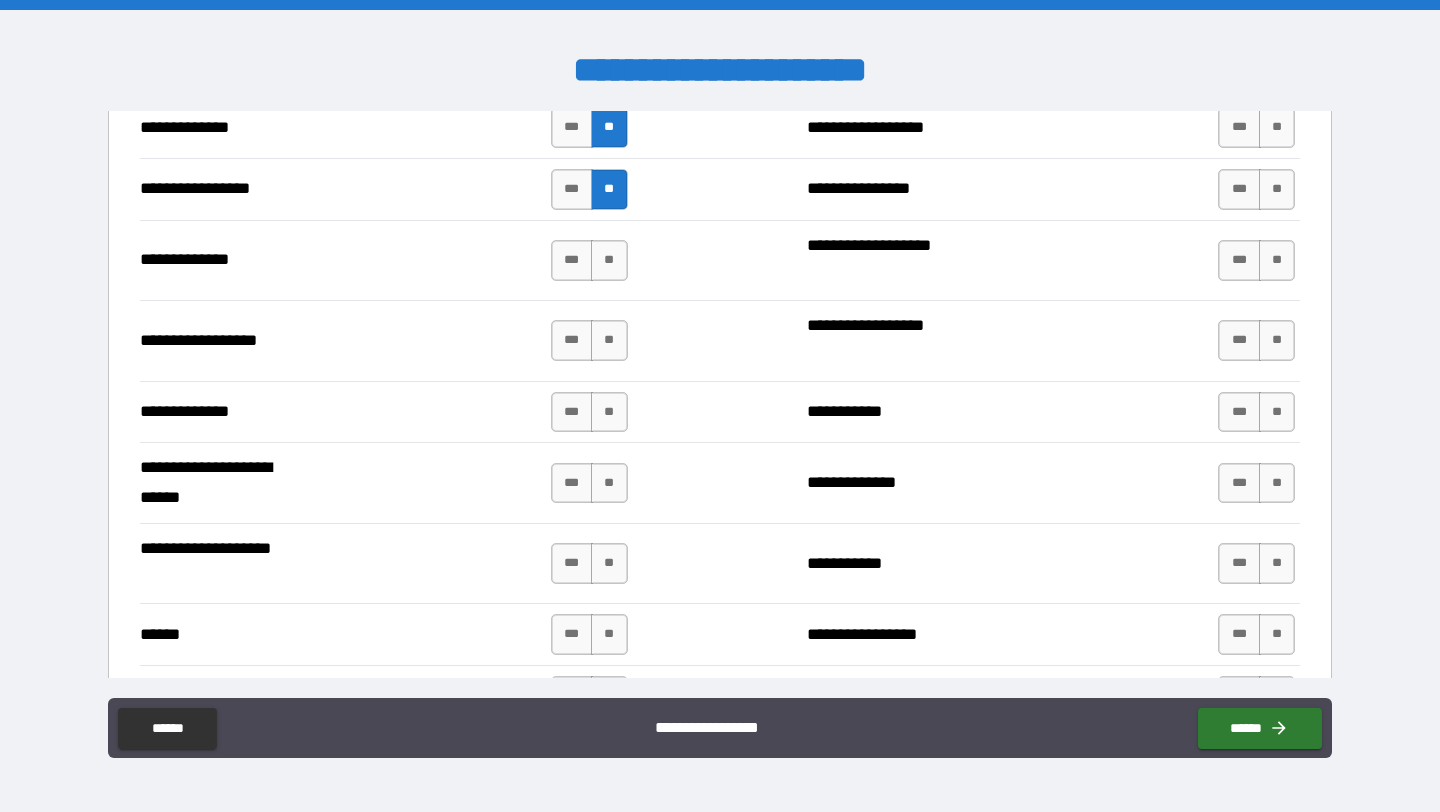 scroll, scrollTop: 1685, scrollLeft: 0, axis: vertical 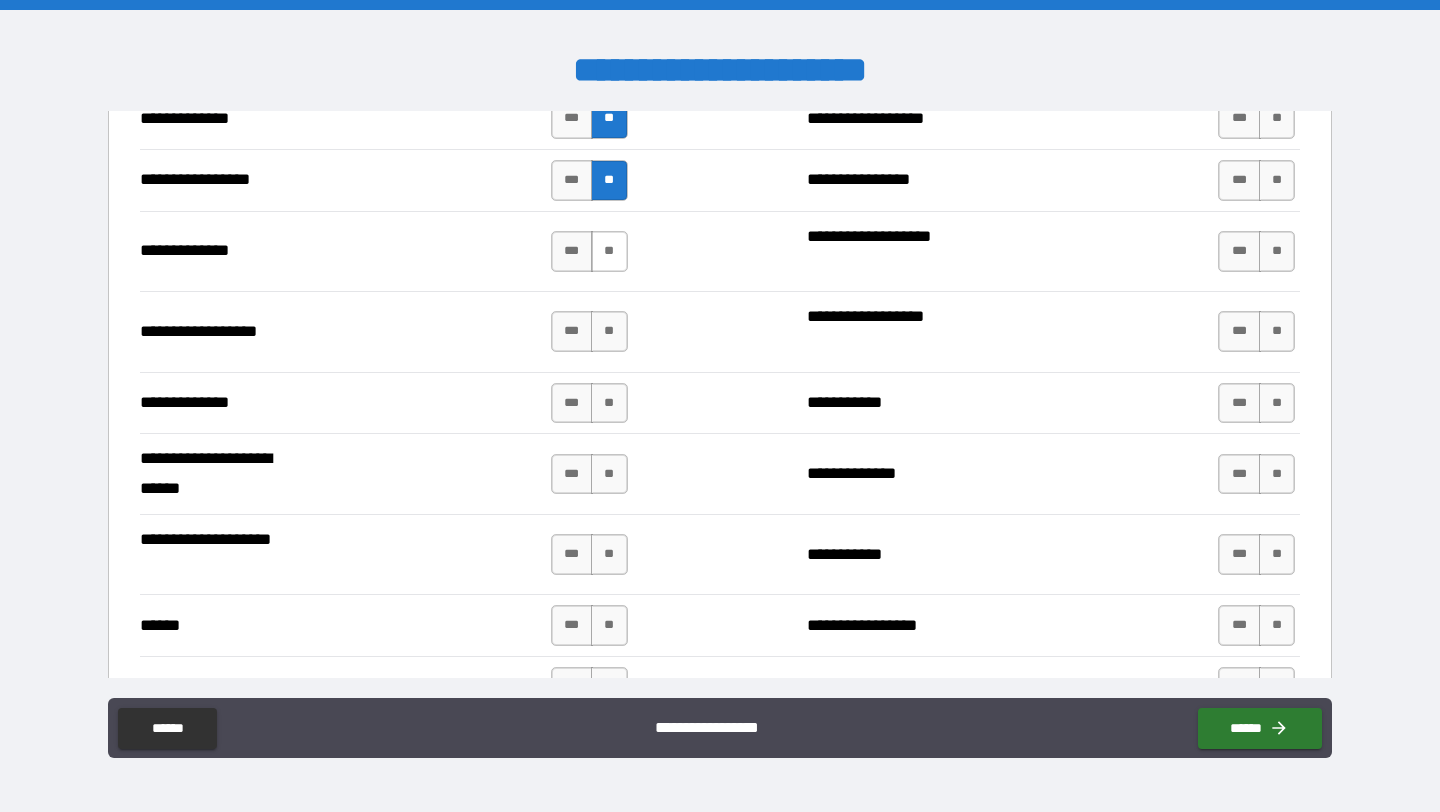 click on "**" at bounding box center (609, 251) 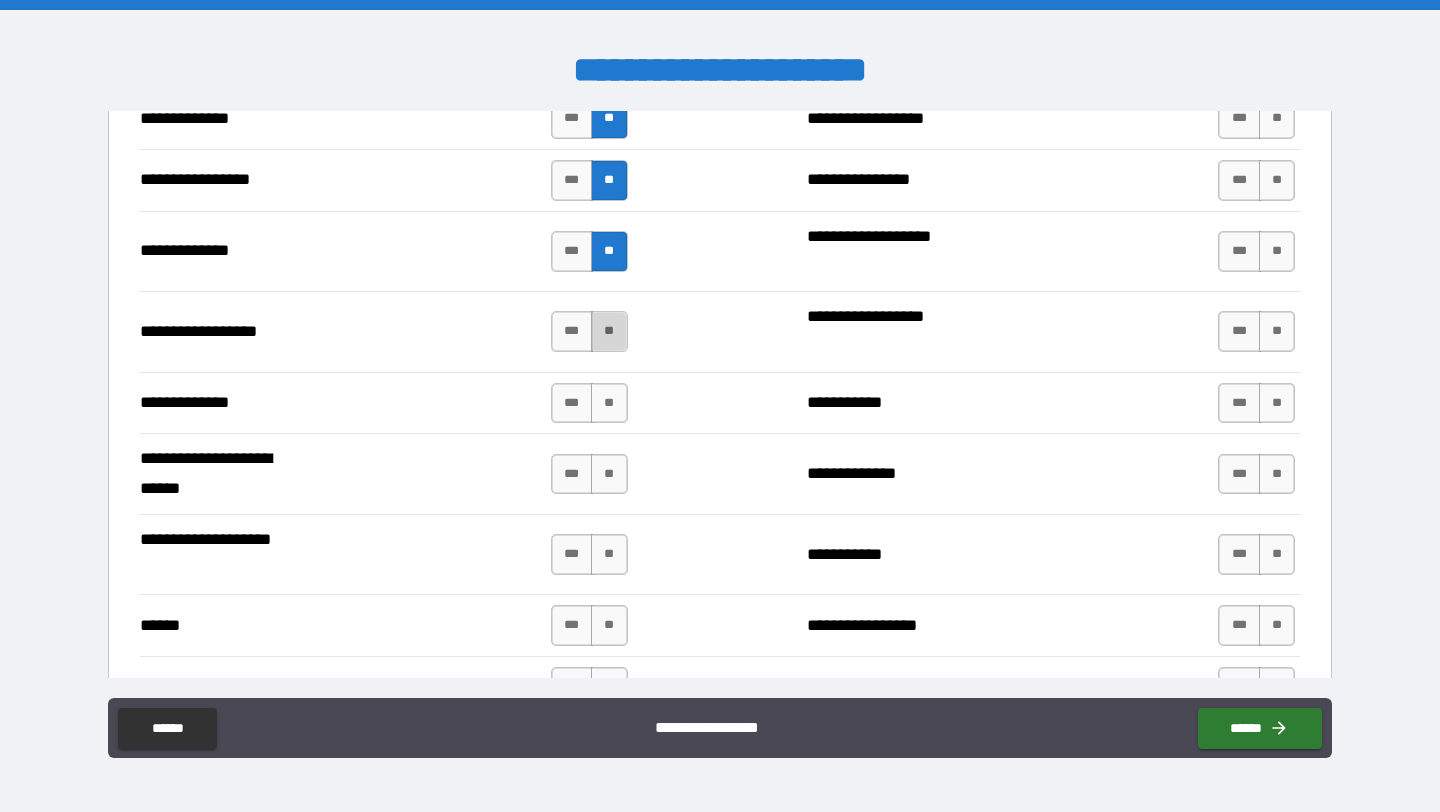 click on "**" at bounding box center (609, 331) 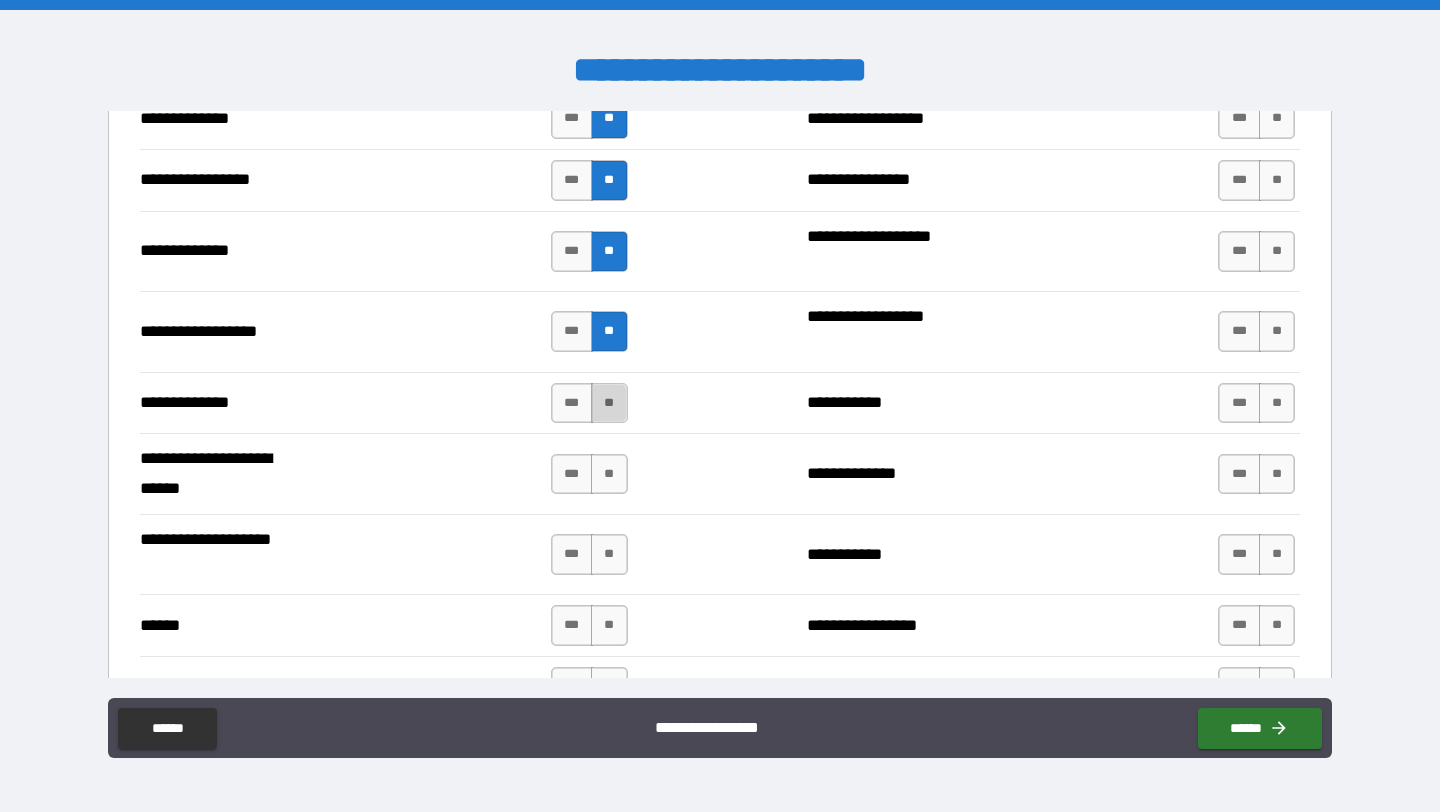 click on "**" at bounding box center [609, 403] 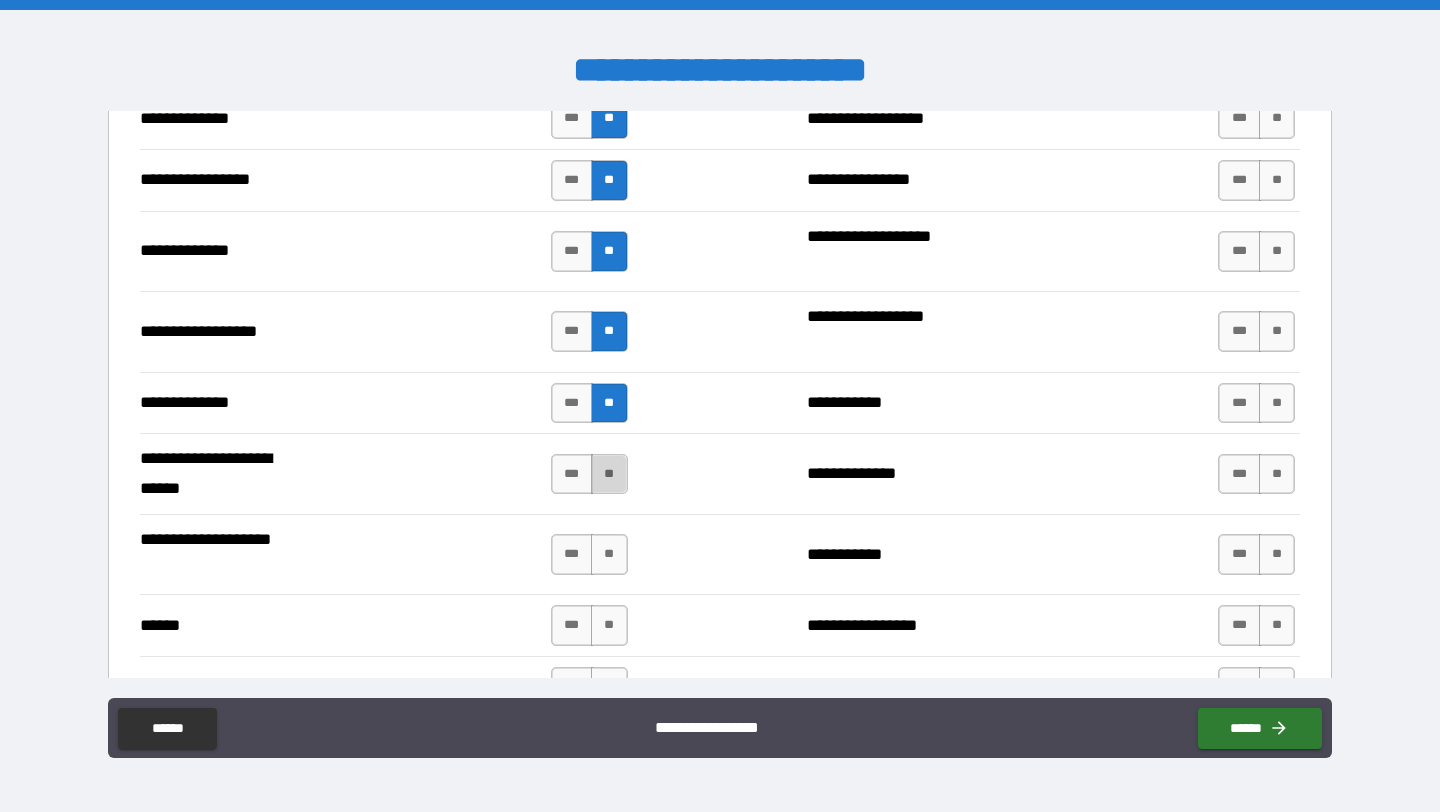 click on "**" at bounding box center (609, 474) 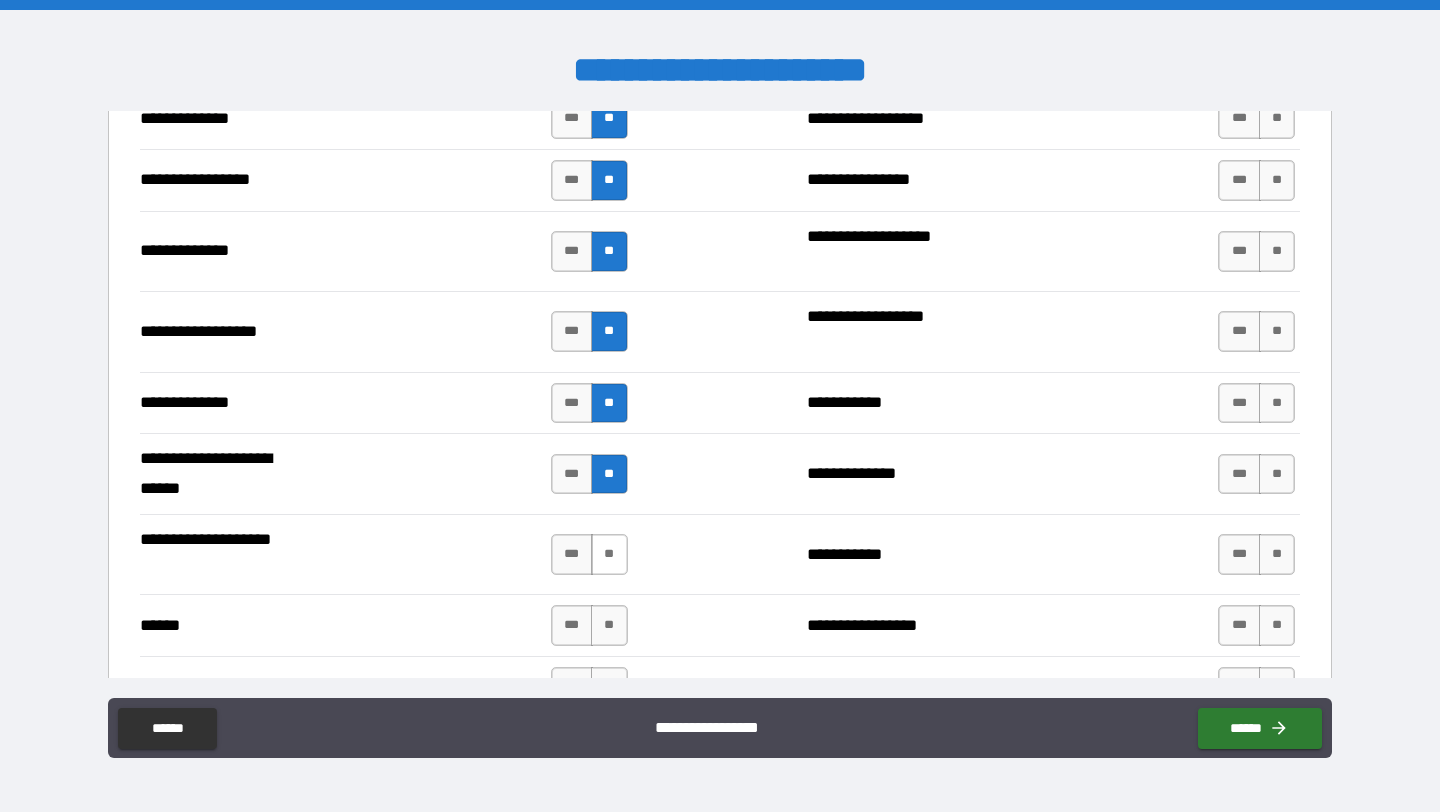 click on "**" at bounding box center (609, 554) 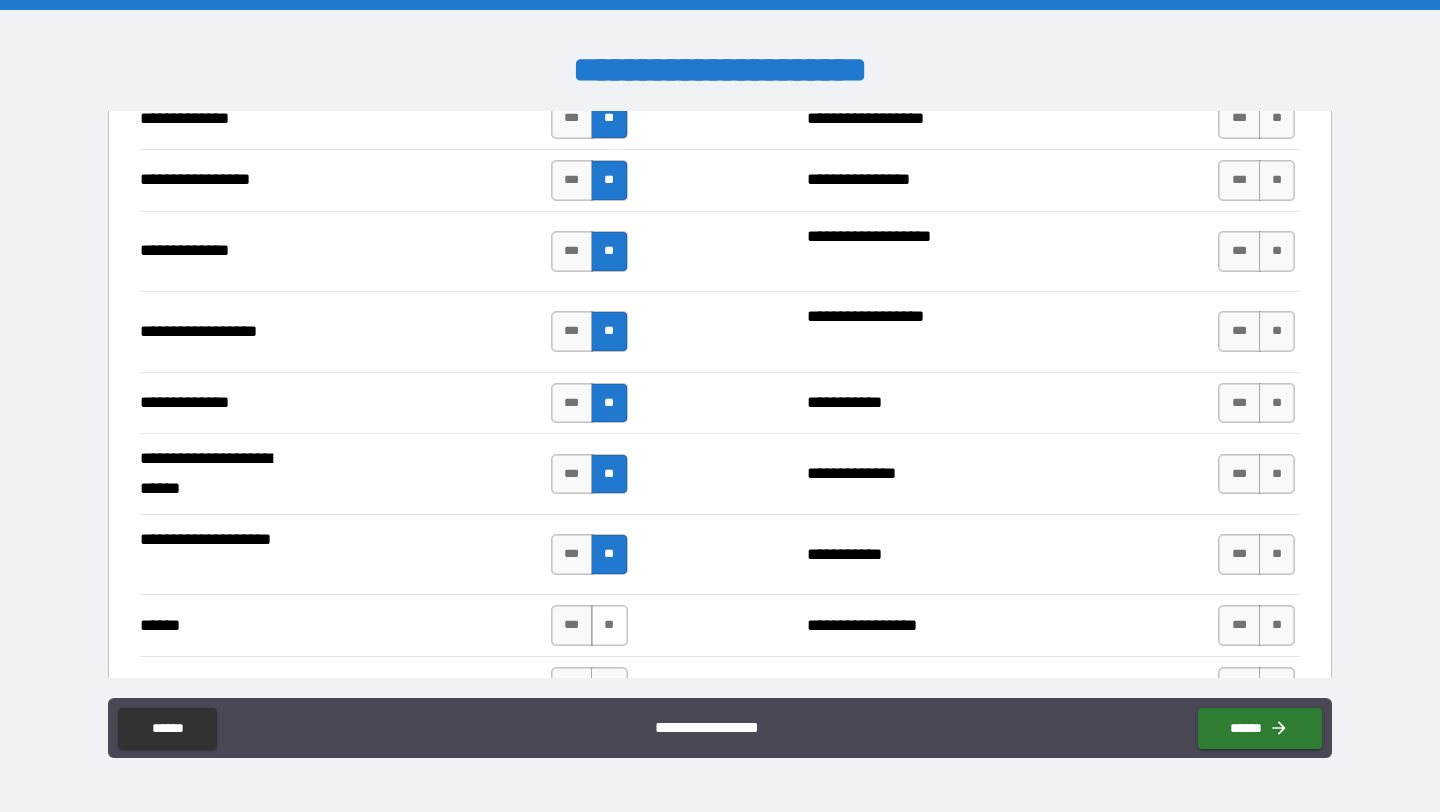 click on "**" at bounding box center [609, 625] 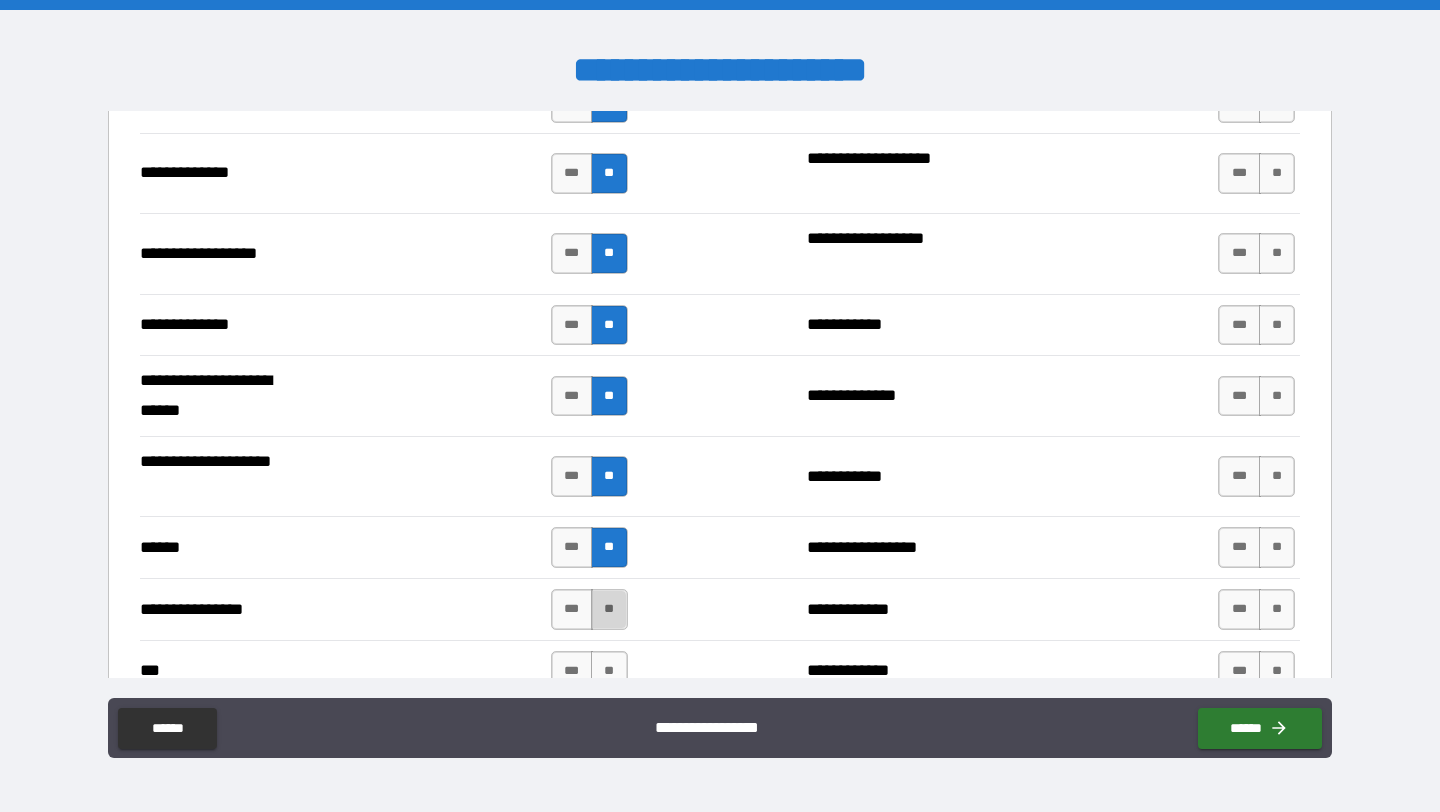 click on "**" at bounding box center [609, 609] 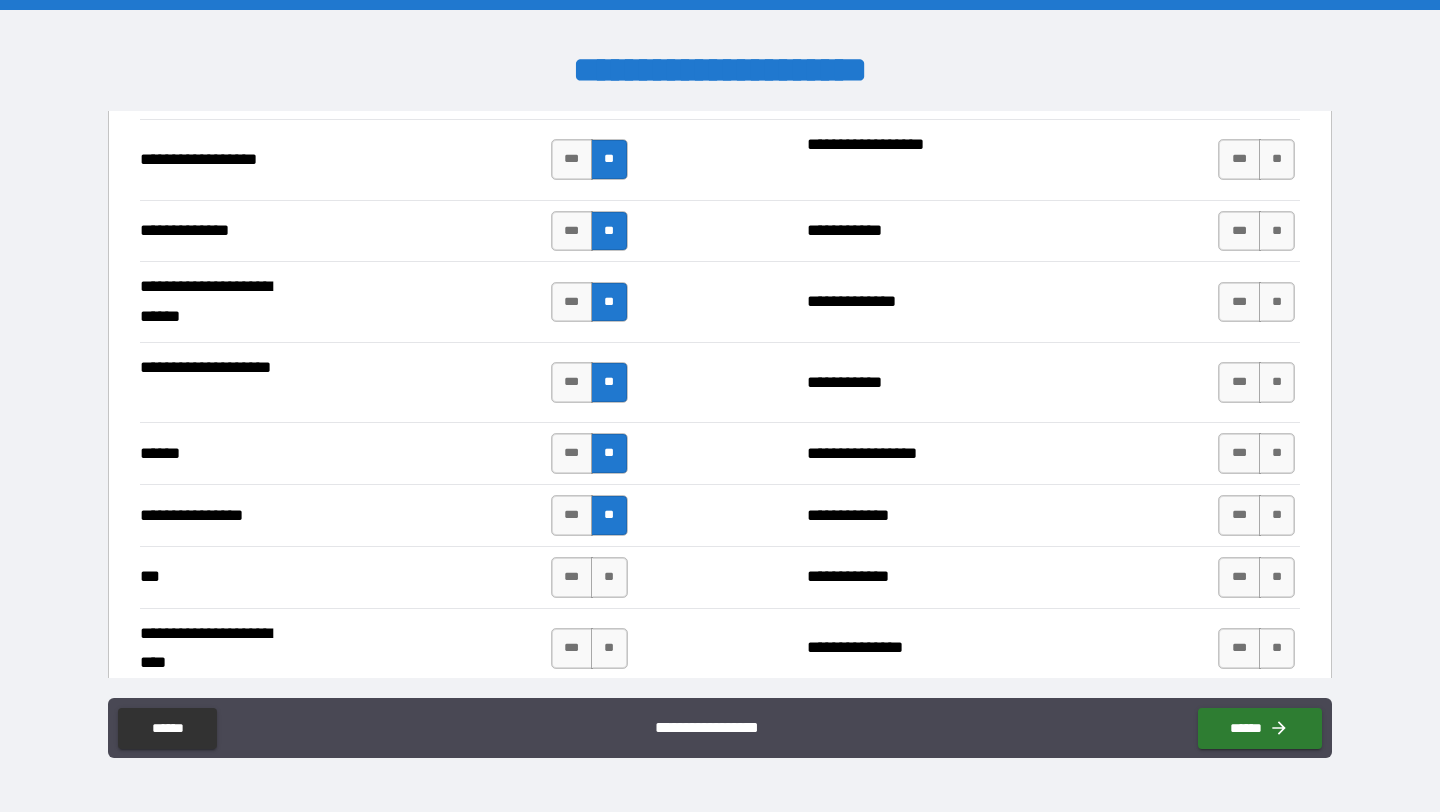 scroll, scrollTop: 1859, scrollLeft: 0, axis: vertical 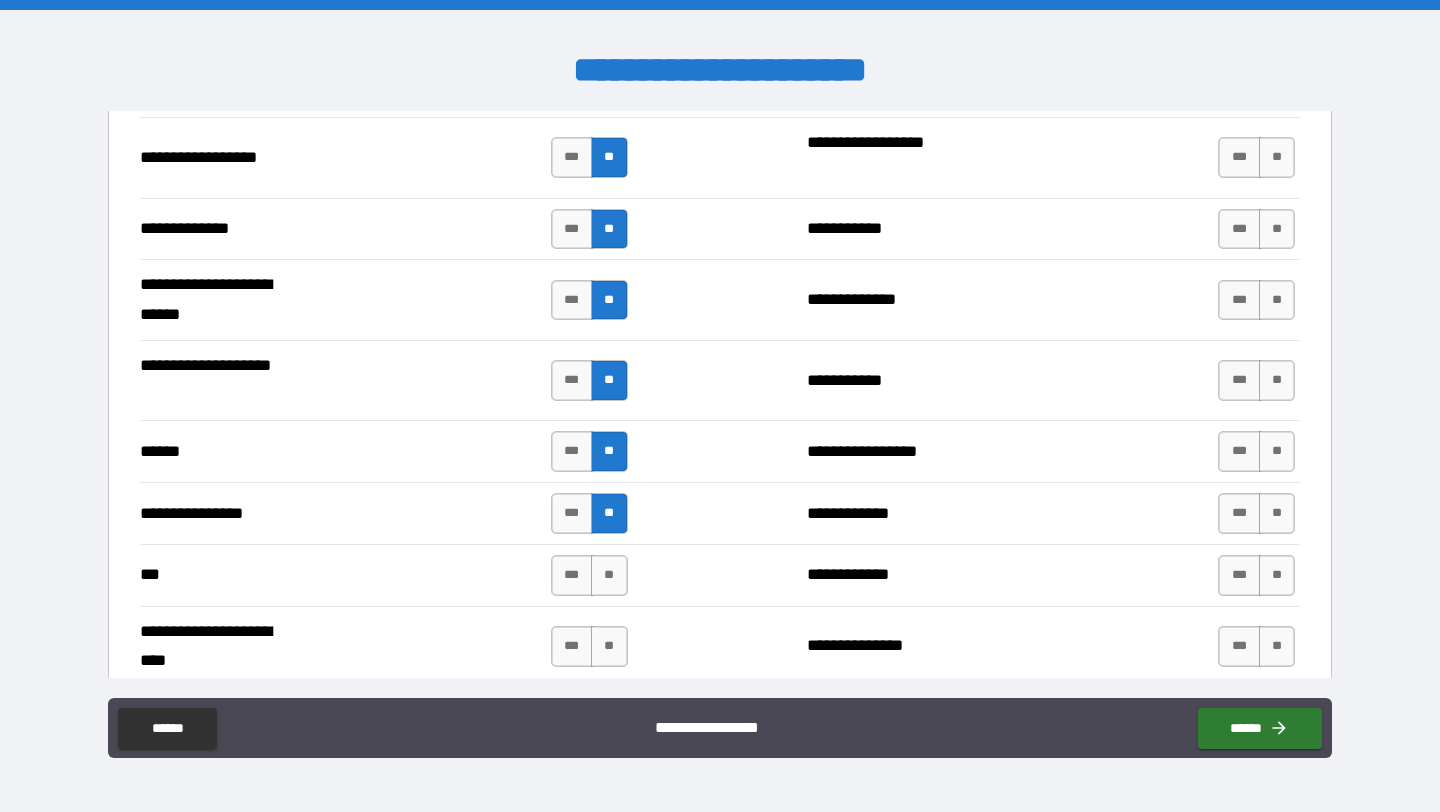 click on "**" at bounding box center [609, 575] 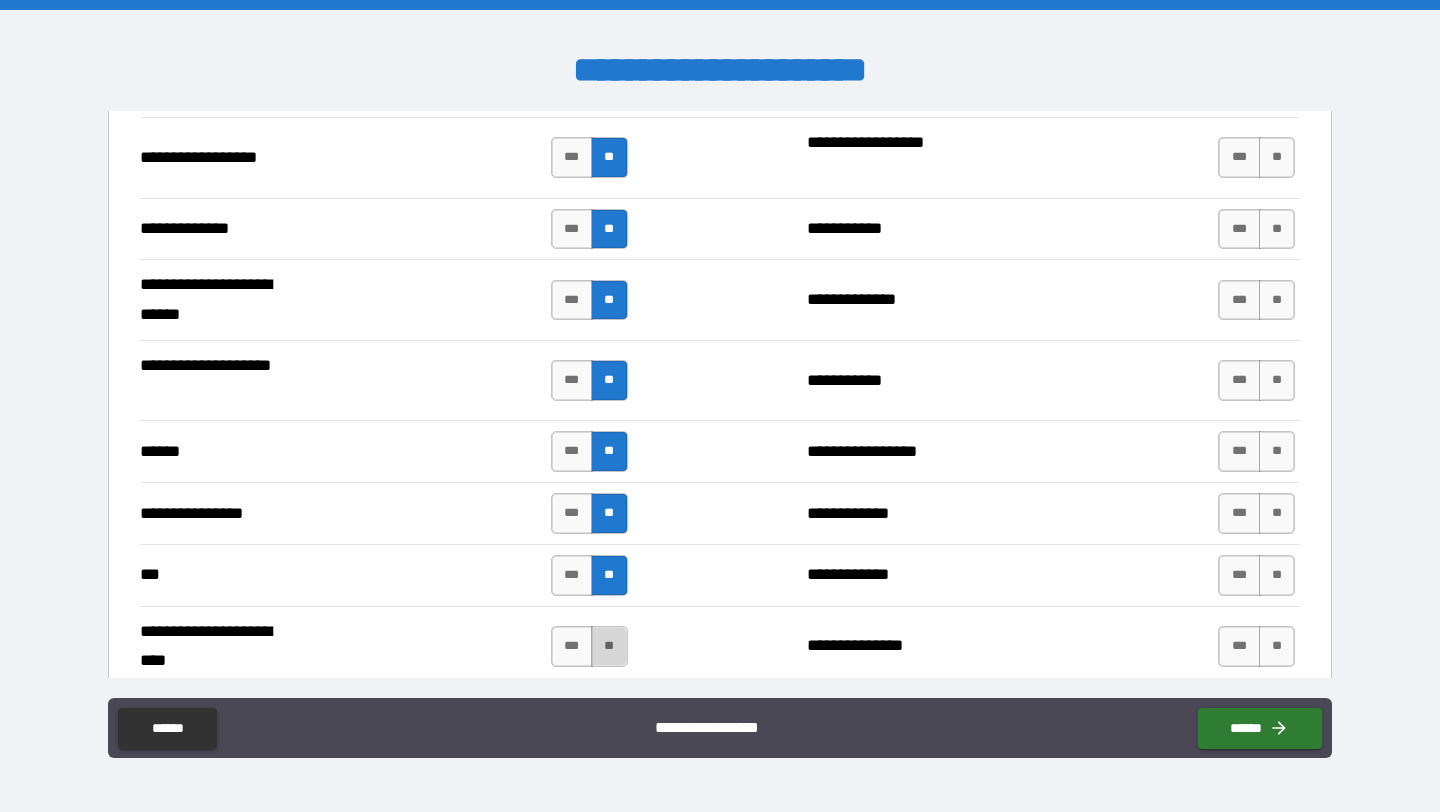 click on "**" at bounding box center [609, 646] 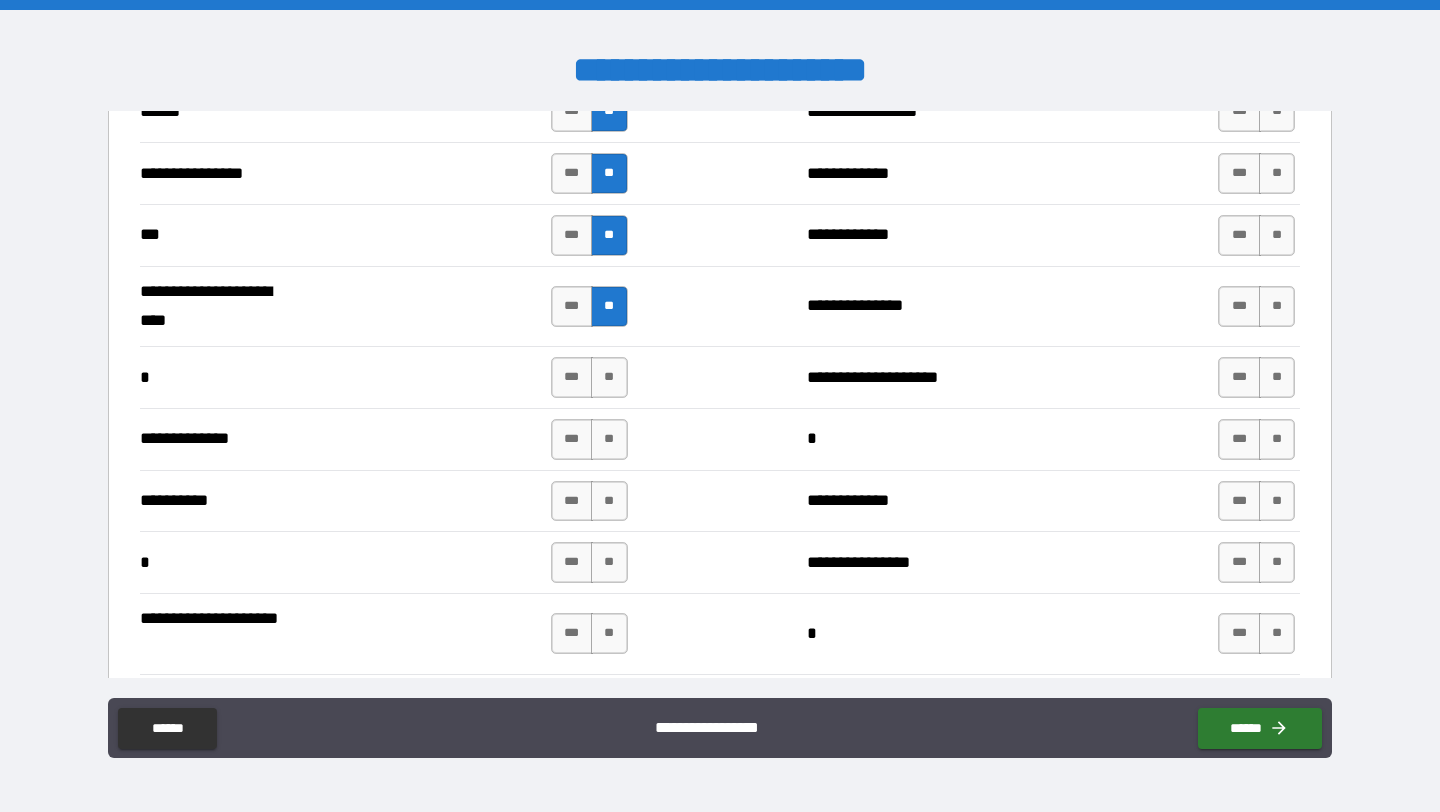 scroll, scrollTop: 2201, scrollLeft: 0, axis: vertical 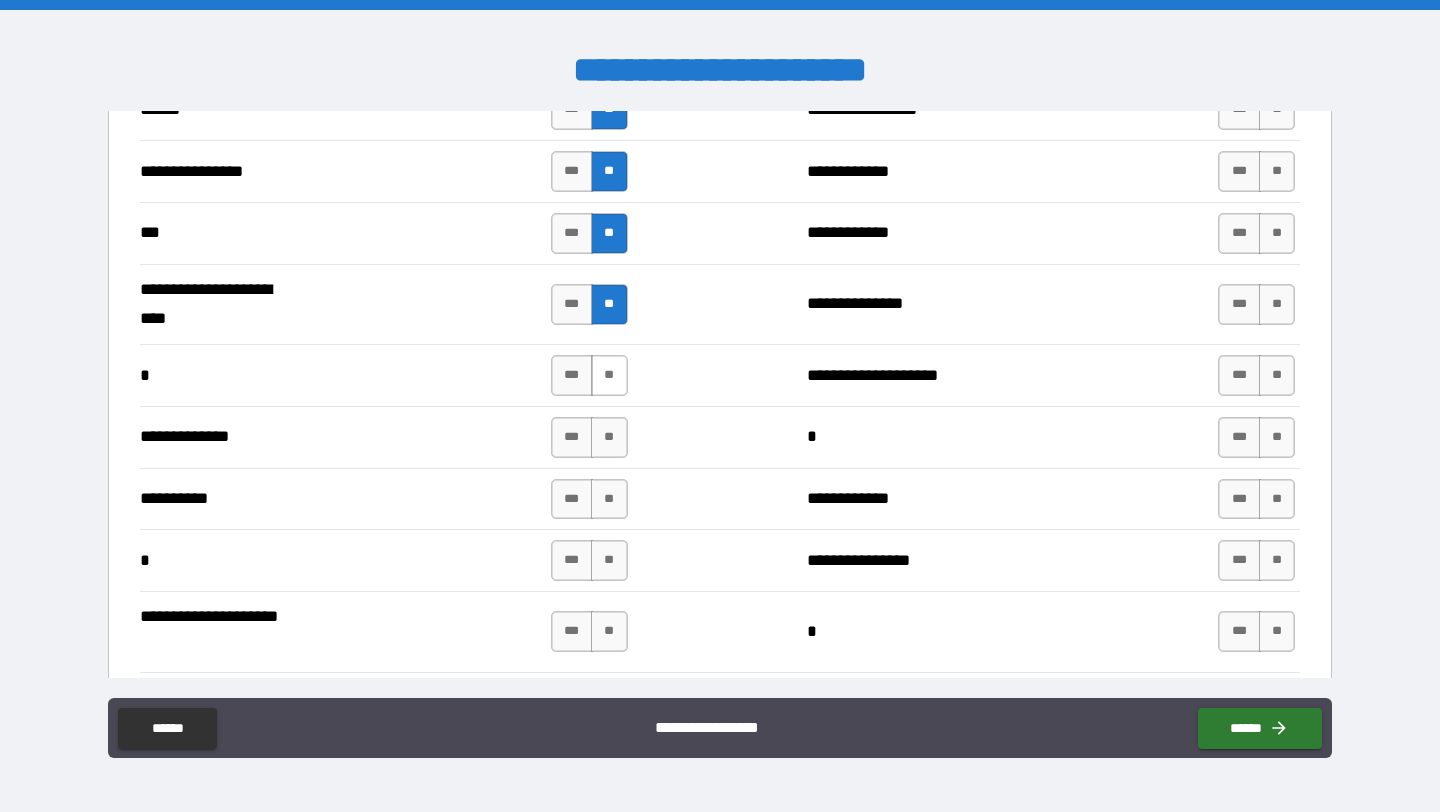 click on "**" at bounding box center (609, 375) 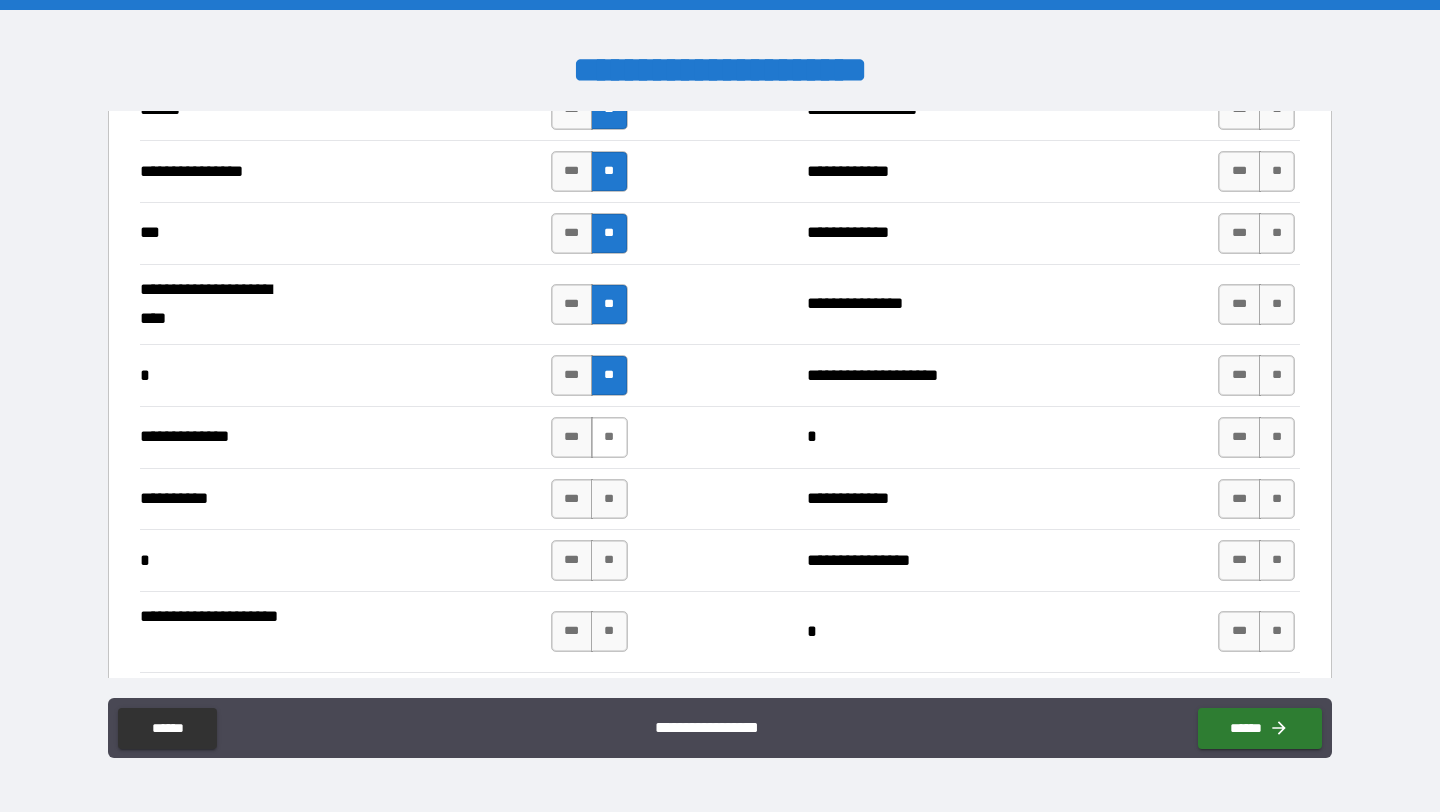 click on "**" at bounding box center [609, 437] 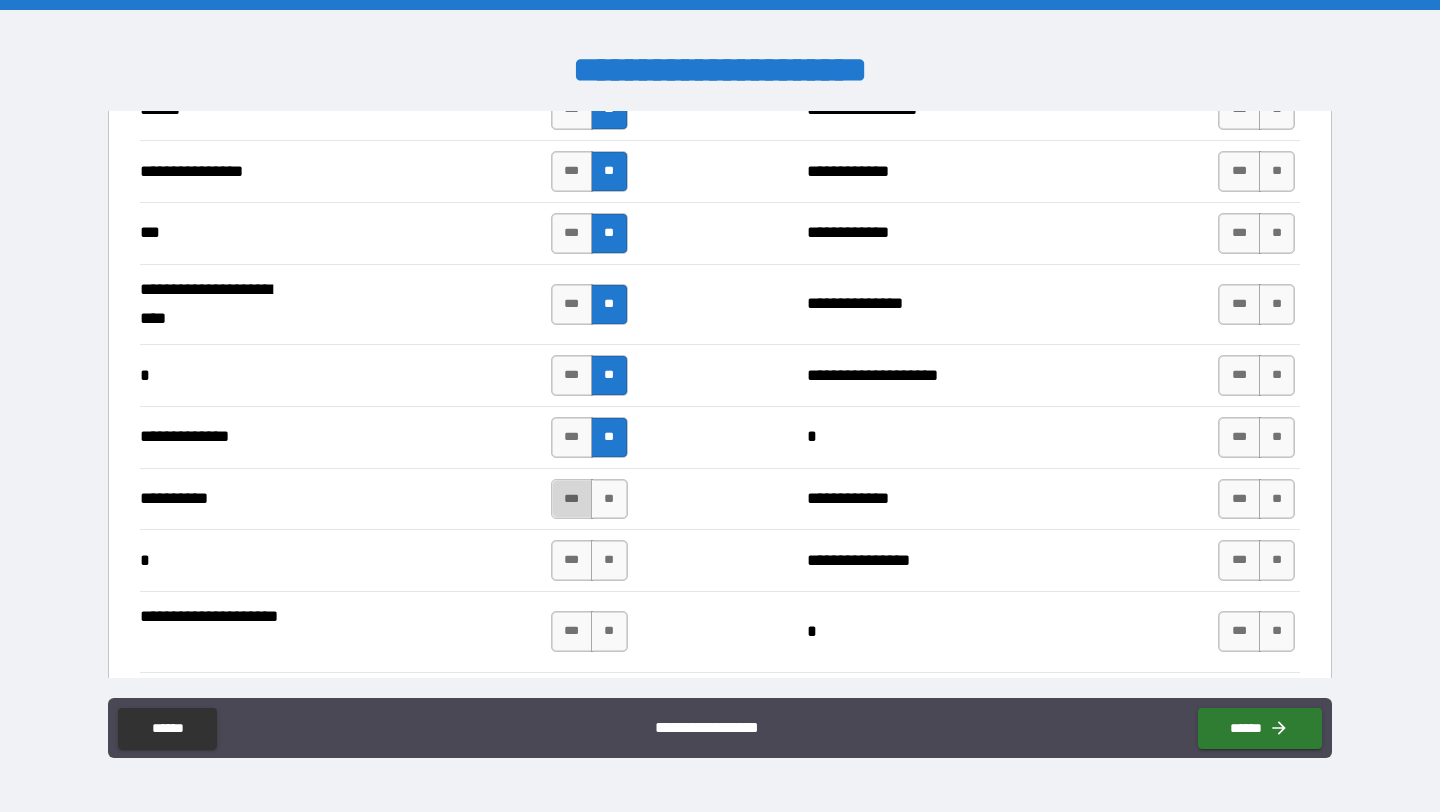 click on "***" at bounding box center (572, 499) 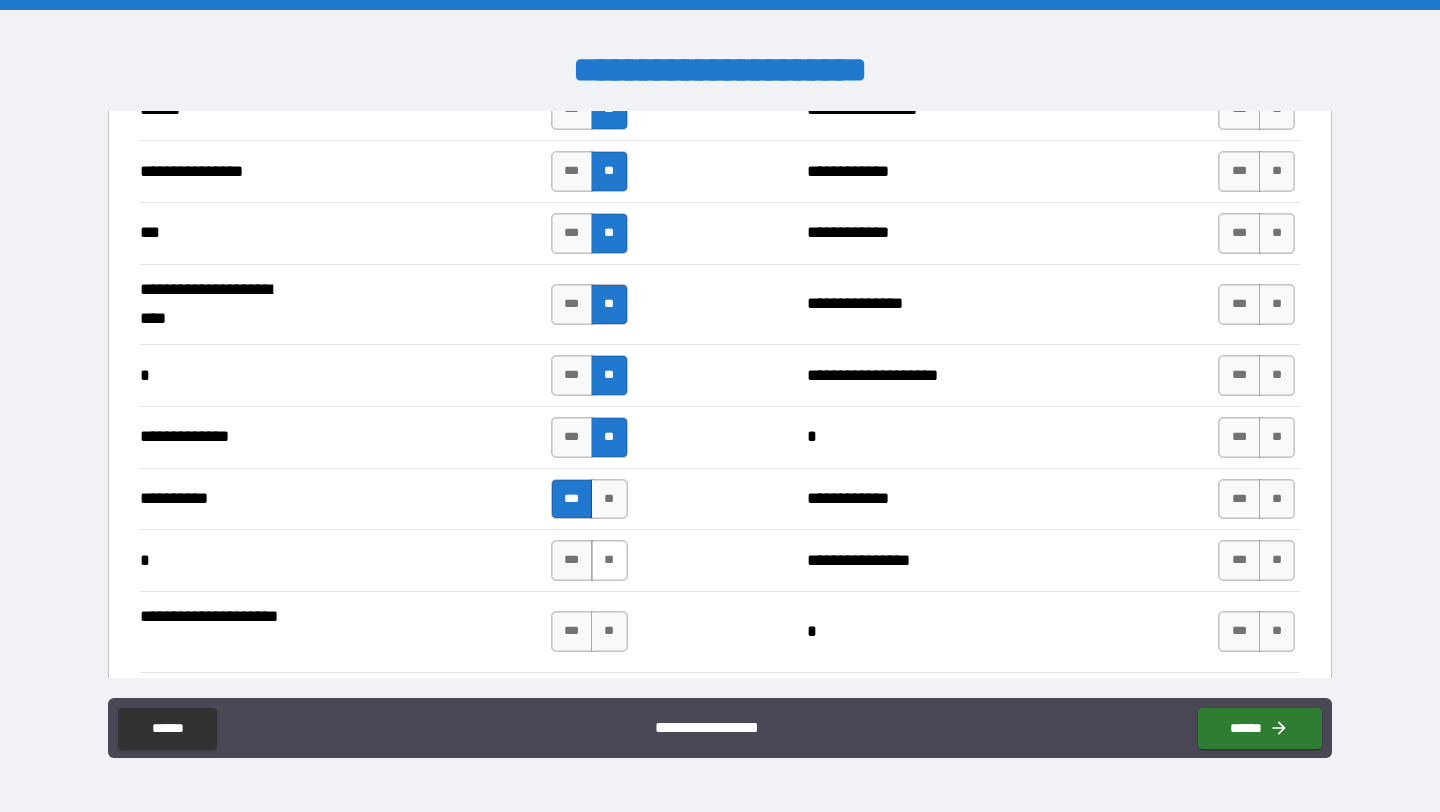click on "**" at bounding box center [609, 560] 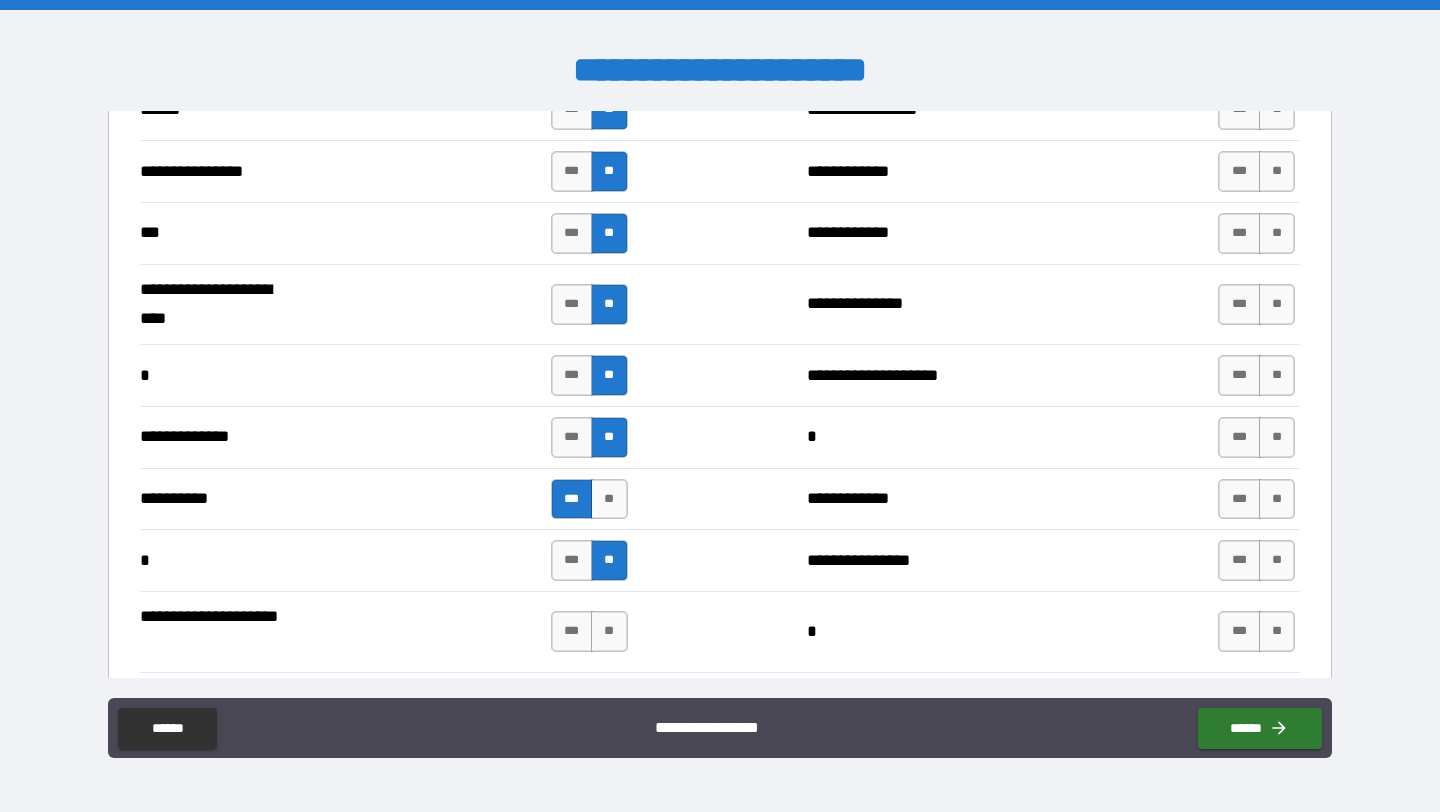 scroll, scrollTop: 2301, scrollLeft: 0, axis: vertical 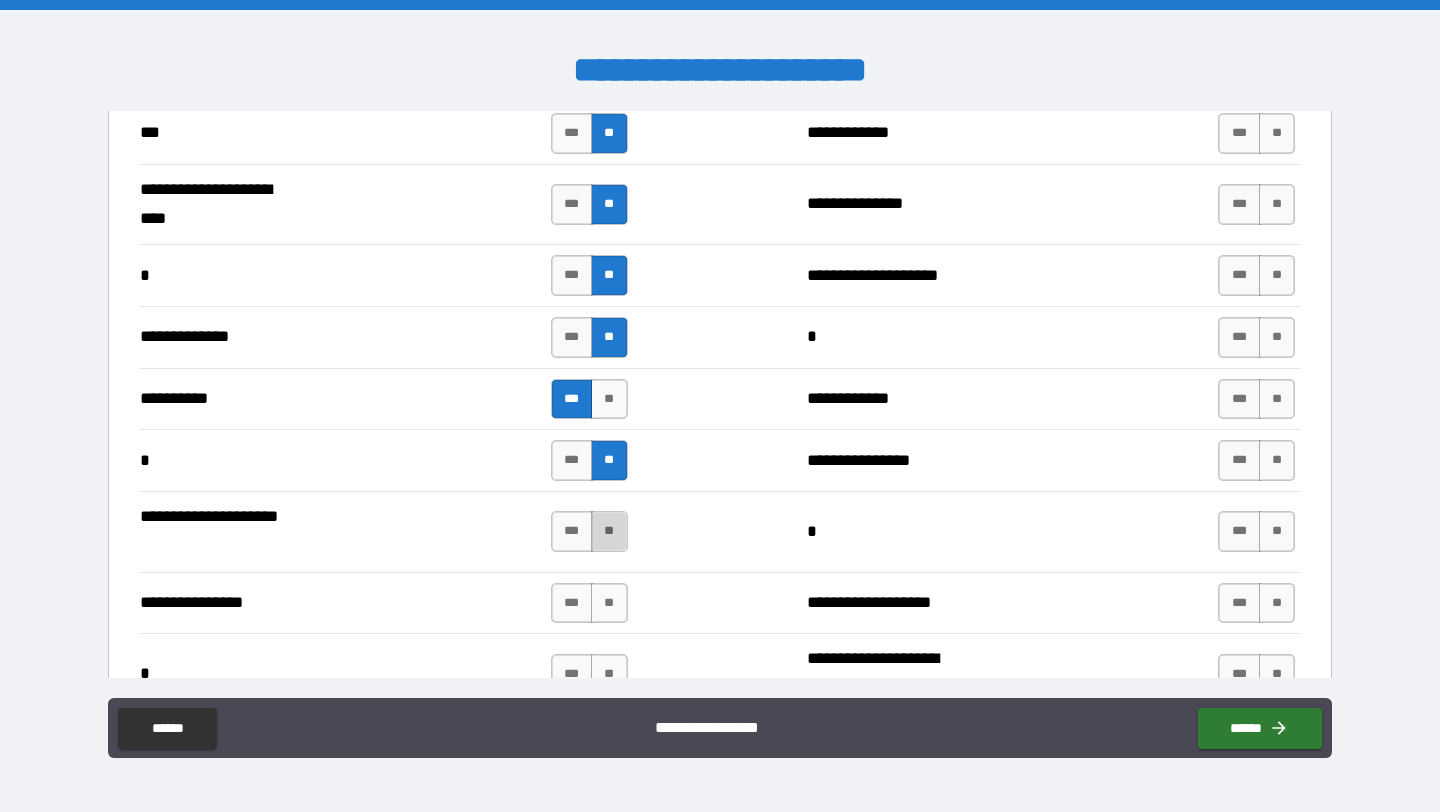 click on "**" at bounding box center (609, 531) 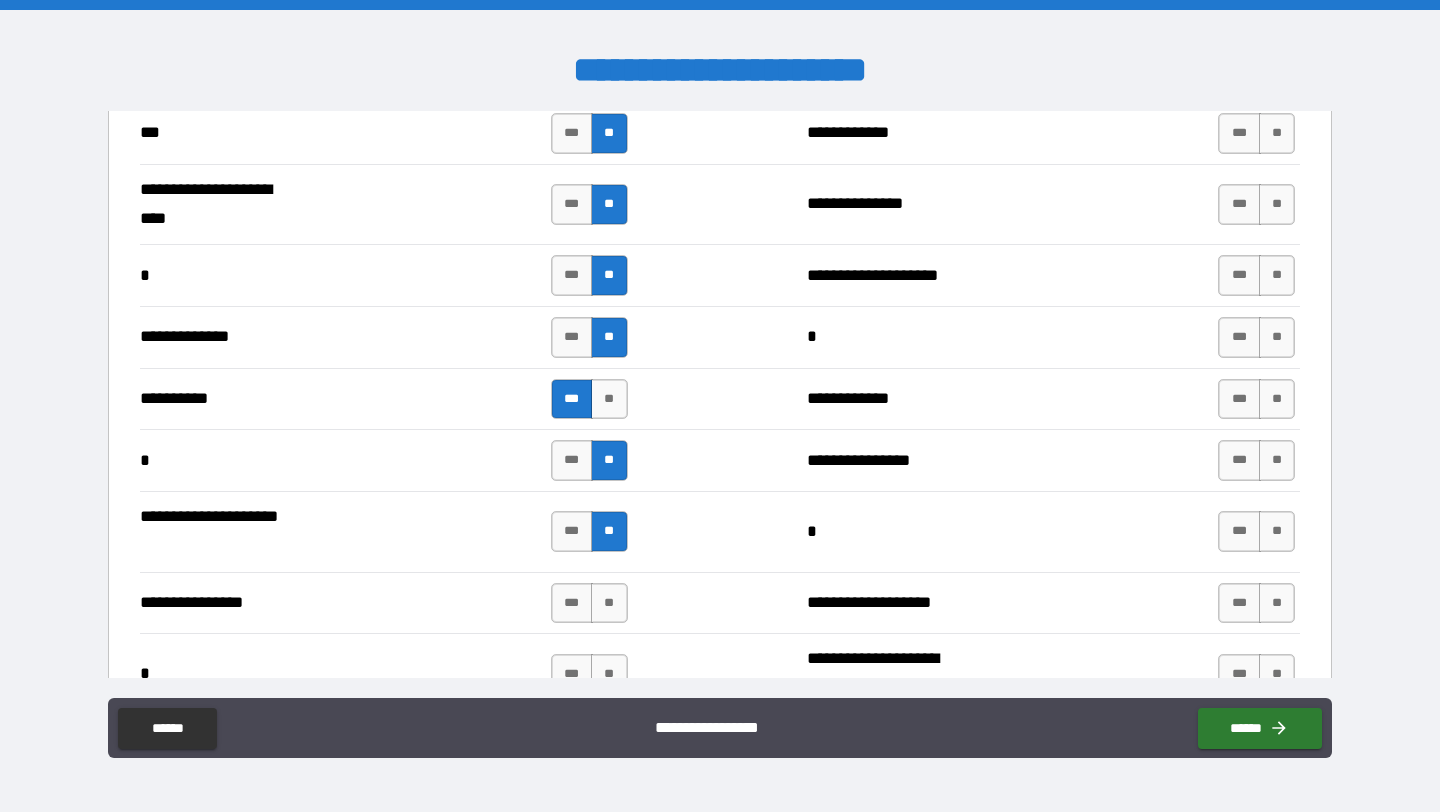 click on "**********" at bounding box center [720, 603] 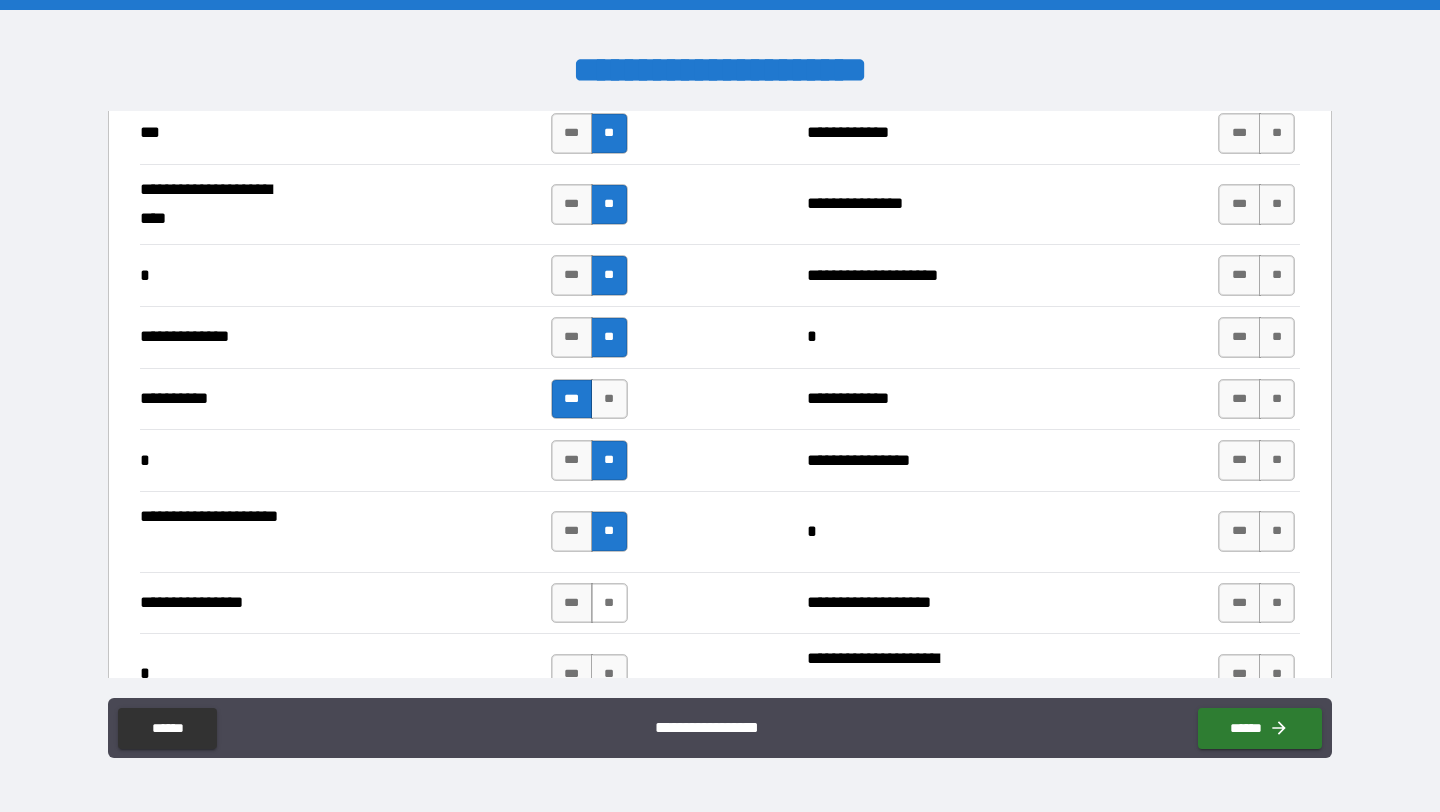 click on "**" at bounding box center (609, 603) 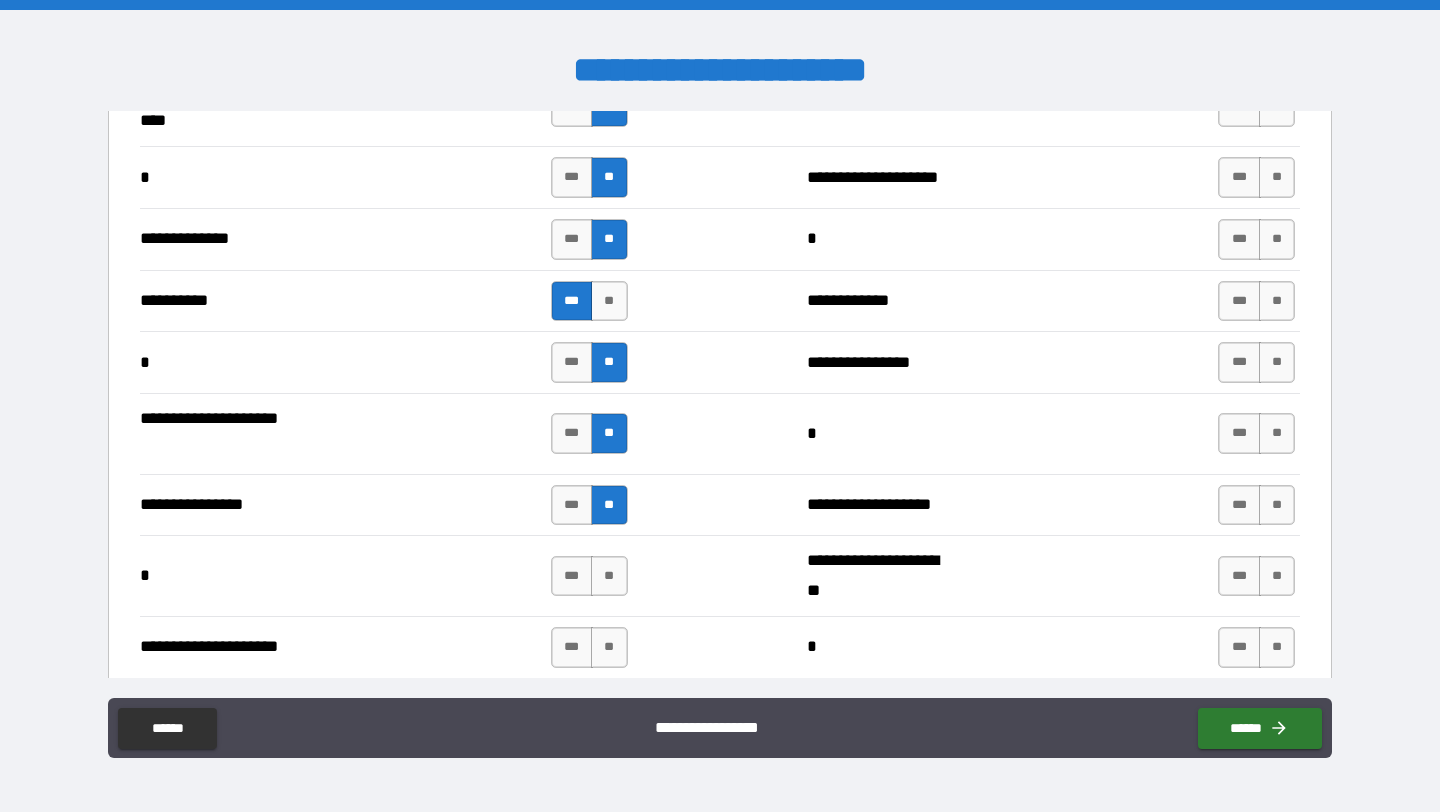 scroll, scrollTop: 2413, scrollLeft: 0, axis: vertical 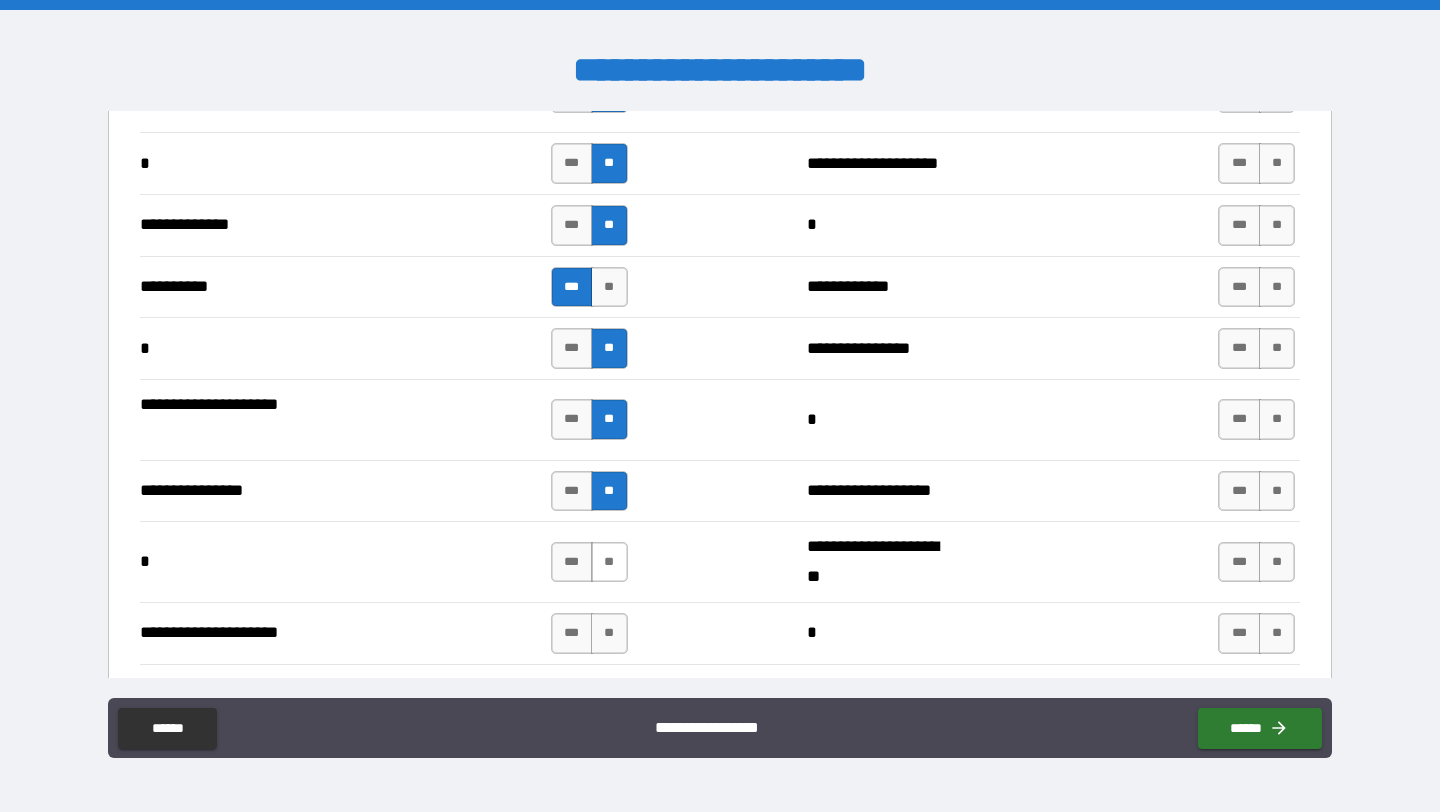 click on "**" at bounding box center [609, 562] 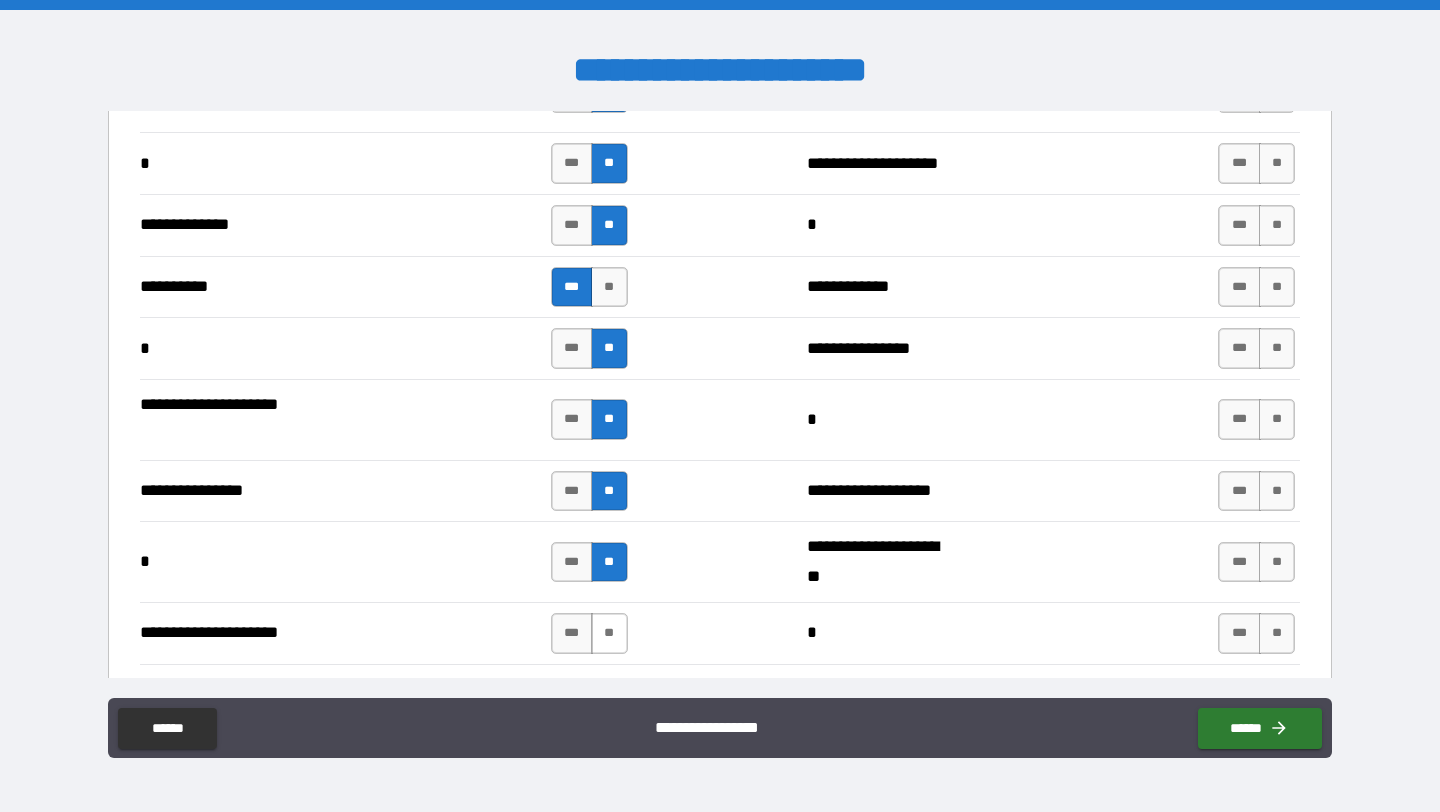 click on "**" at bounding box center [609, 633] 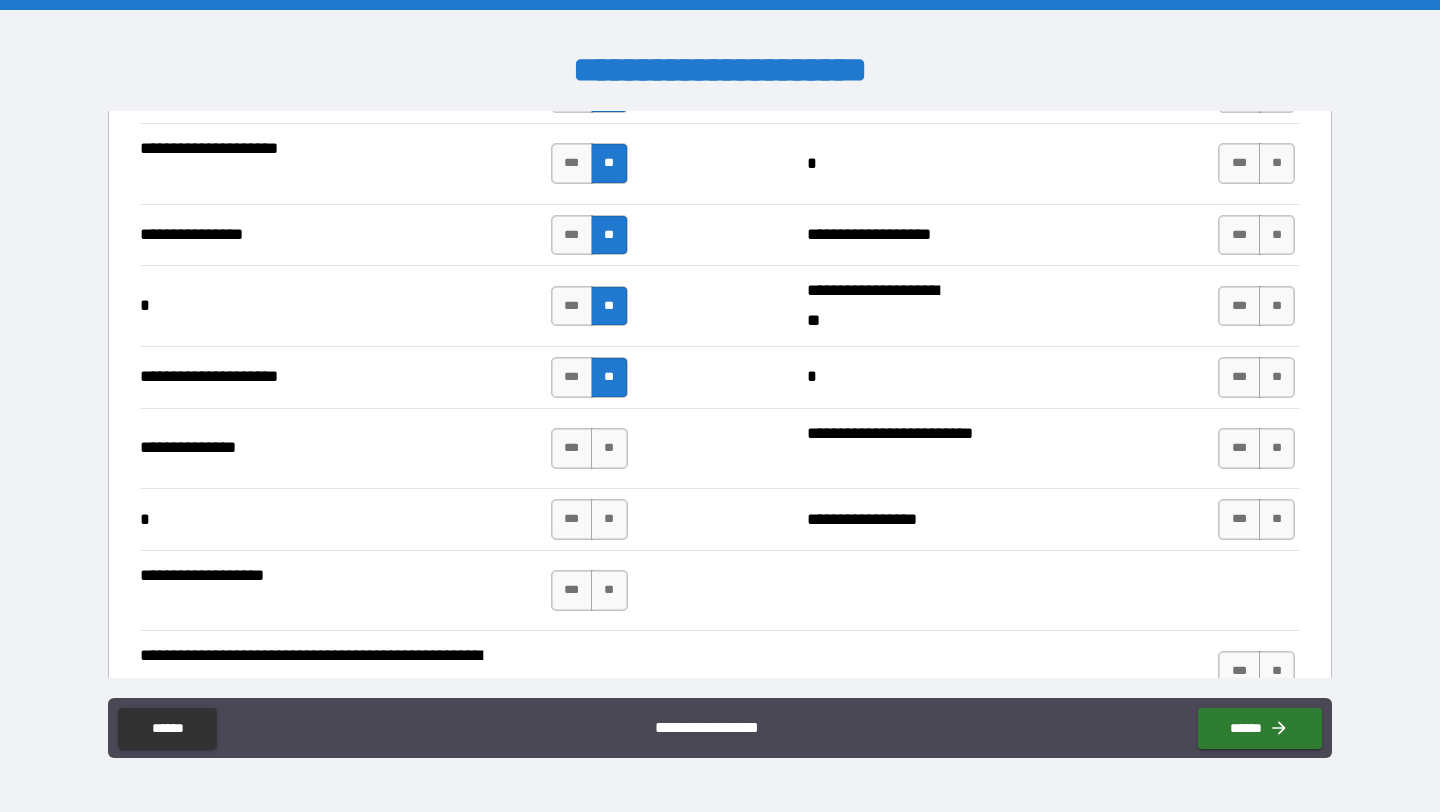 scroll, scrollTop: 2680, scrollLeft: 0, axis: vertical 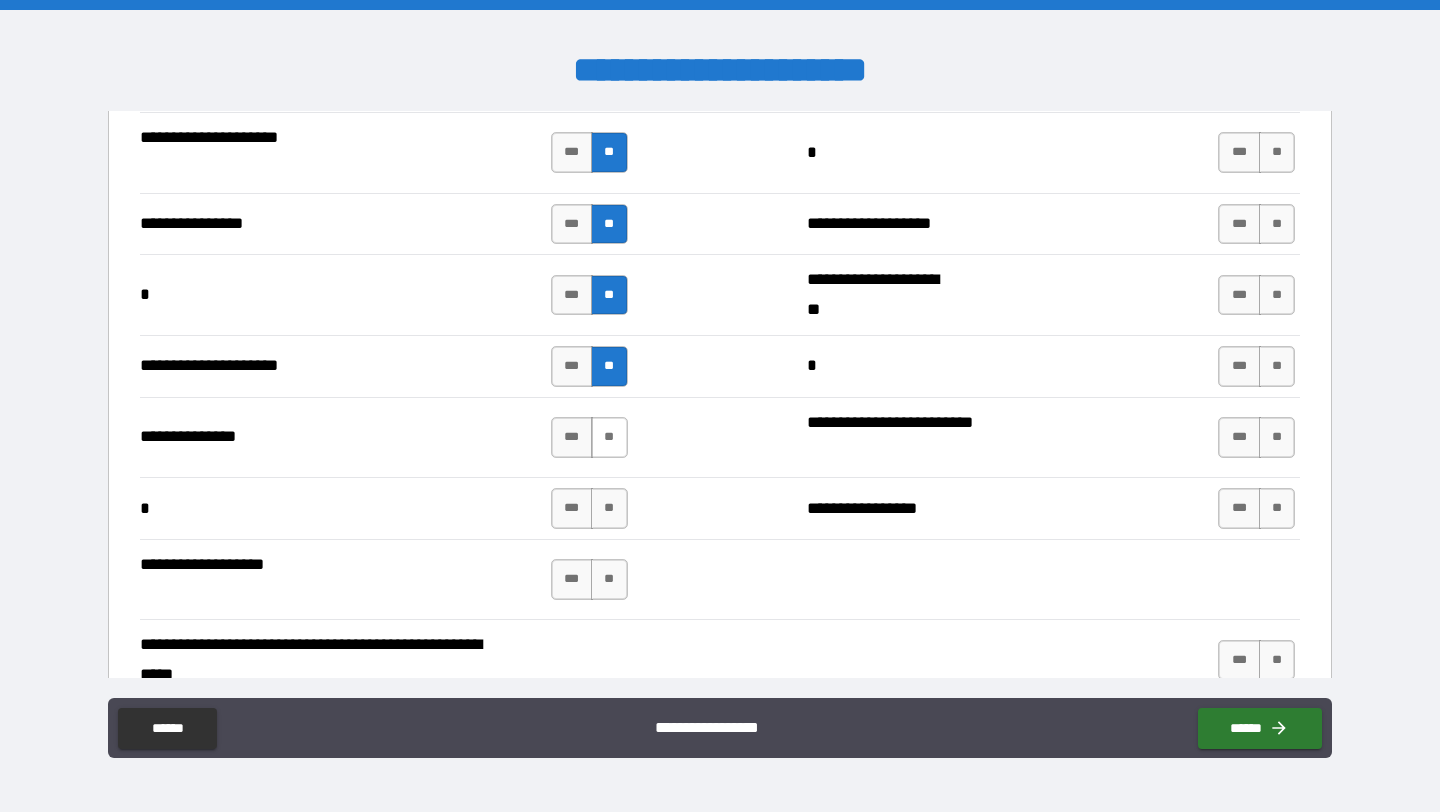 click on "**" at bounding box center (609, 437) 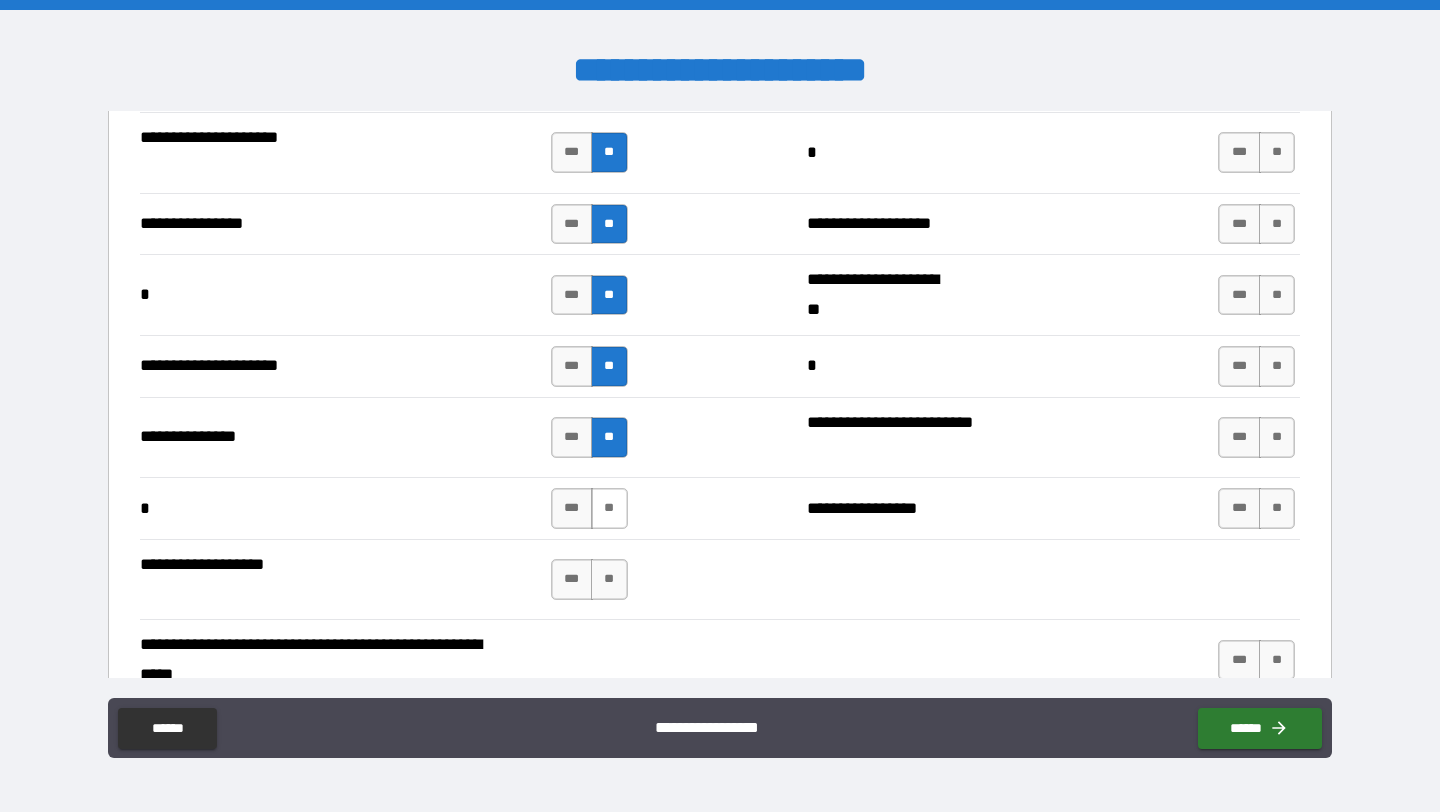 click on "**" at bounding box center [609, 508] 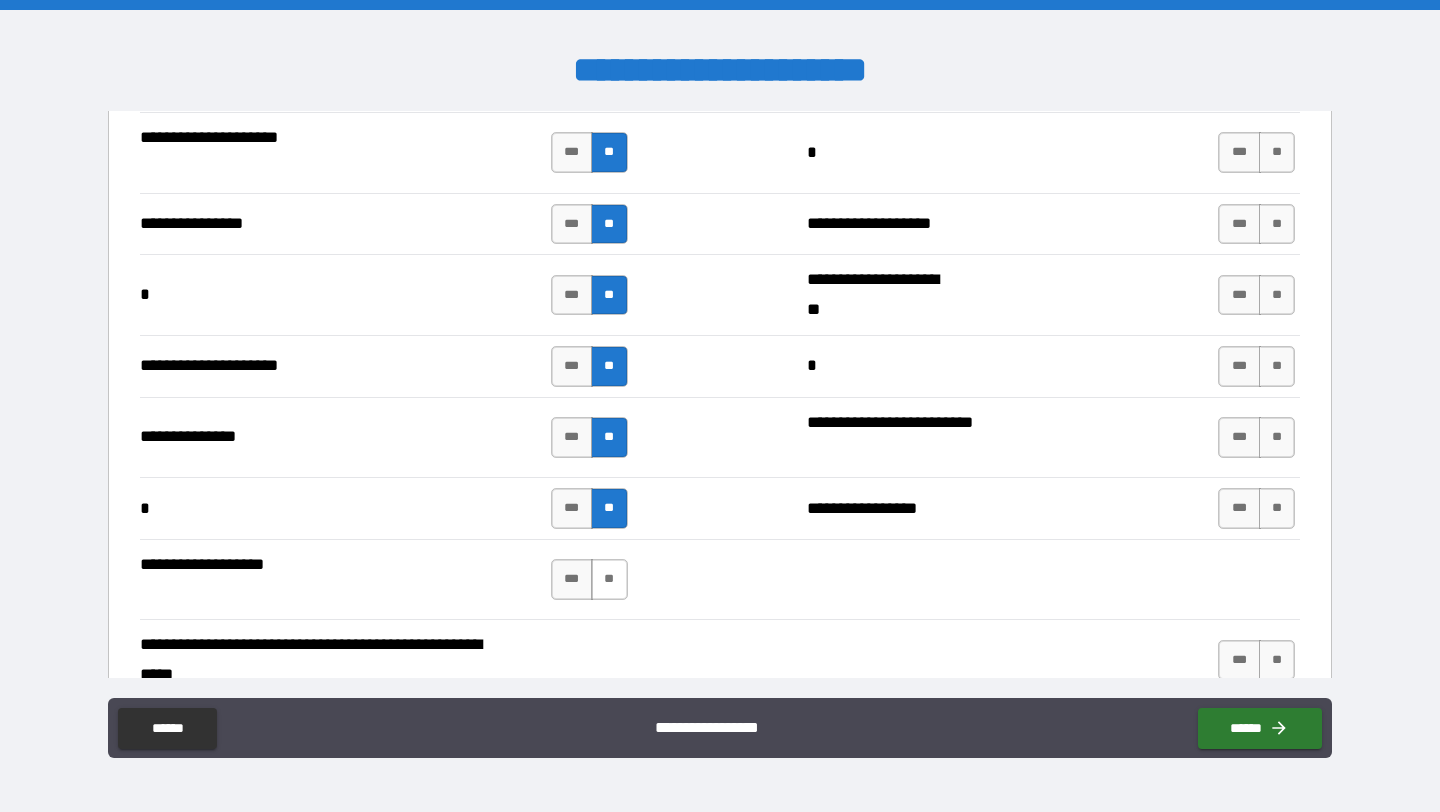 click on "**" at bounding box center [609, 579] 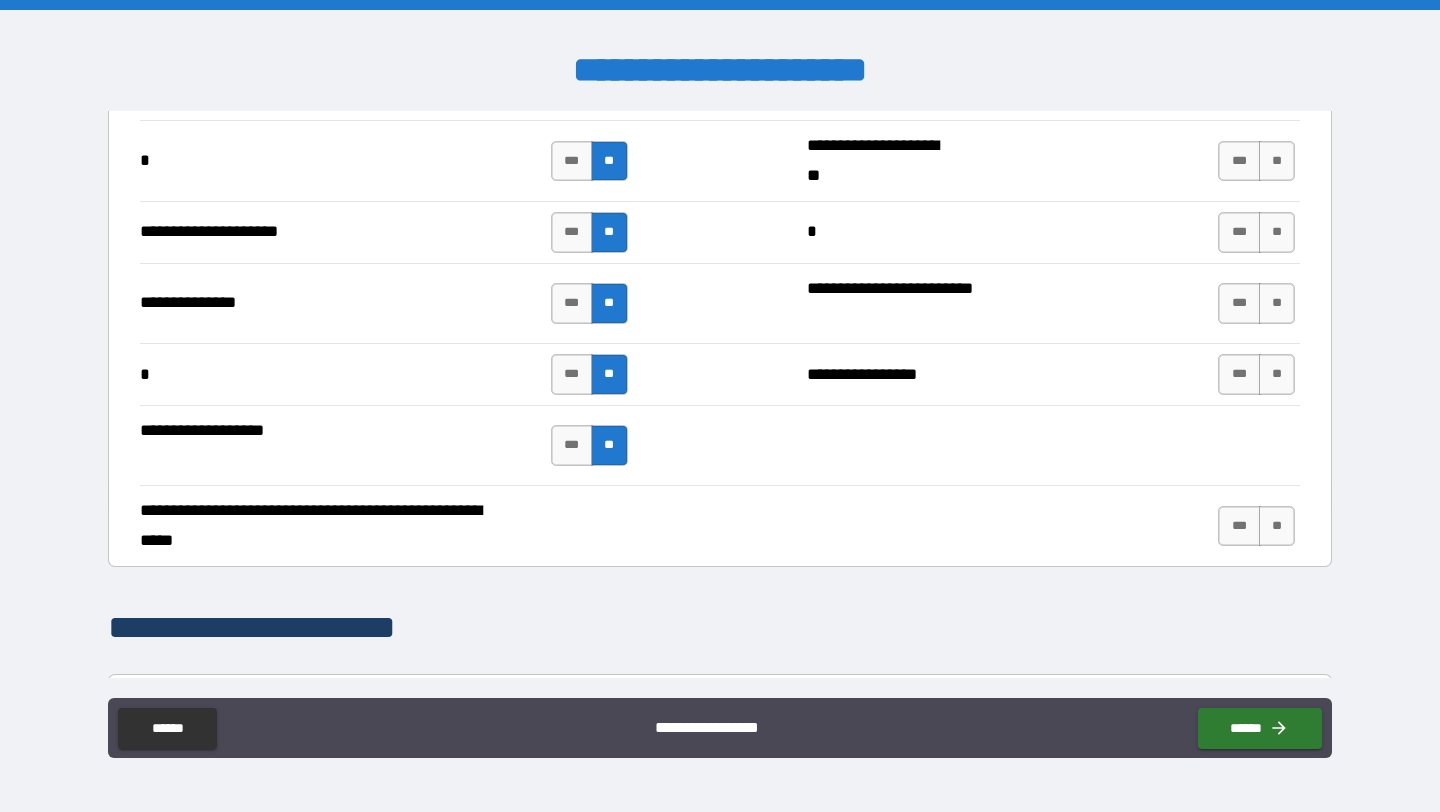 scroll, scrollTop: 2816, scrollLeft: 0, axis: vertical 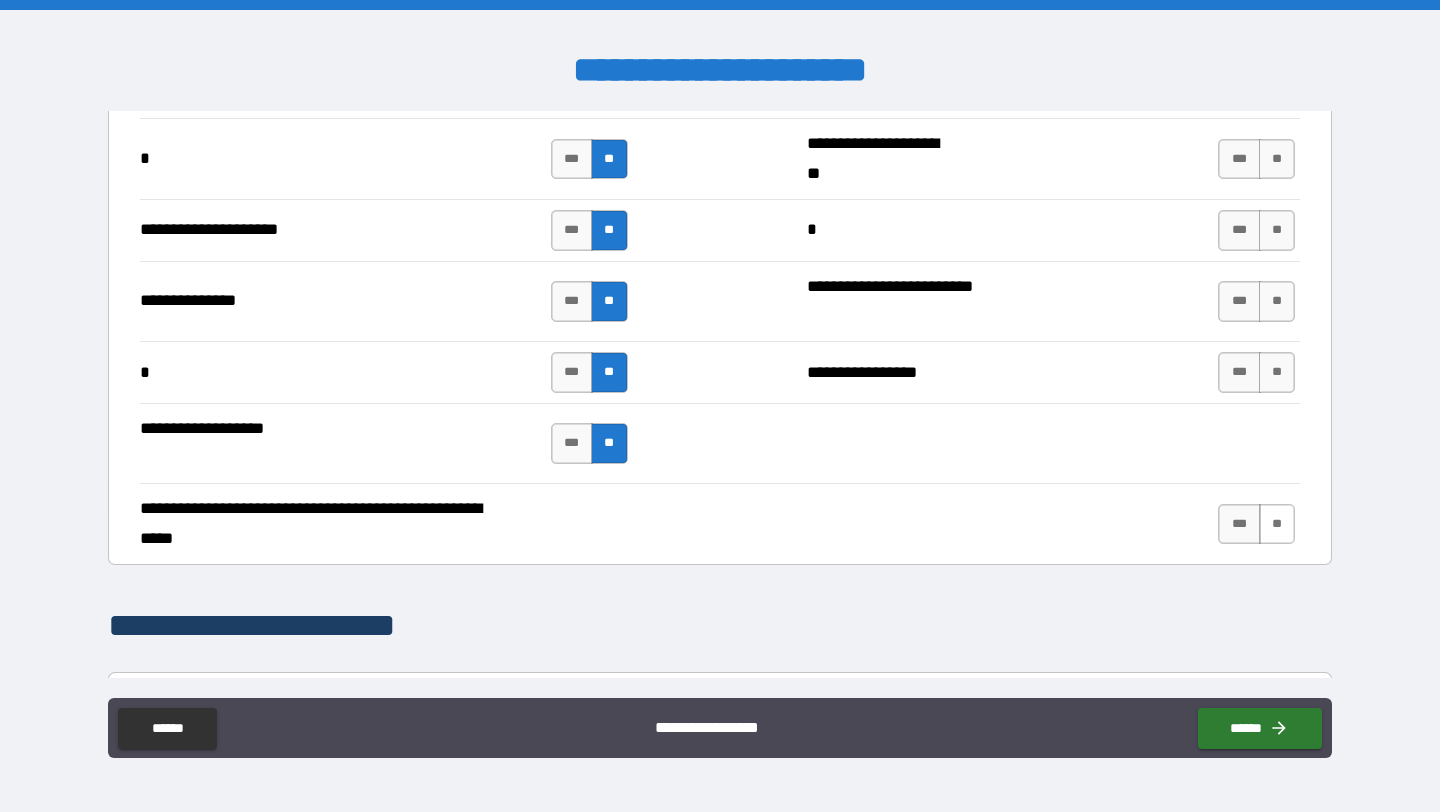 click on "**" at bounding box center (1277, 524) 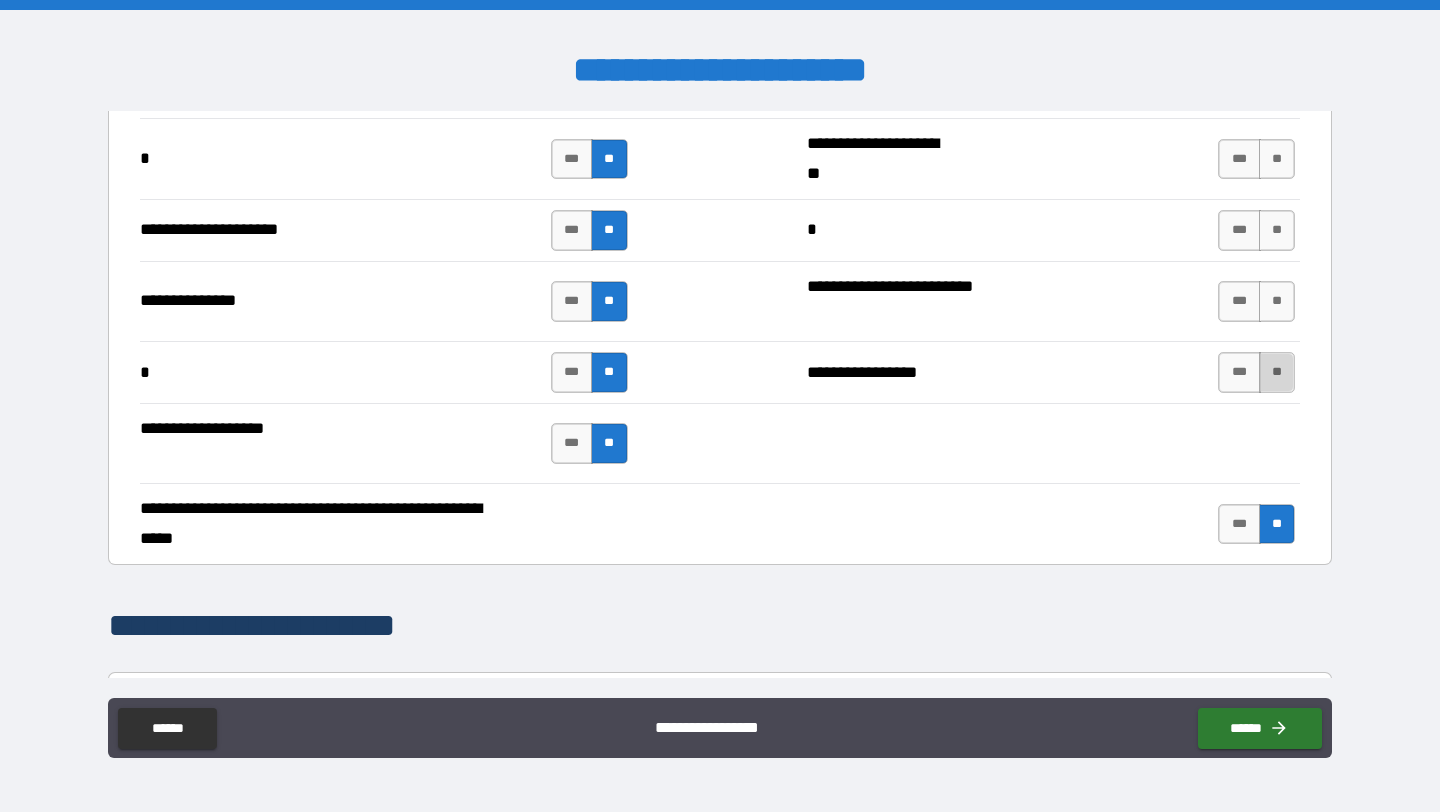 click on "**" at bounding box center (1277, 372) 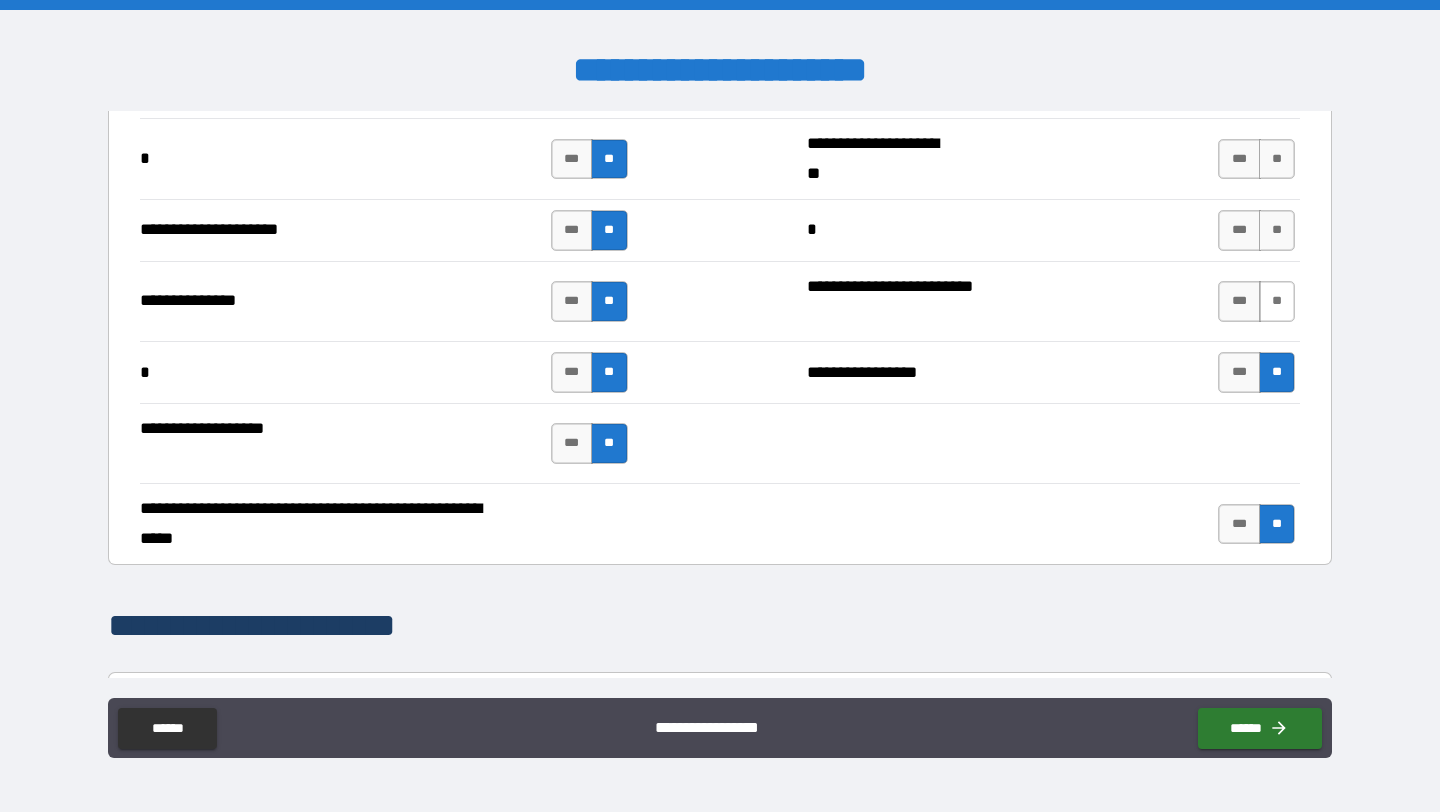 click on "**" at bounding box center [1277, 301] 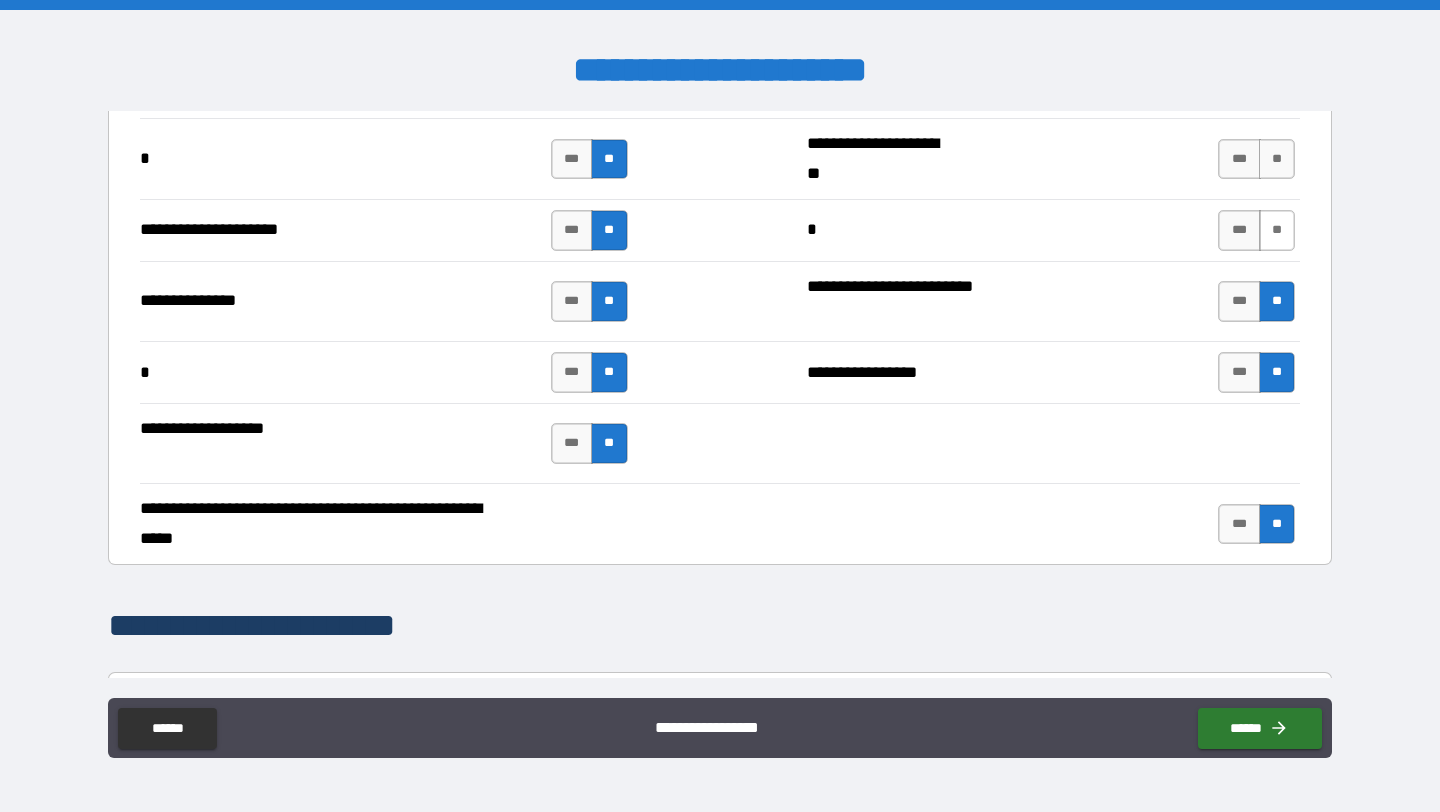 click on "**" at bounding box center (1277, 230) 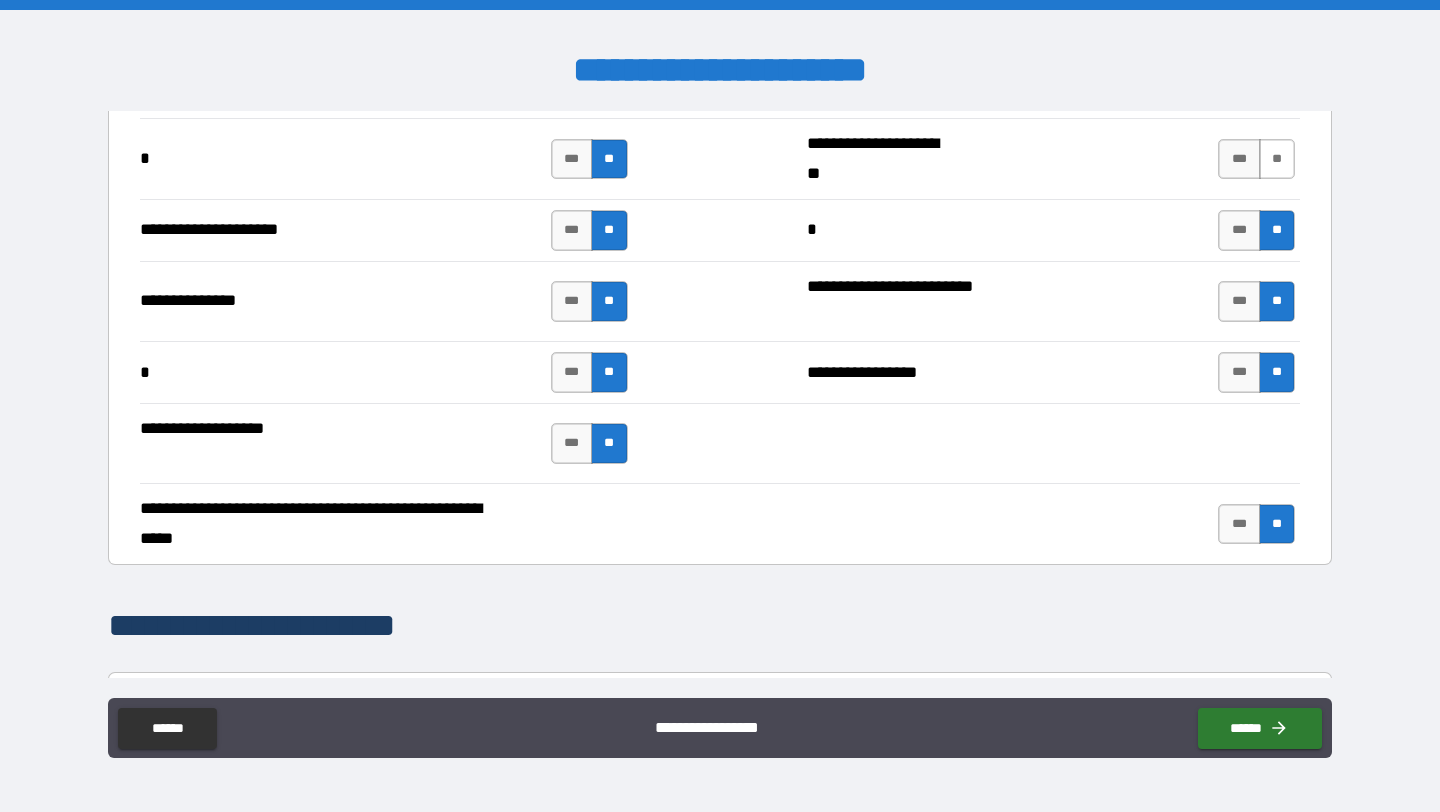 click on "**" at bounding box center [1277, 159] 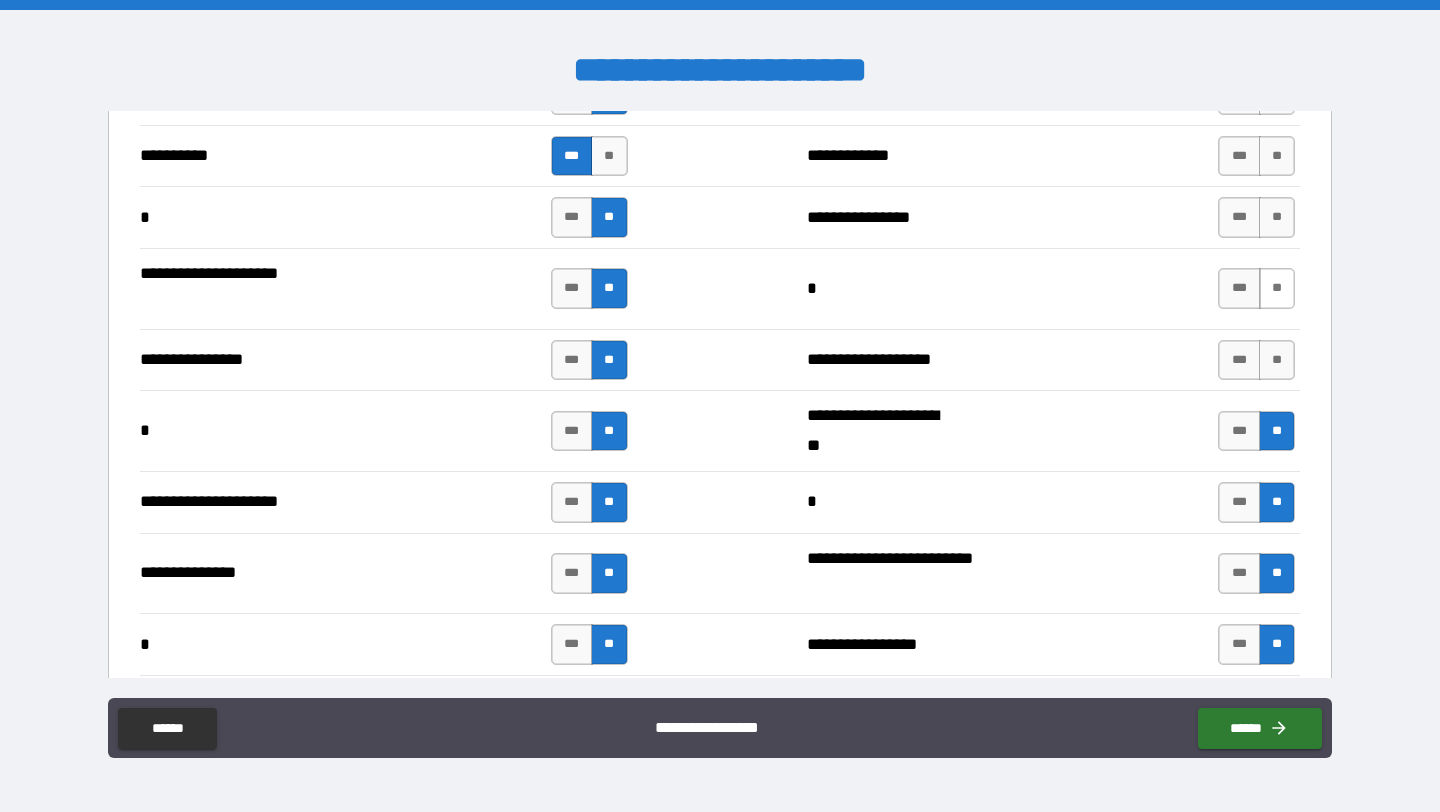 scroll, scrollTop: 2505, scrollLeft: 0, axis: vertical 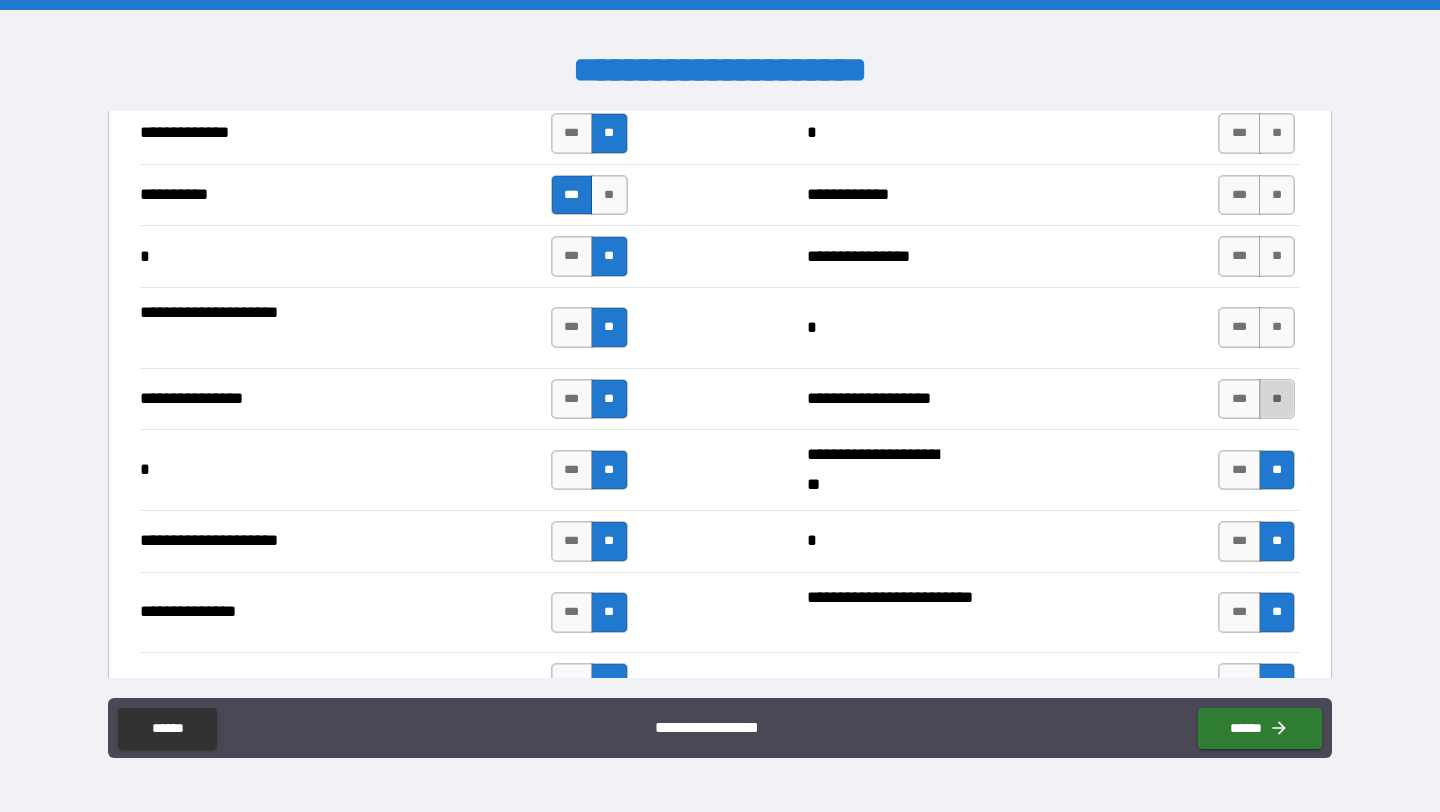 click on "**" at bounding box center [1277, 399] 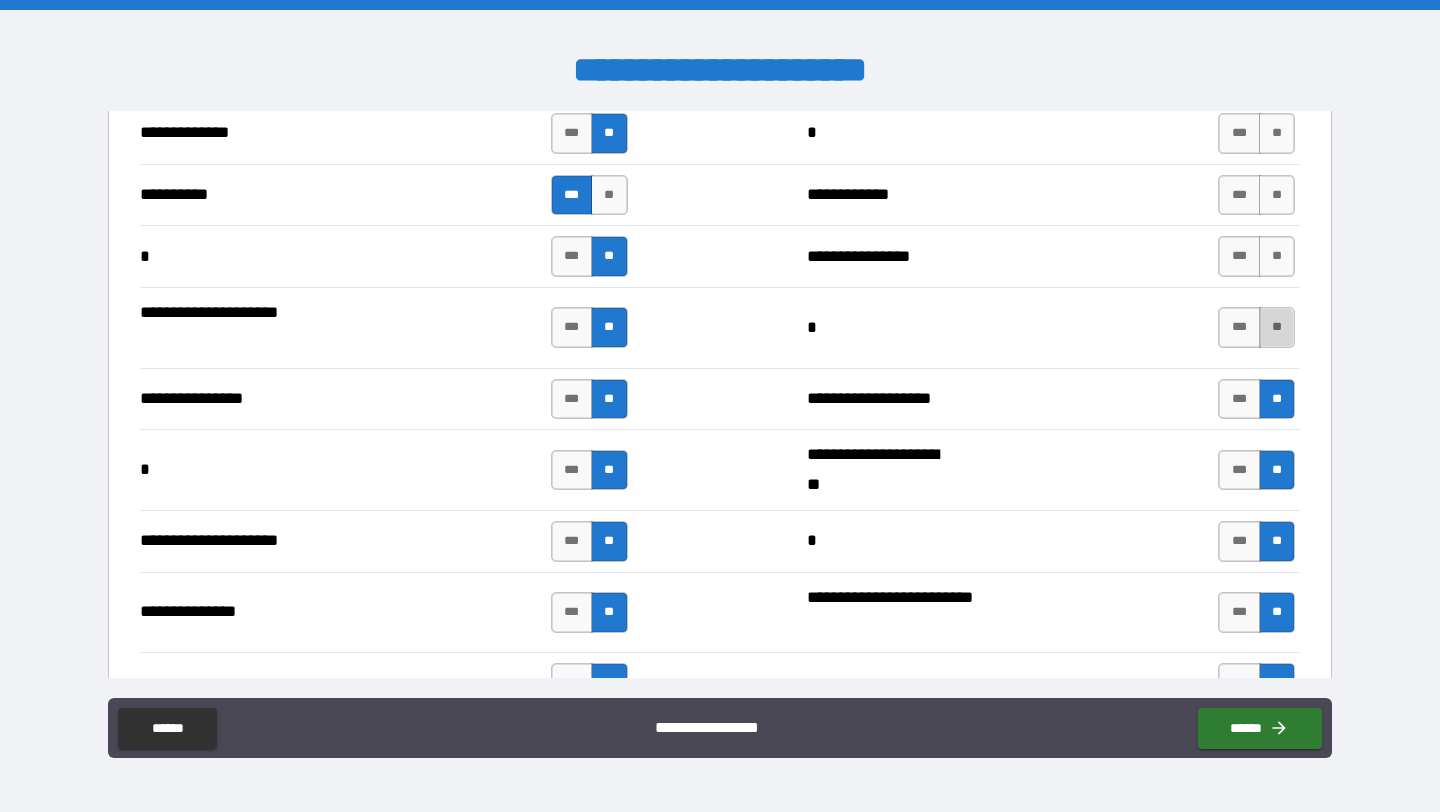click on "**" at bounding box center [1277, 327] 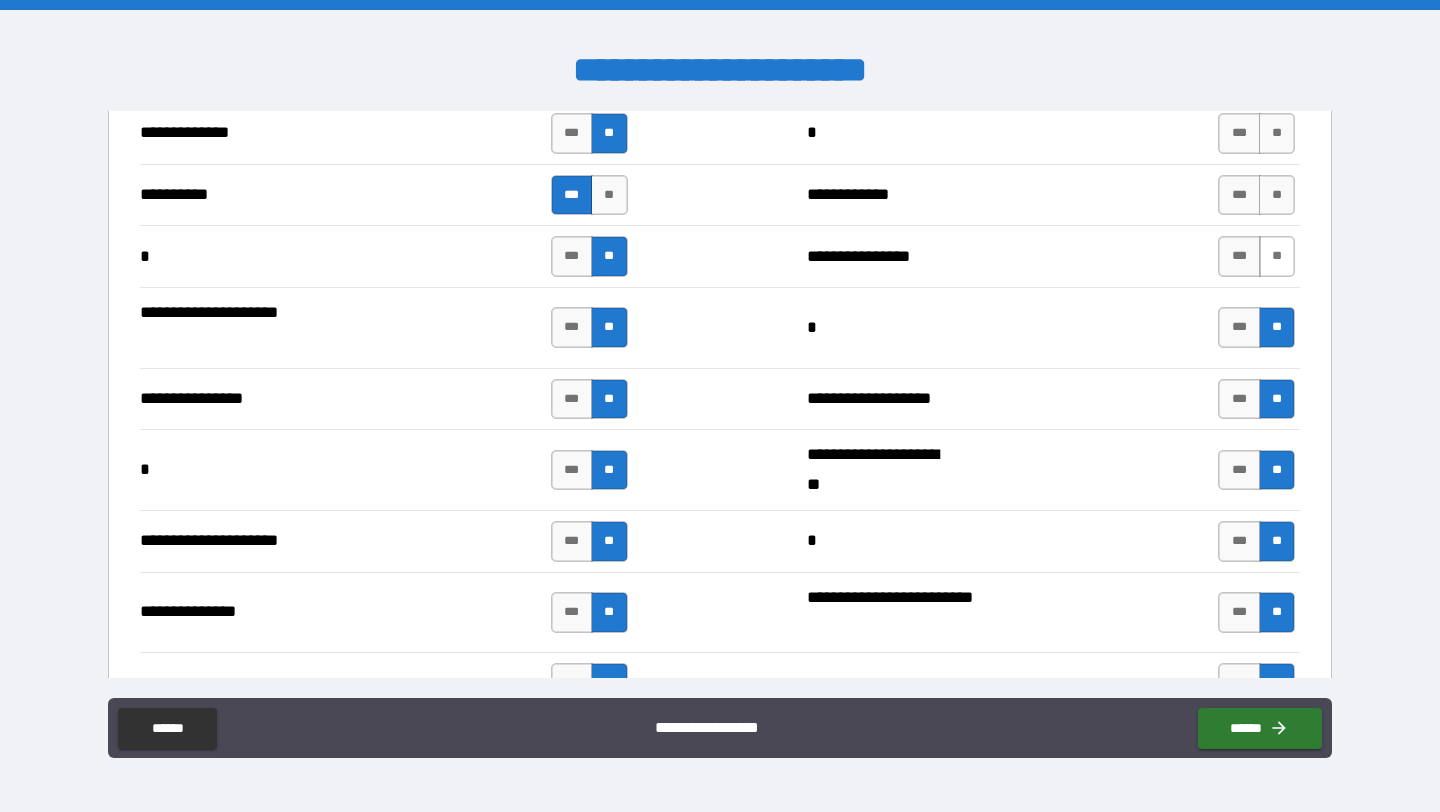 click on "**" at bounding box center [1277, 256] 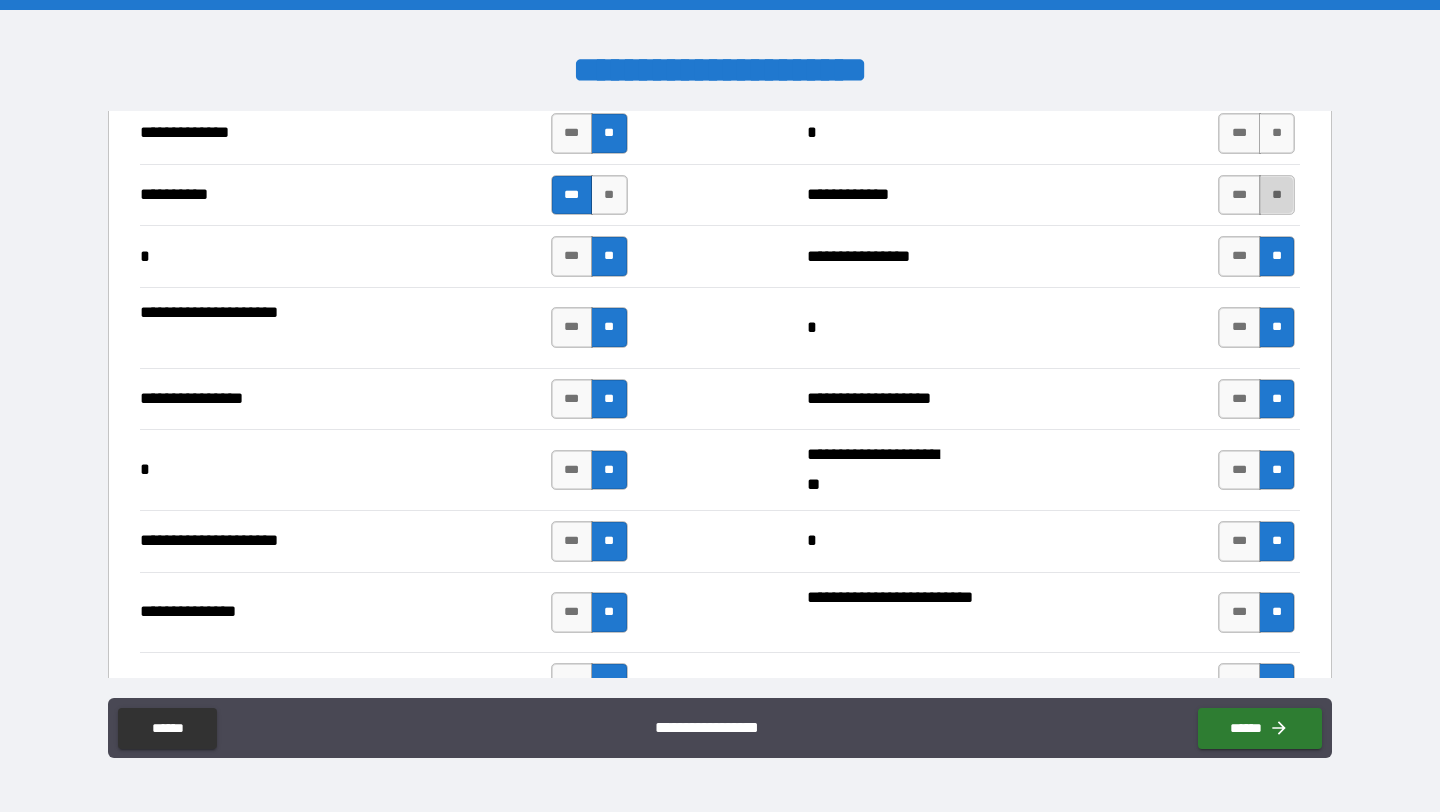 click on "**" at bounding box center (1277, 195) 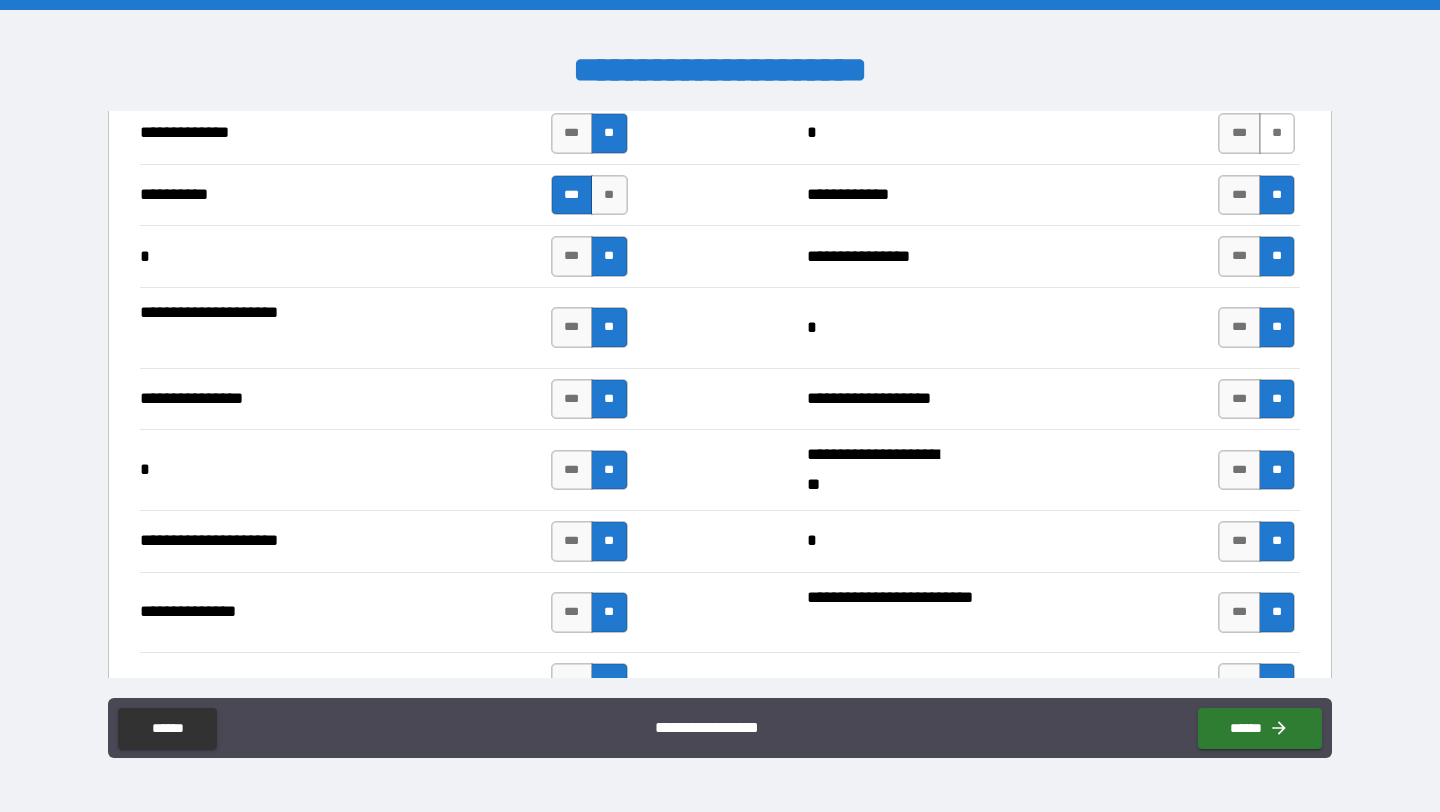 click on "**" at bounding box center (1277, 133) 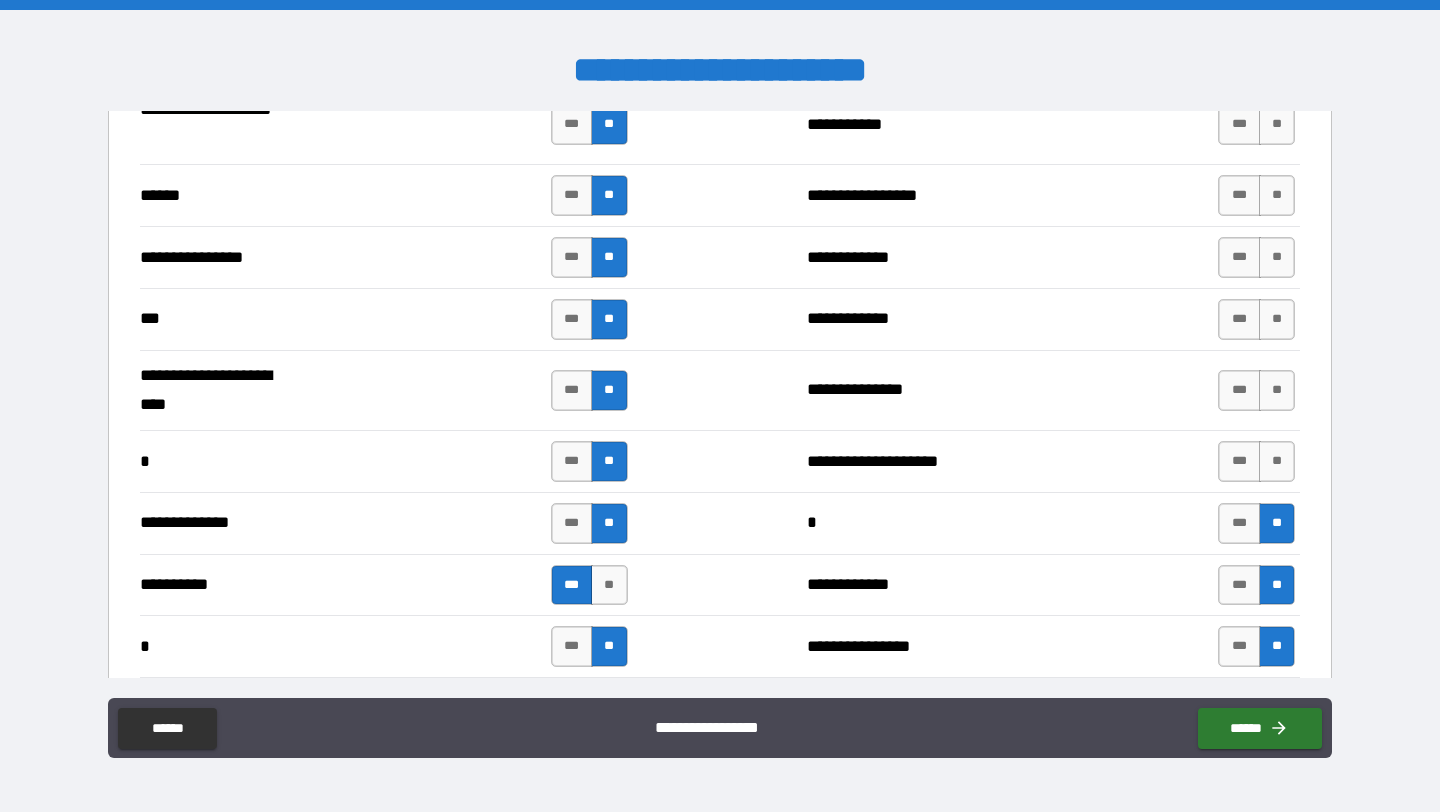 scroll, scrollTop: 2092, scrollLeft: 0, axis: vertical 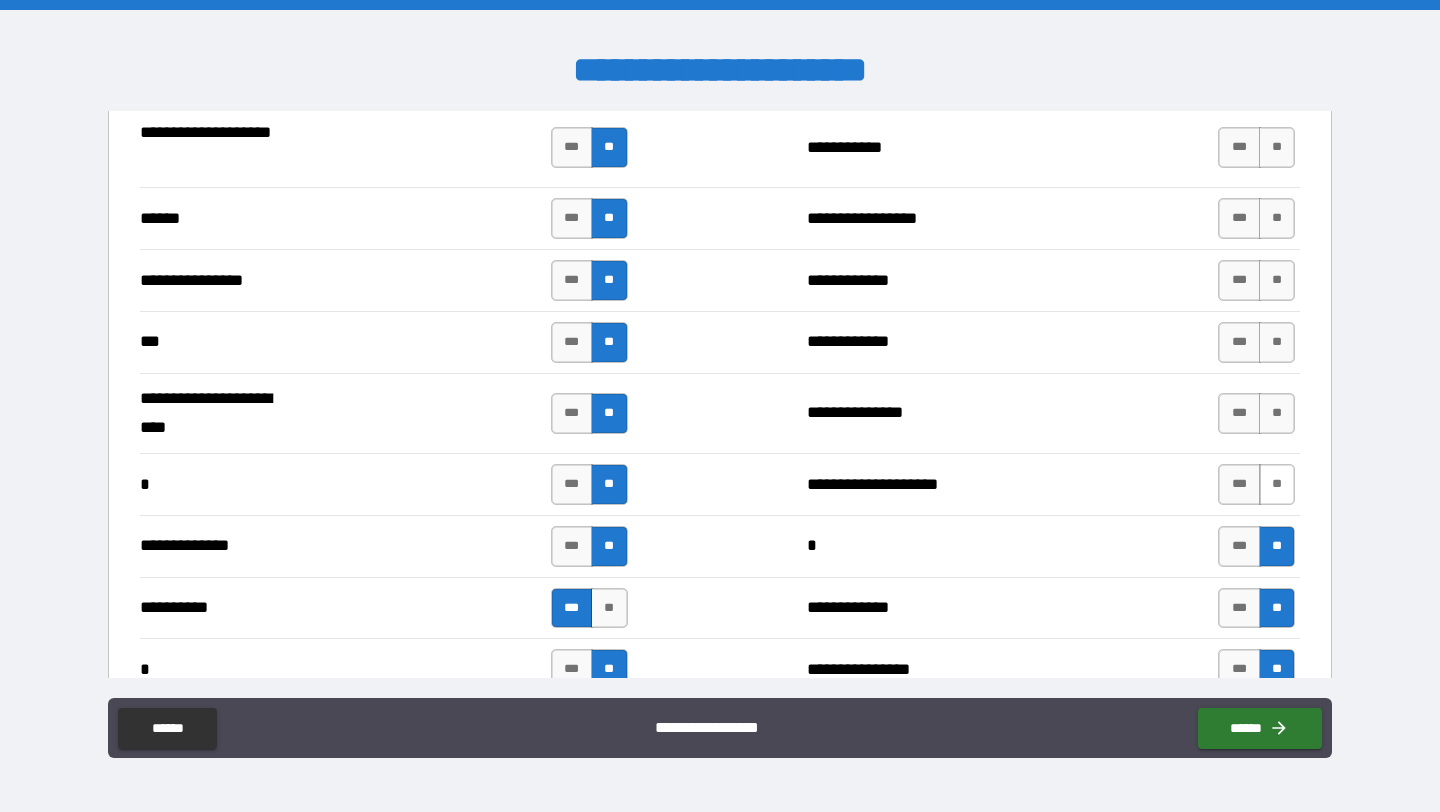 click on "**" at bounding box center (1277, 484) 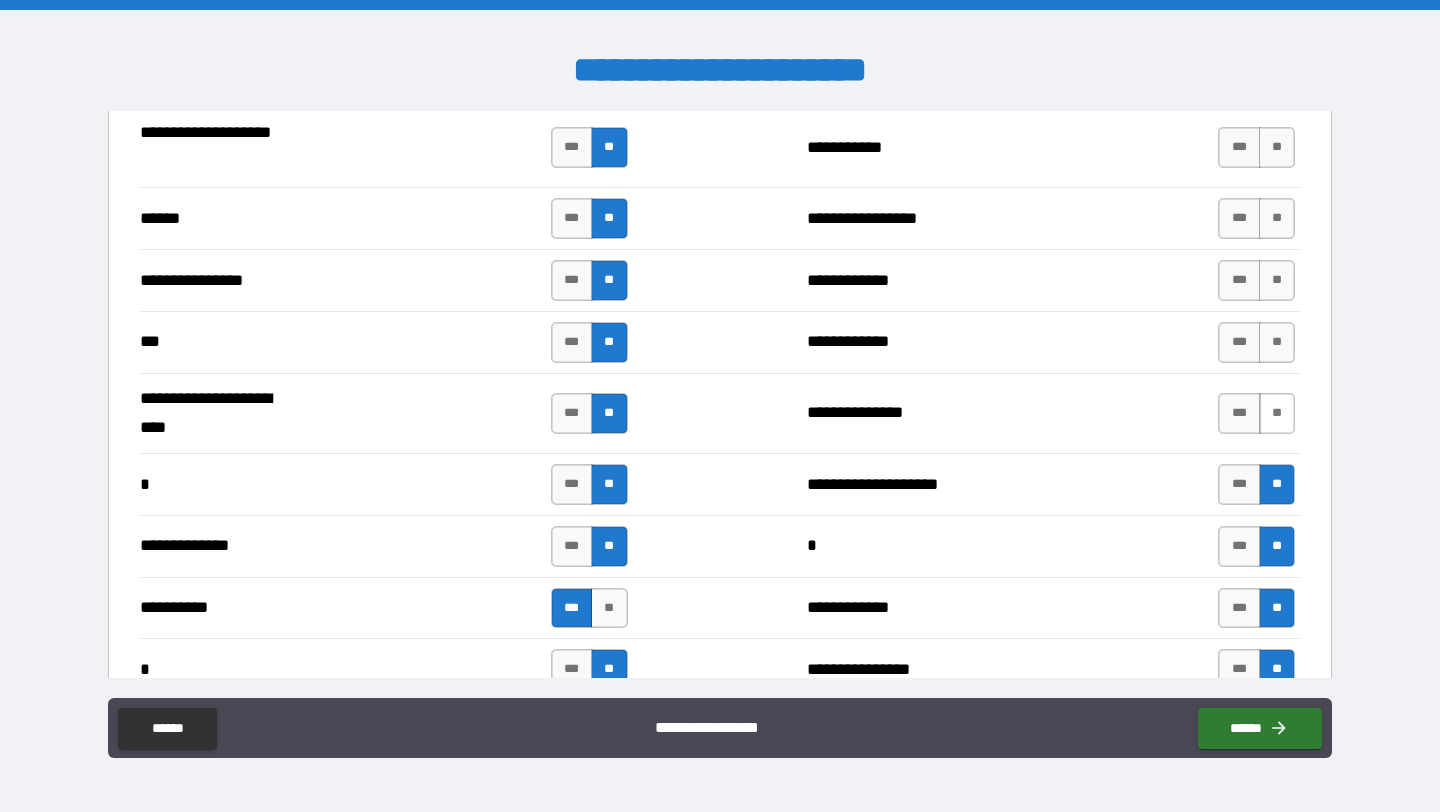 click on "**" at bounding box center (1277, 413) 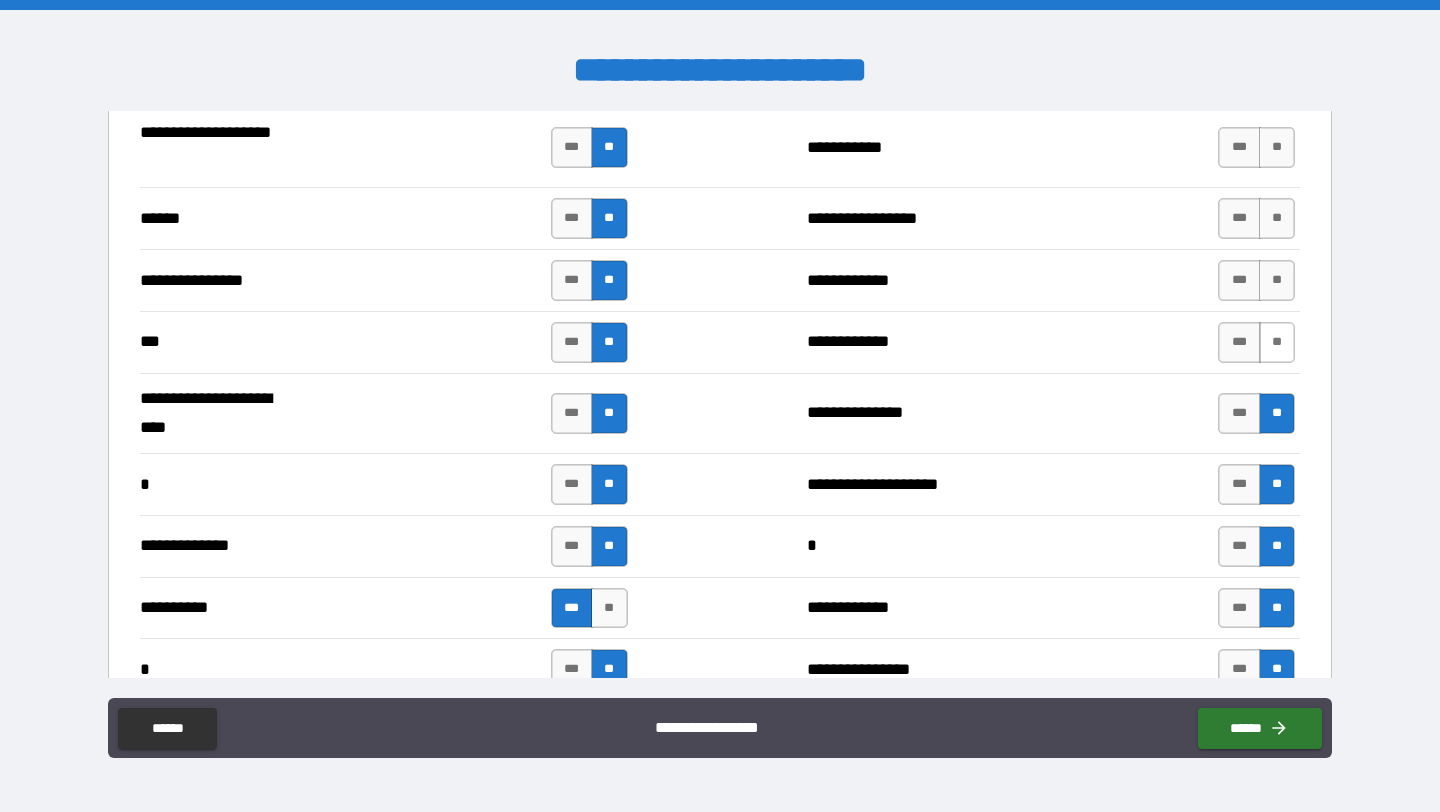 click on "**" at bounding box center [1277, 342] 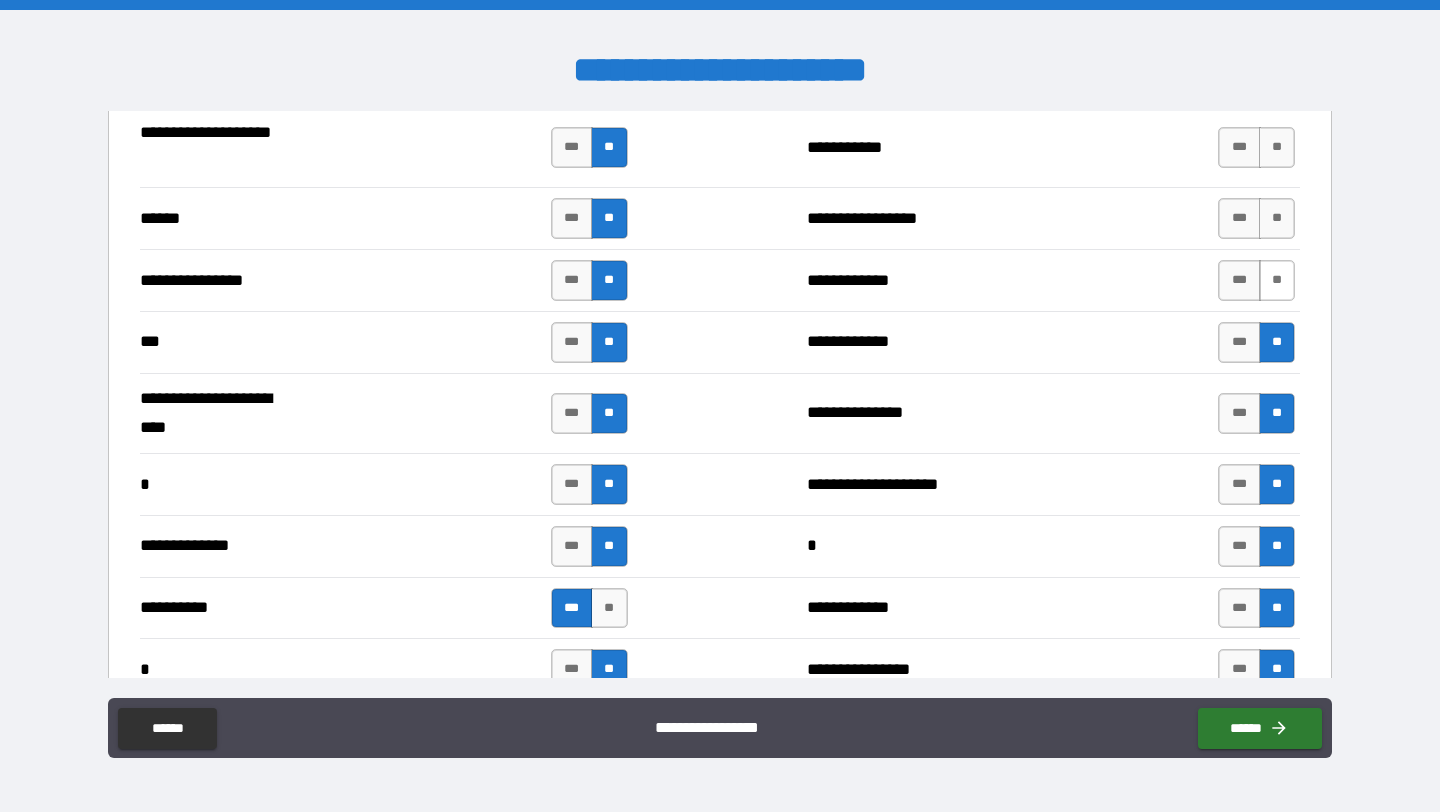 click on "**" at bounding box center (1277, 280) 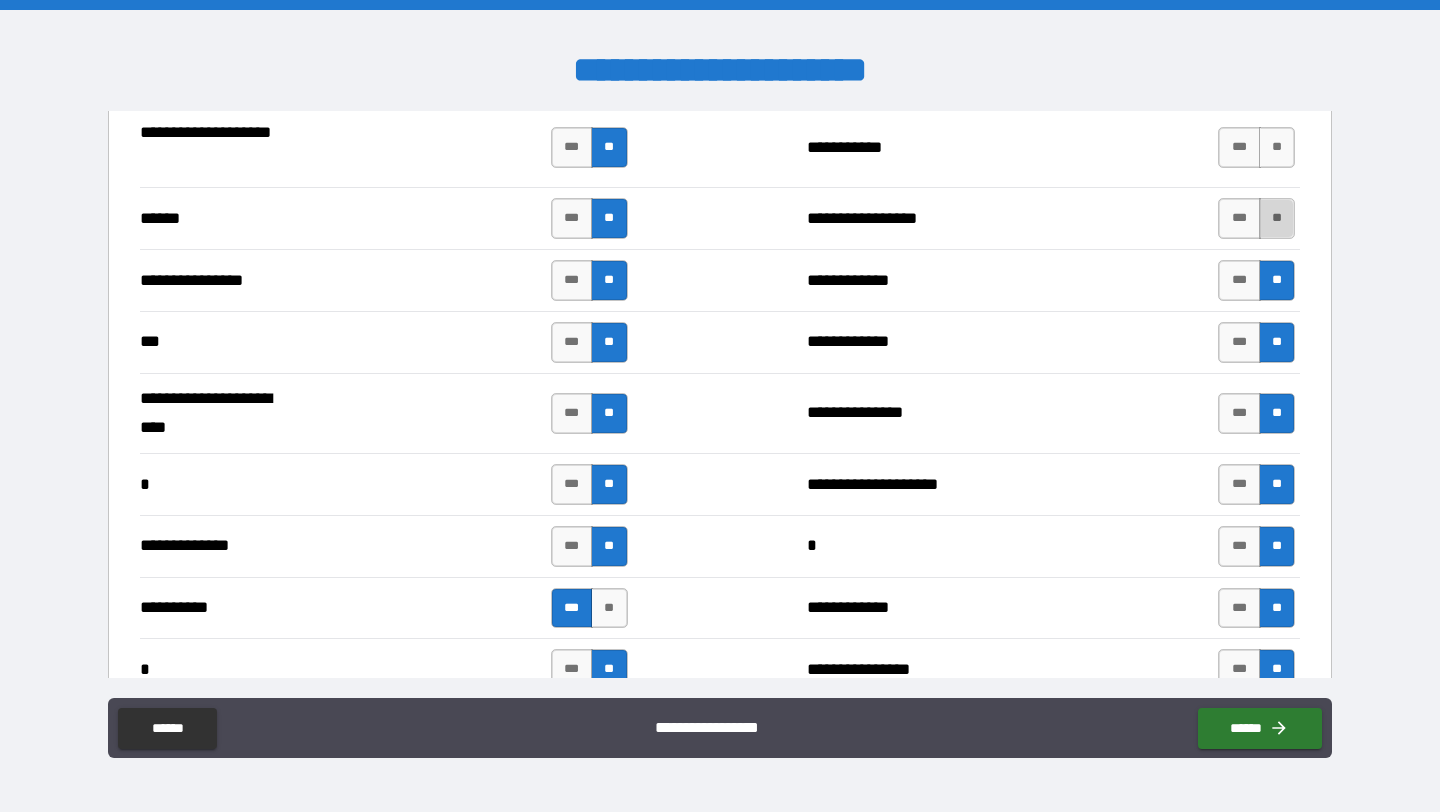 click on "**" at bounding box center [1277, 218] 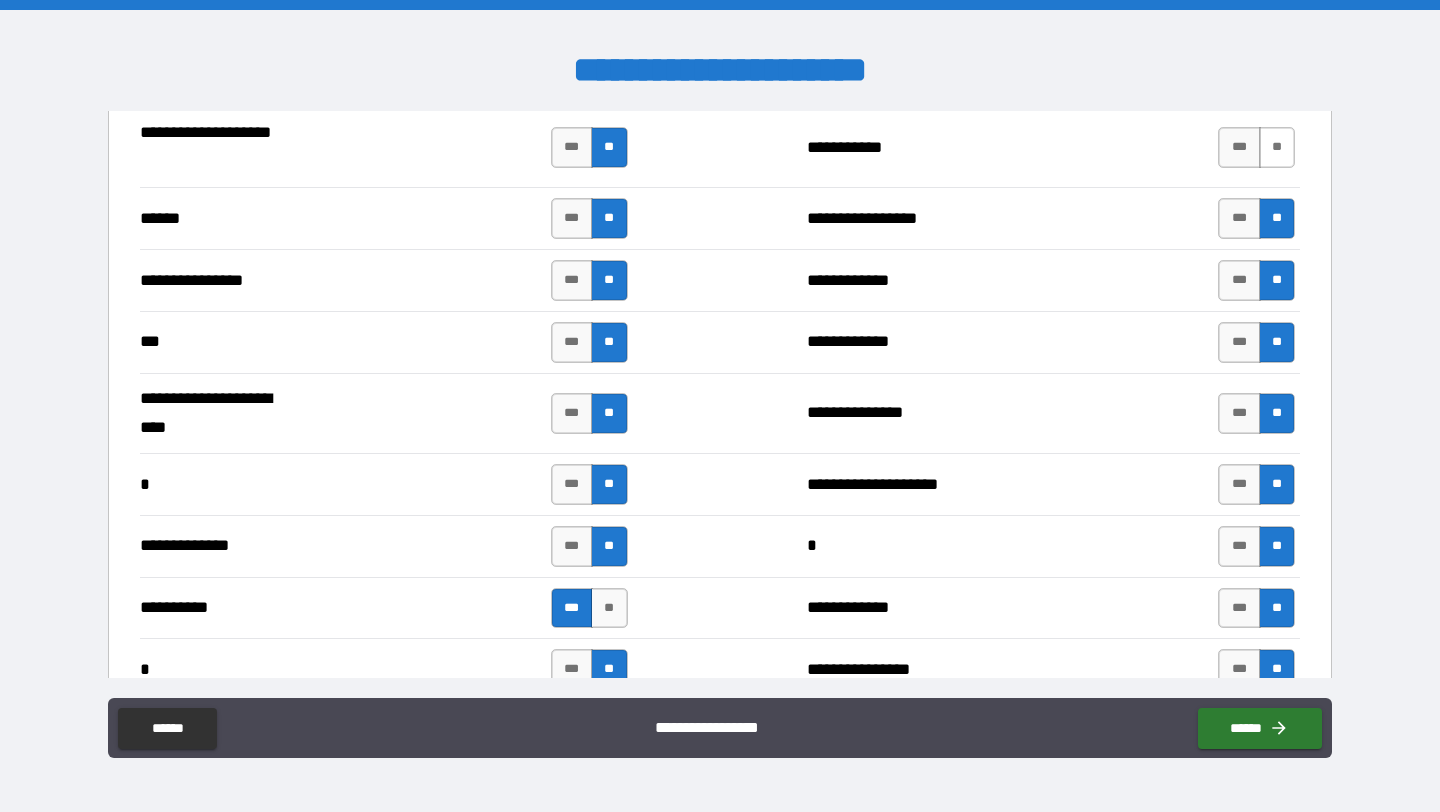 click on "**" at bounding box center [1277, 147] 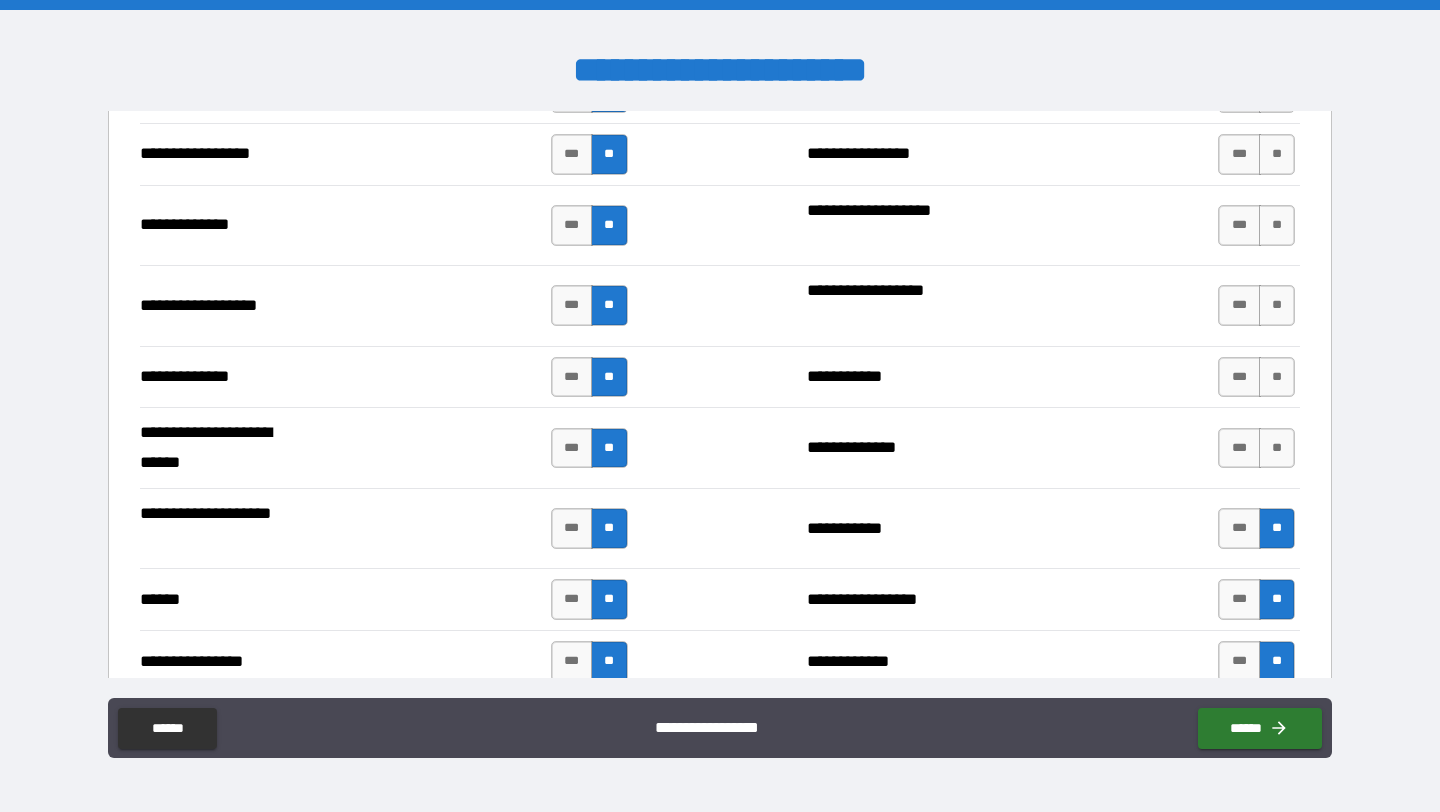 scroll, scrollTop: 1706, scrollLeft: 0, axis: vertical 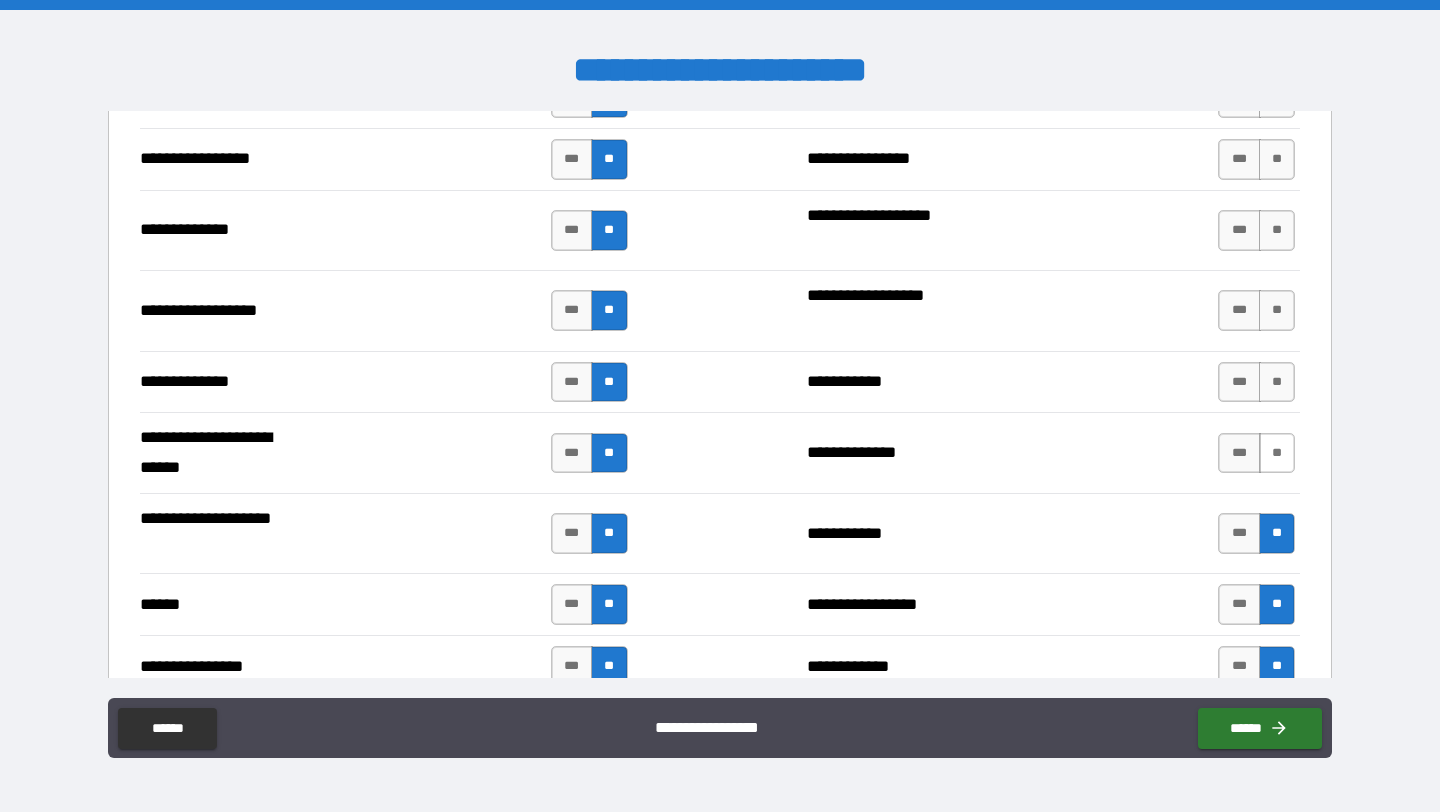 click on "**" at bounding box center (1277, 453) 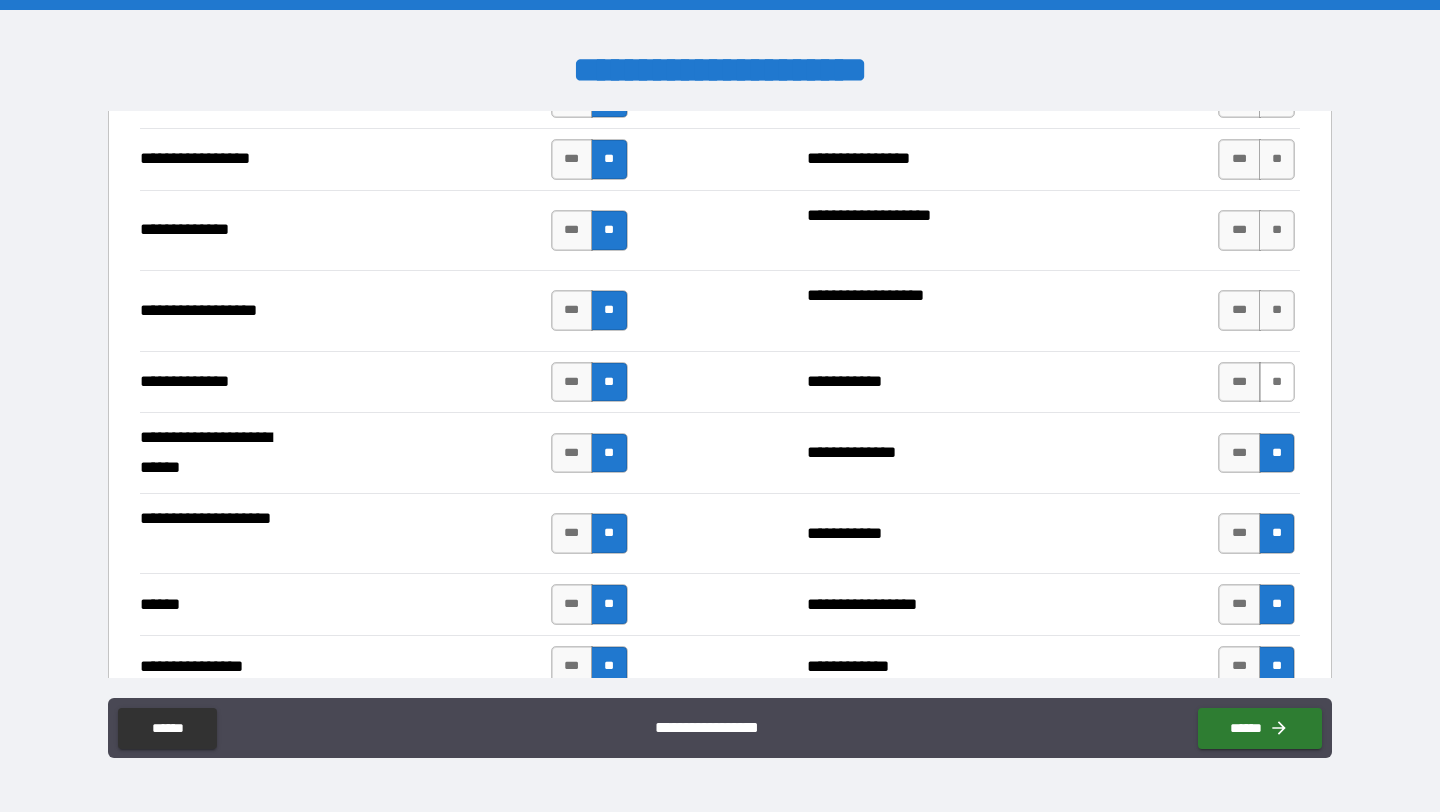 click on "**" at bounding box center [1277, 382] 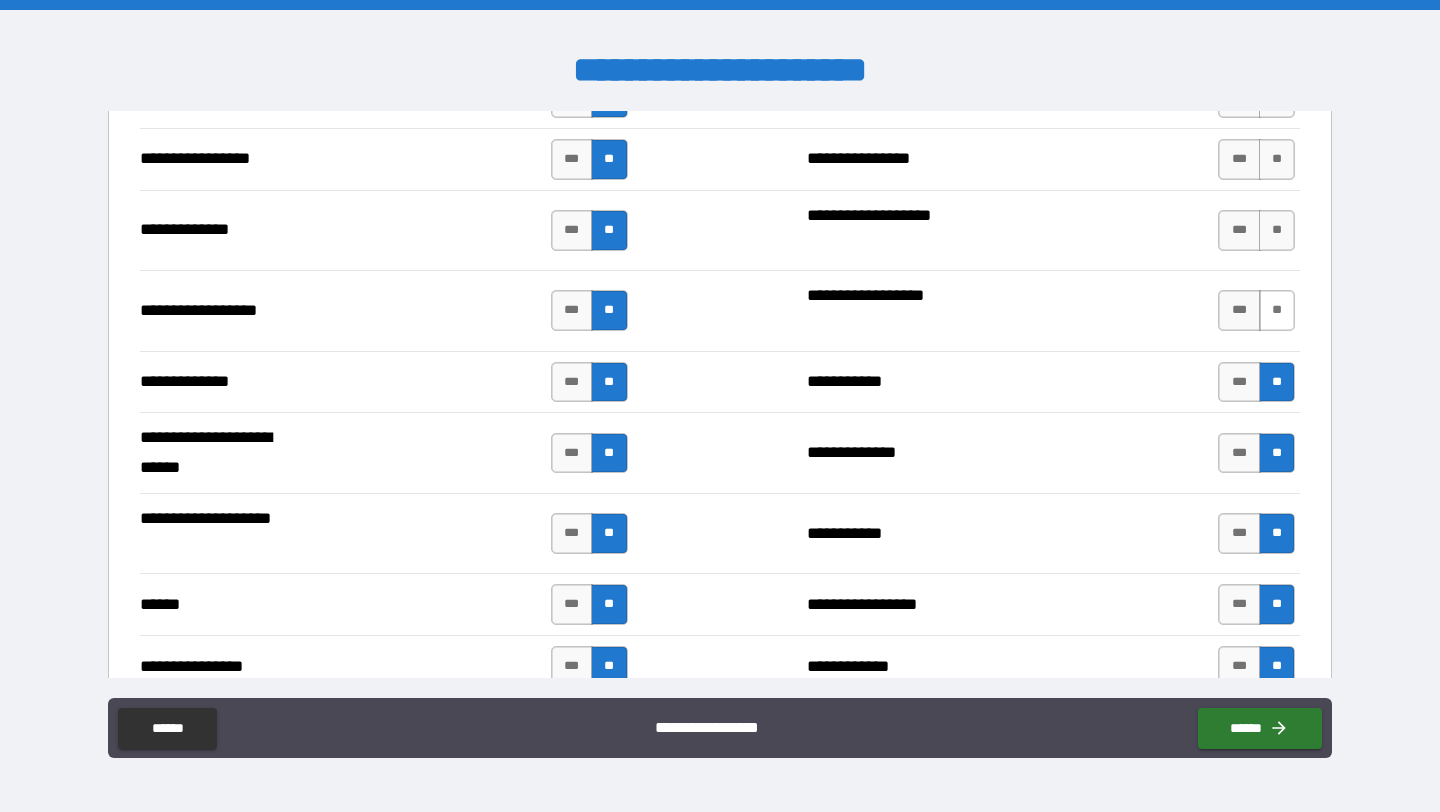 click on "**" at bounding box center (1277, 310) 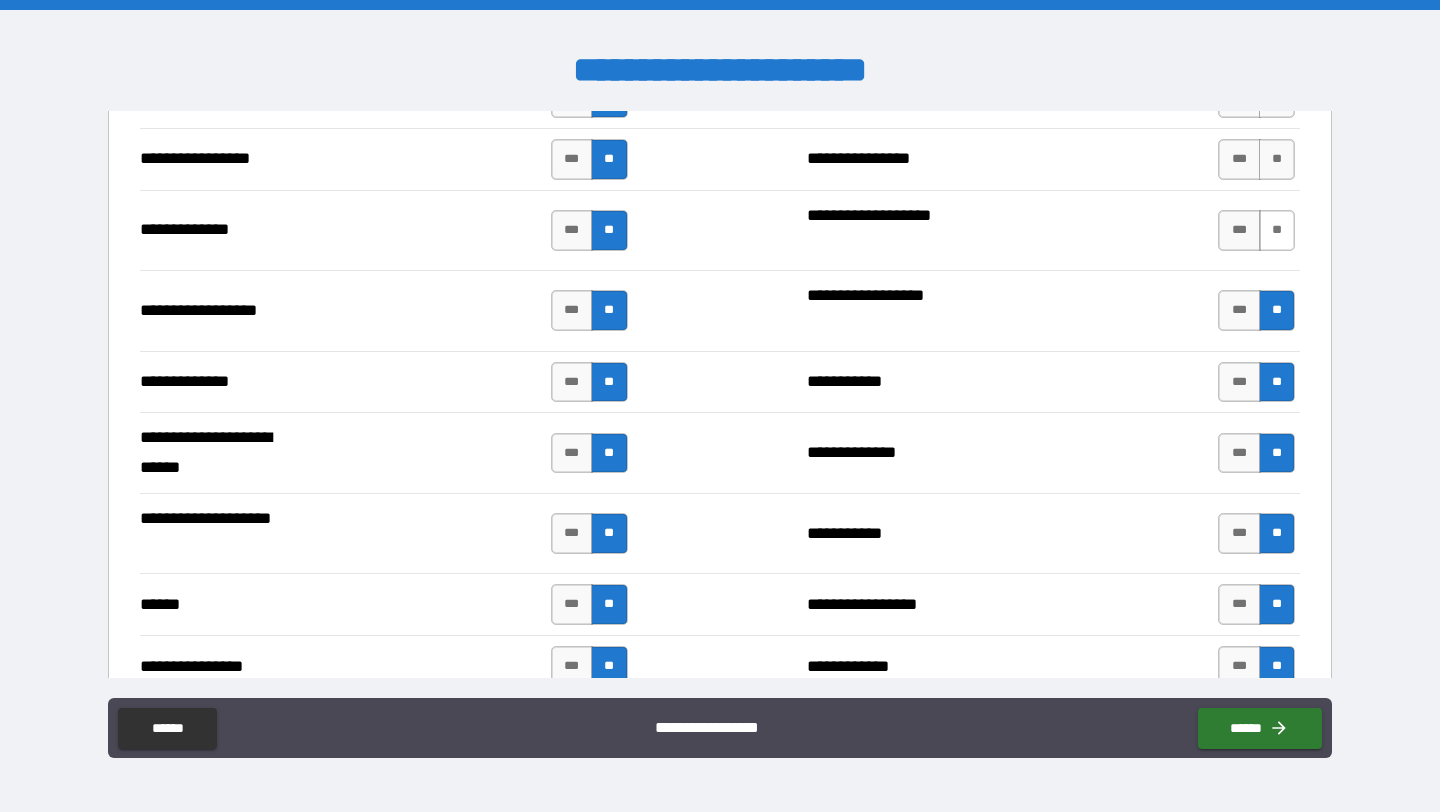 click on "**" at bounding box center (1277, 230) 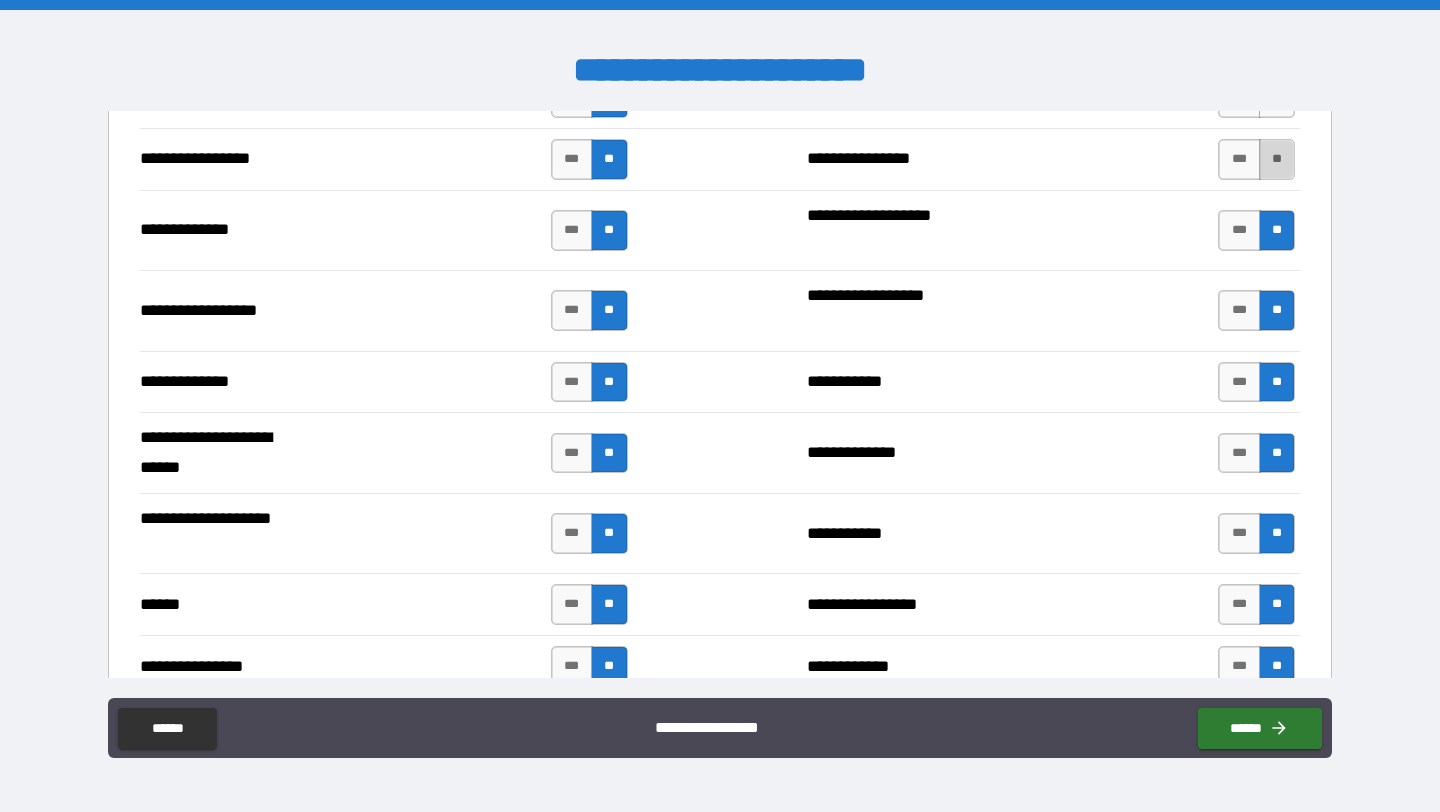 click on "**" at bounding box center (1277, 159) 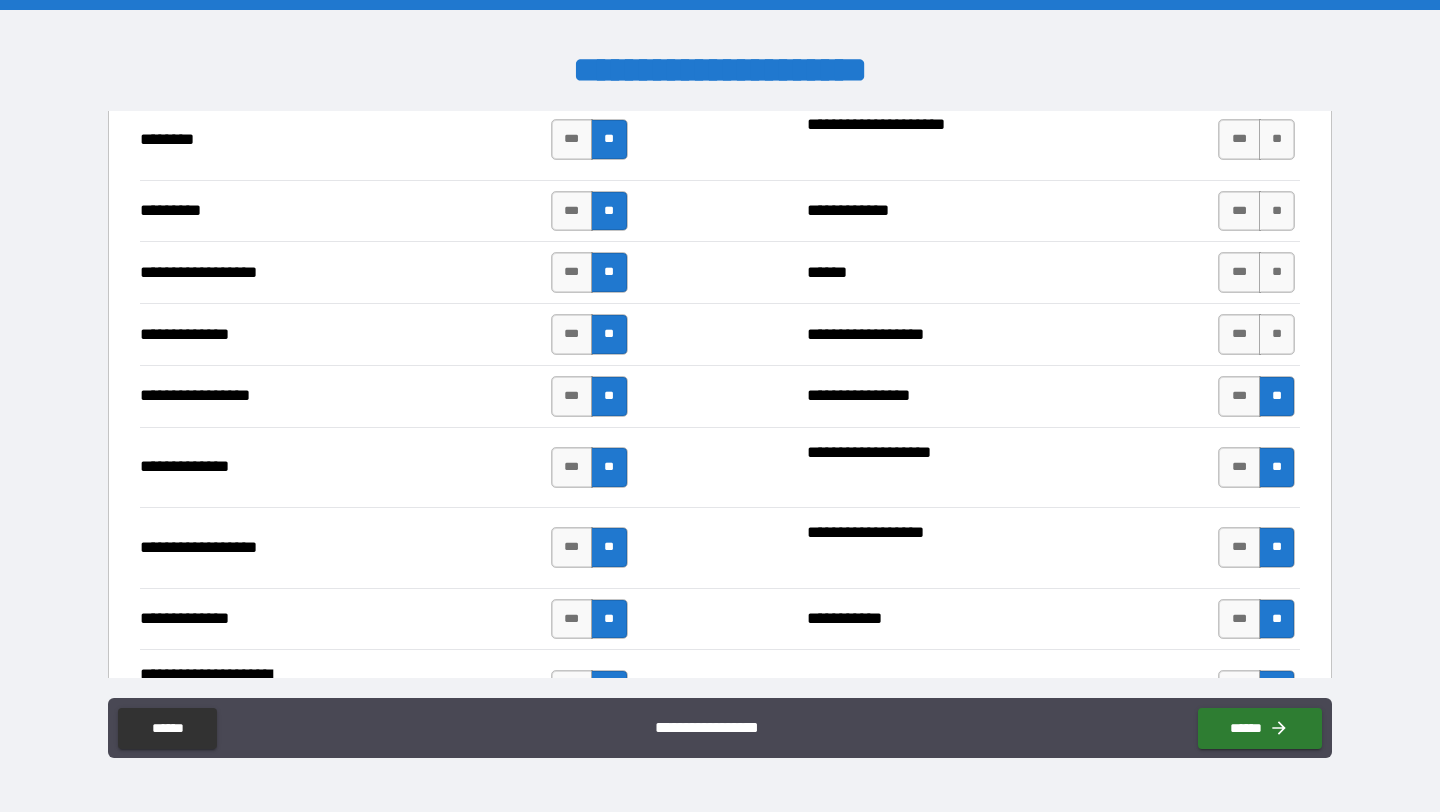 scroll, scrollTop: 1430, scrollLeft: 0, axis: vertical 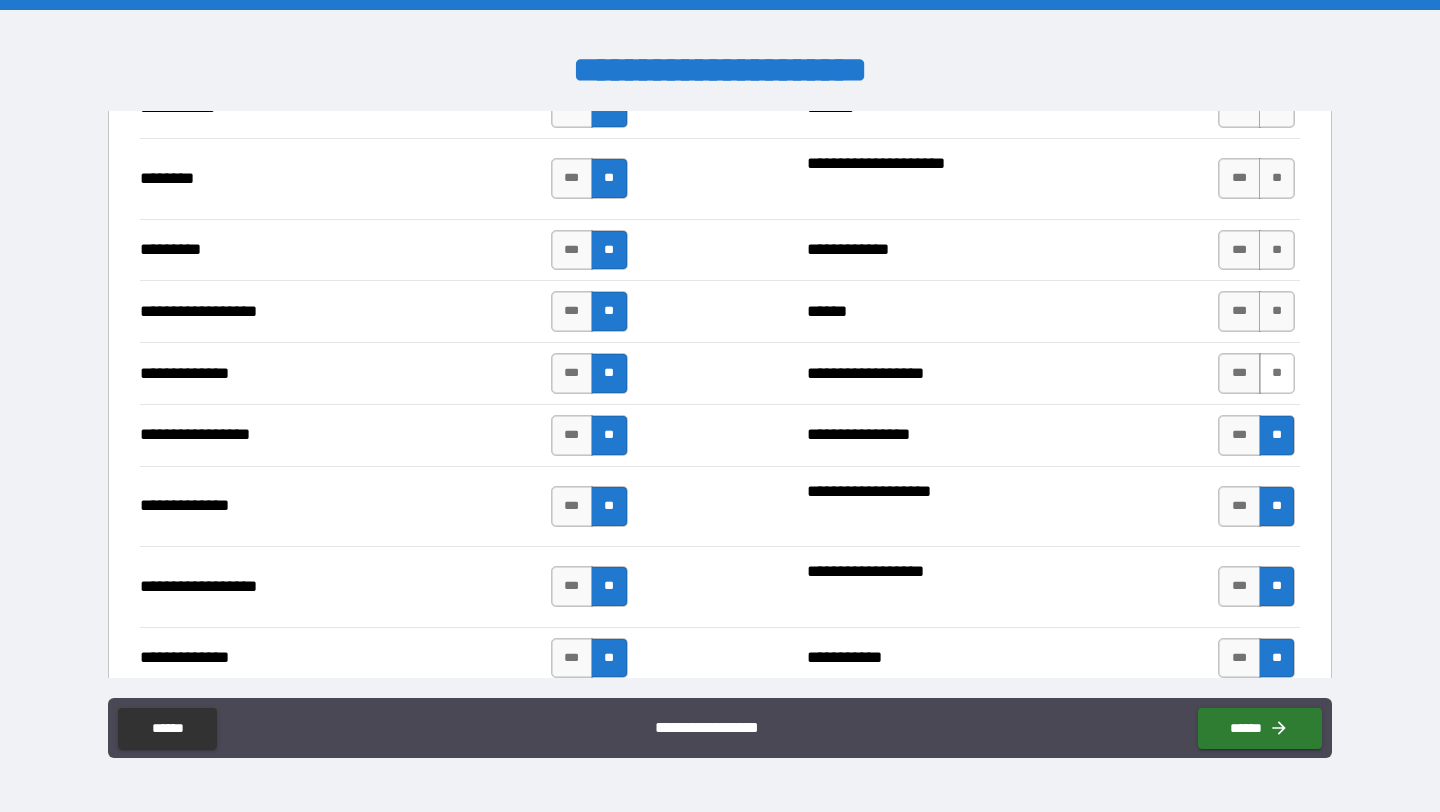 click on "**" at bounding box center [1277, 373] 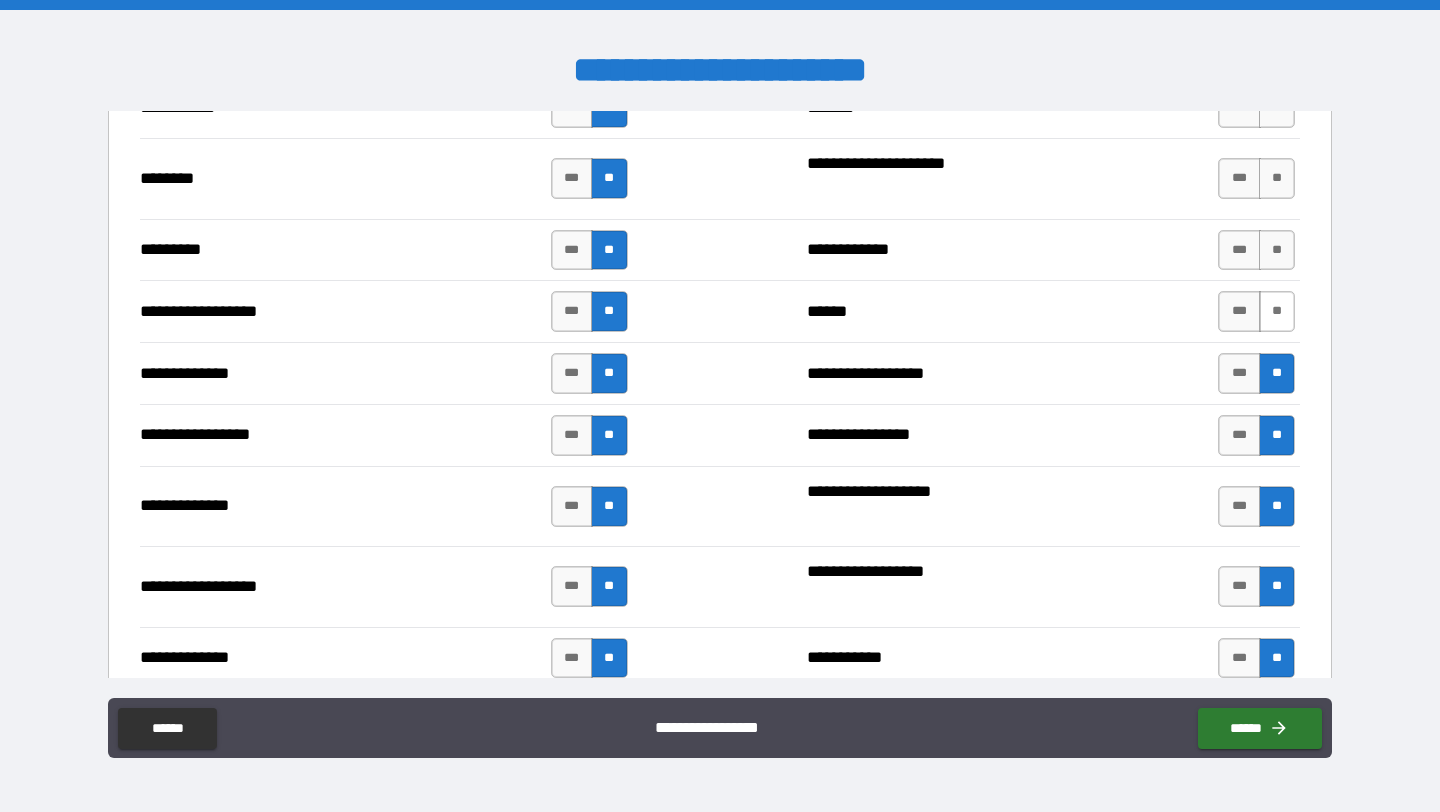 click on "**" at bounding box center [1277, 311] 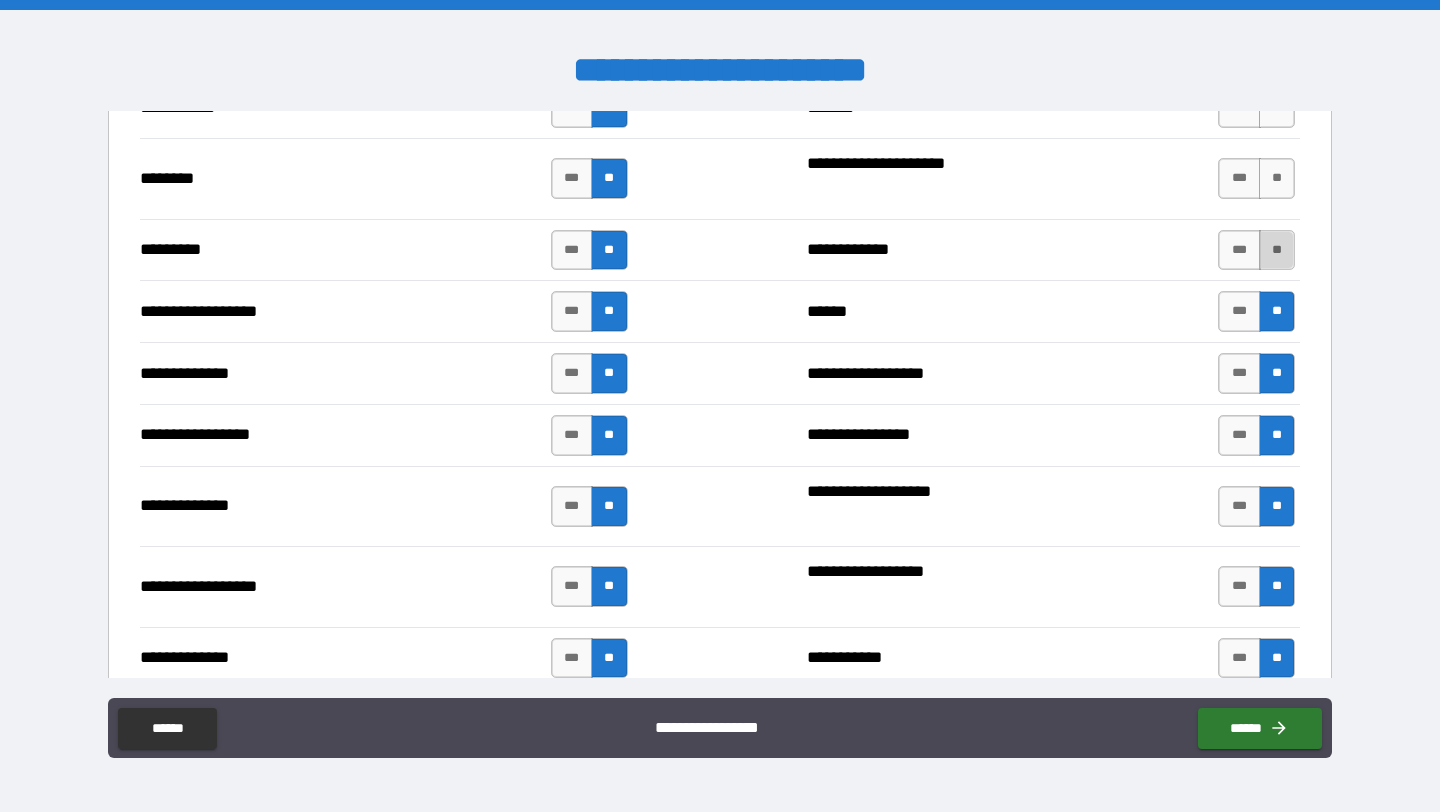click on "**" at bounding box center [1277, 250] 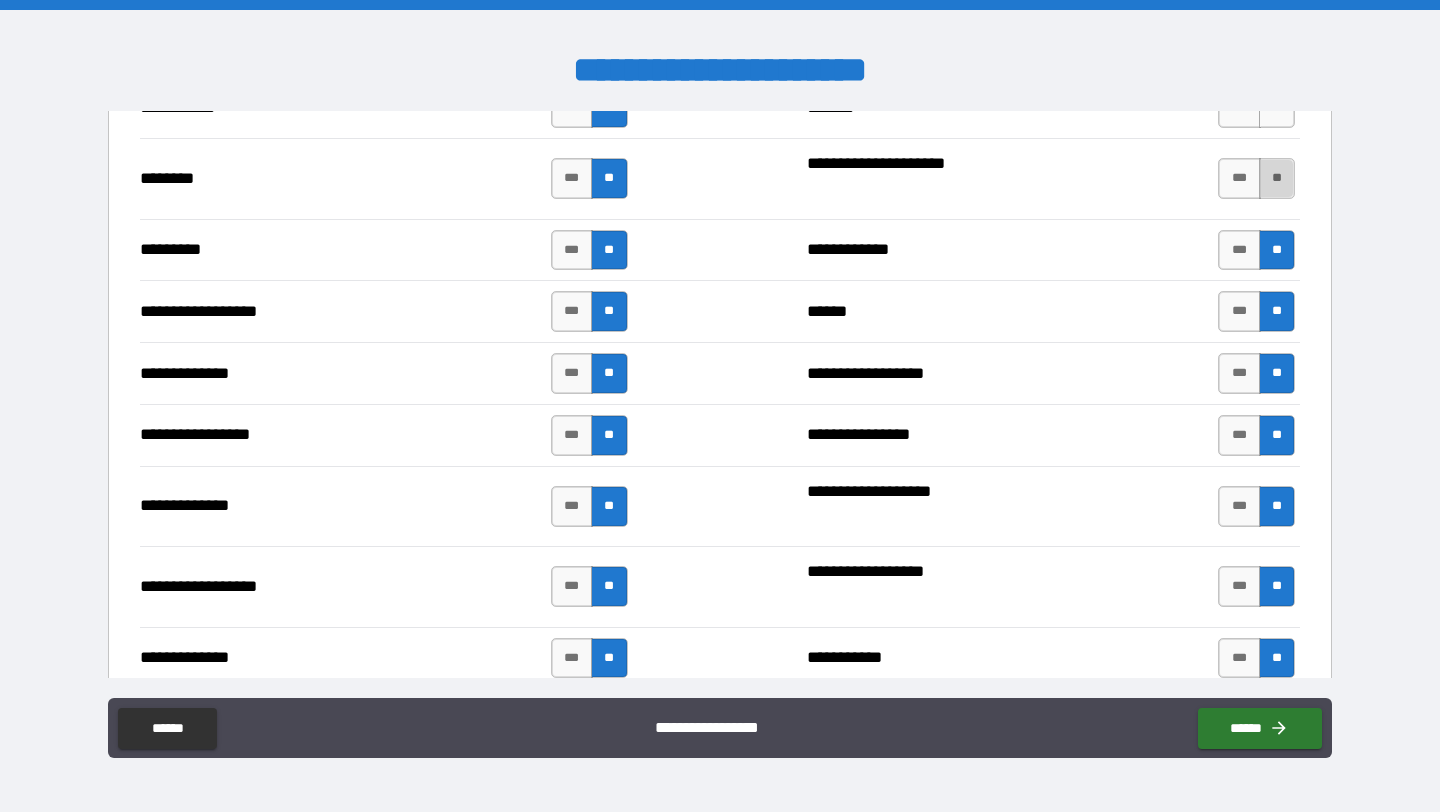 click on "**" at bounding box center [1277, 178] 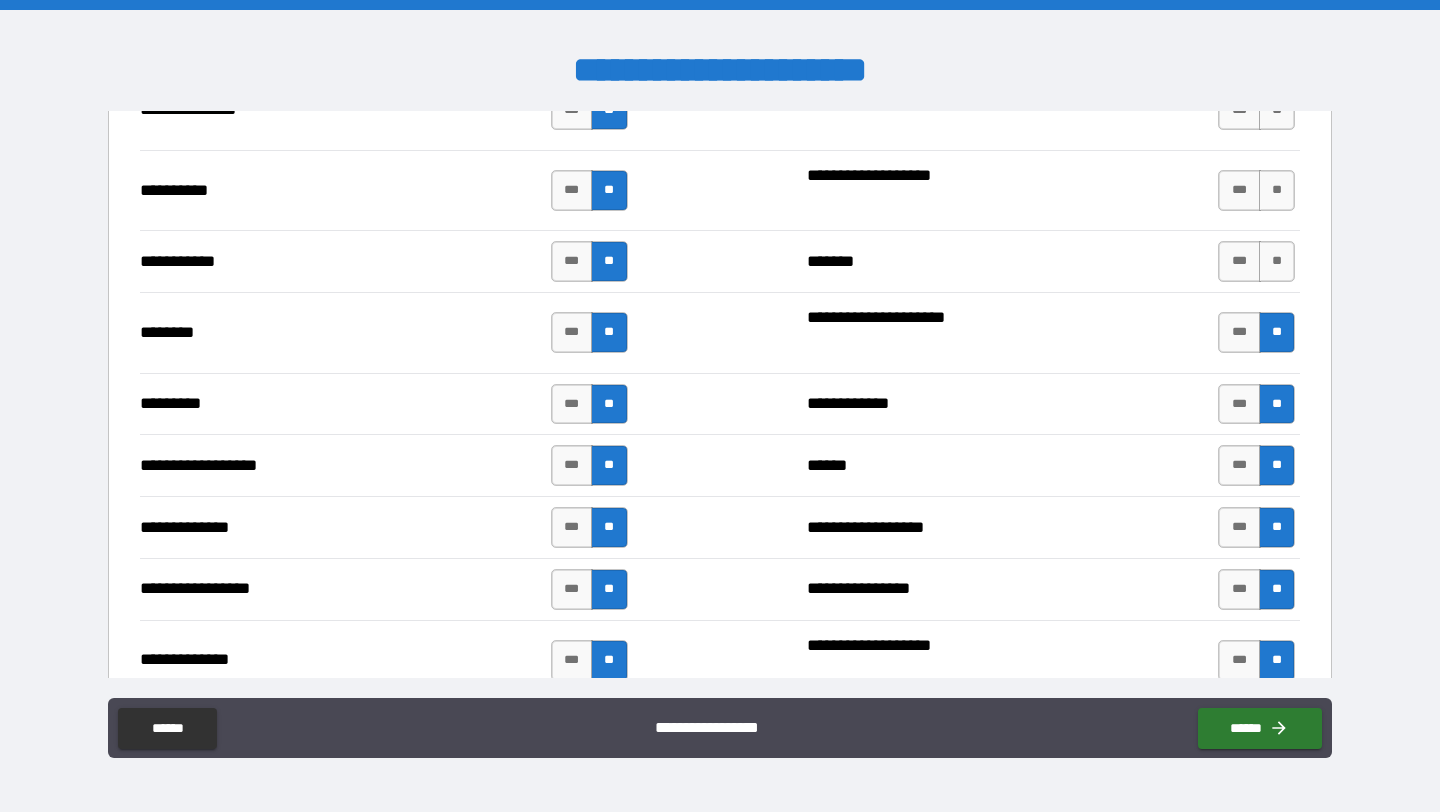 scroll, scrollTop: 1270, scrollLeft: 0, axis: vertical 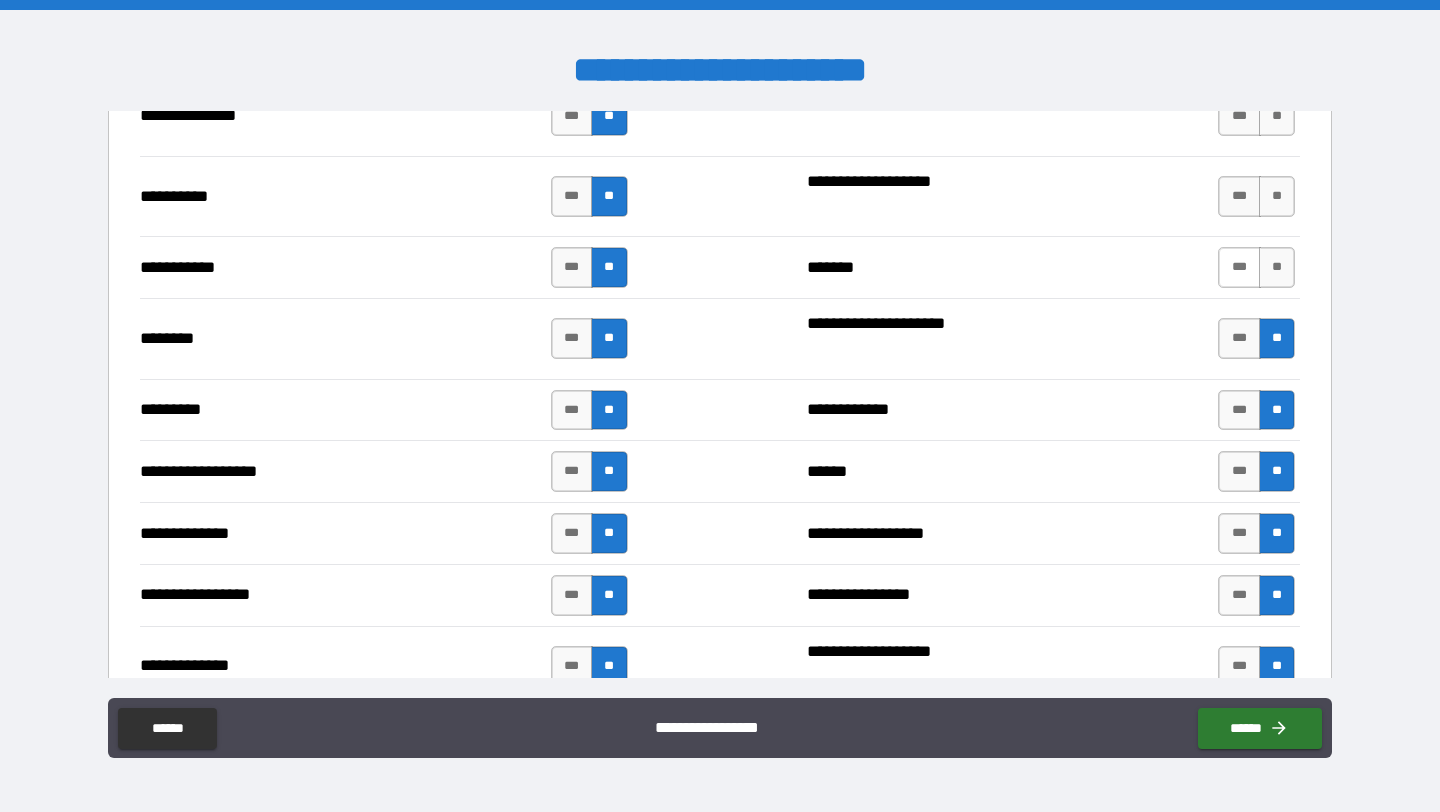 click on "***" at bounding box center (1239, 267) 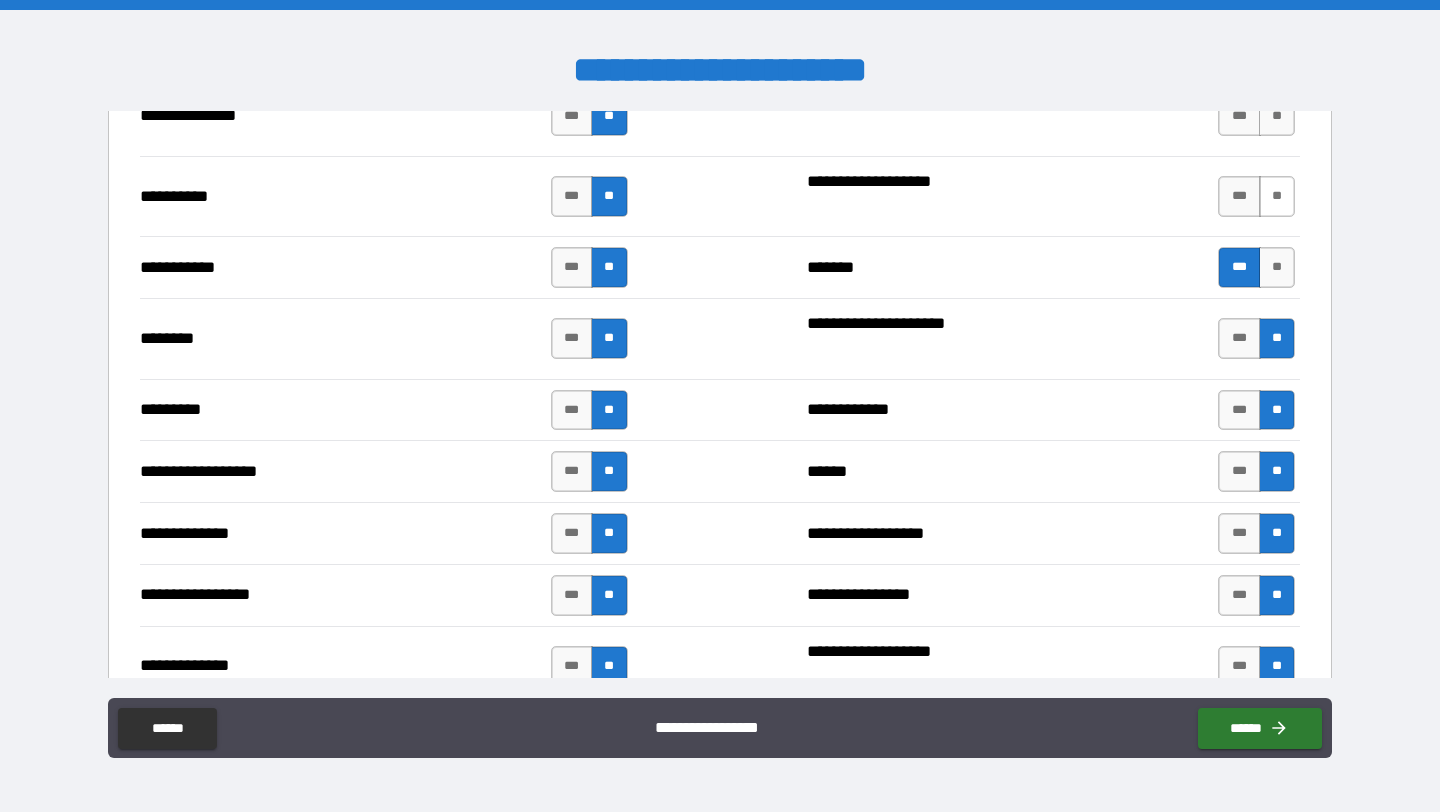 click on "**" at bounding box center [1277, 196] 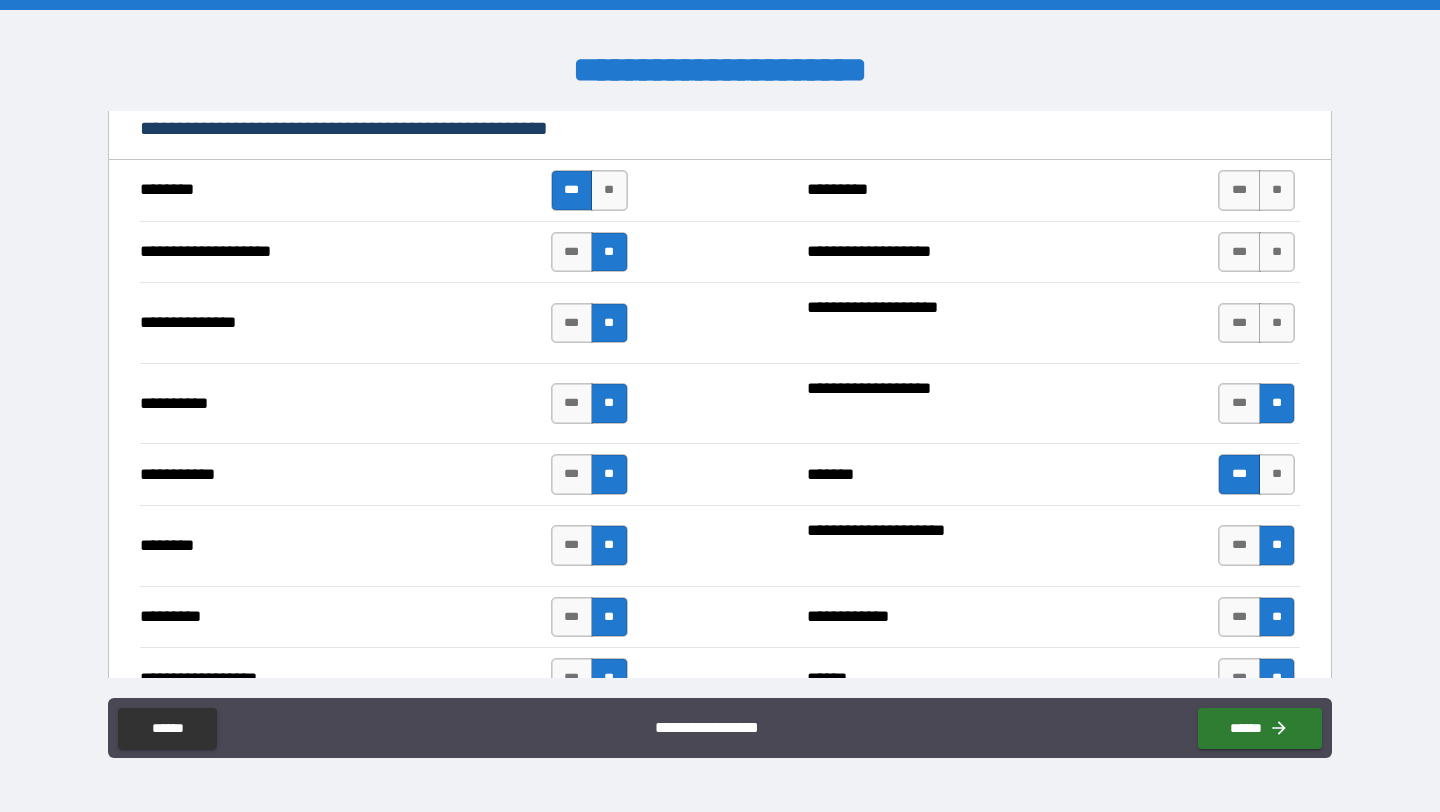 scroll, scrollTop: 1050, scrollLeft: 0, axis: vertical 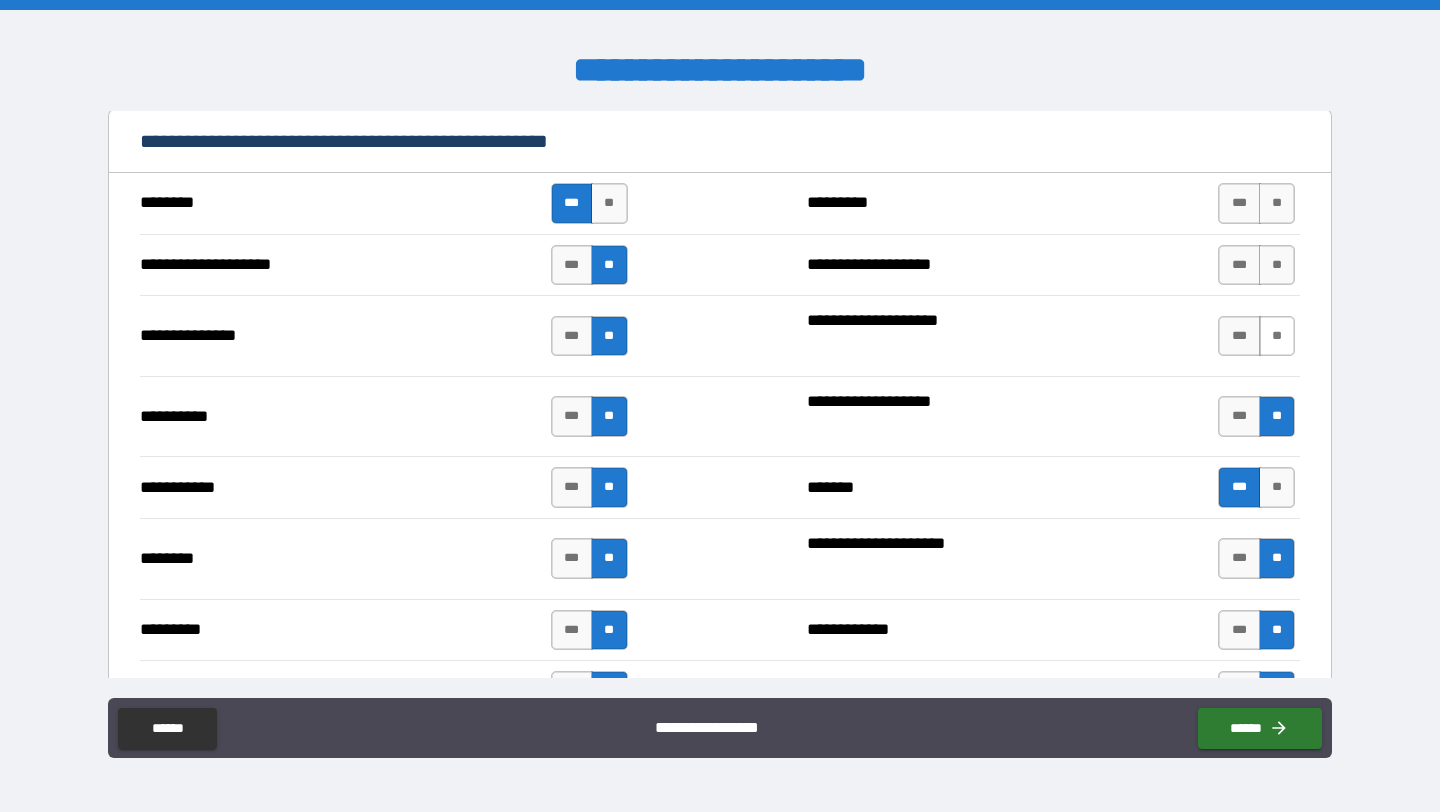 click on "**" at bounding box center [1277, 336] 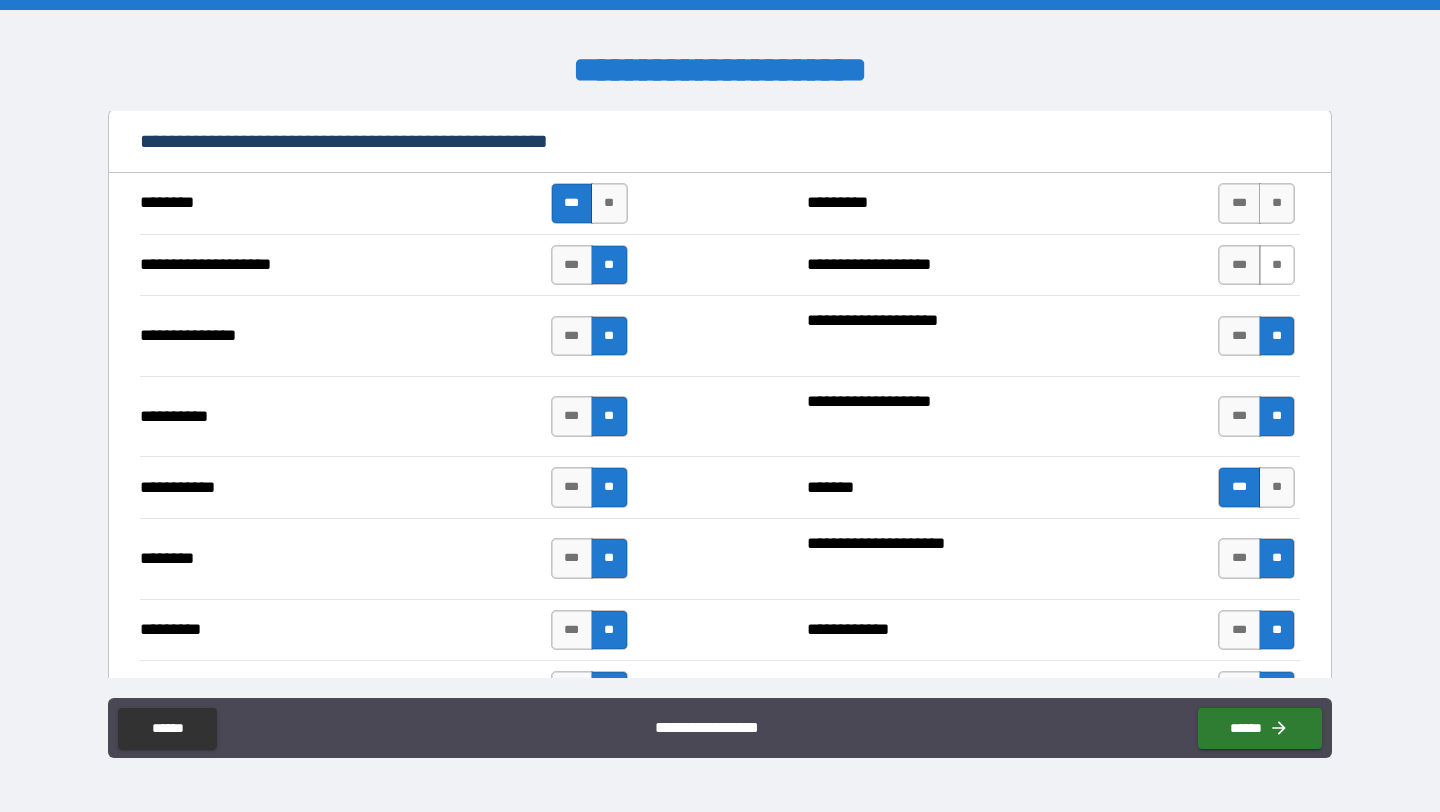 click on "**" at bounding box center [1277, 265] 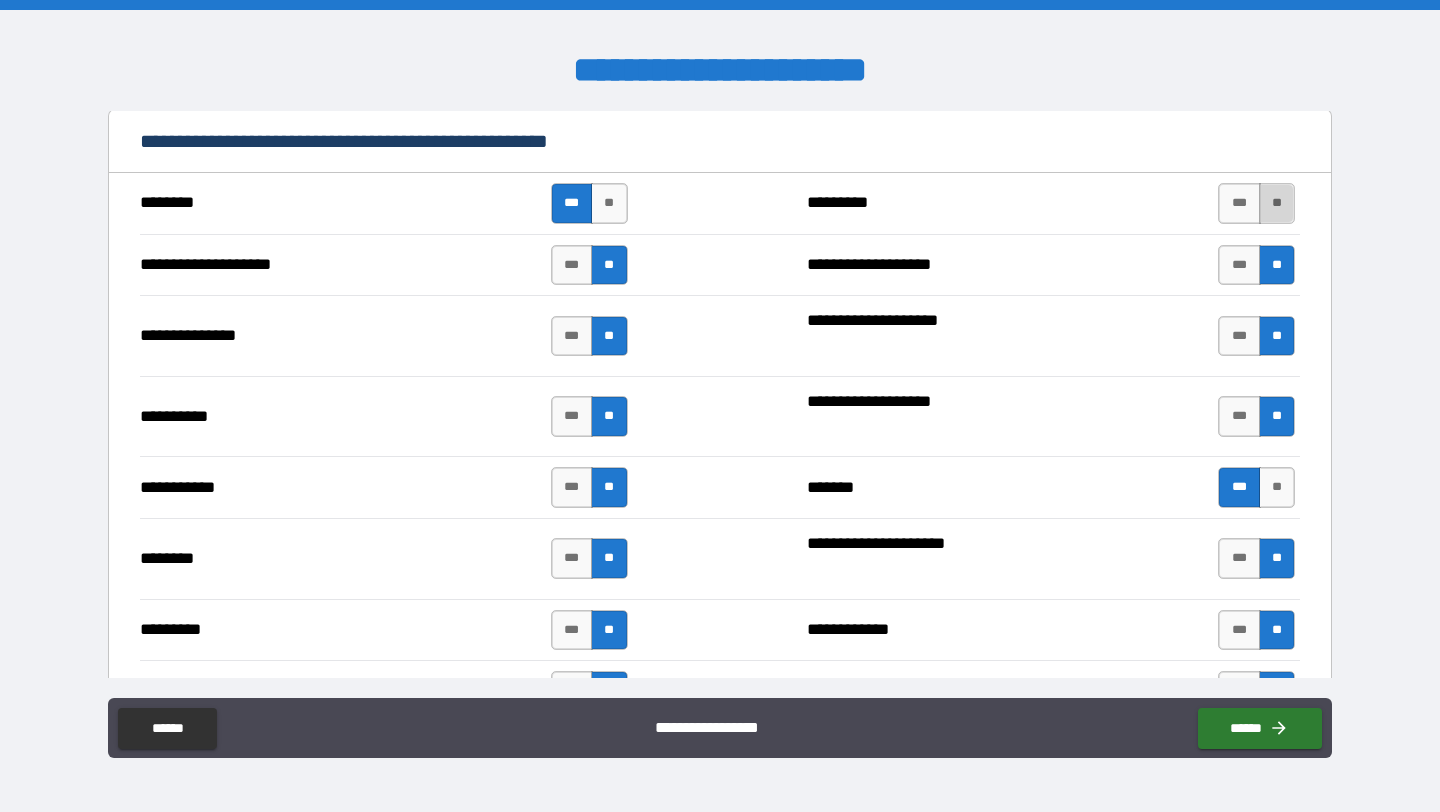 click on "**" at bounding box center [1277, 203] 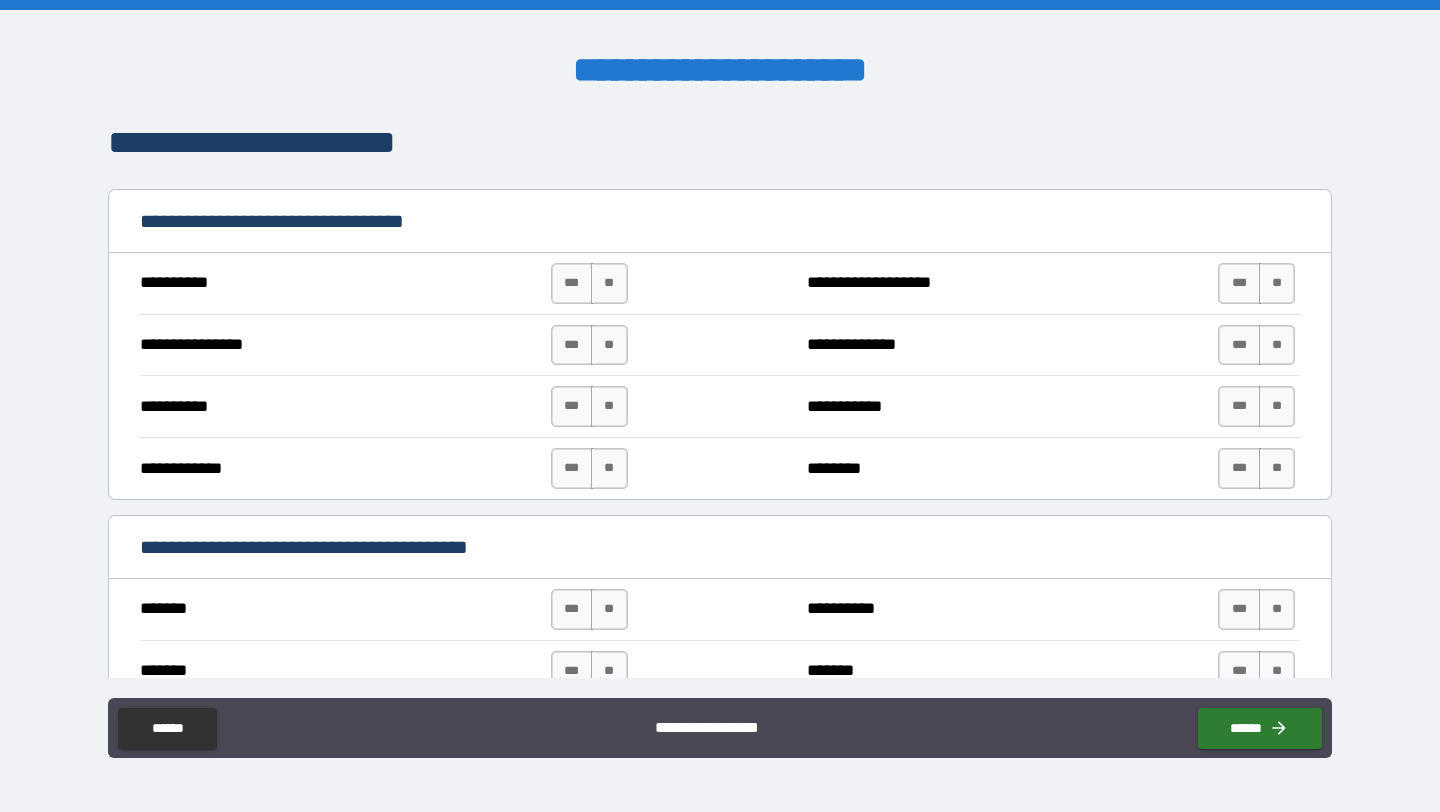 scroll, scrollTop: 3298, scrollLeft: 0, axis: vertical 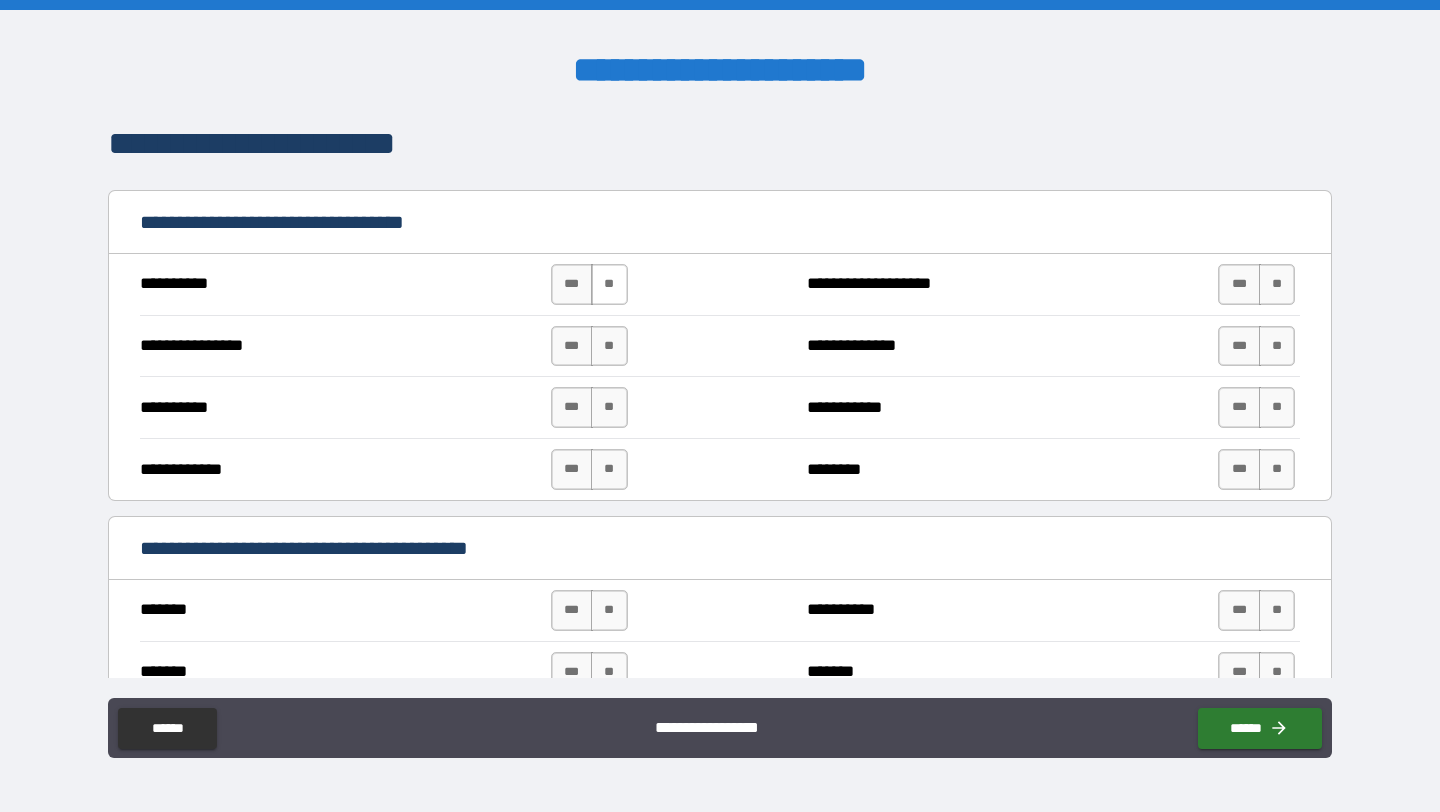 click on "**" at bounding box center [609, 284] 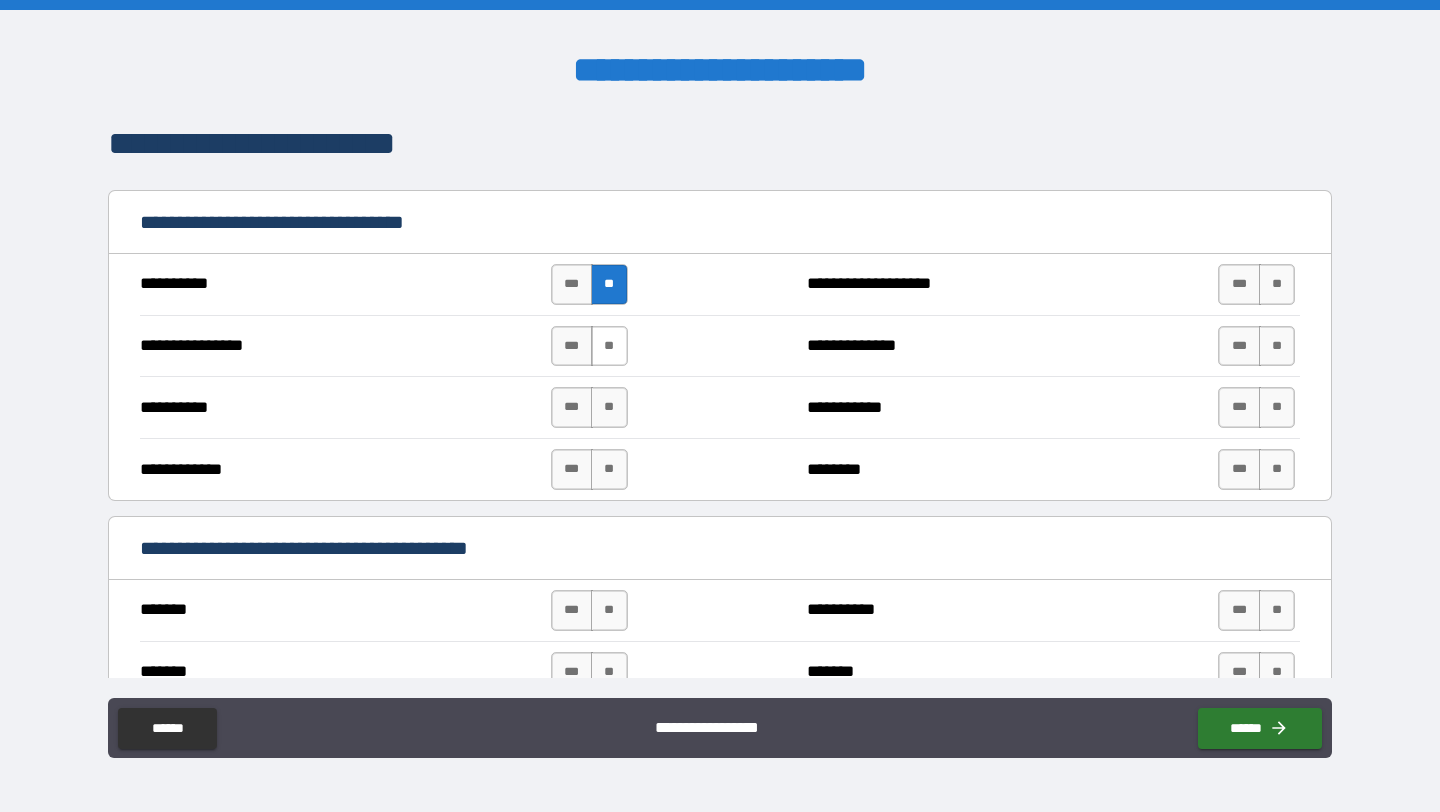 click on "**" at bounding box center [609, 346] 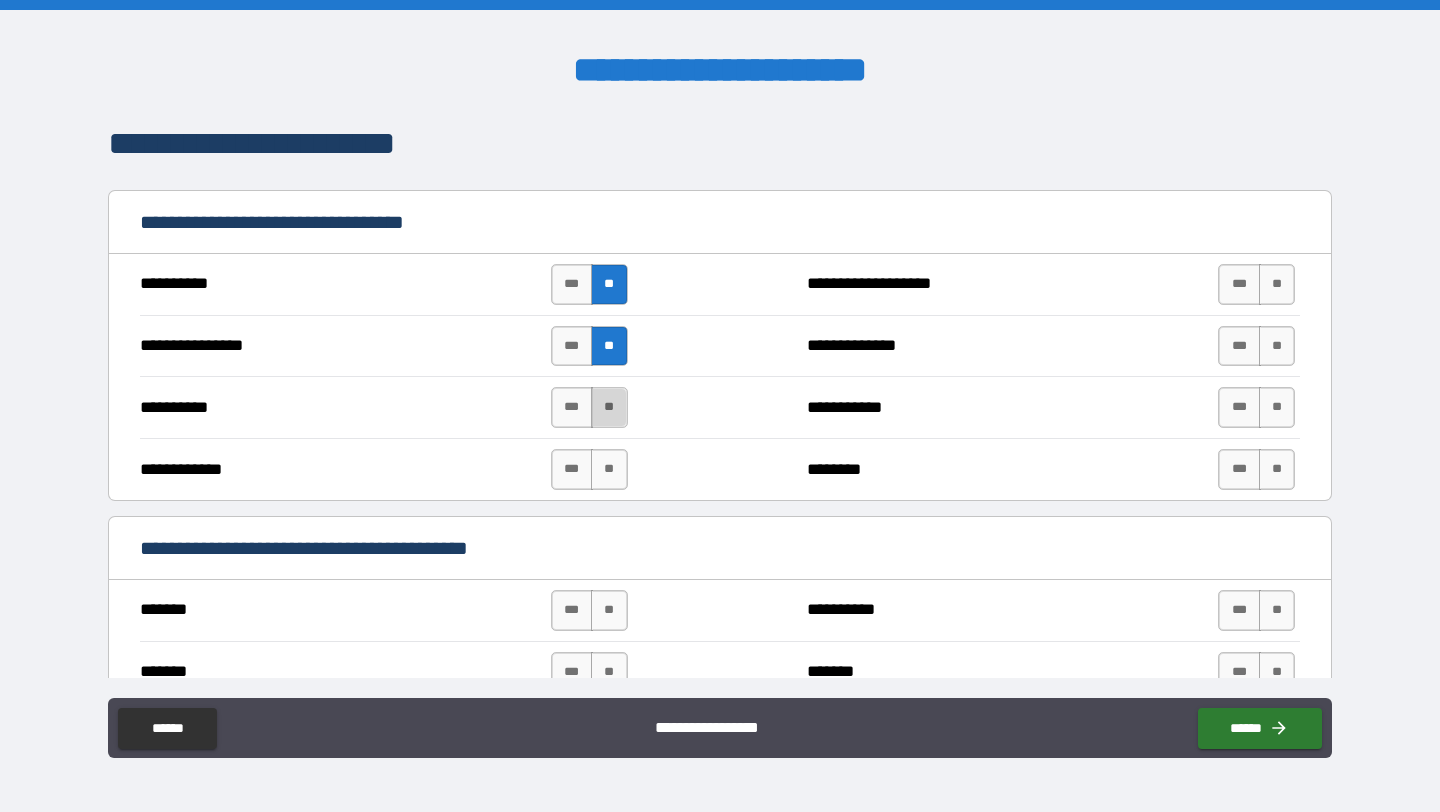 click on "**" at bounding box center (609, 407) 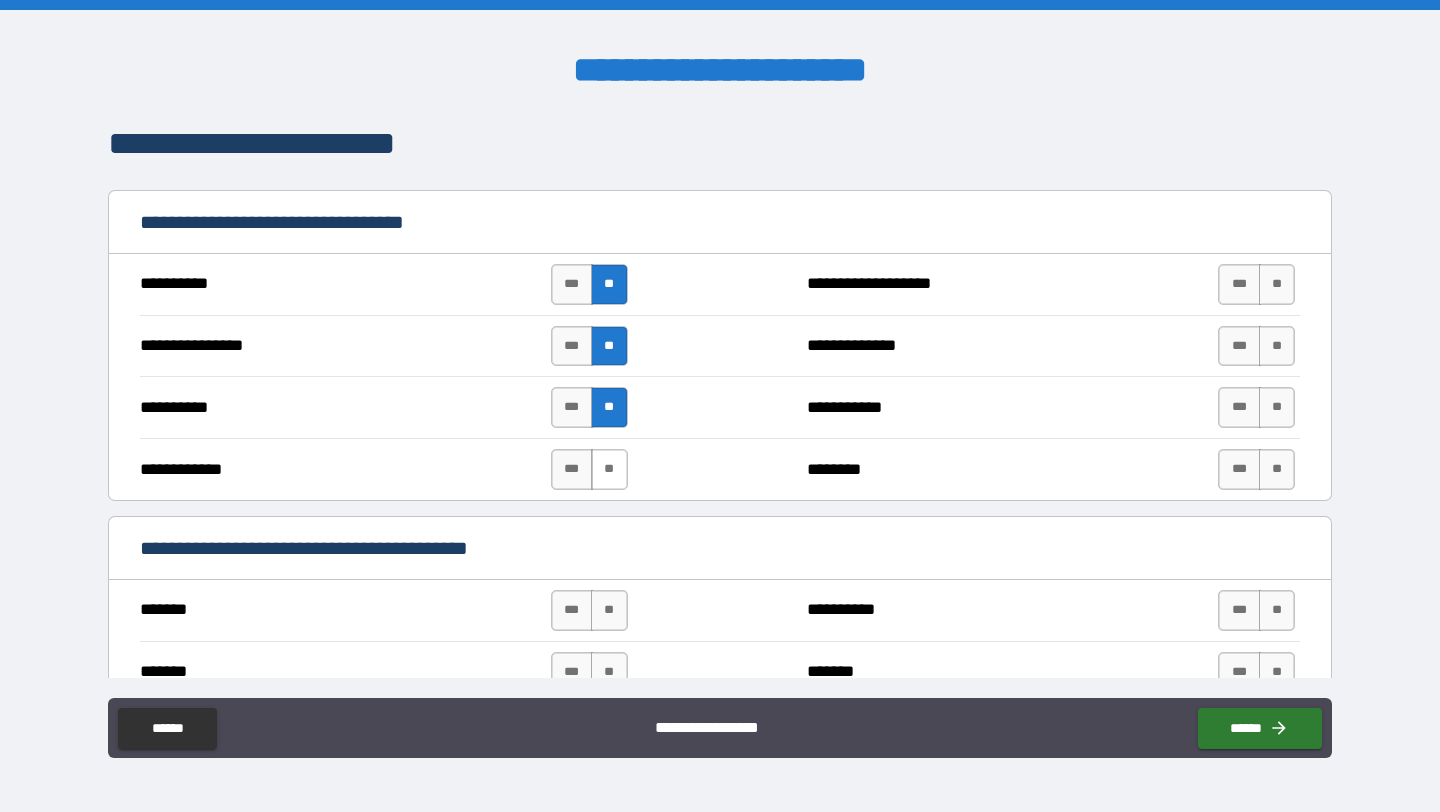 click on "**" at bounding box center [609, 469] 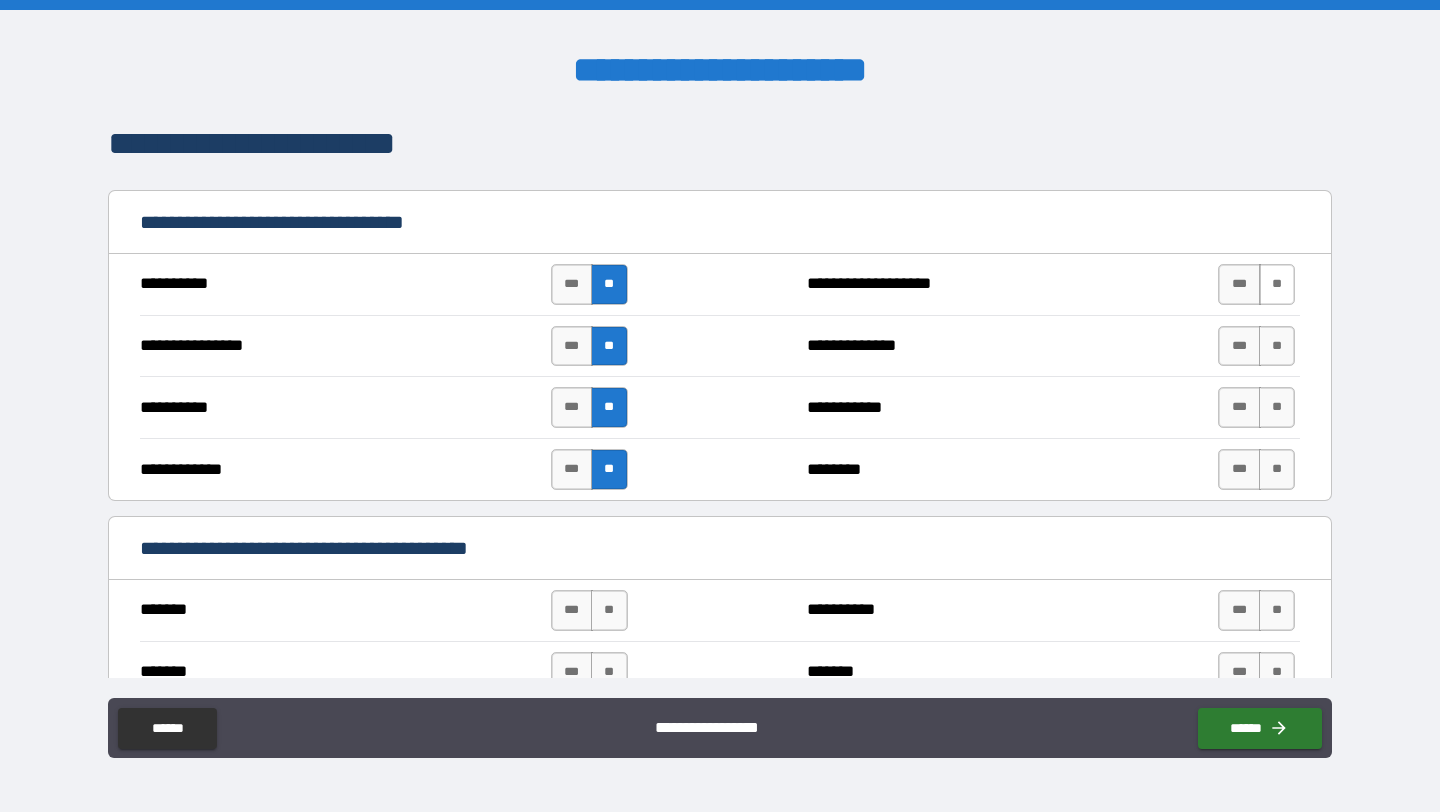 click on "**" at bounding box center [1277, 284] 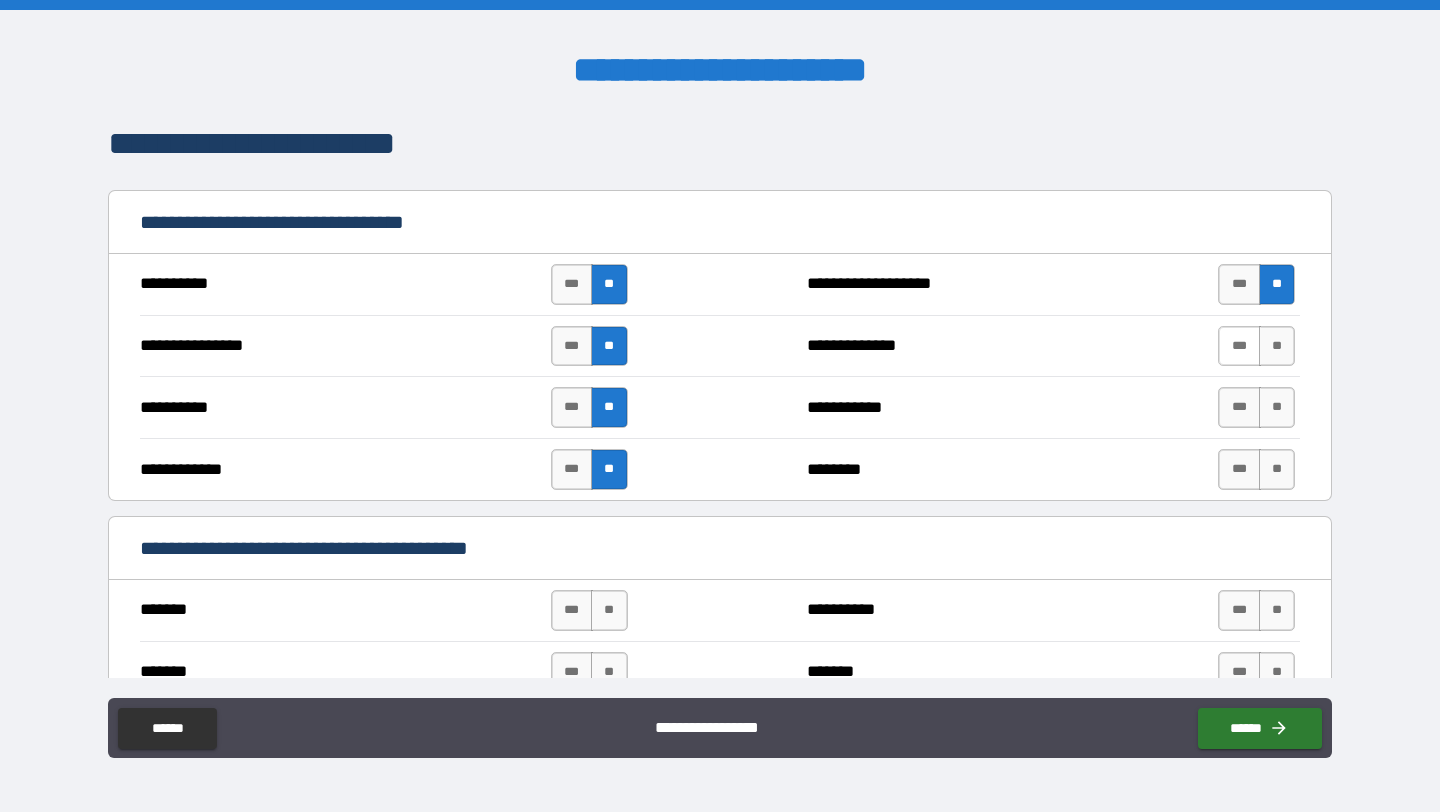 click on "***" at bounding box center [1239, 346] 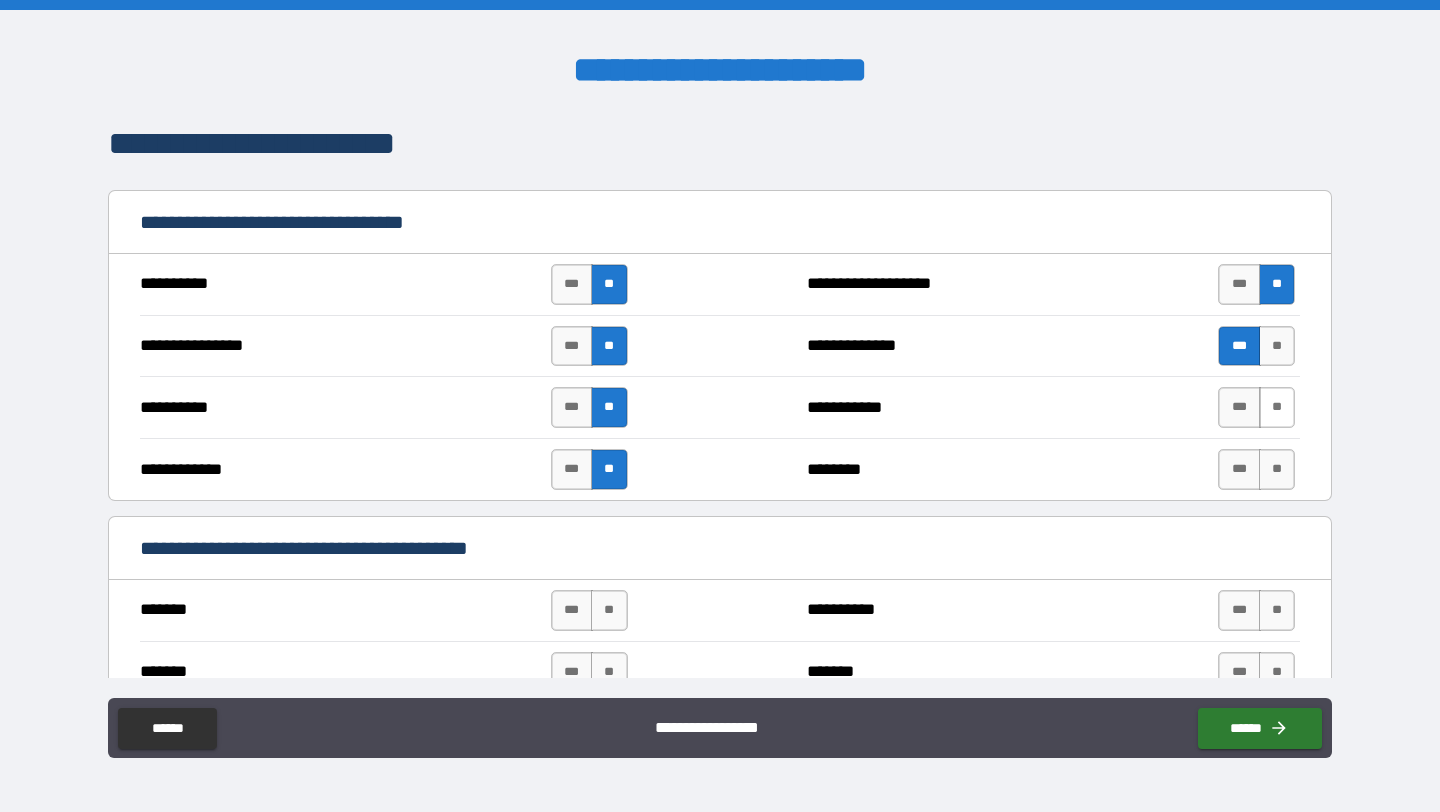 click on "**" at bounding box center [1277, 407] 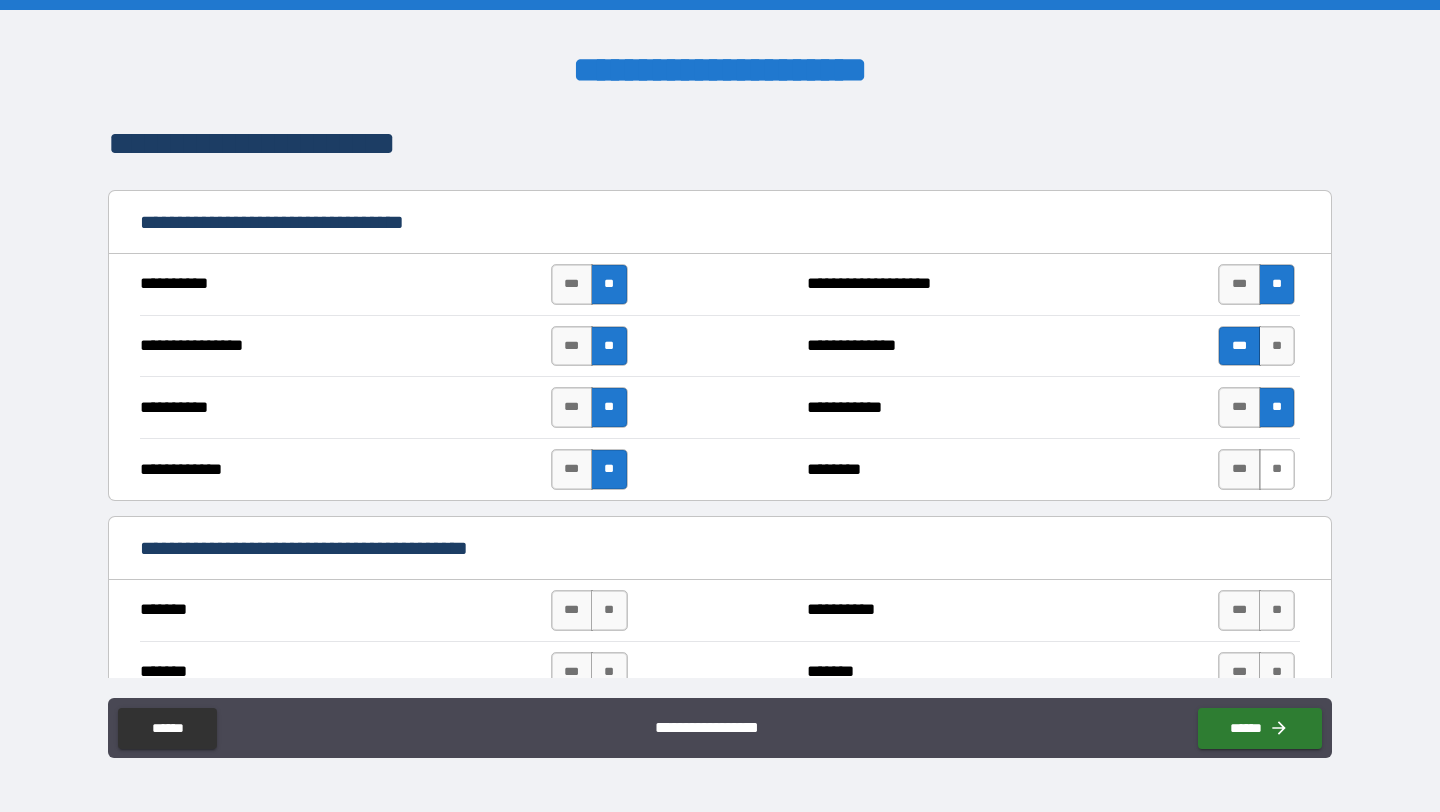 click on "**" at bounding box center [1277, 469] 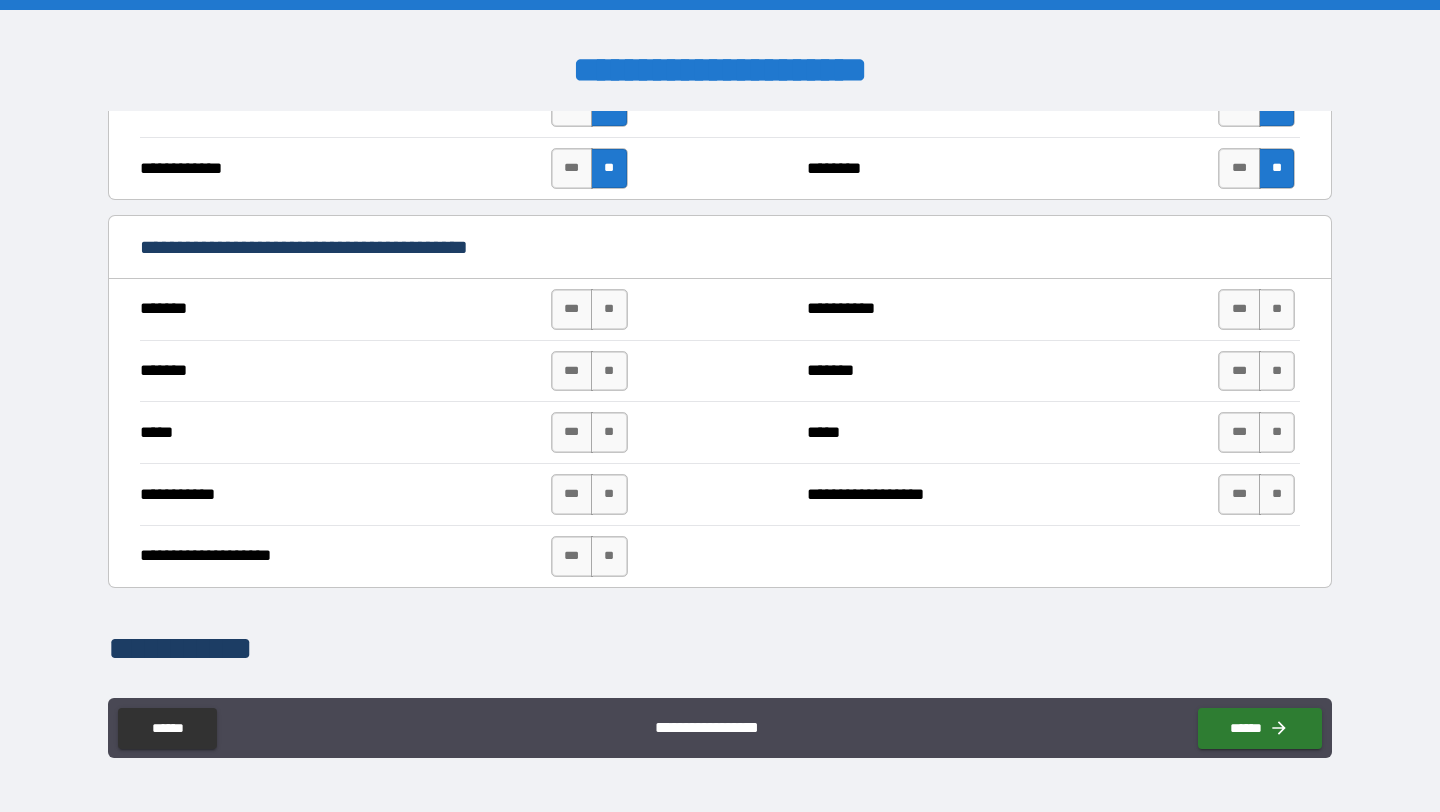 scroll, scrollTop: 3676, scrollLeft: 0, axis: vertical 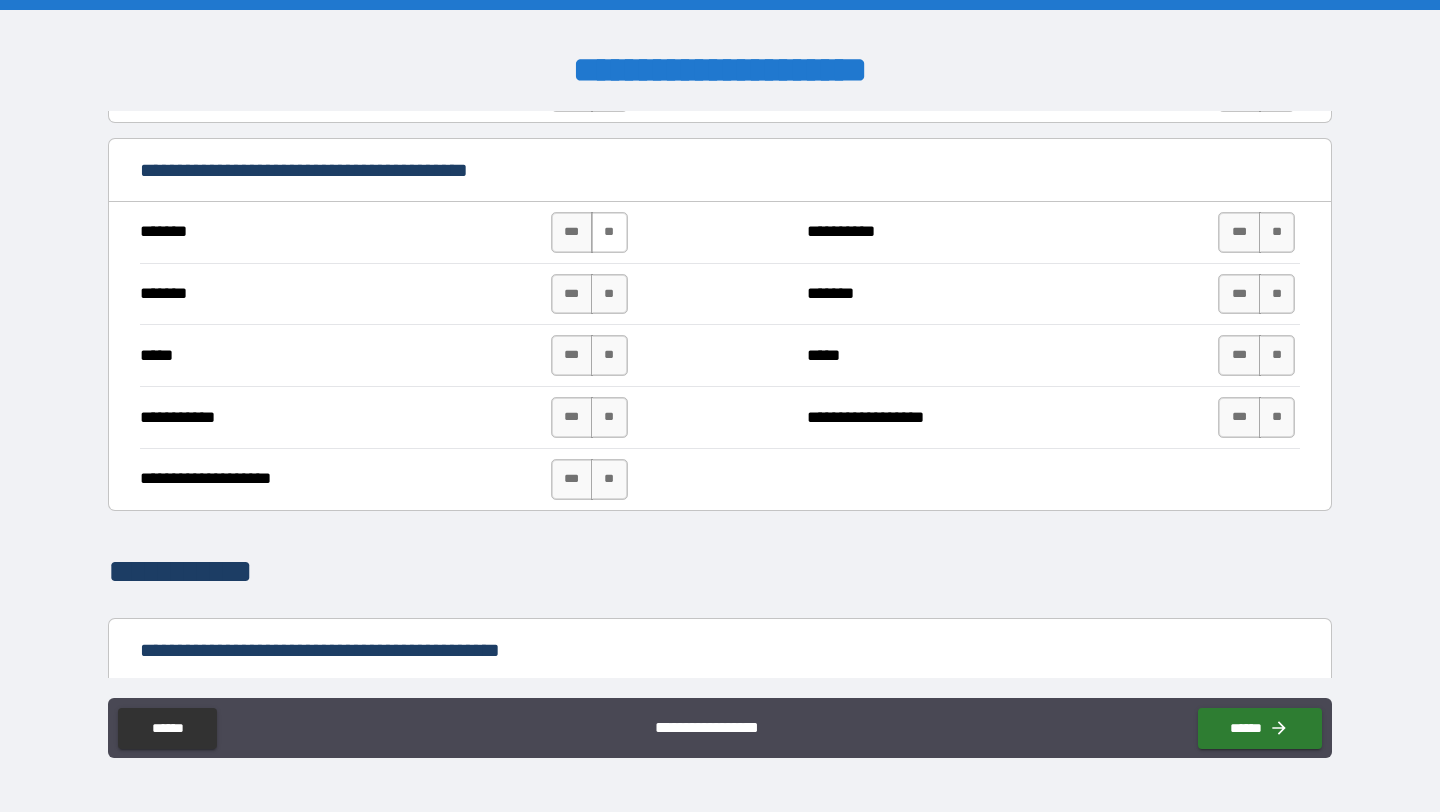 click on "**" at bounding box center [609, 232] 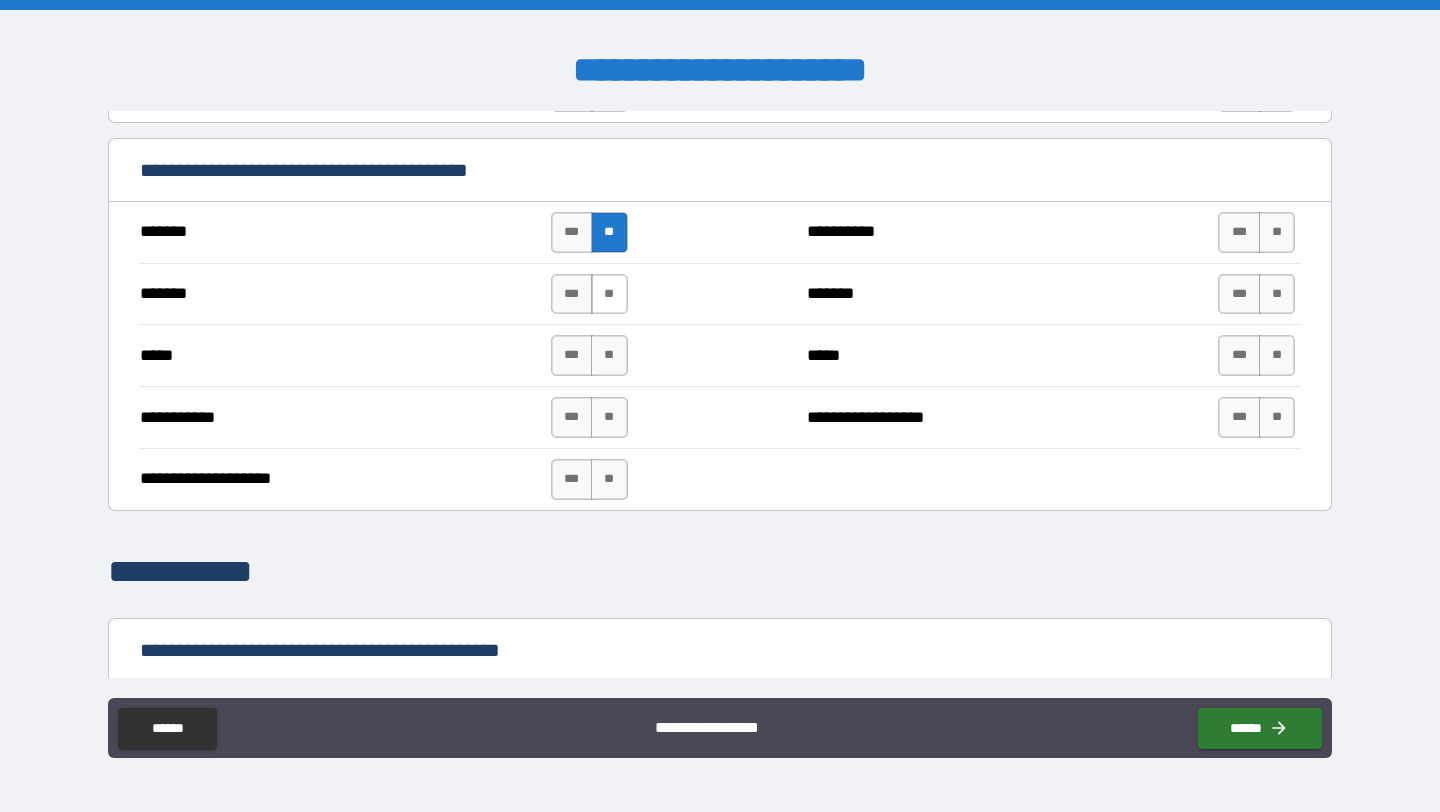 click on "**" at bounding box center (609, 294) 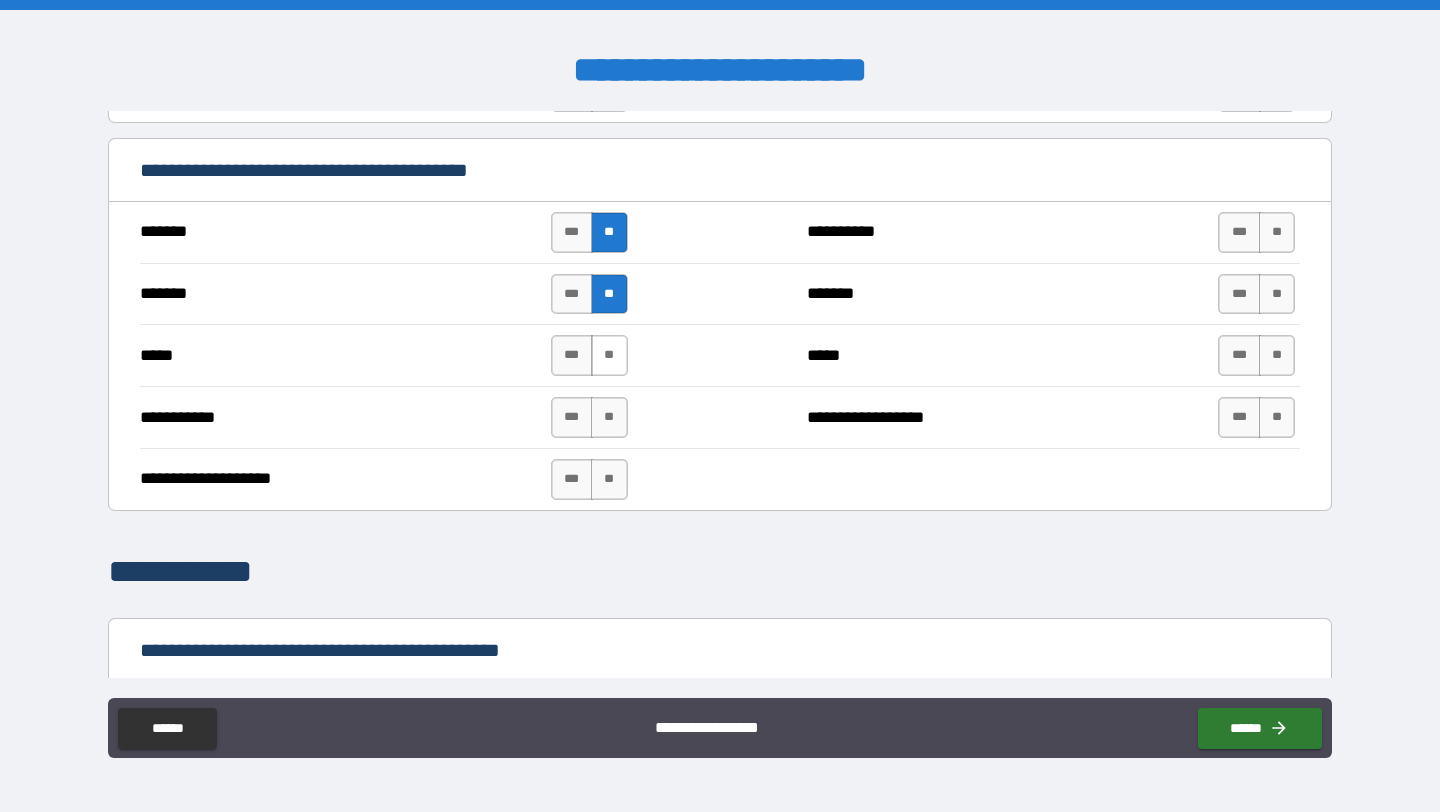 click on "**" at bounding box center [609, 355] 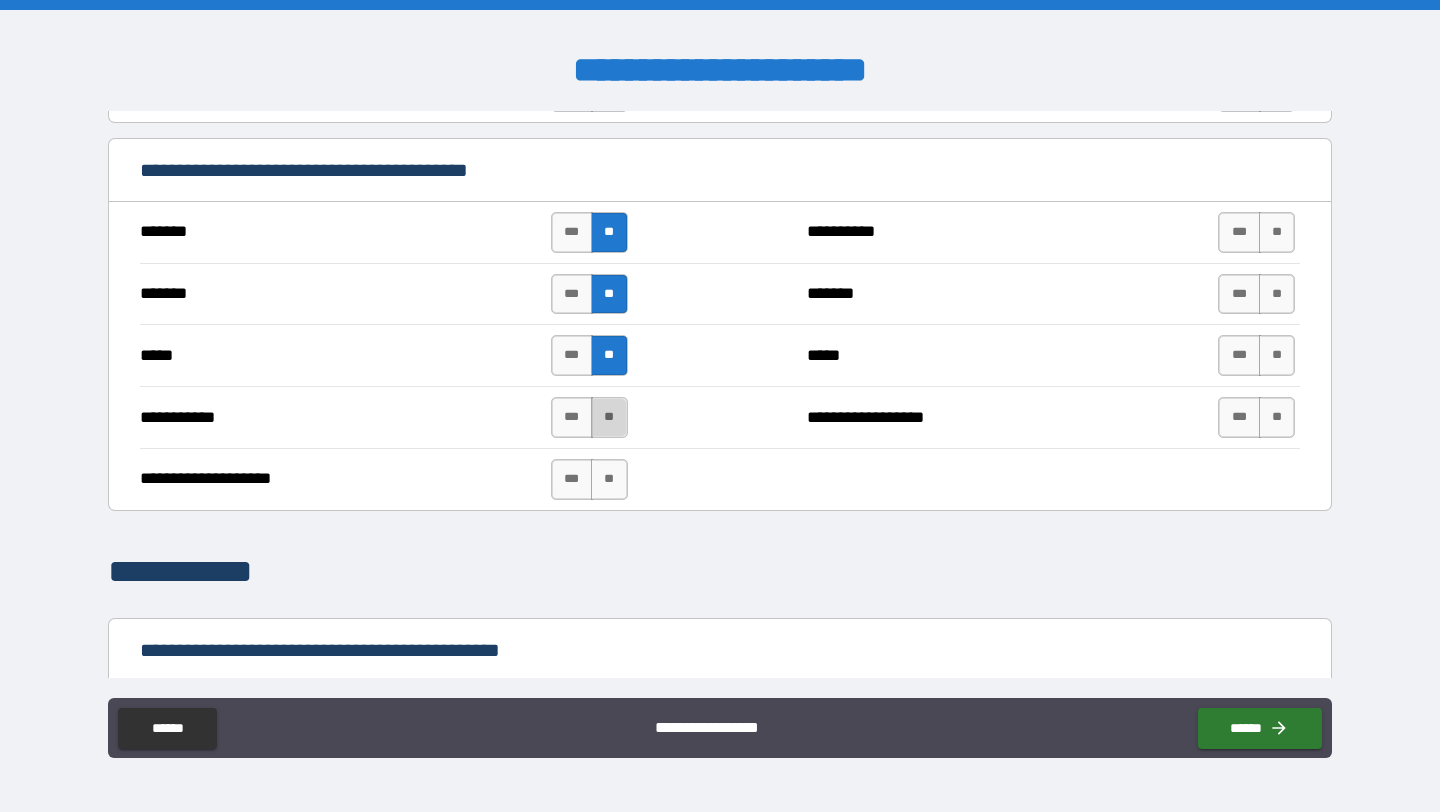 click on "**" at bounding box center (609, 417) 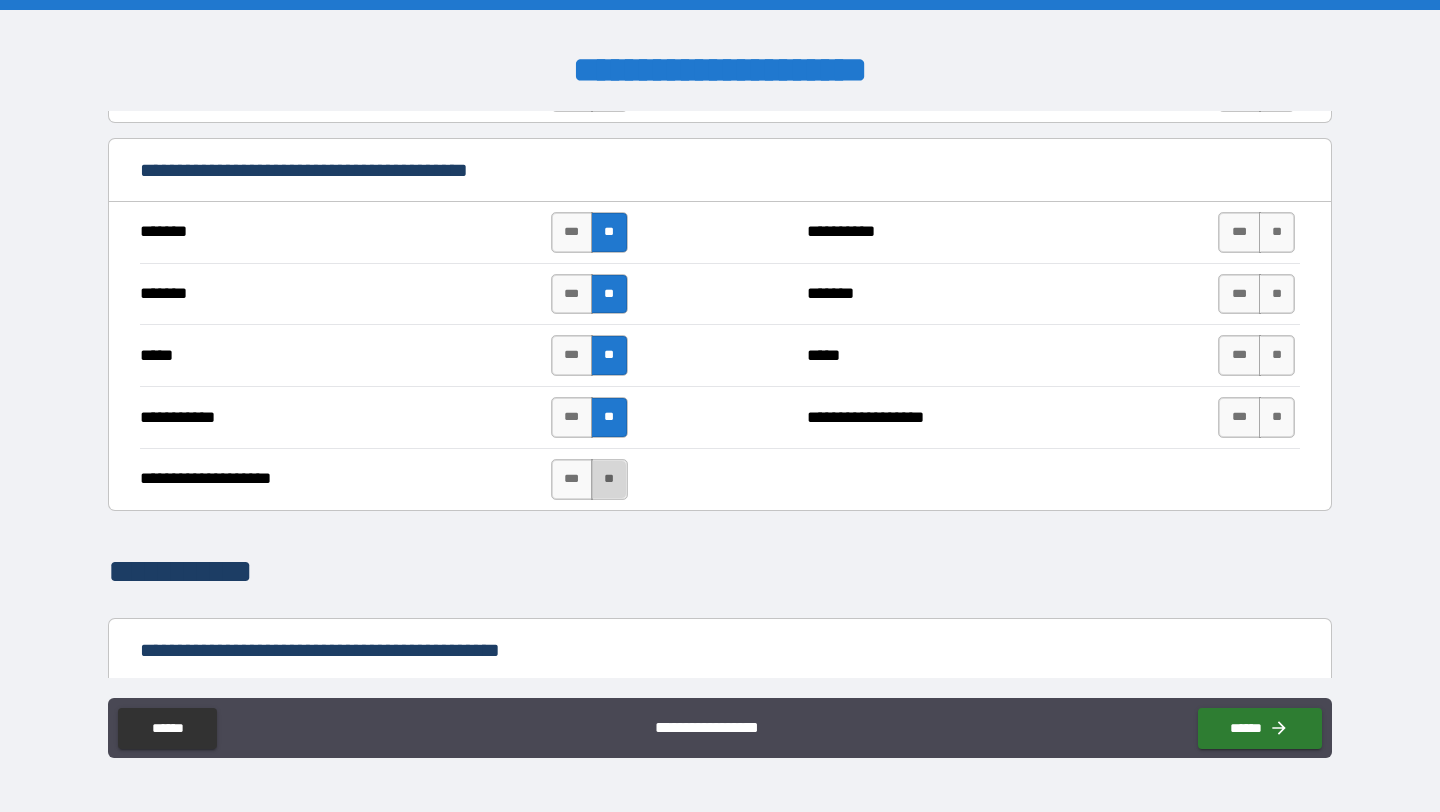 click on "**" at bounding box center (609, 479) 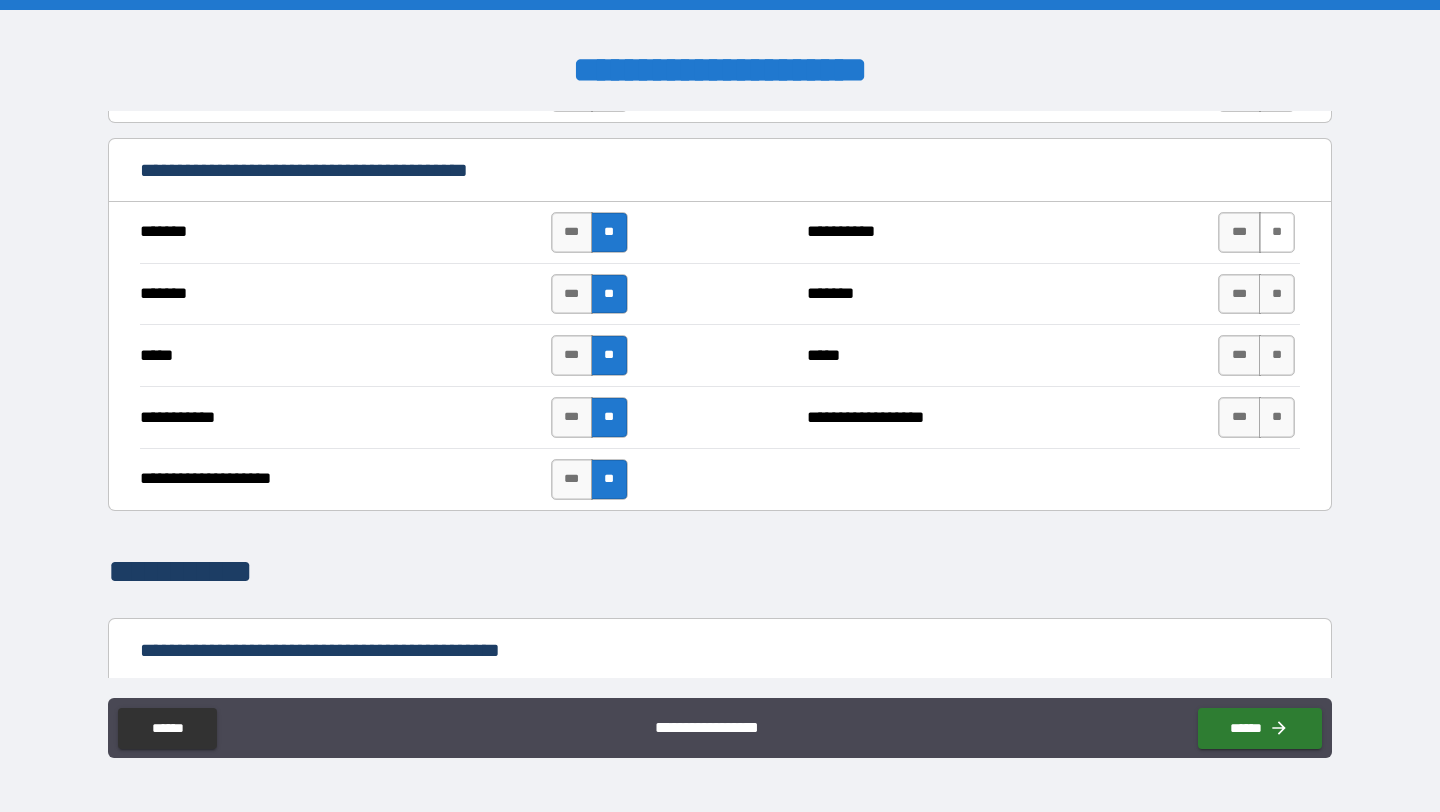 click on "**" at bounding box center (1277, 232) 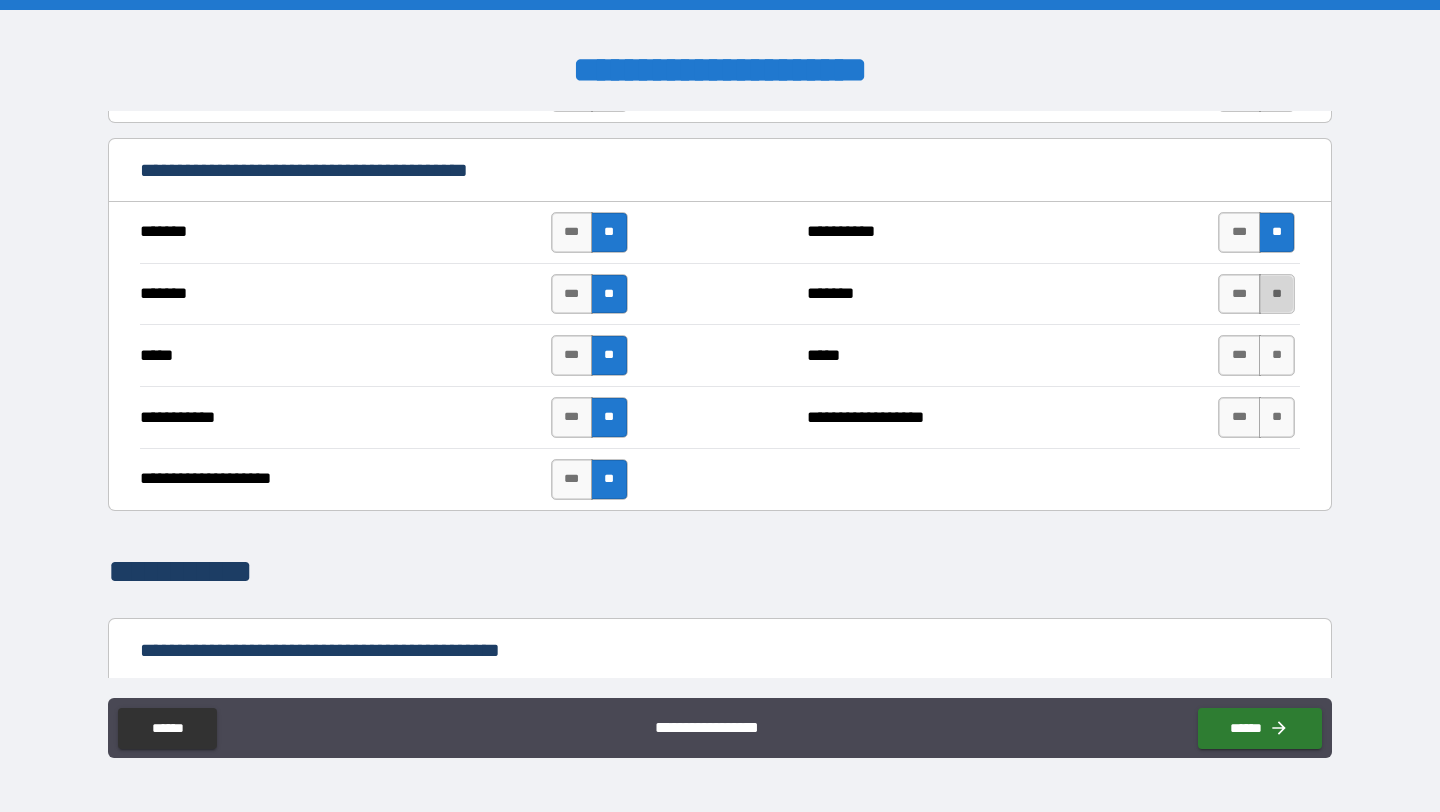 click on "**" at bounding box center [1277, 294] 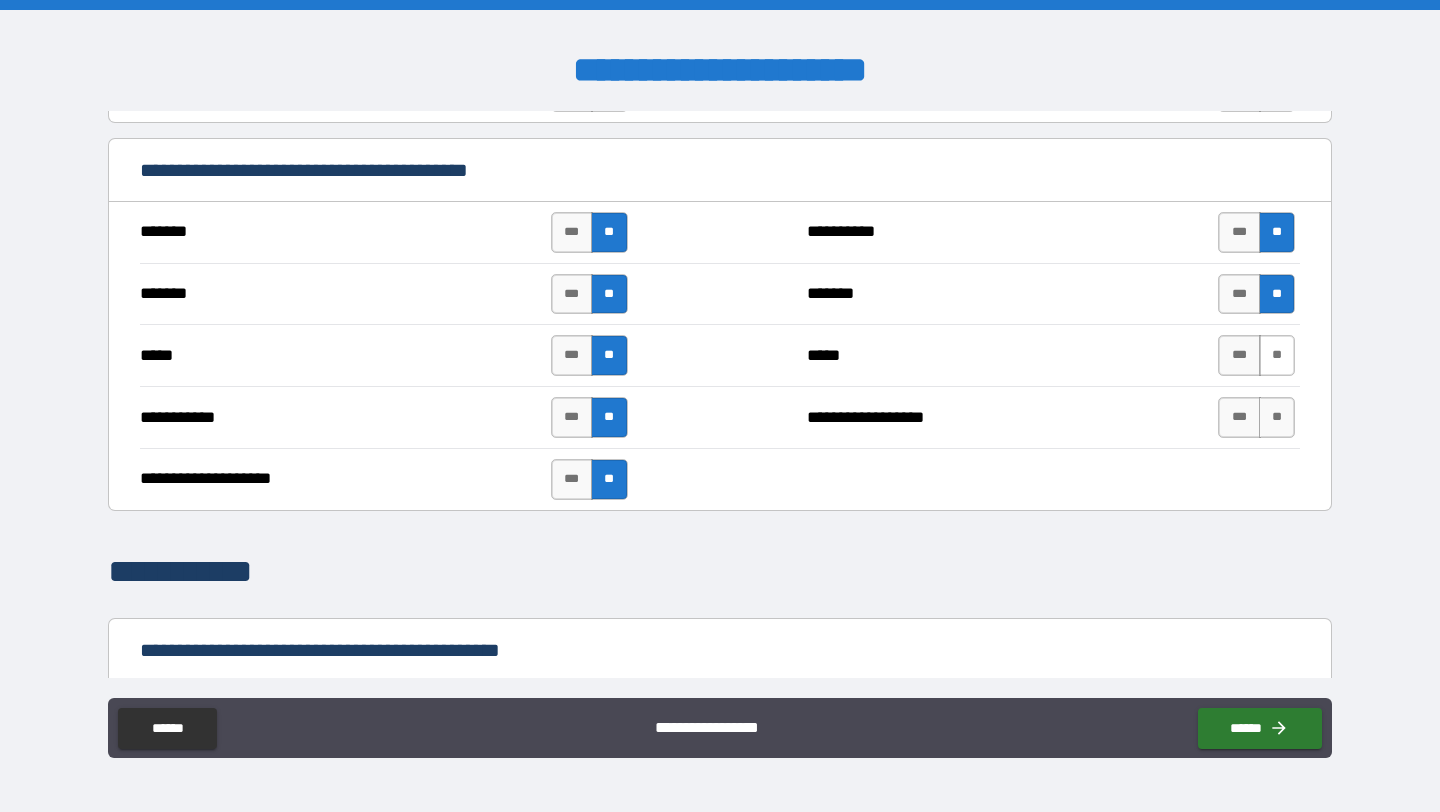 click on "**" at bounding box center [1277, 355] 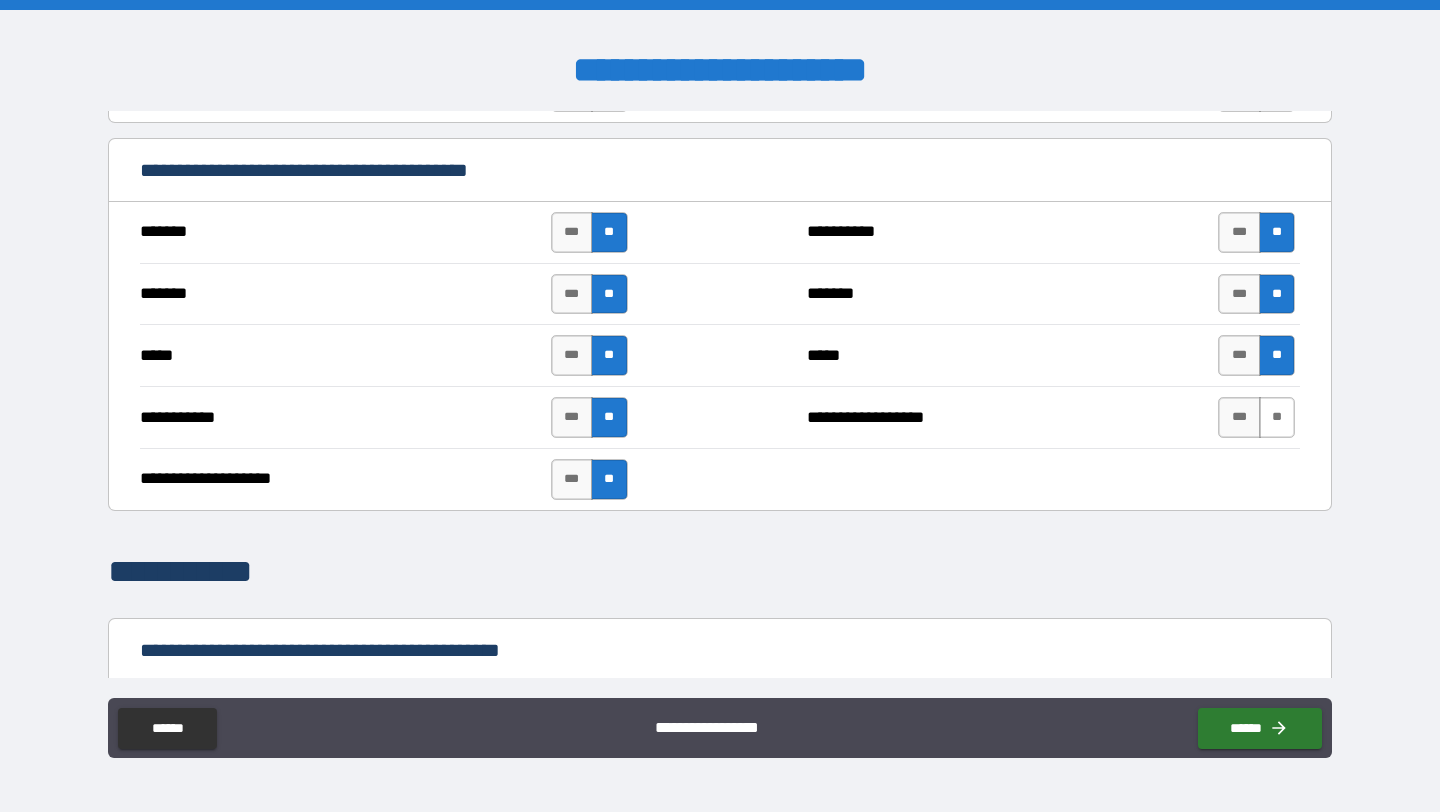 click on "**" at bounding box center (1277, 417) 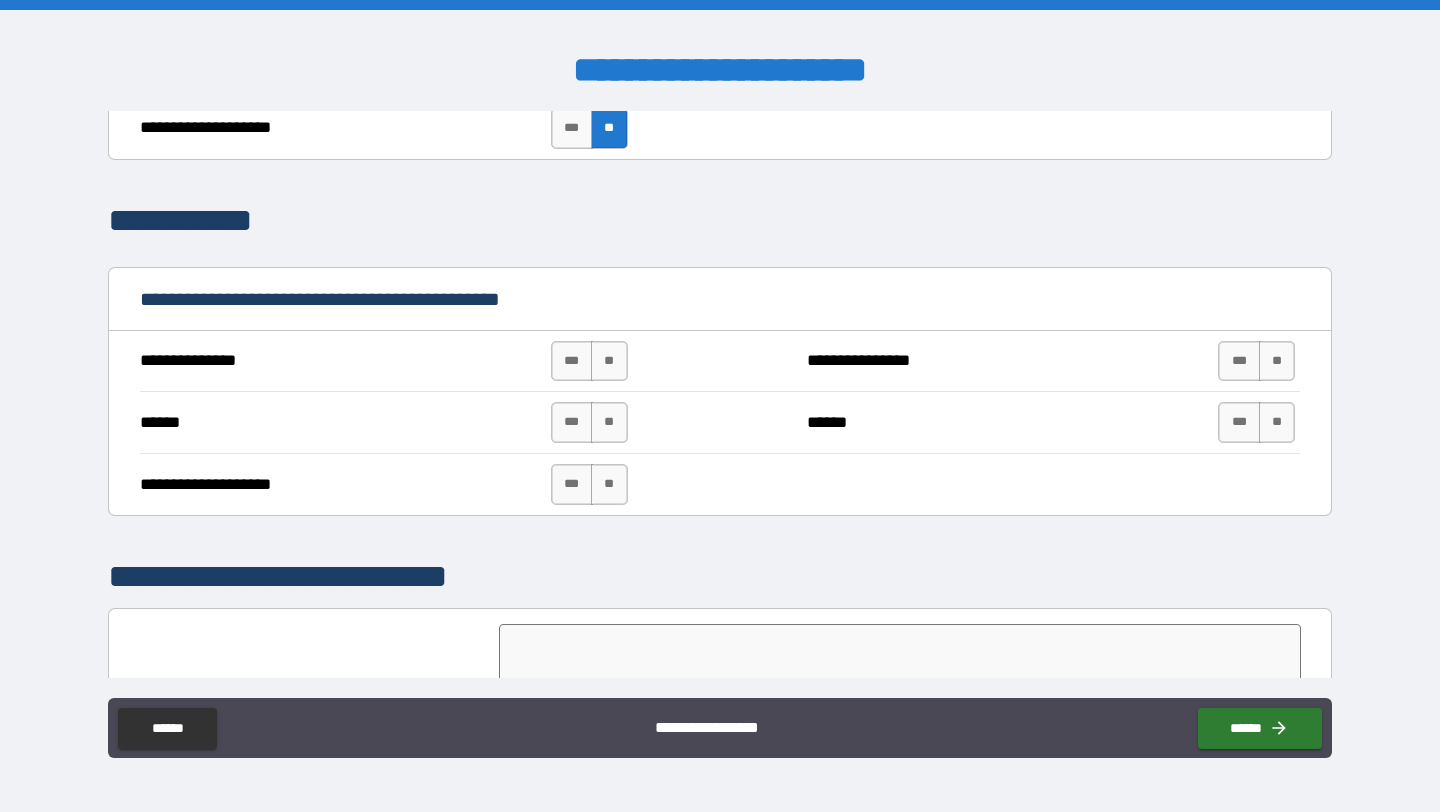 scroll, scrollTop: 4095, scrollLeft: 0, axis: vertical 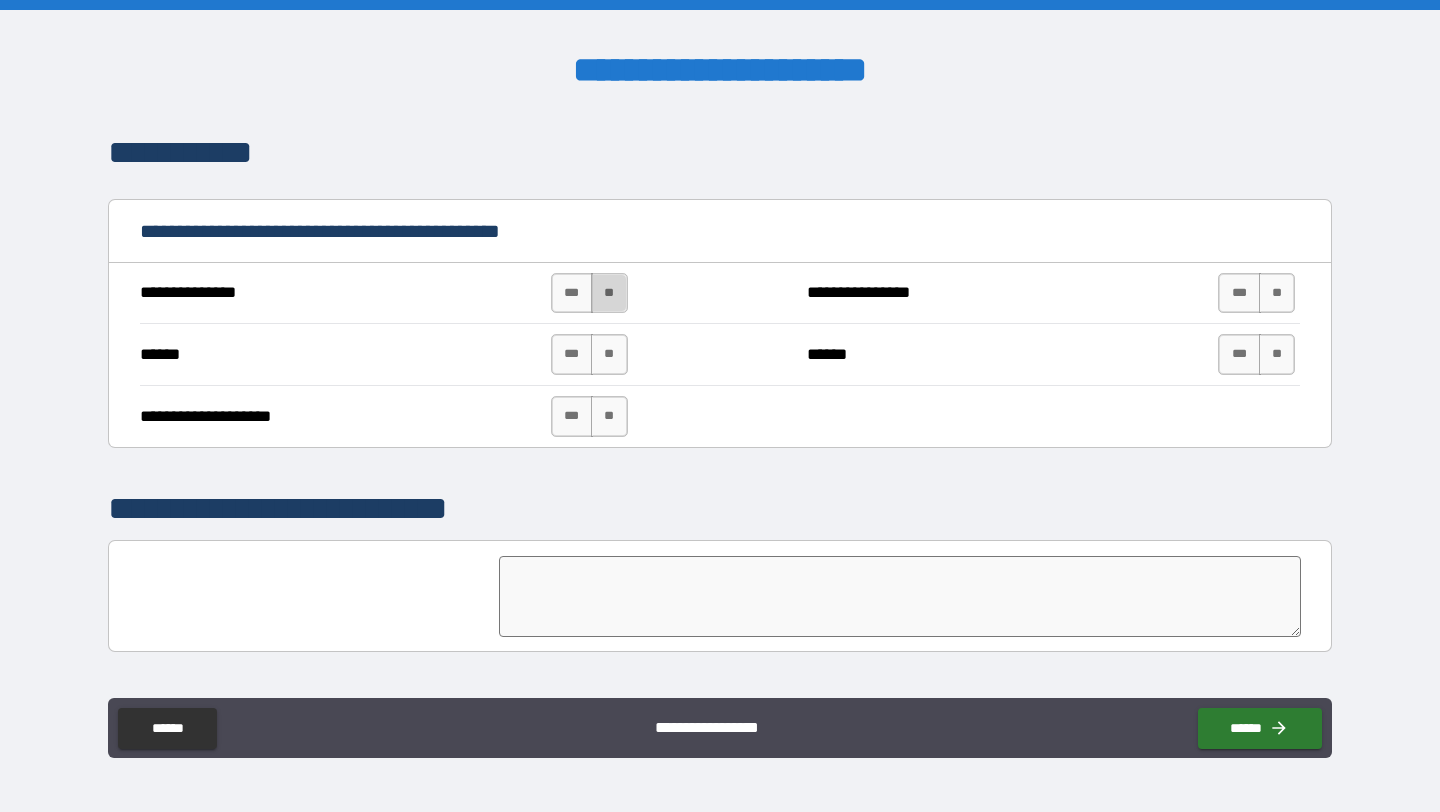 click on "**" at bounding box center (609, 293) 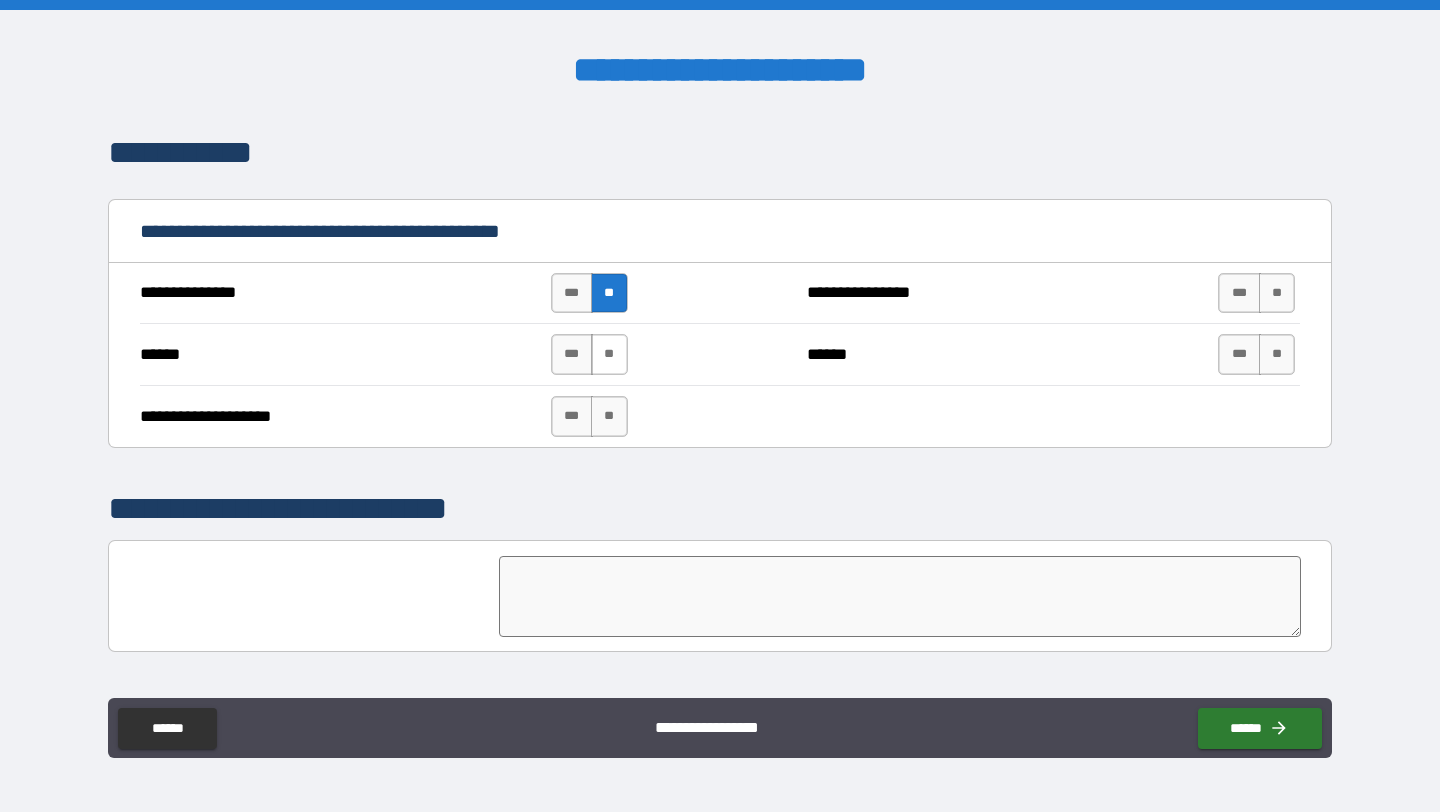 click on "**" at bounding box center (609, 354) 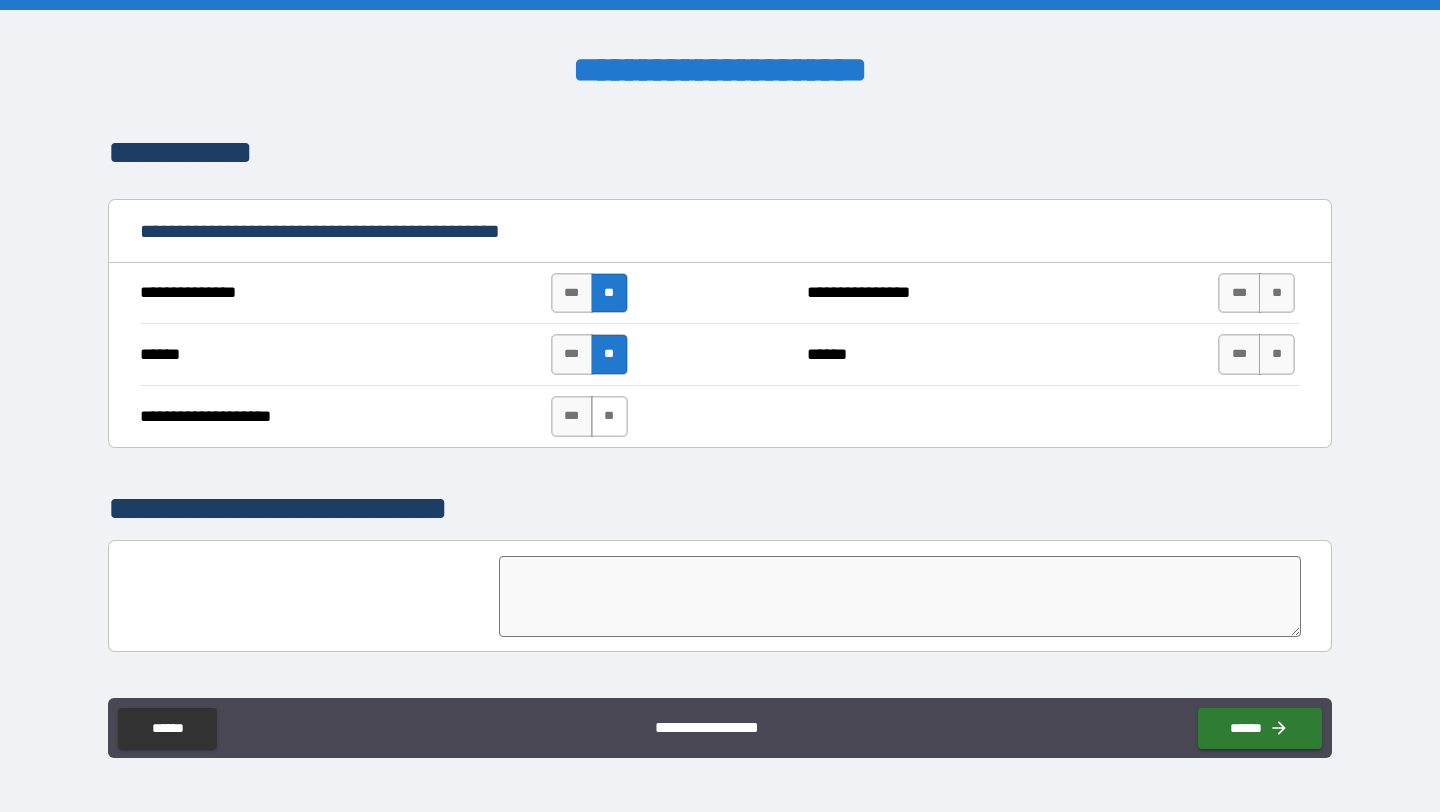 click on "**" at bounding box center [609, 416] 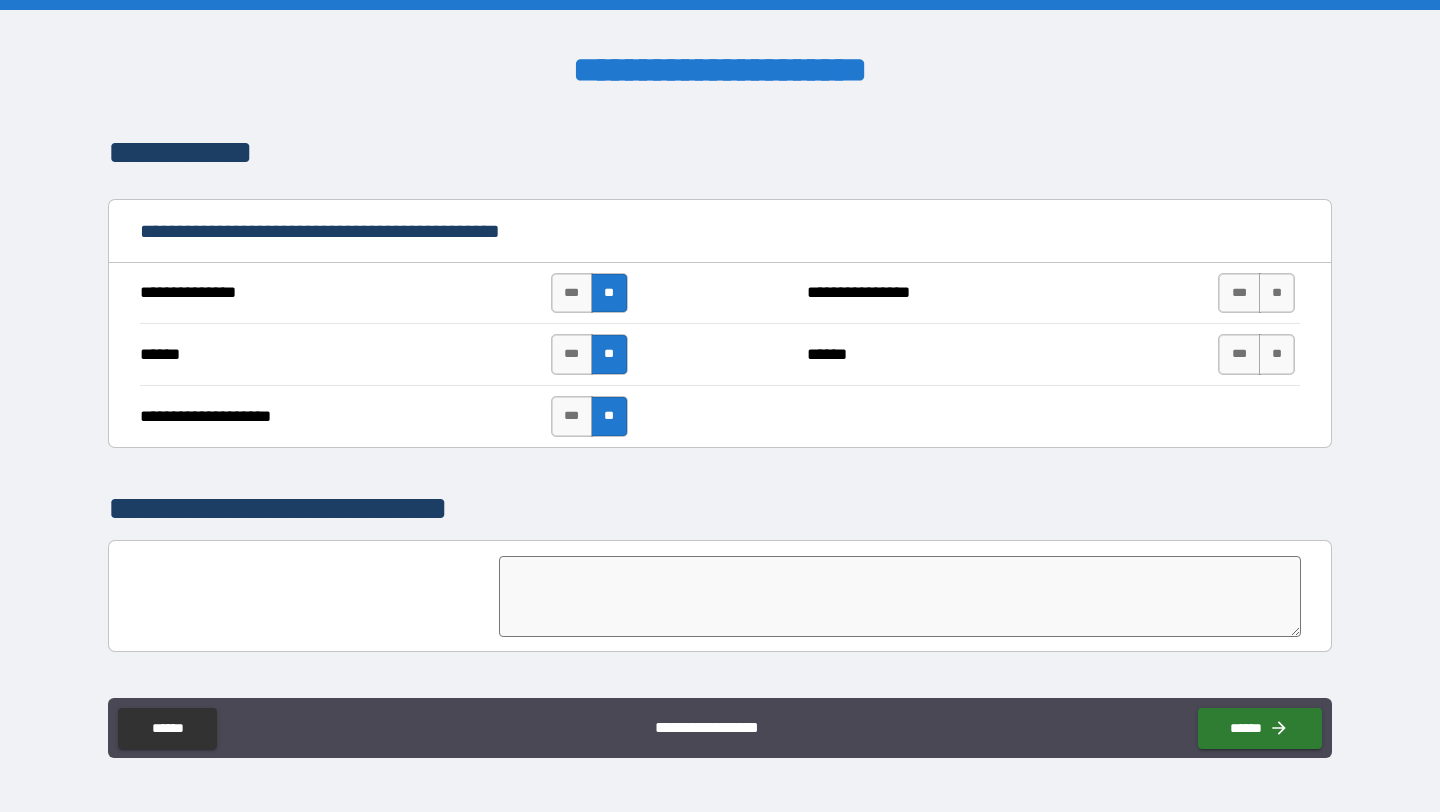 click on "*** **" at bounding box center (1259, 293) 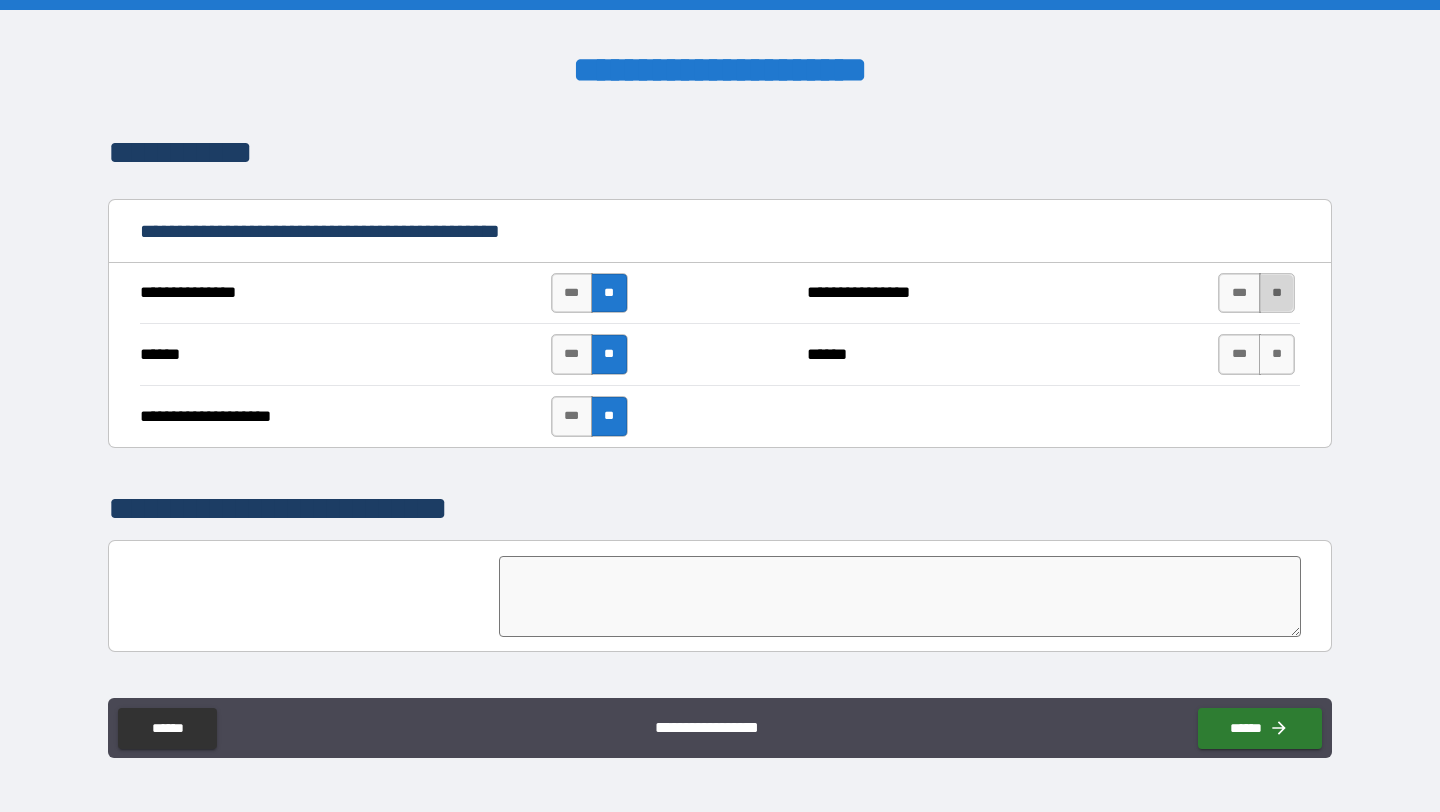 click on "**" at bounding box center (1277, 293) 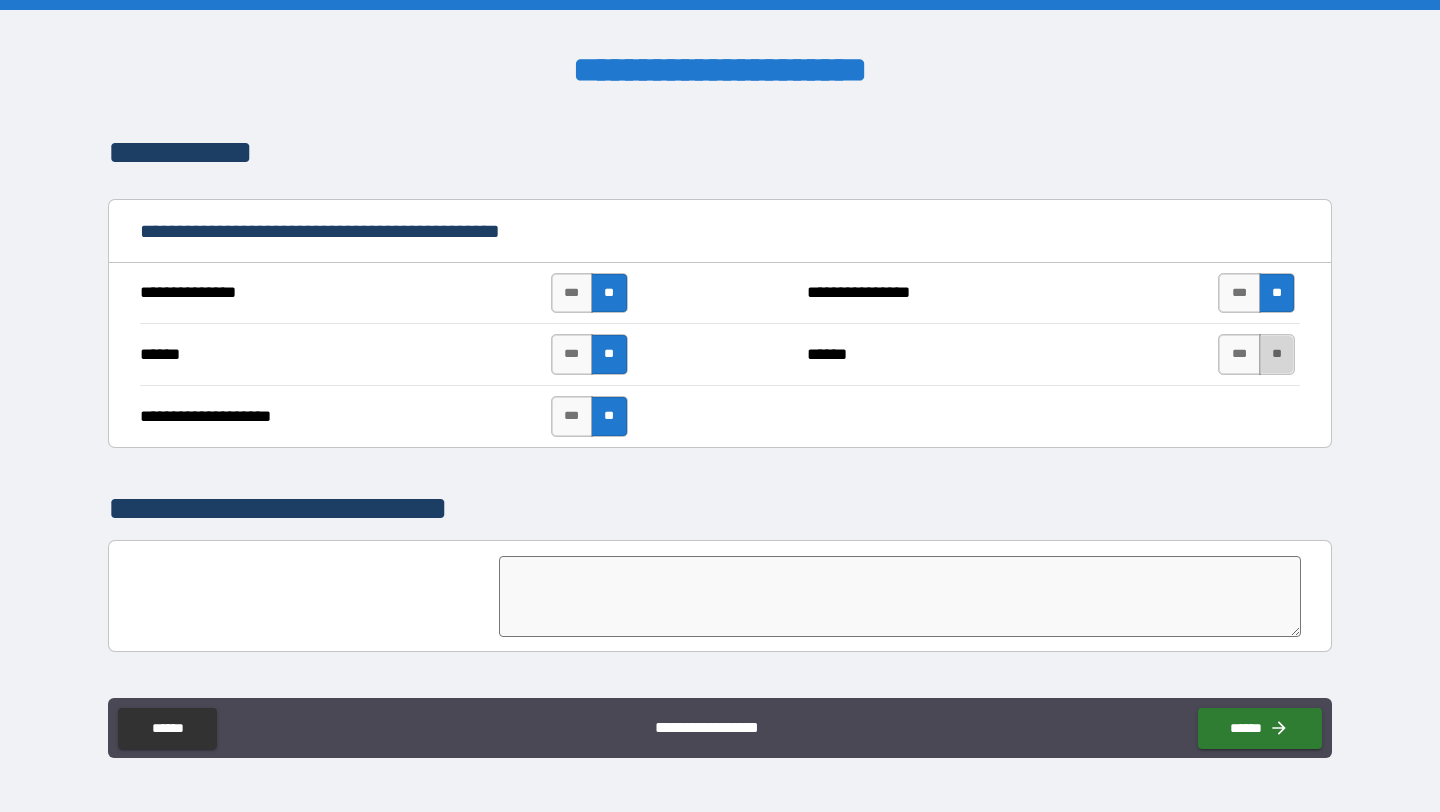 click on "**" at bounding box center (1277, 354) 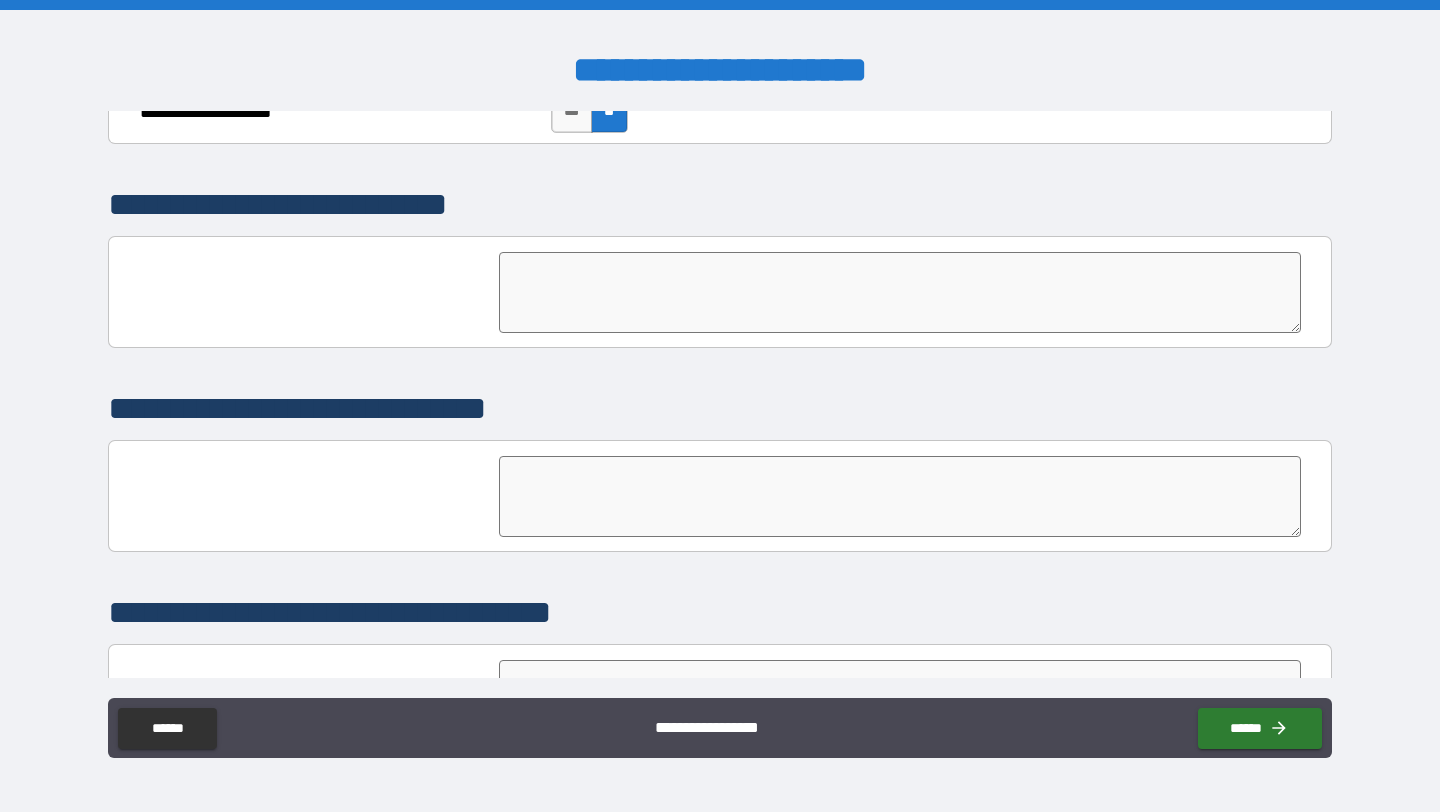 scroll, scrollTop: 4406, scrollLeft: 0, axis: vertical 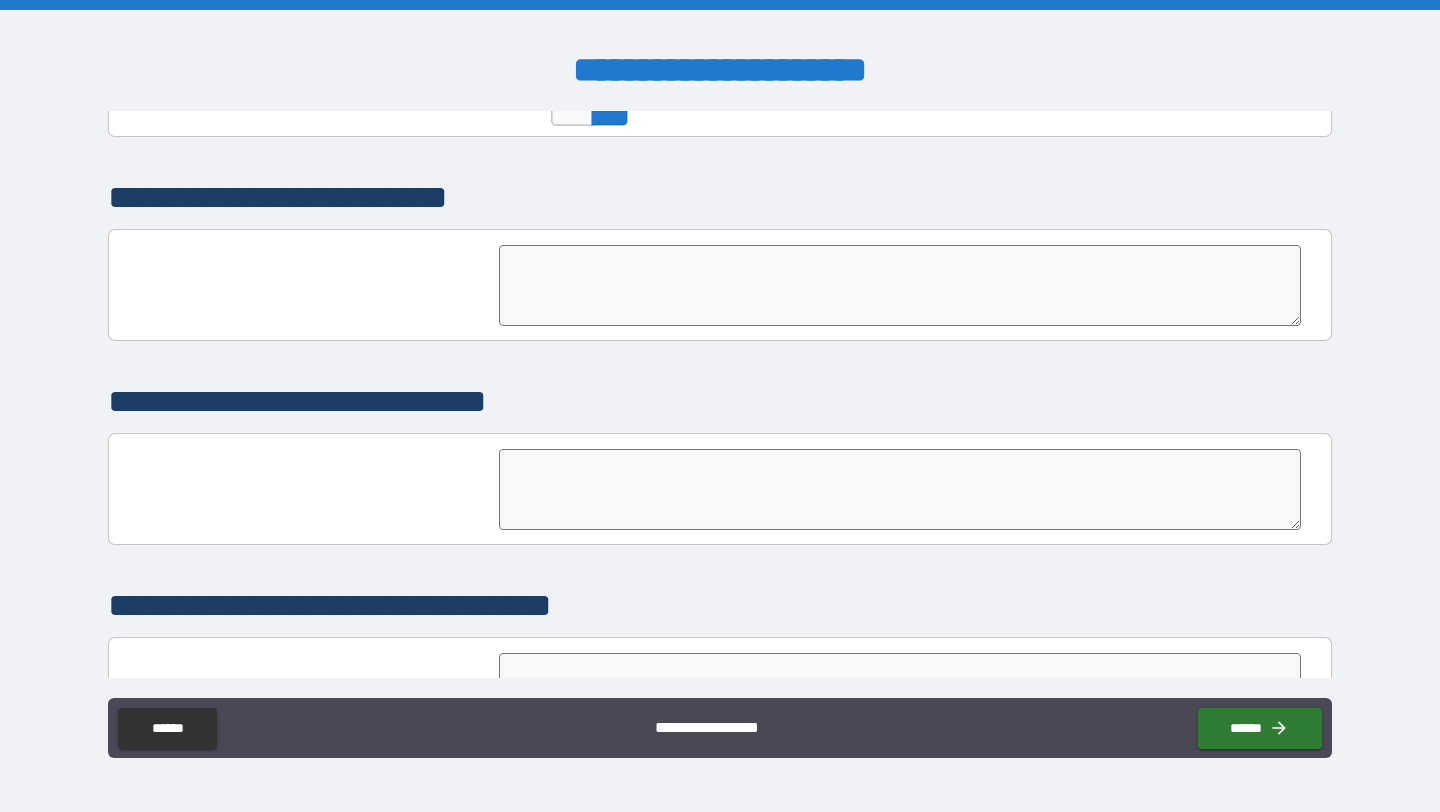 click at bounding box center (900, 285) 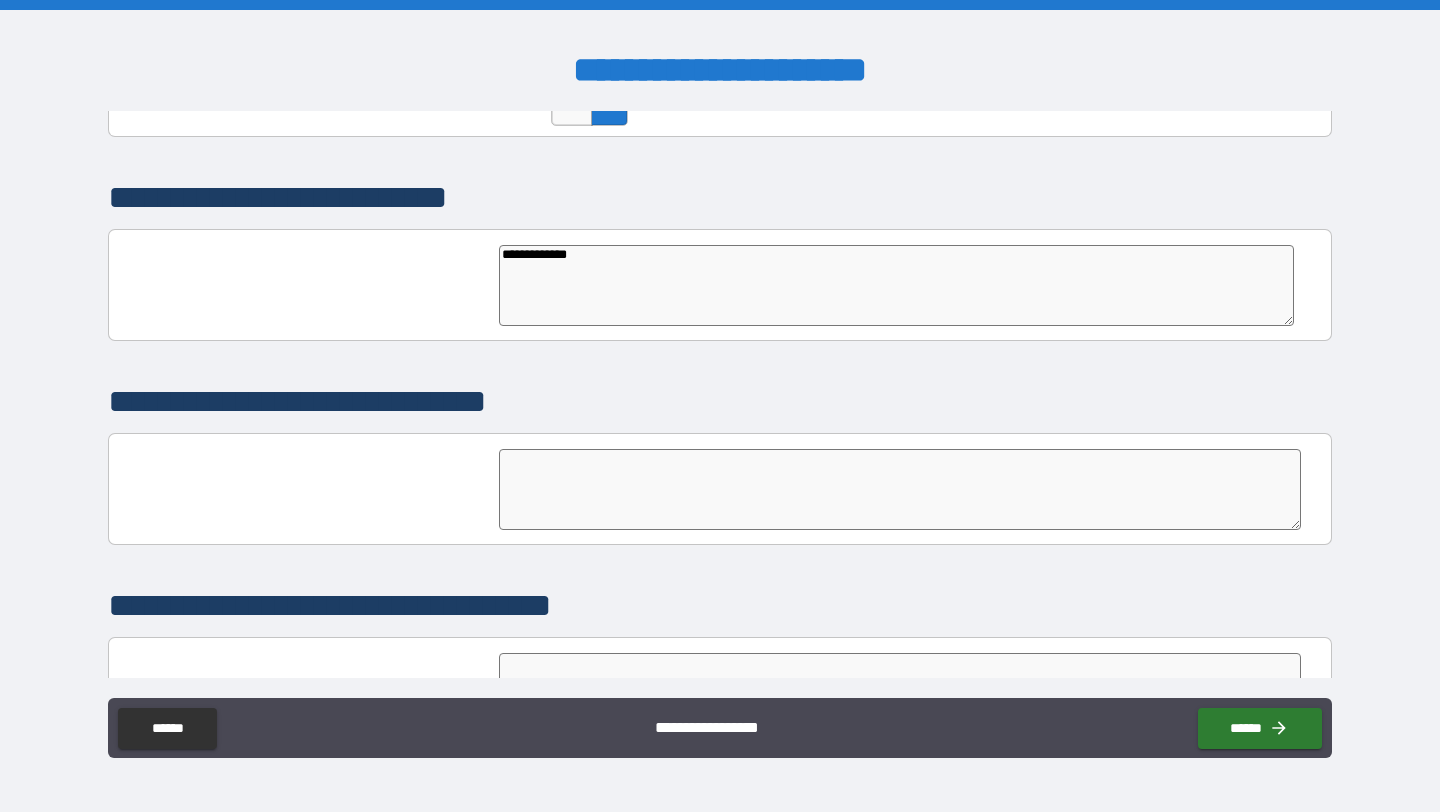 click at bounding box center [900, 489] 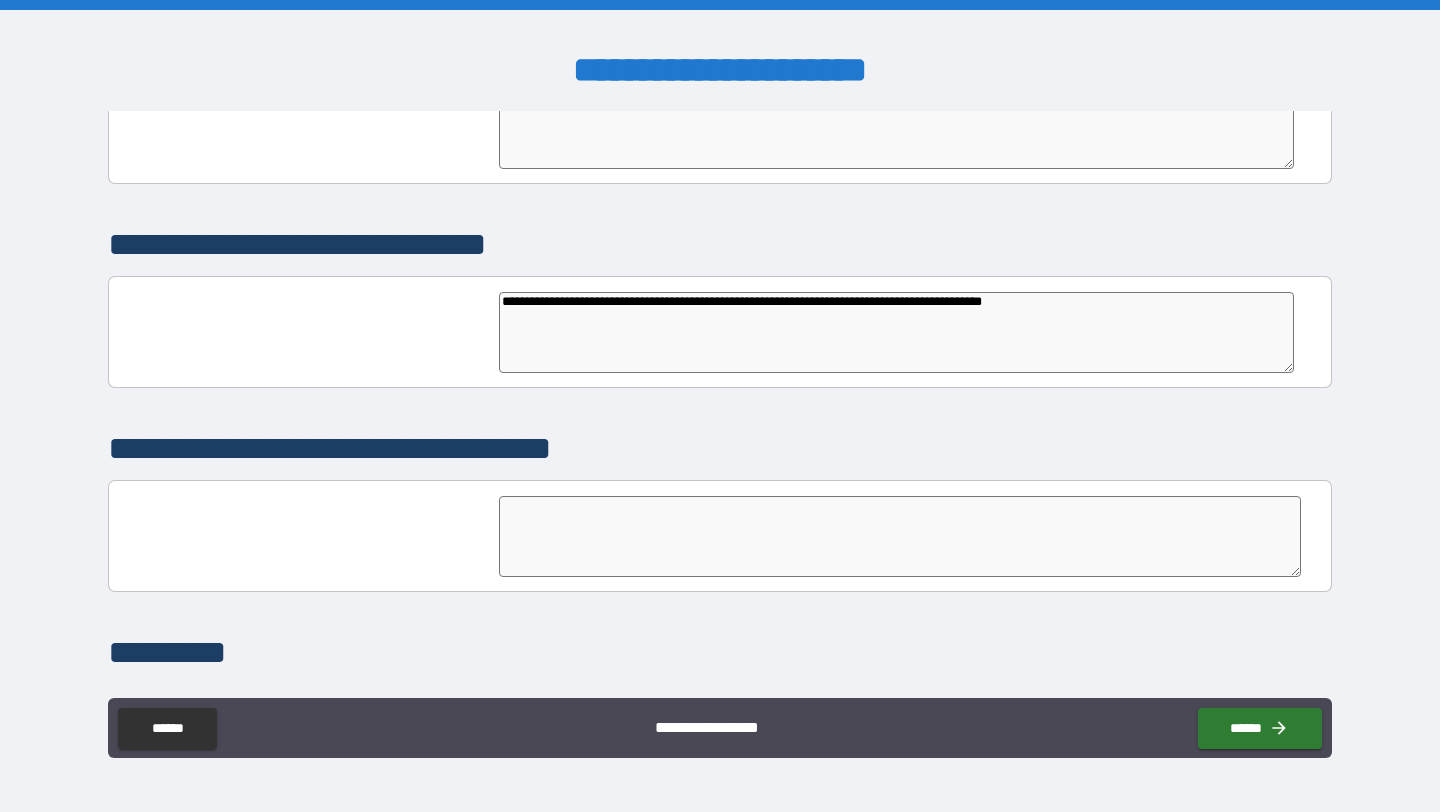 scroll, scrollTop: 4565, scrollLeft: 0, axis: vertical 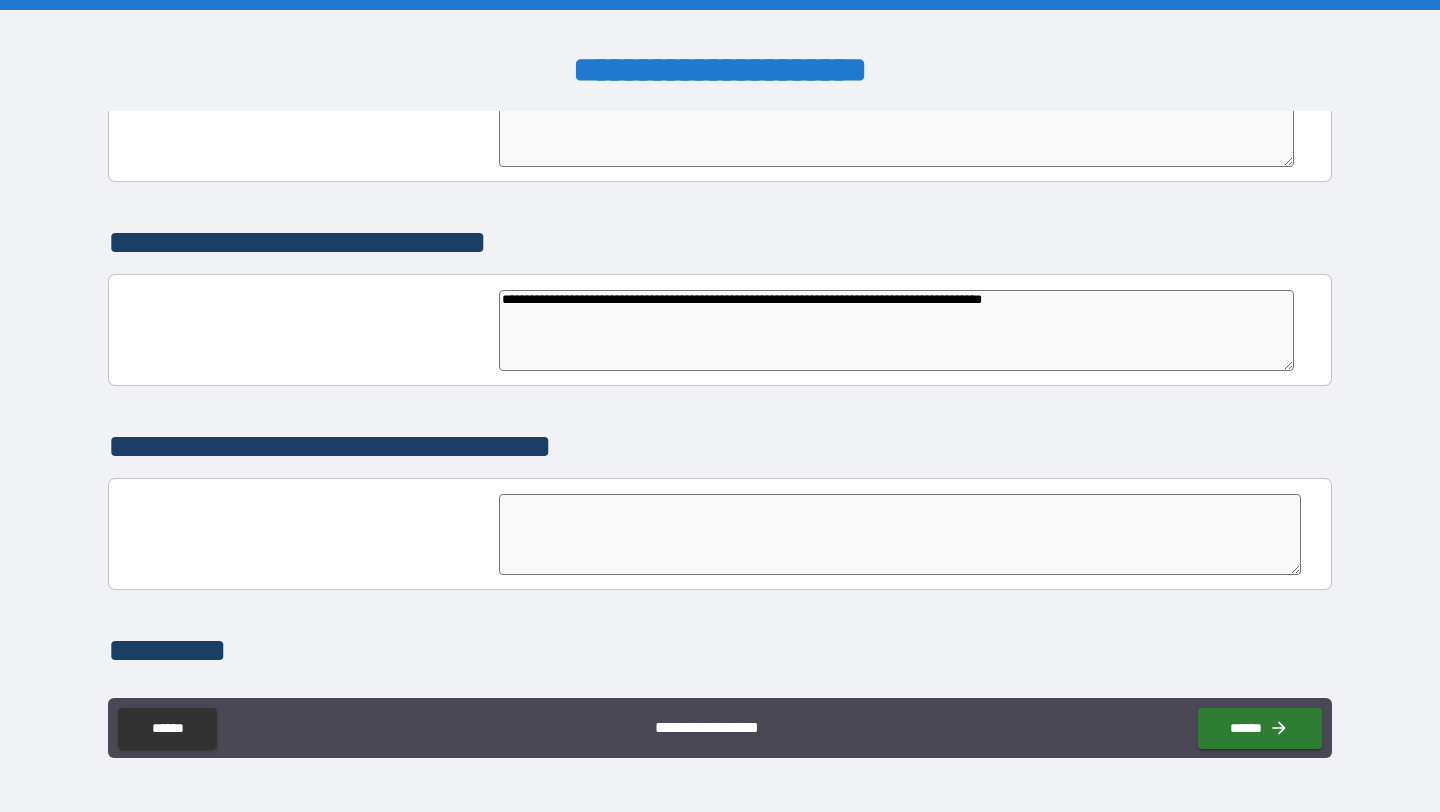 click on "**********" at bounding box center (896, 330) 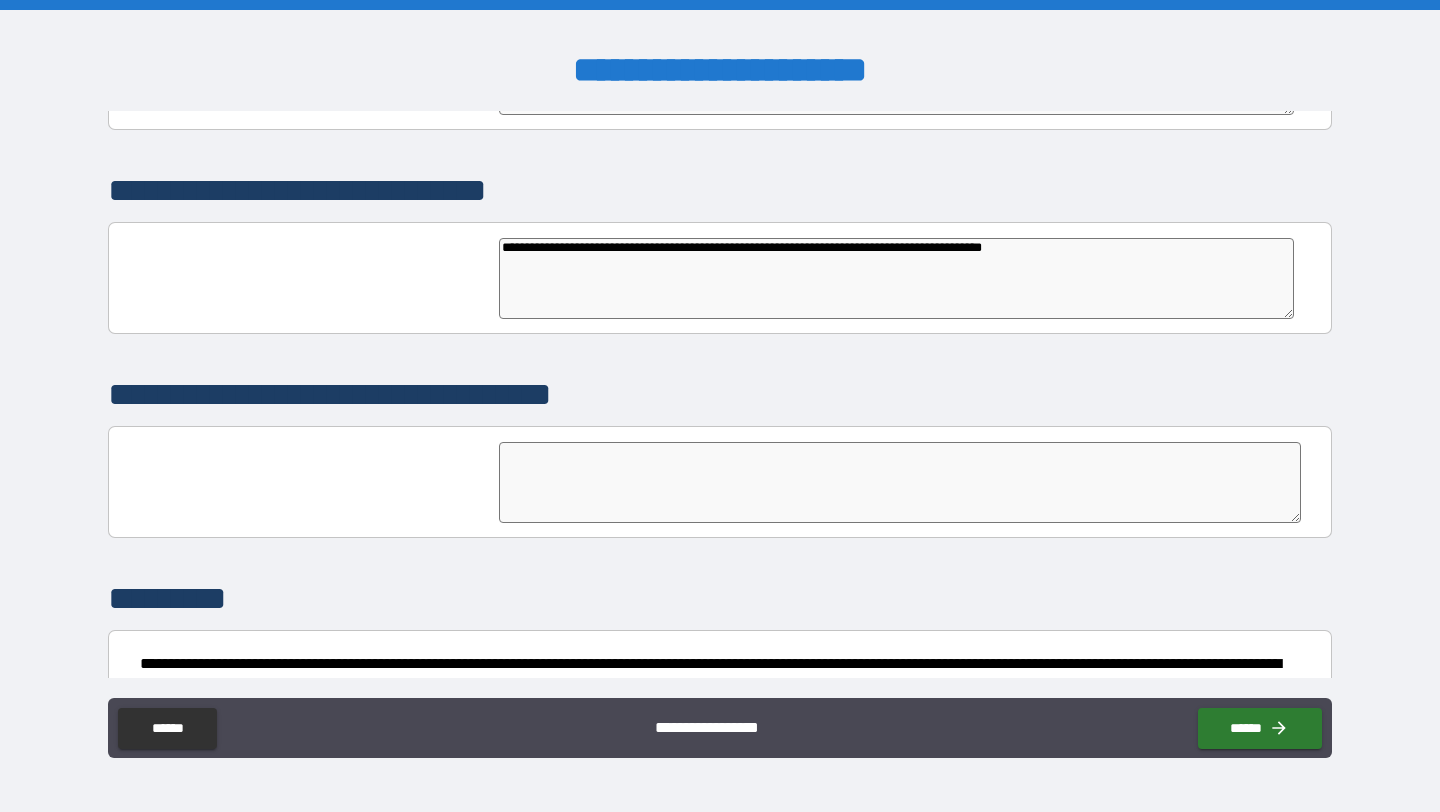 scroll, scrollTop: 4618, scrollLeft: 0, axis: vertical 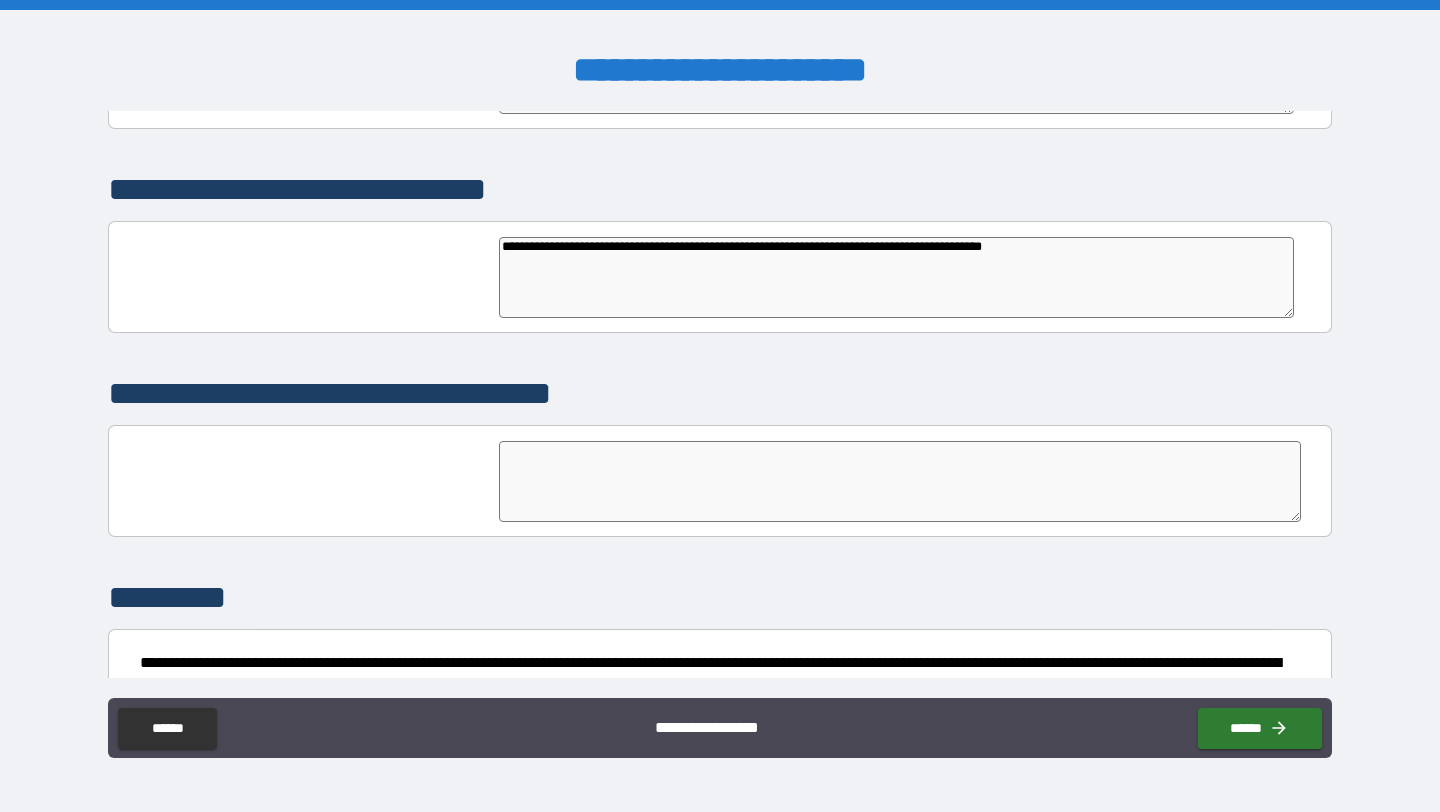 click at bounding box center [900, 481] 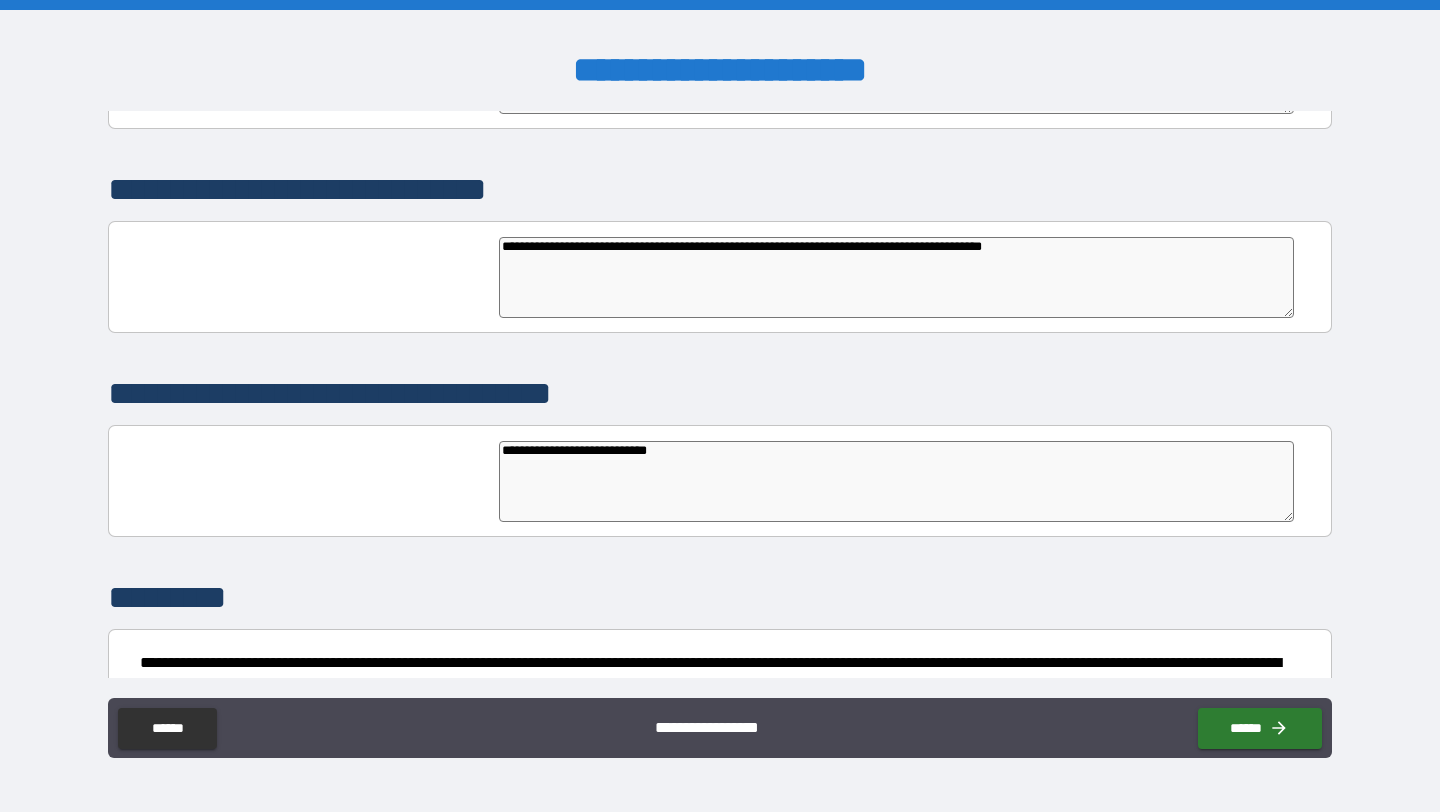scroll, scrollTop: 4728, scrollLeft: 0, axis: vertical 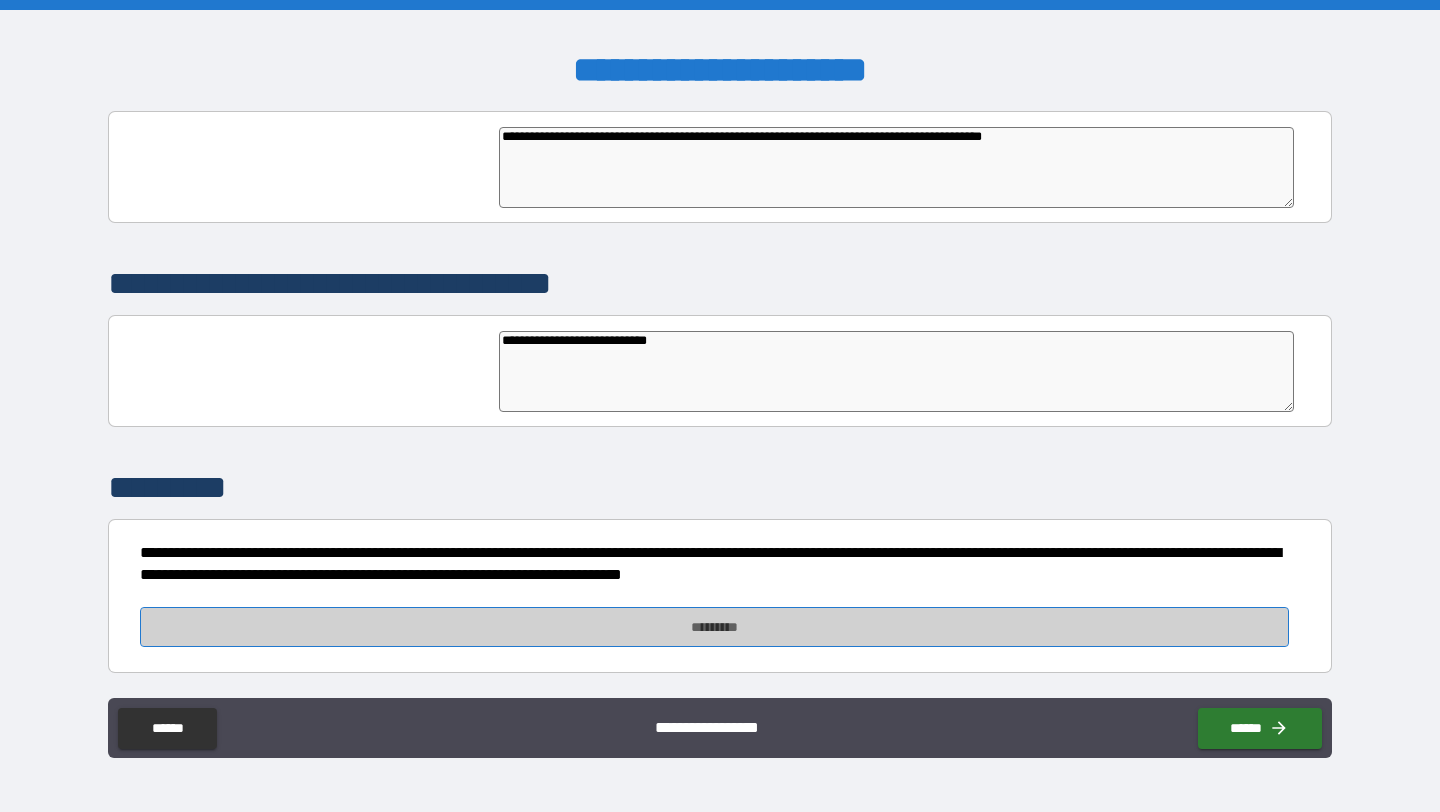 click on "*********" at bounding box center [715, 627] 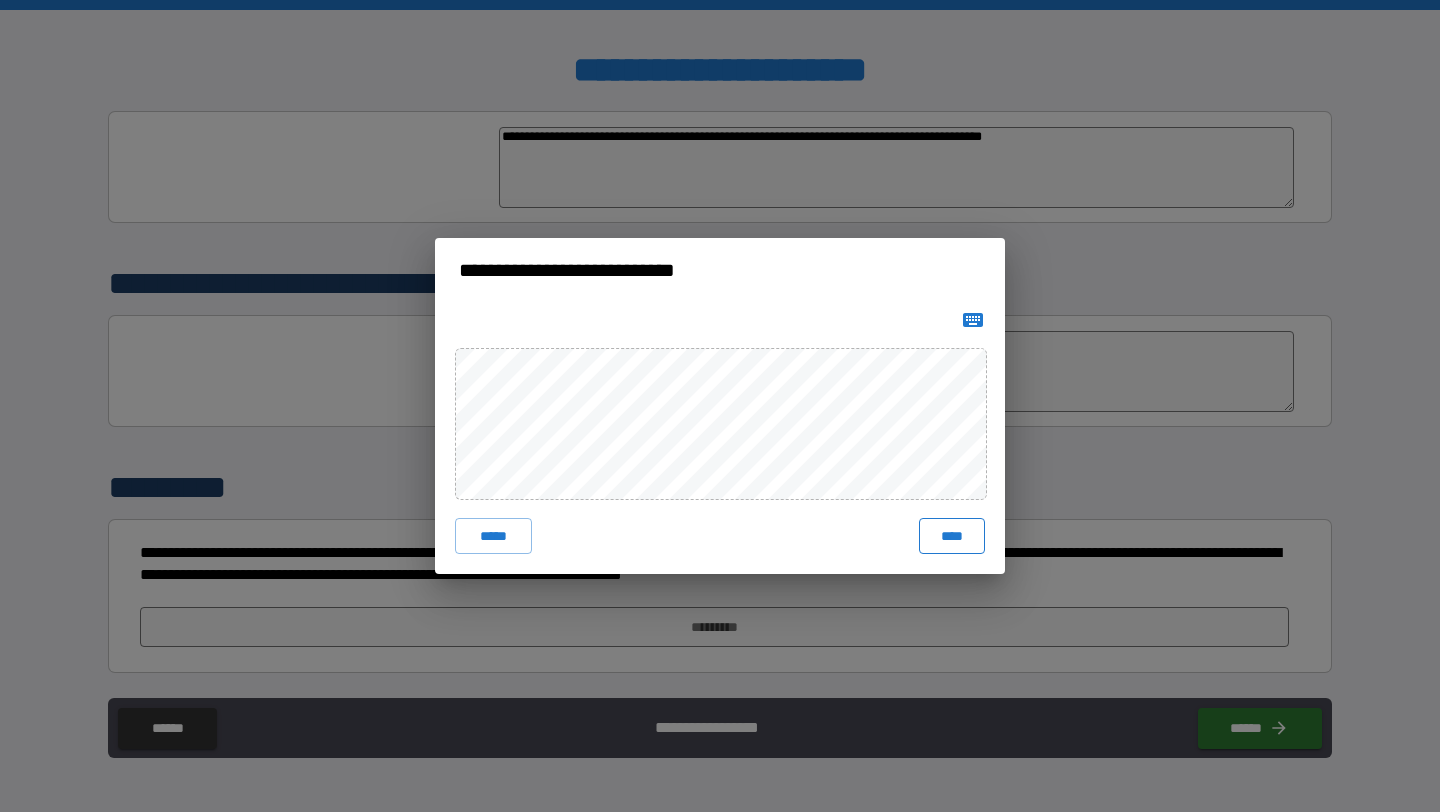 click on "****" at bounding box center [952, 536] 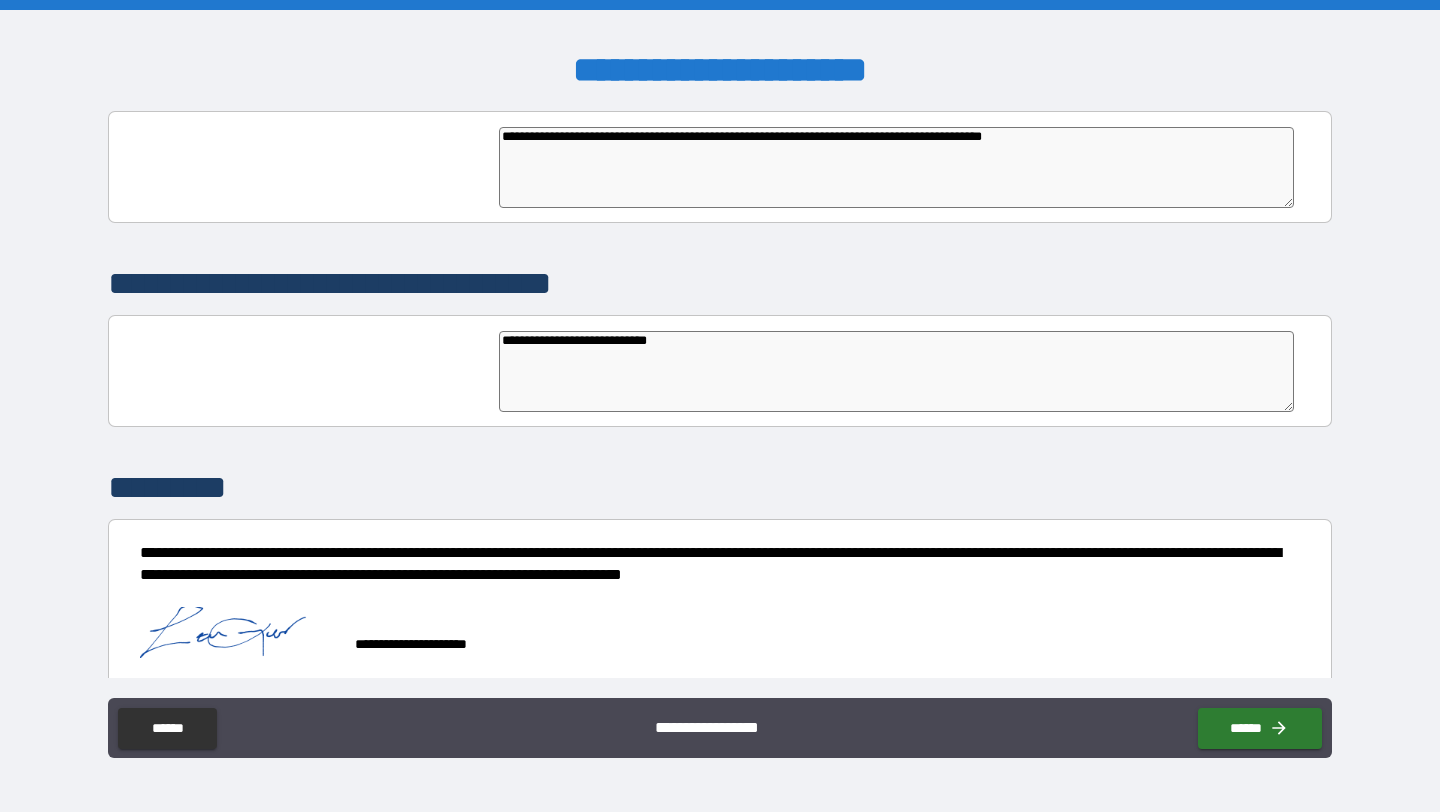 scroll, scrollTop: 4745, scrollLeft: 0, axis: vertical 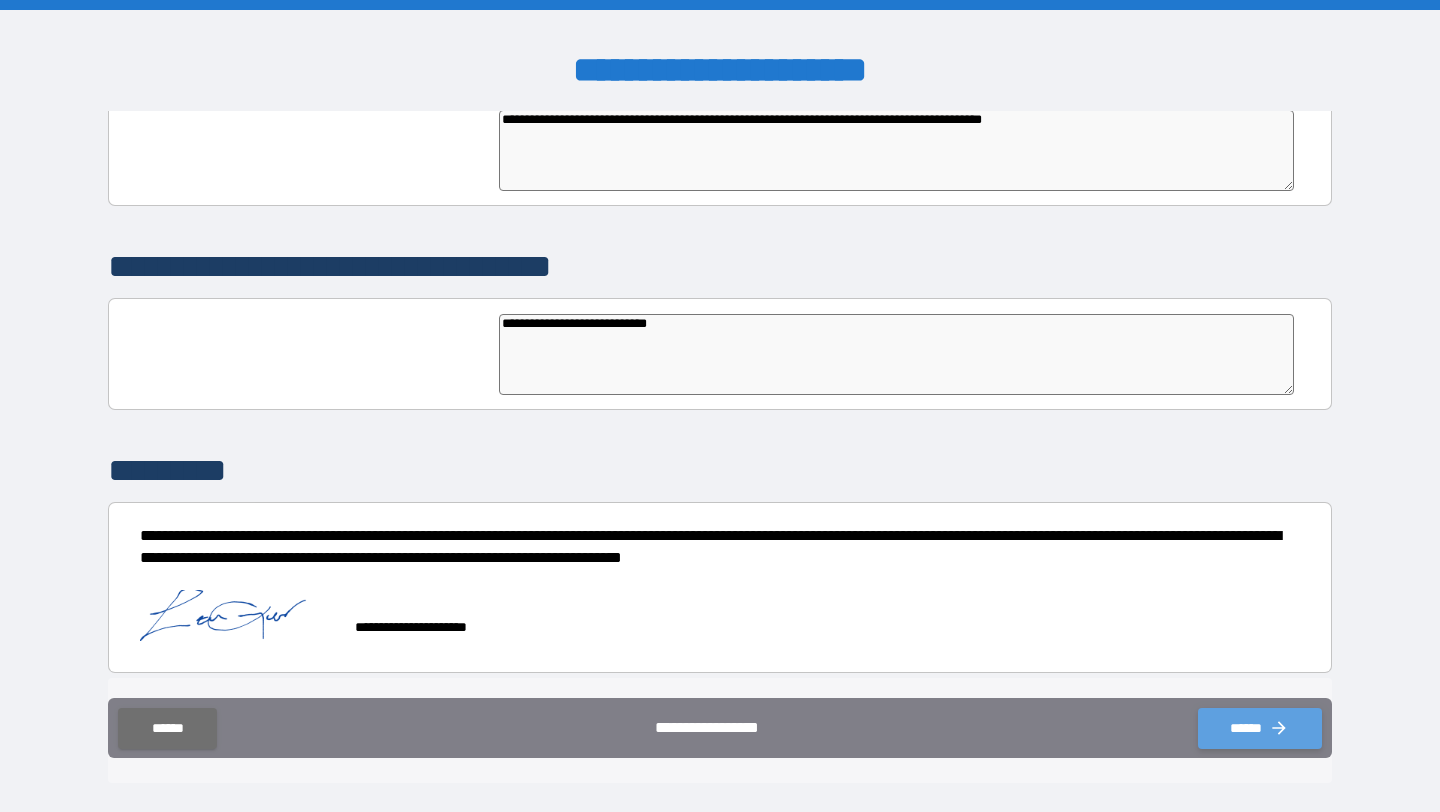 click on "******" at bounding box center (1260, 728) 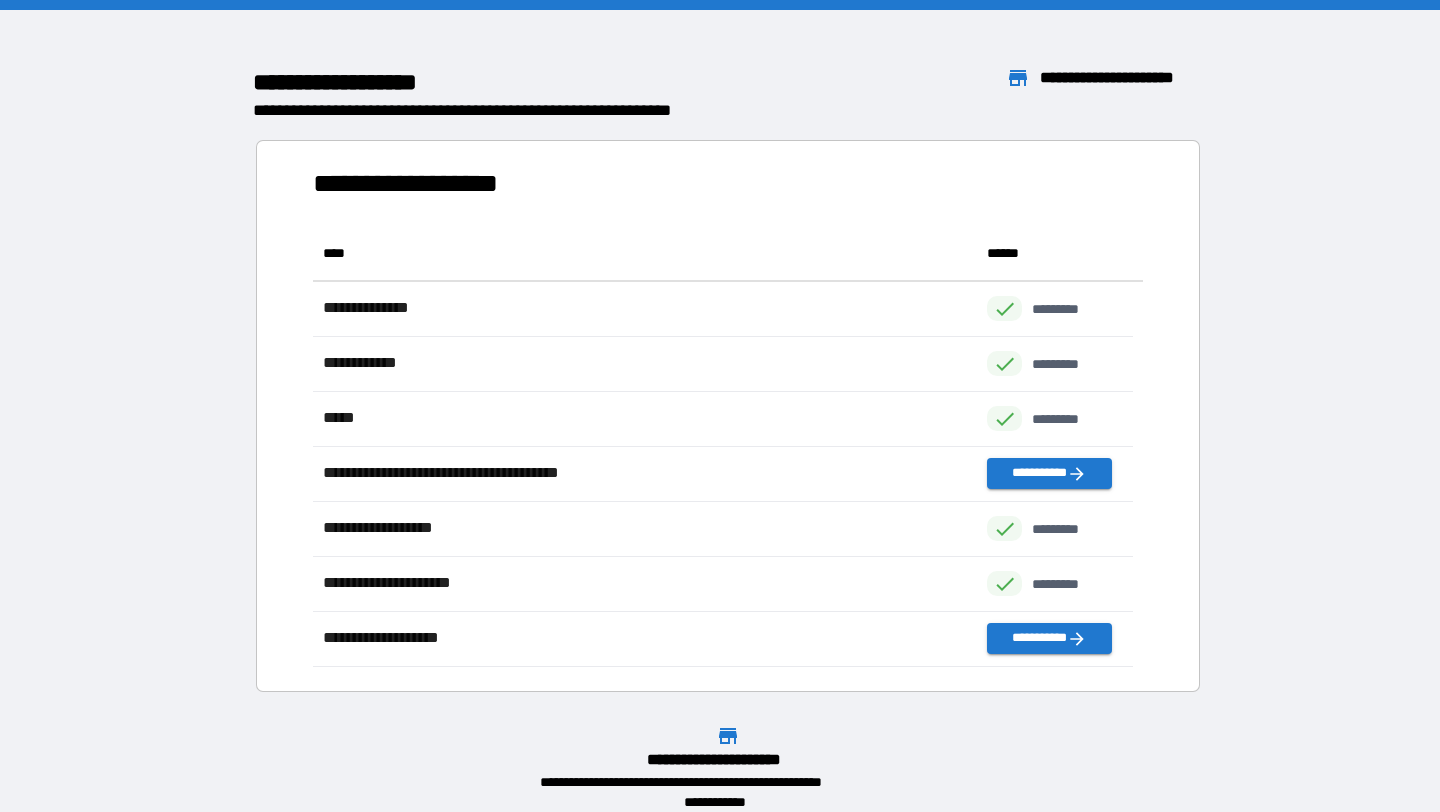 scroll, scrollTop: 426, scrollLeft: 805, axis: both 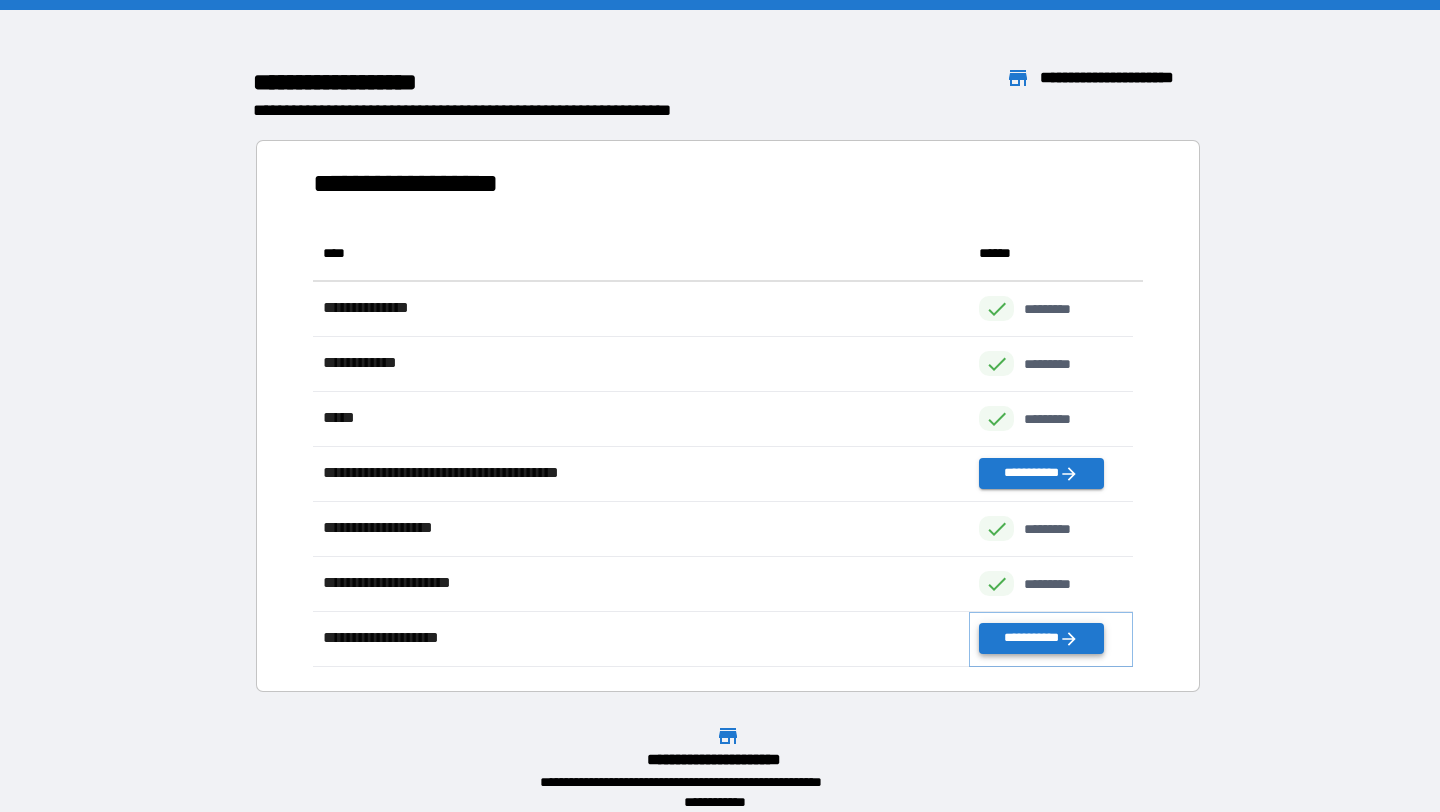 click on "**********" at bounding box center [1041, 638] 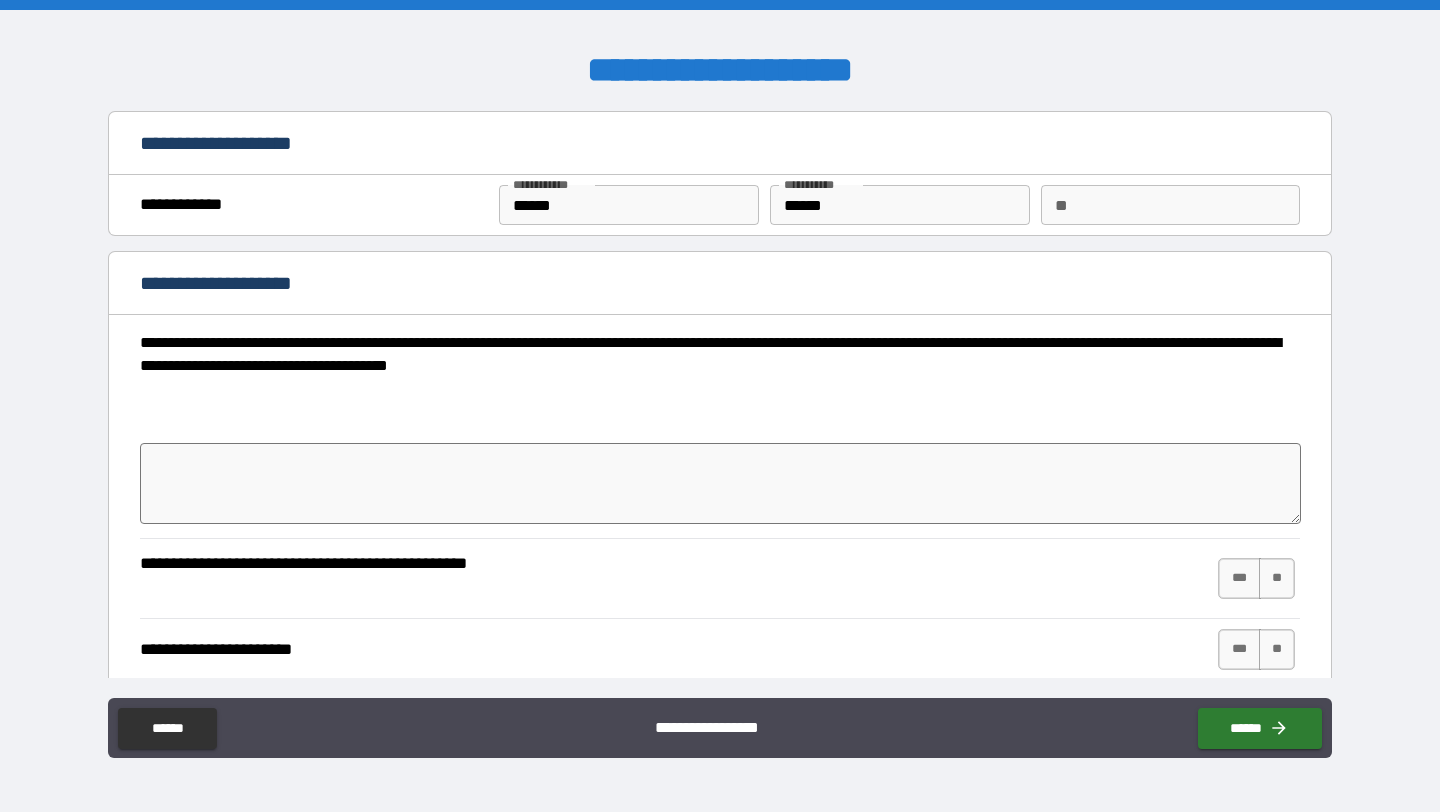 click at bounding box center (721, 483) 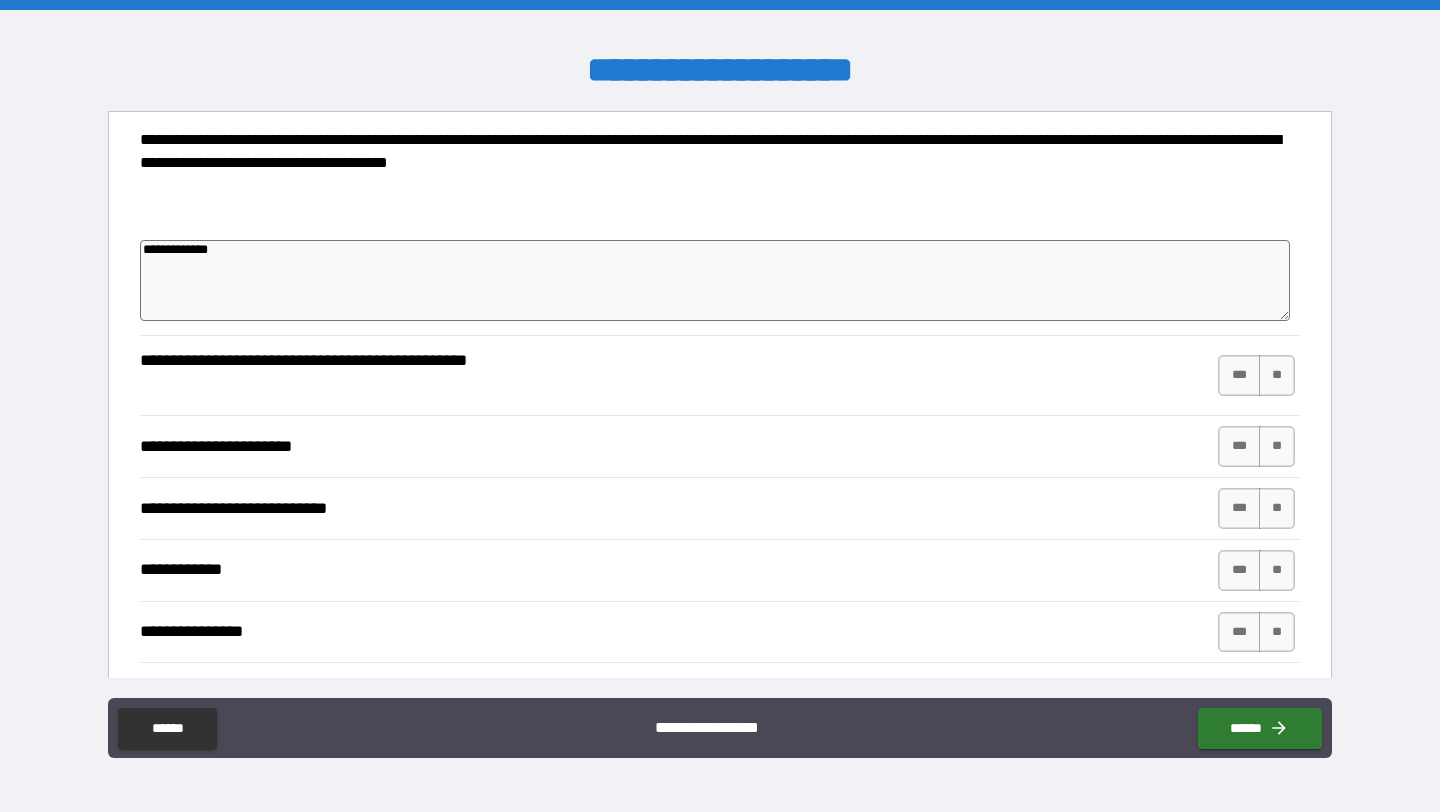 scroll, scrollTop: 201, scrollLeft: 0, axis: vertical 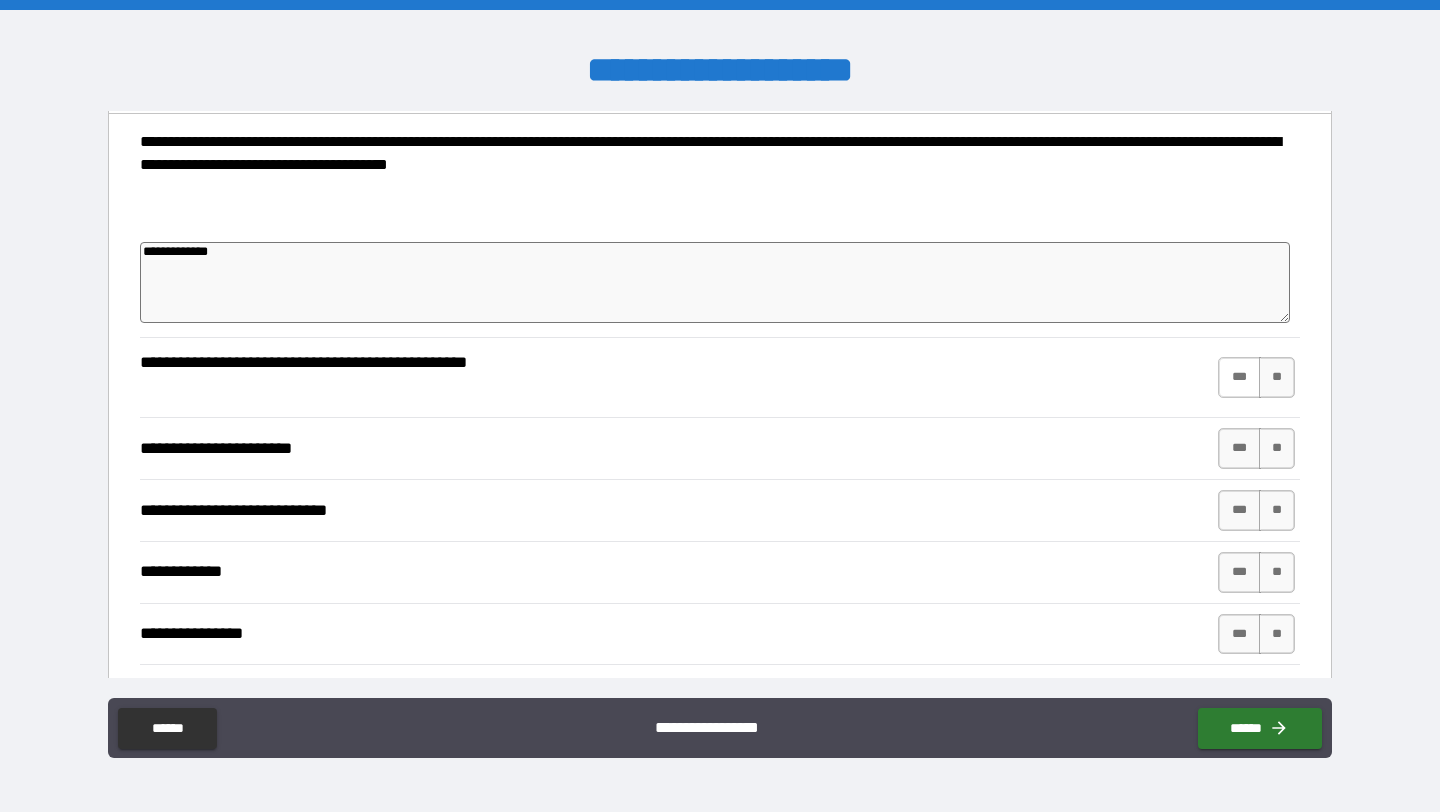 click on "***" at bounding box center [1239, 377] 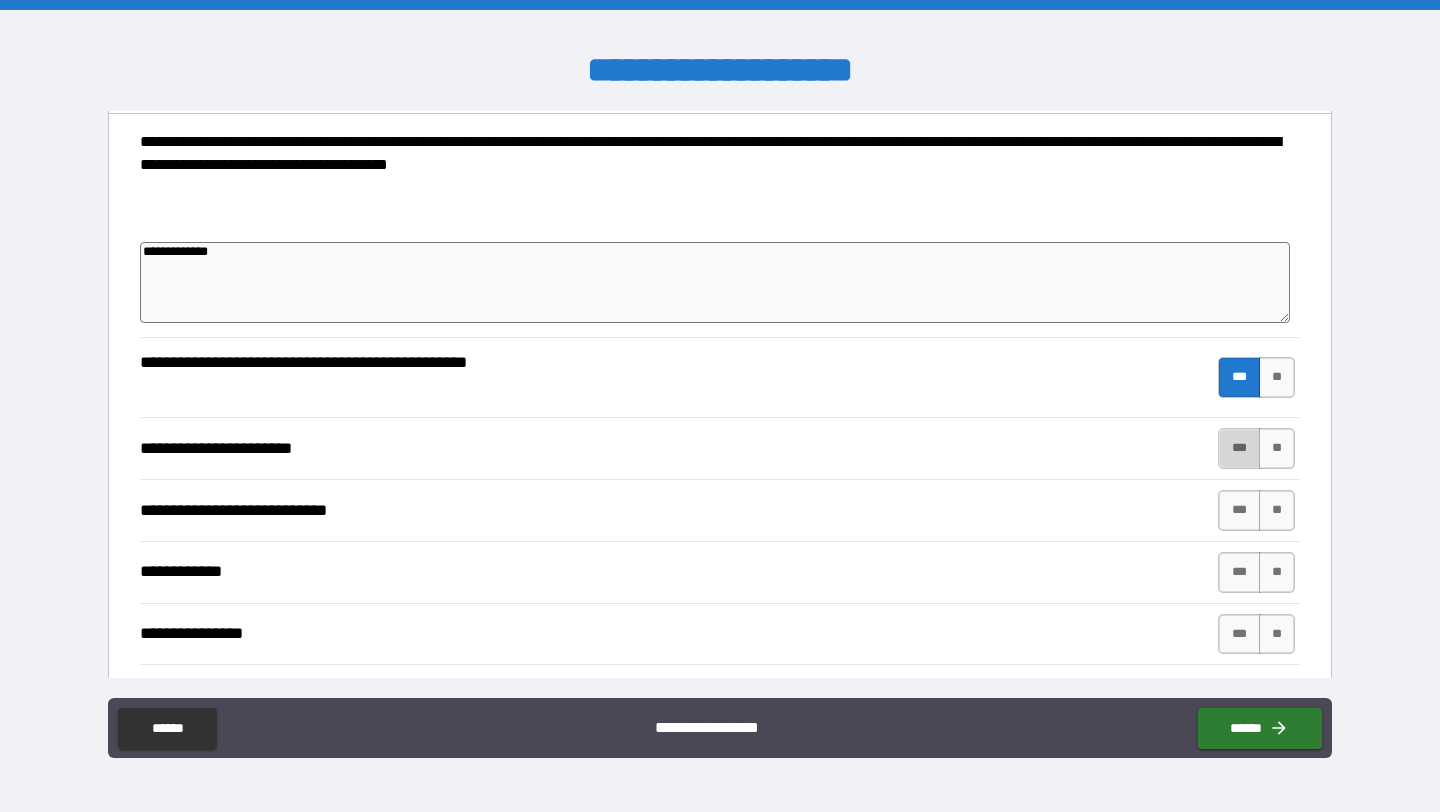 click on "***" at bounding box center (1239, 448) 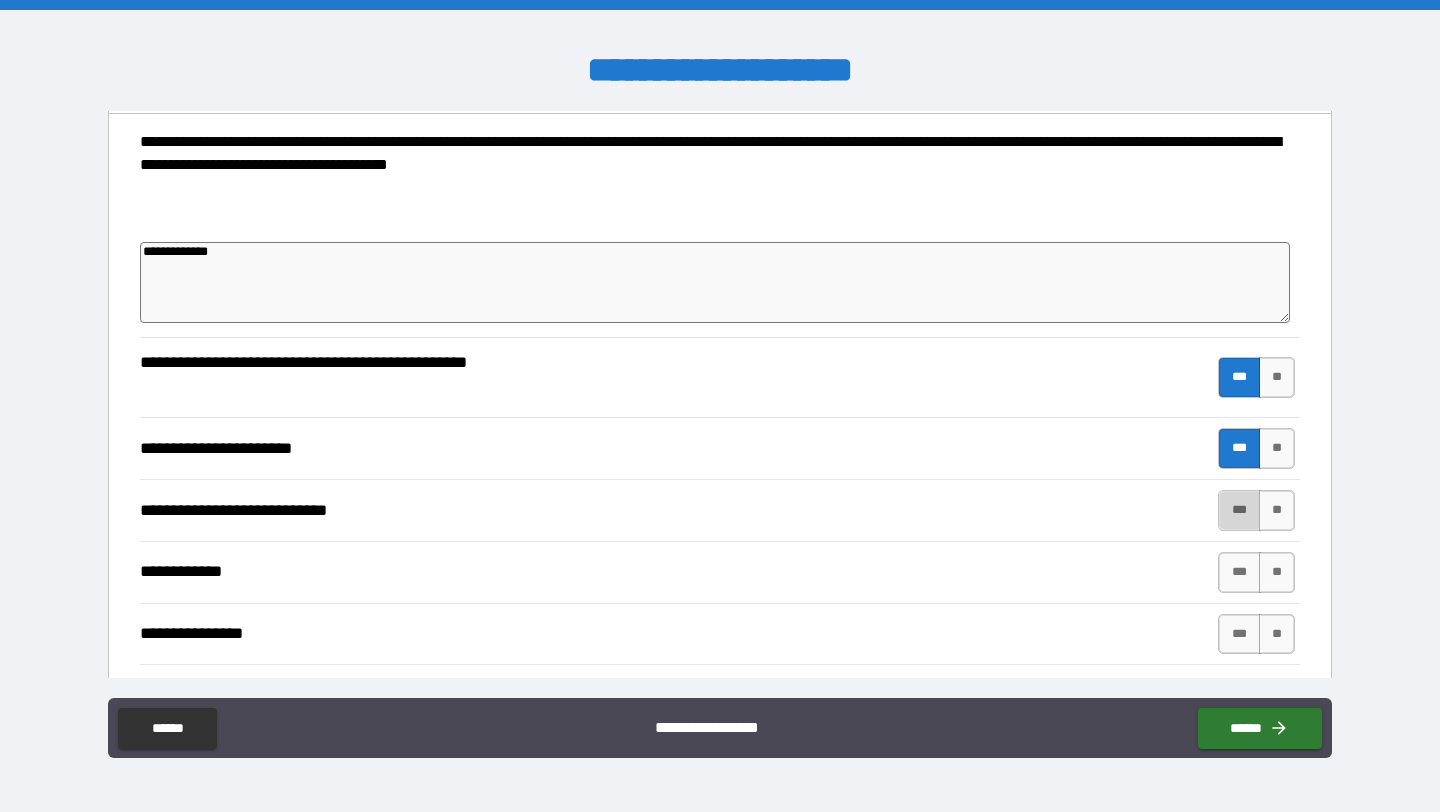click on "***" at bounding box center [1239, 510] 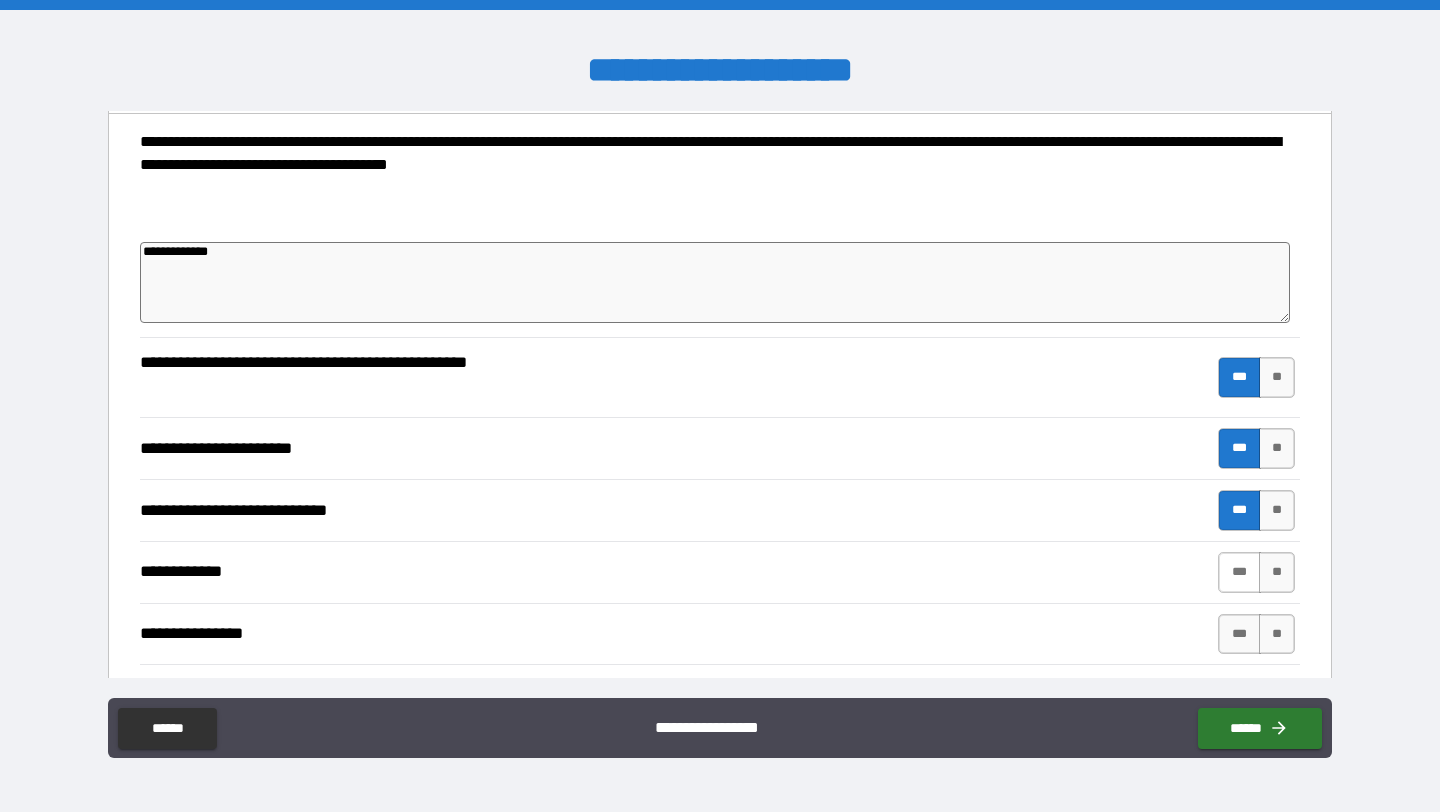 click on "***" at bounding box center [1239, 572] 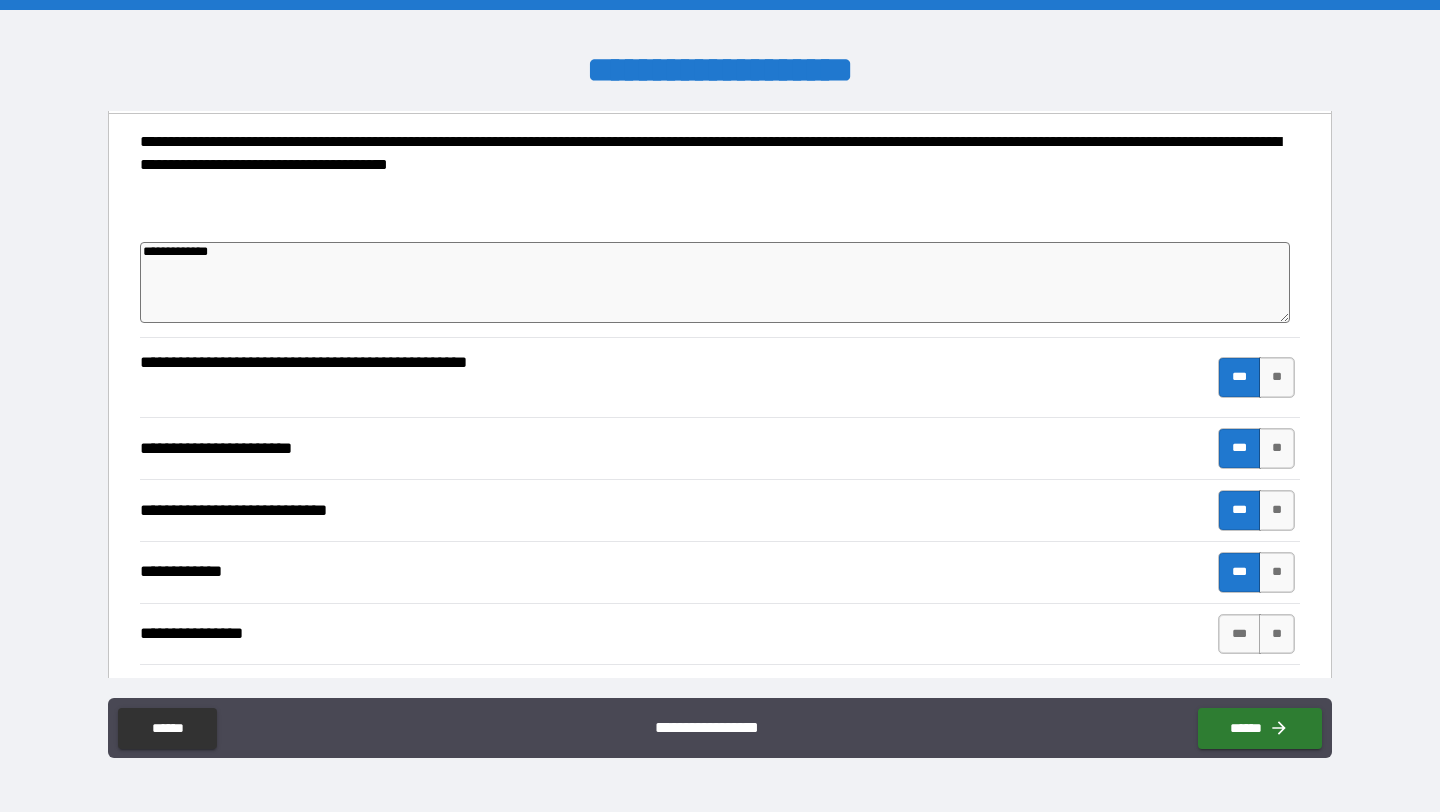click on "**********" at bounding box center (720, 634) 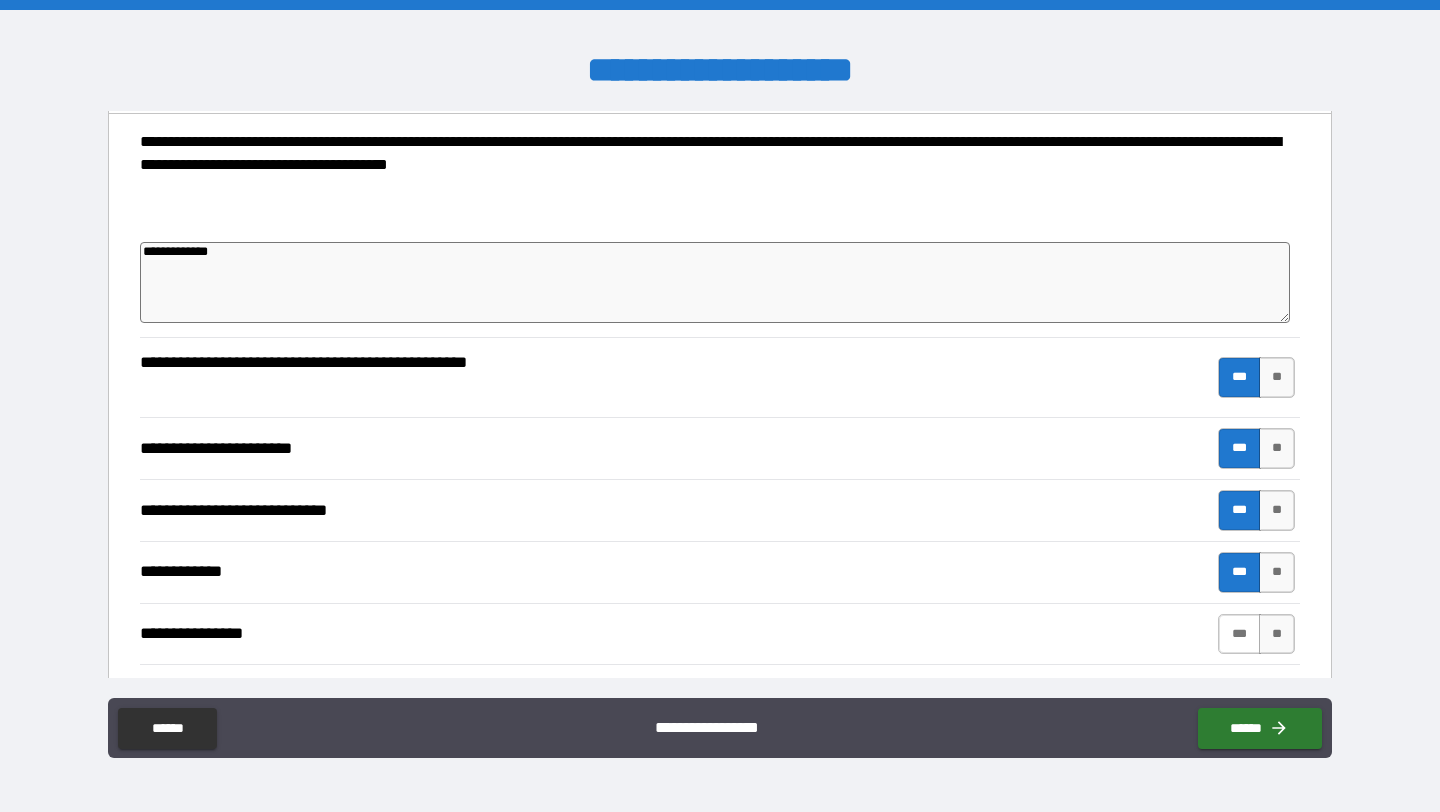 click on "***" at bounding box center (1239, 634) 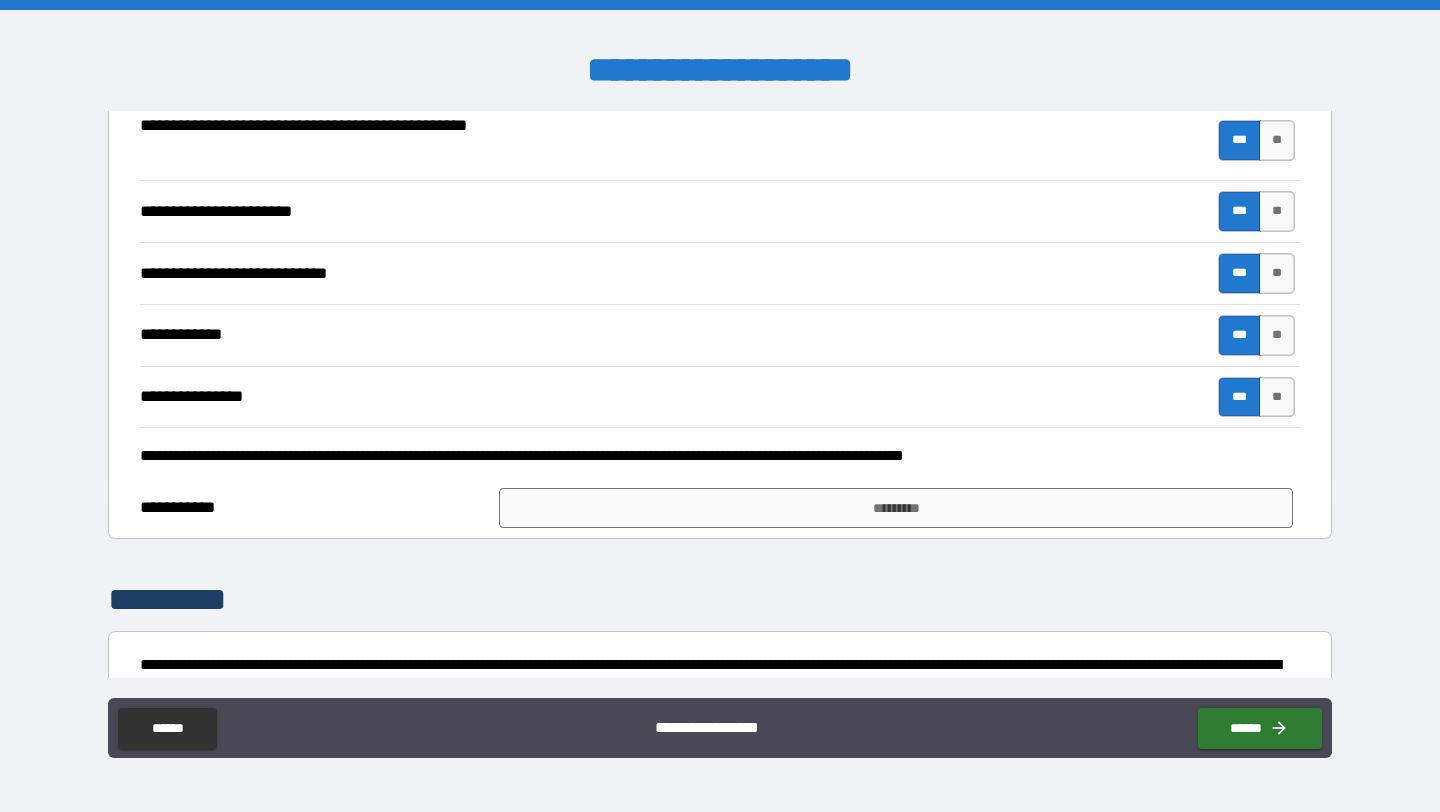 scroll, scrollTop: 439, scrollLeft: 0, axis: vertical 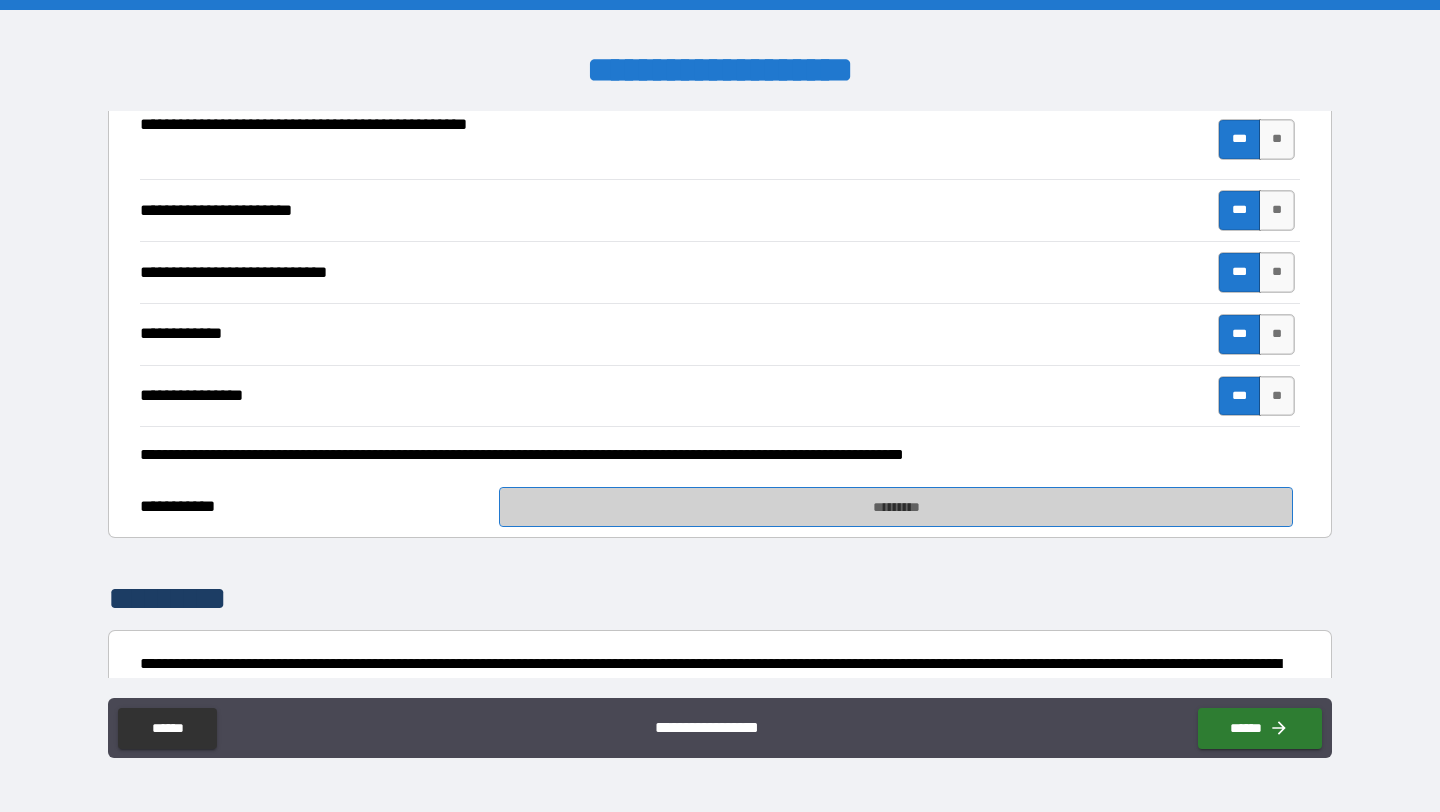 click on "*********" at bounding box center (895, 507) 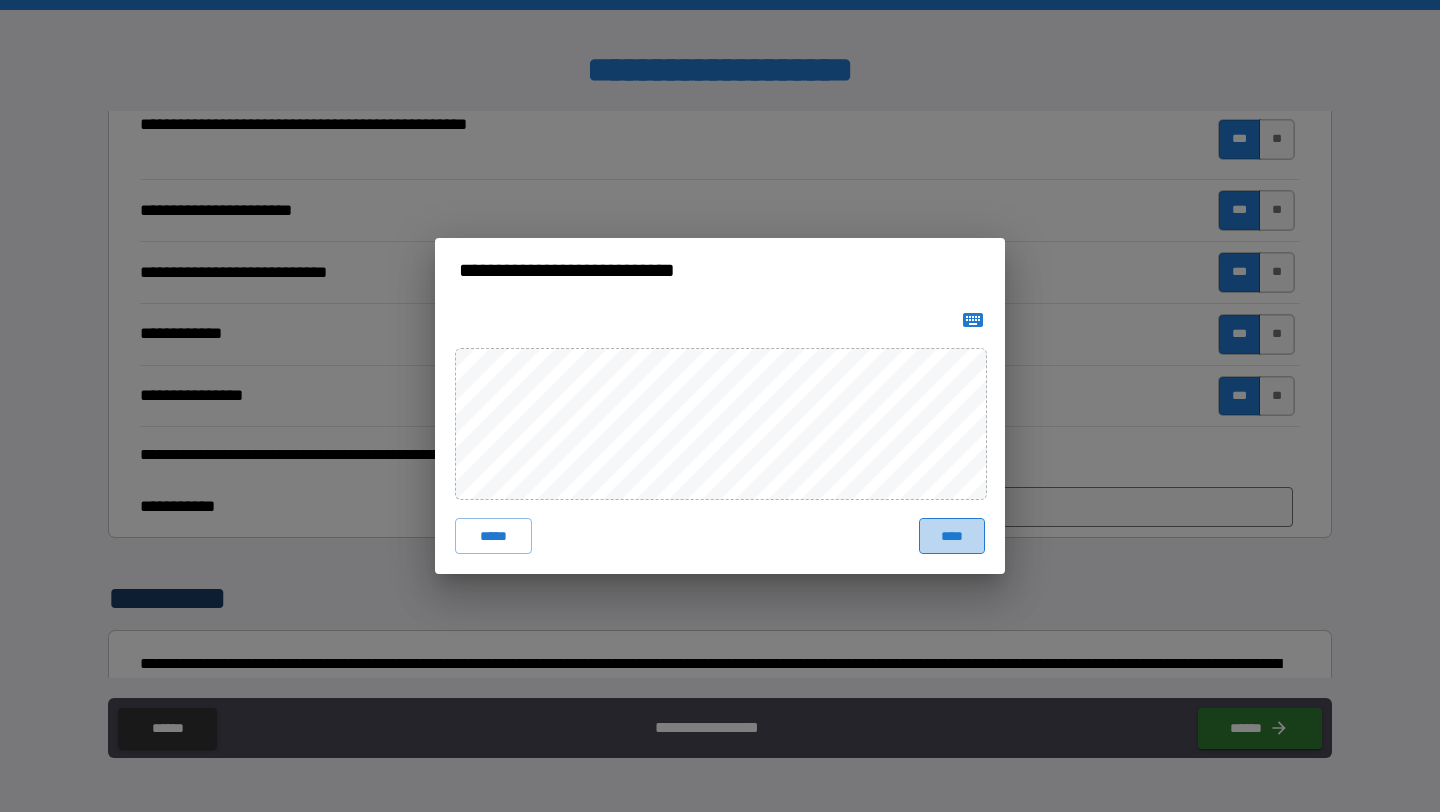 click on "****" at bounding box center (952, 536) 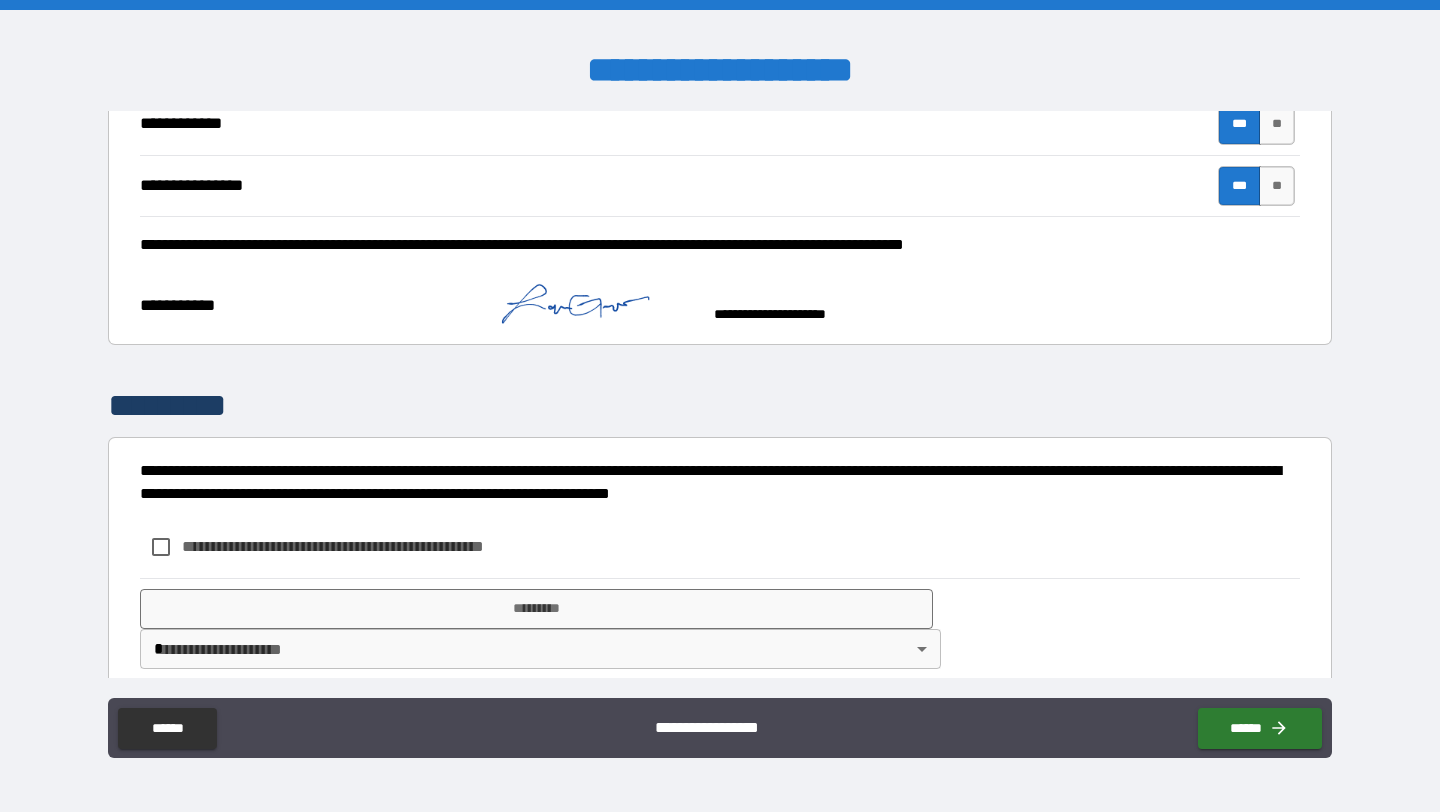 scroll, scrollTop: 671, scrollLeft: 0, axis: vertical 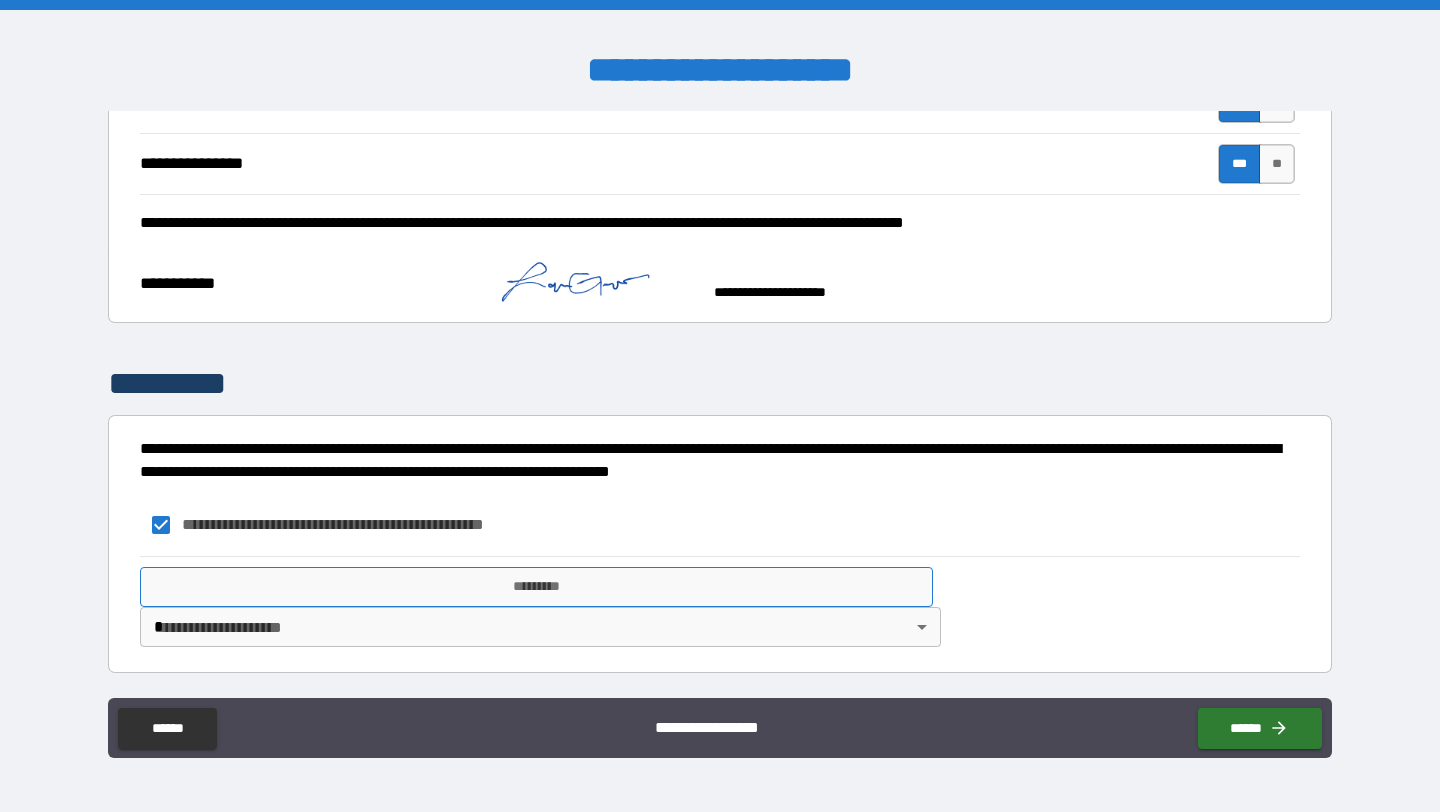 click on "*********" at bounding box center (536, 587) 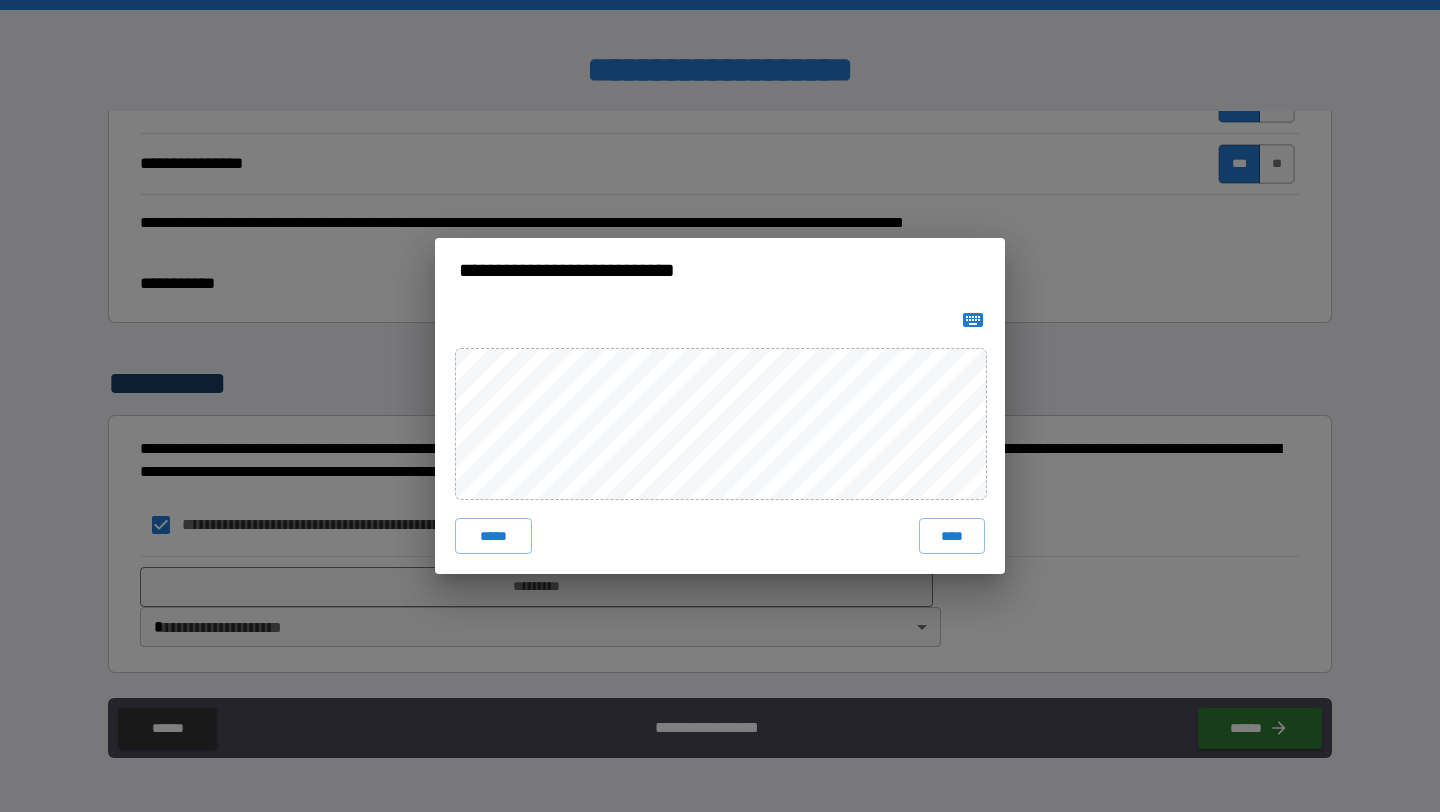 click on "***** ****" at bounding box center [720, 438] 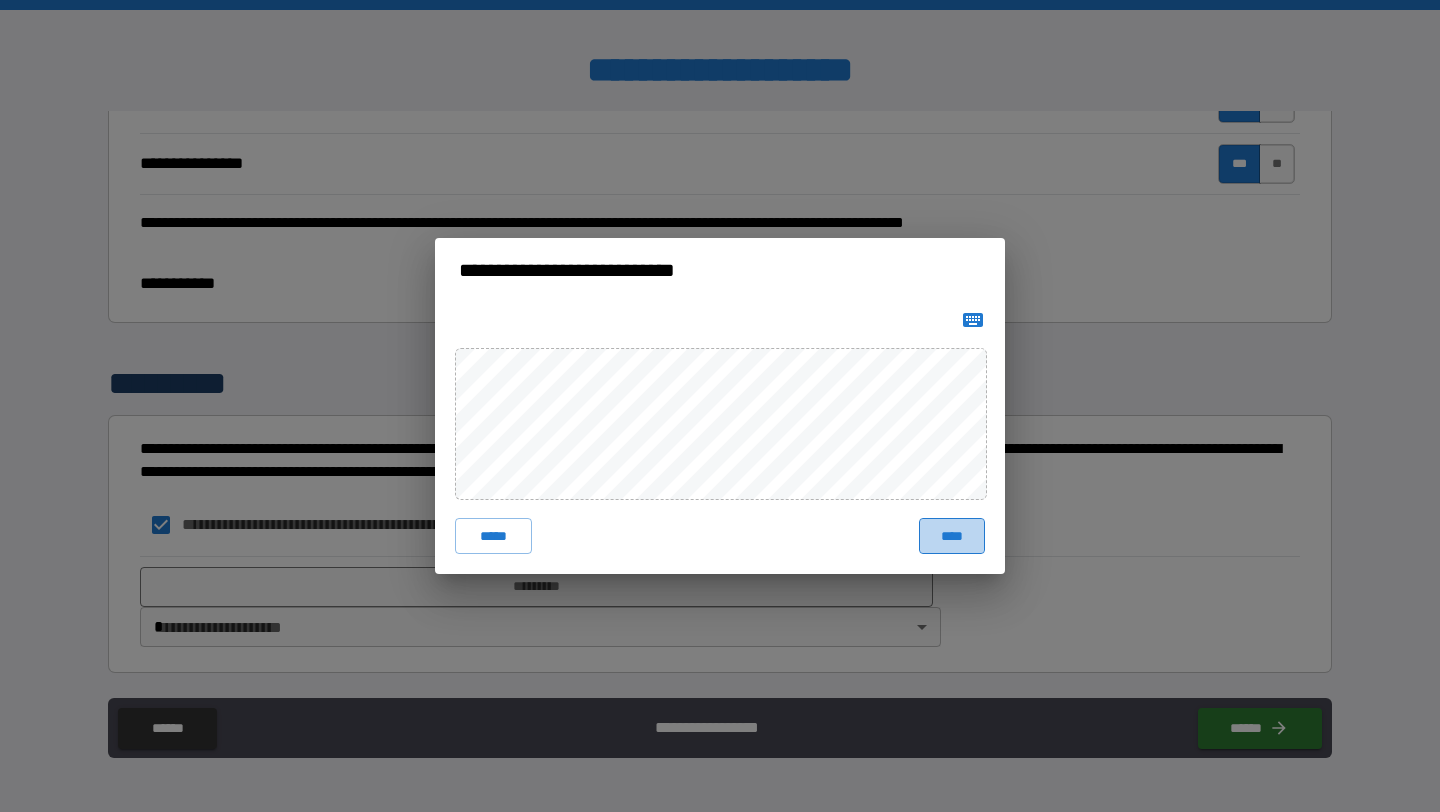 click on "****" at bounding box center [952, 536] 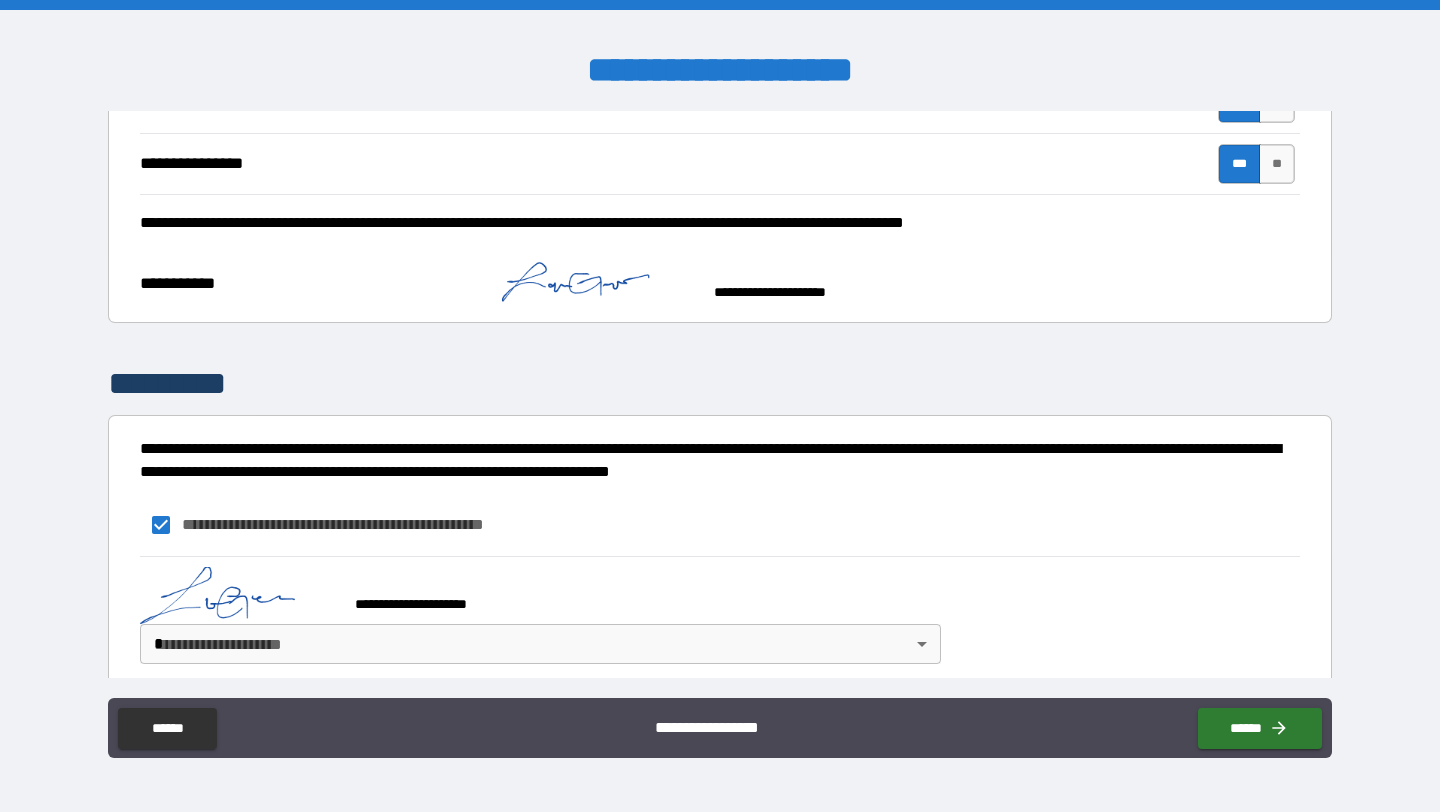 scroll, scrollTop: 688, scrollLeft: 0, axis: vertical 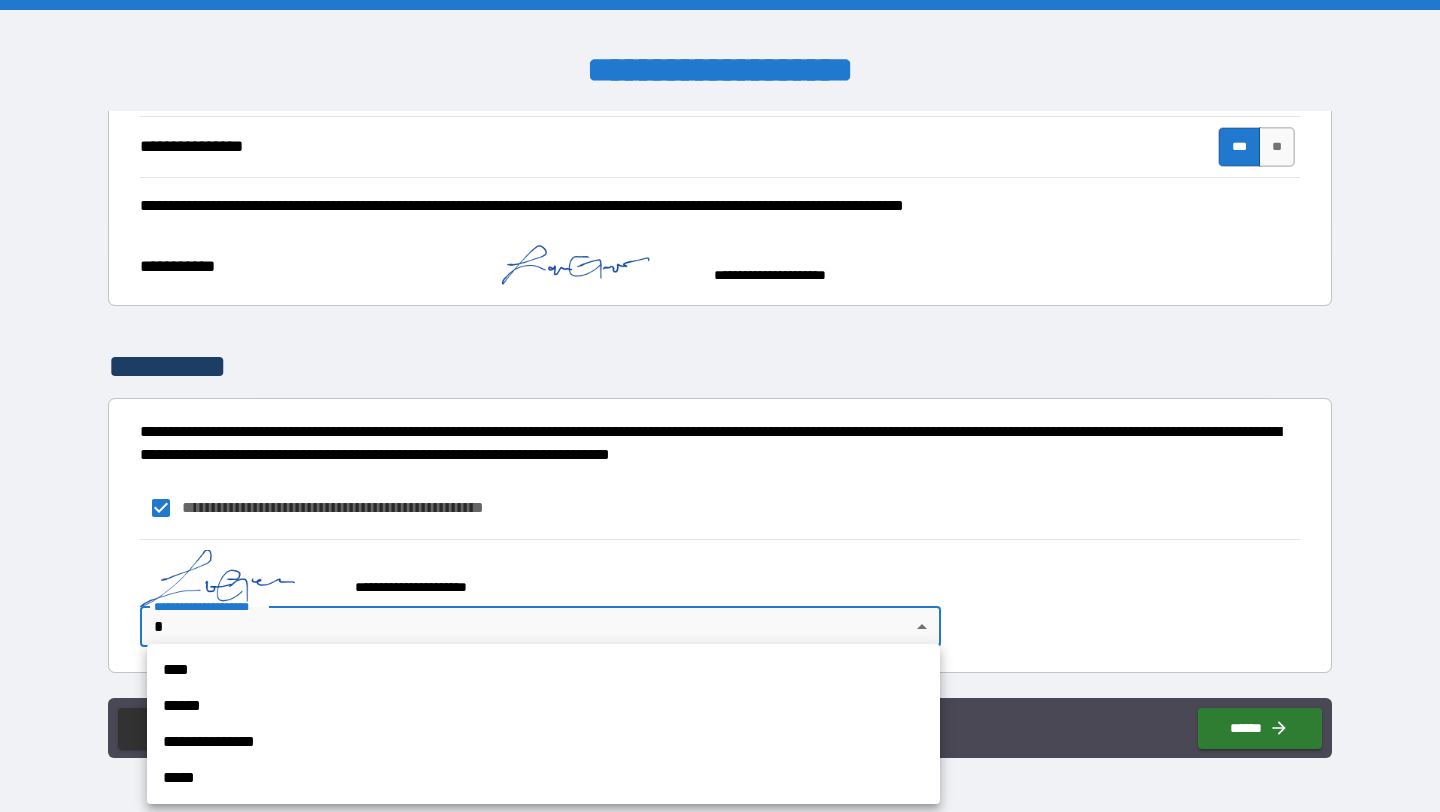 click on "**********" at bounding box center (720, 406) 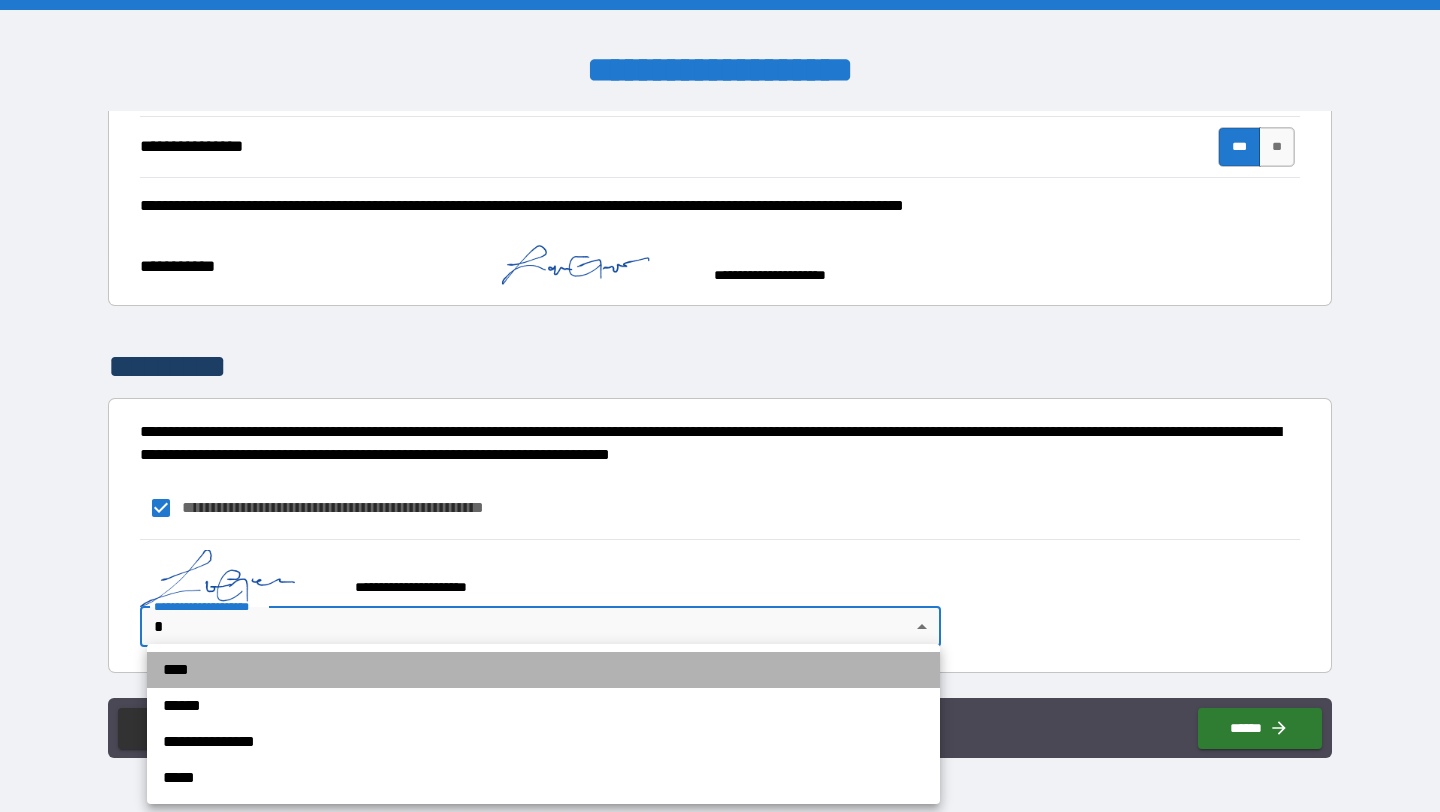 click on "****" at bounding box center (543, 670) 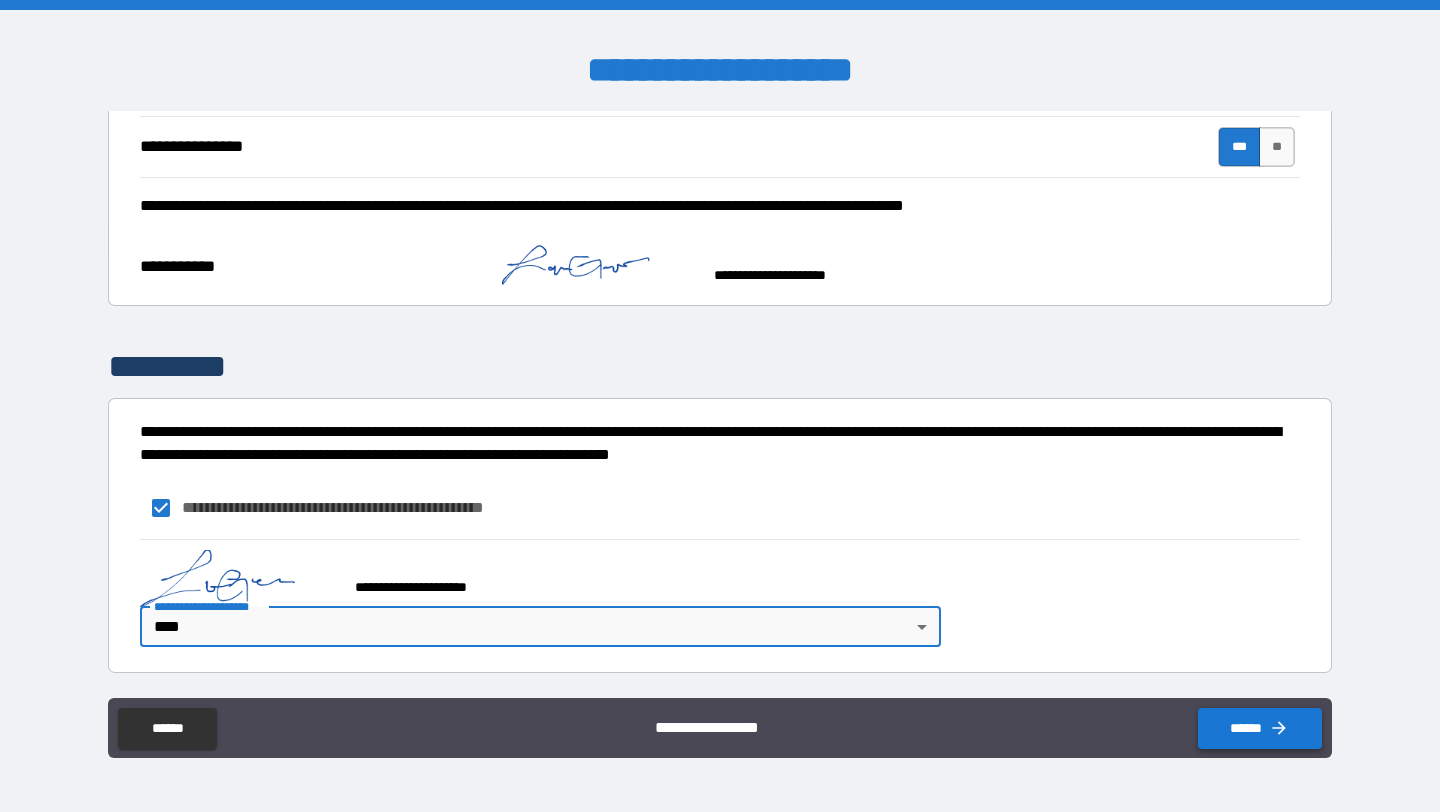 click on "******" at bounding box center (1260, 728) 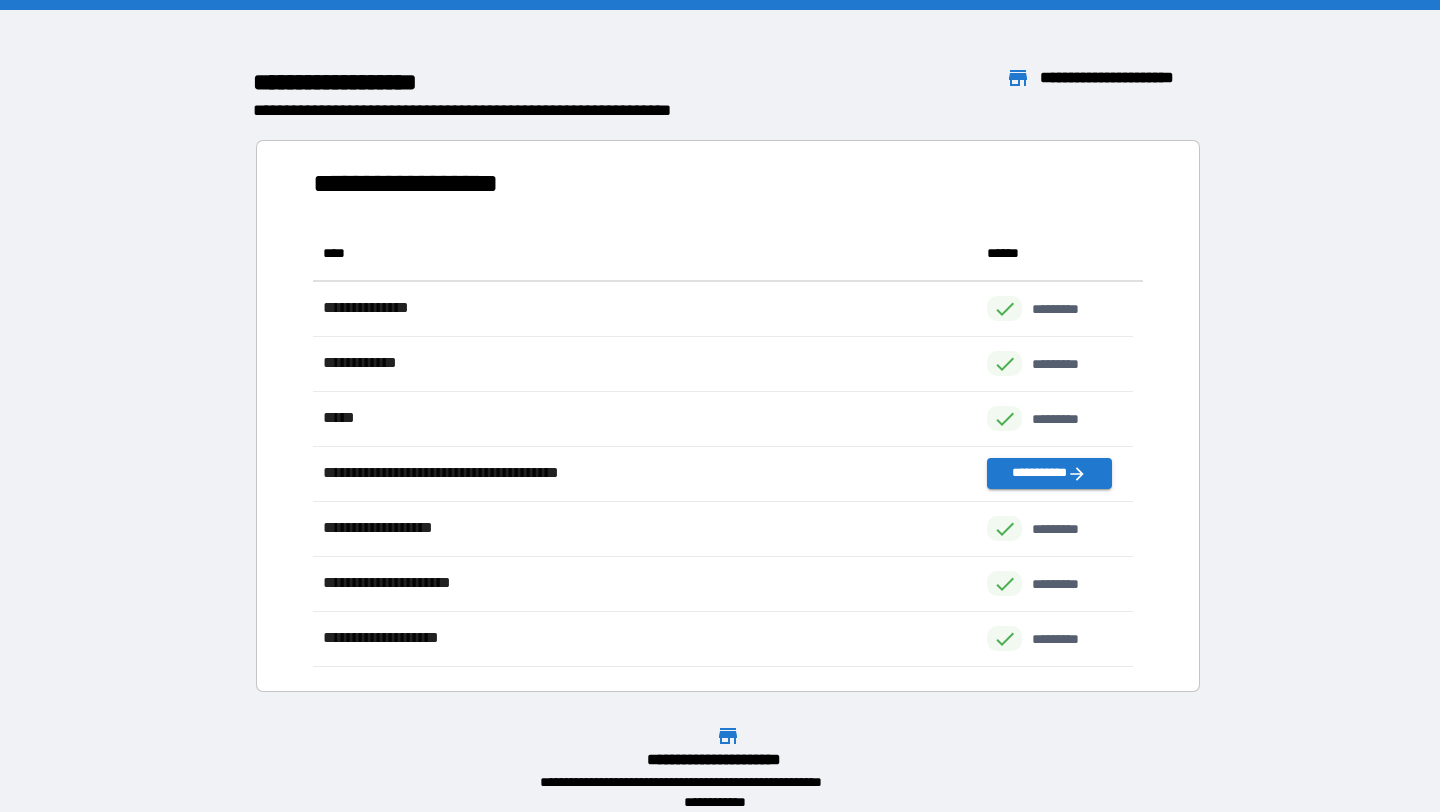 scroll, scrollTop: 16, scrollLeft: 16, axis: both 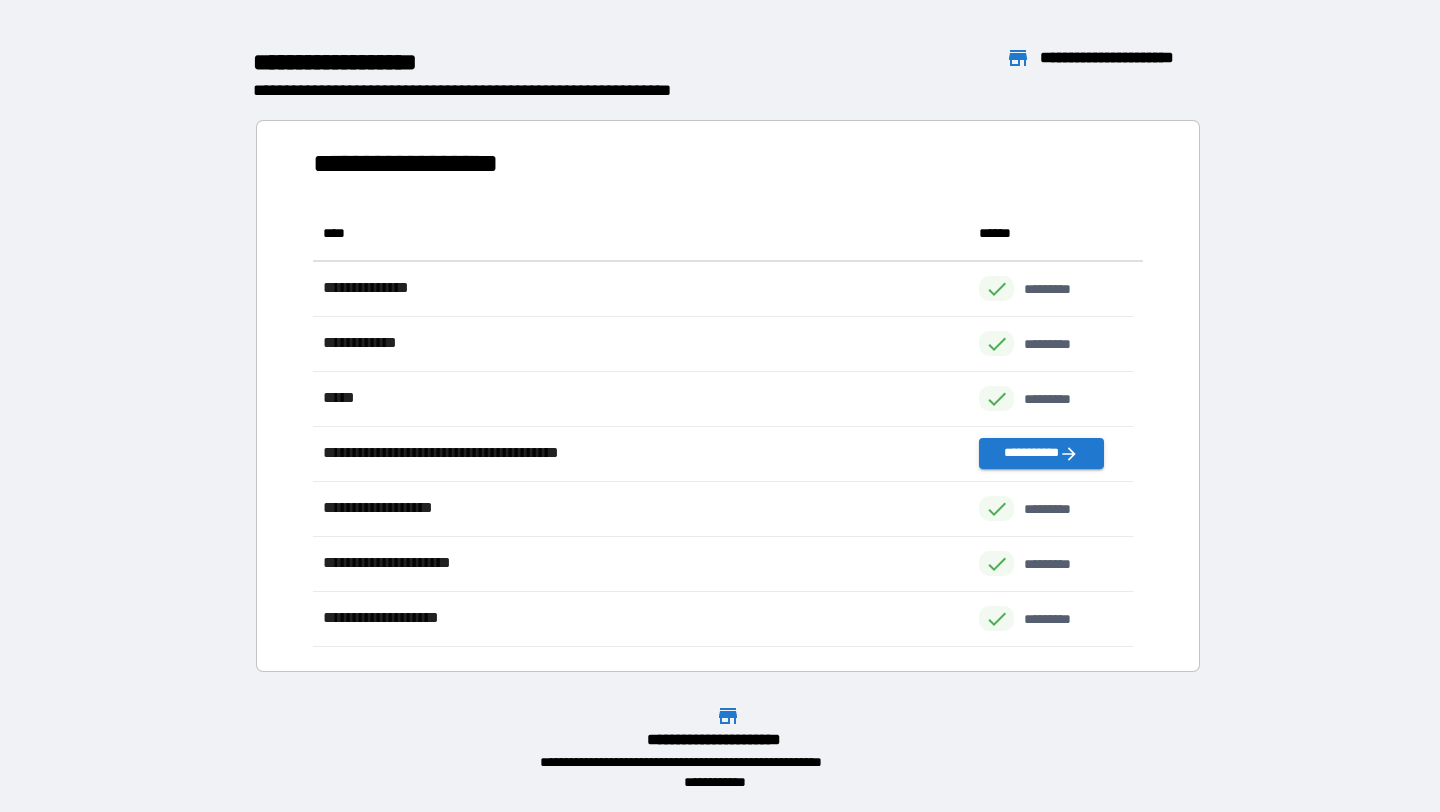 click 